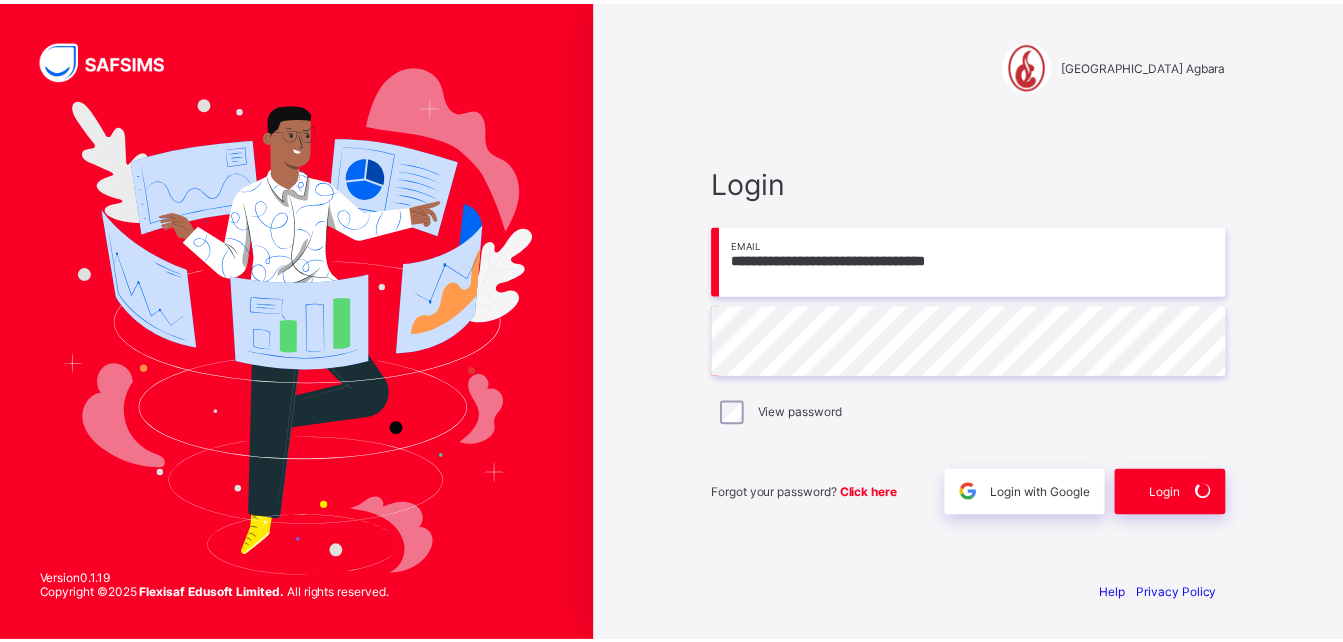scroll, scrollTop: 0, scrollLeft: 0, axis: both 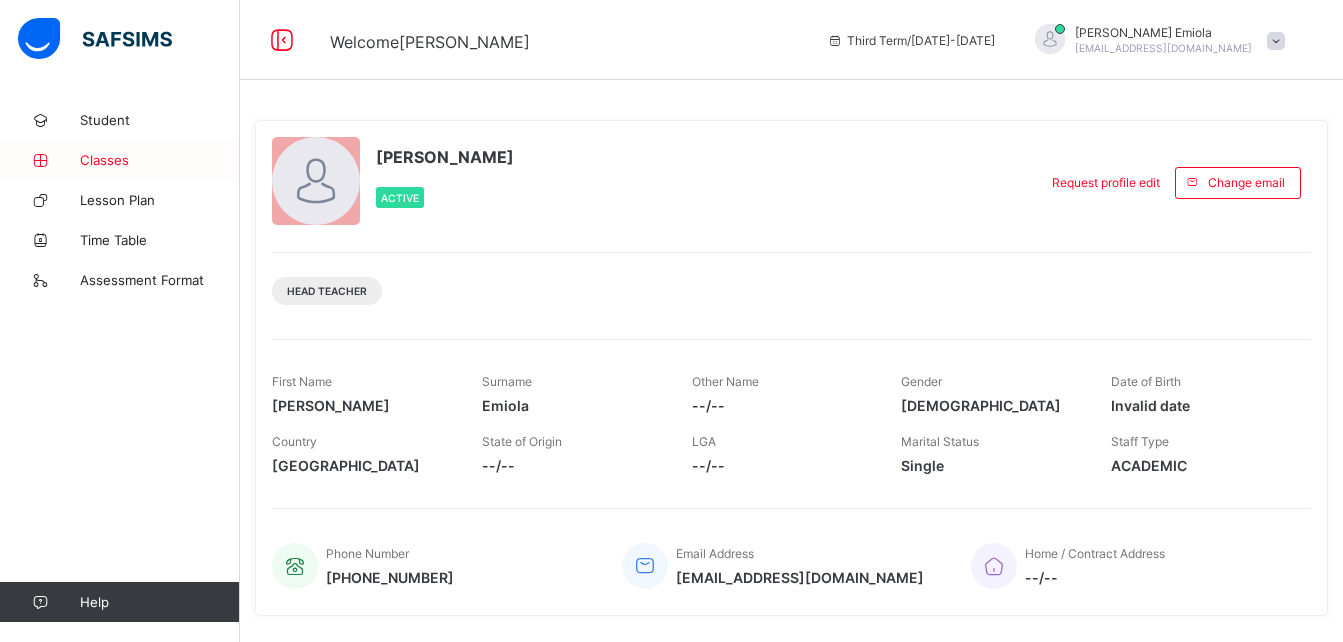 click on "Classes" at bounding box center [160, 160] 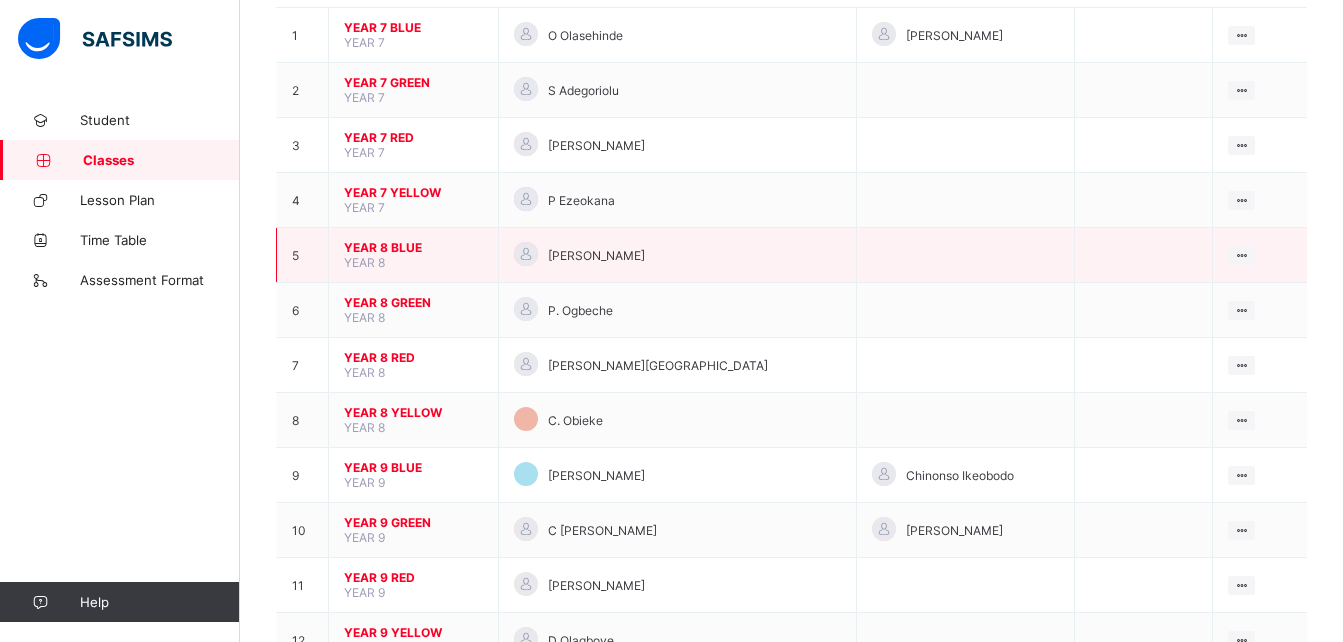 scroll, scrollTop: 292, scrollLeft: 0, axis: vertical 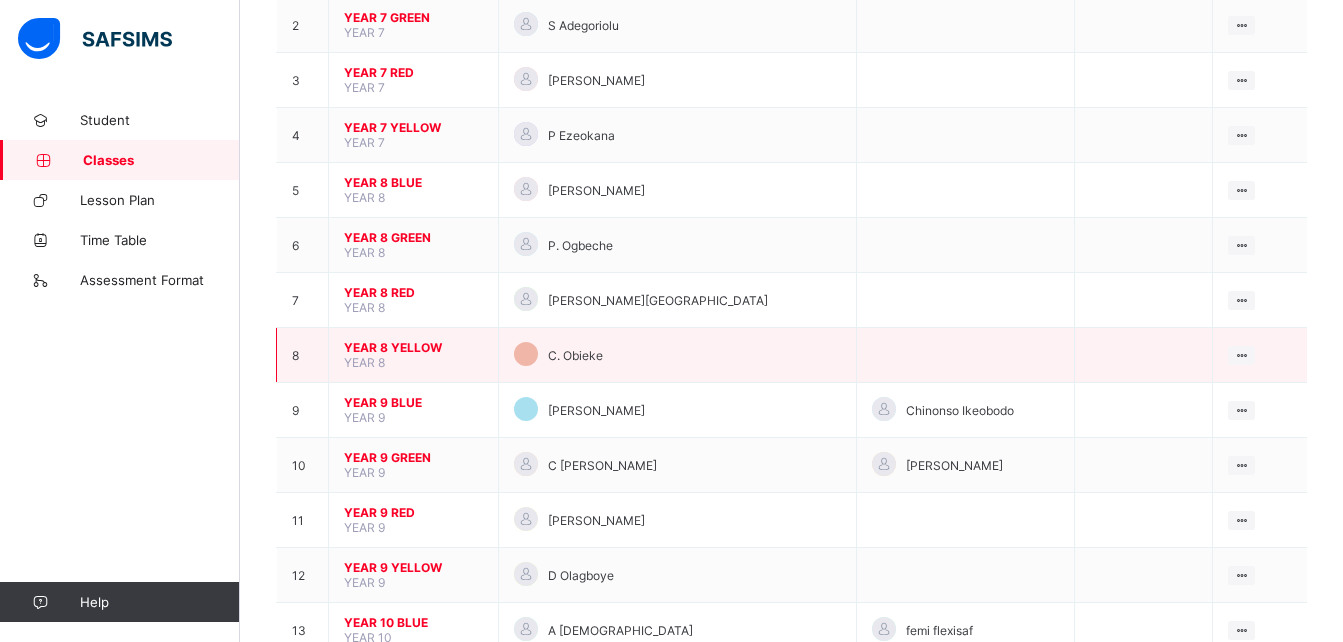 click on "YEAR 8   YELLOW" at bounding box center (413, 347) 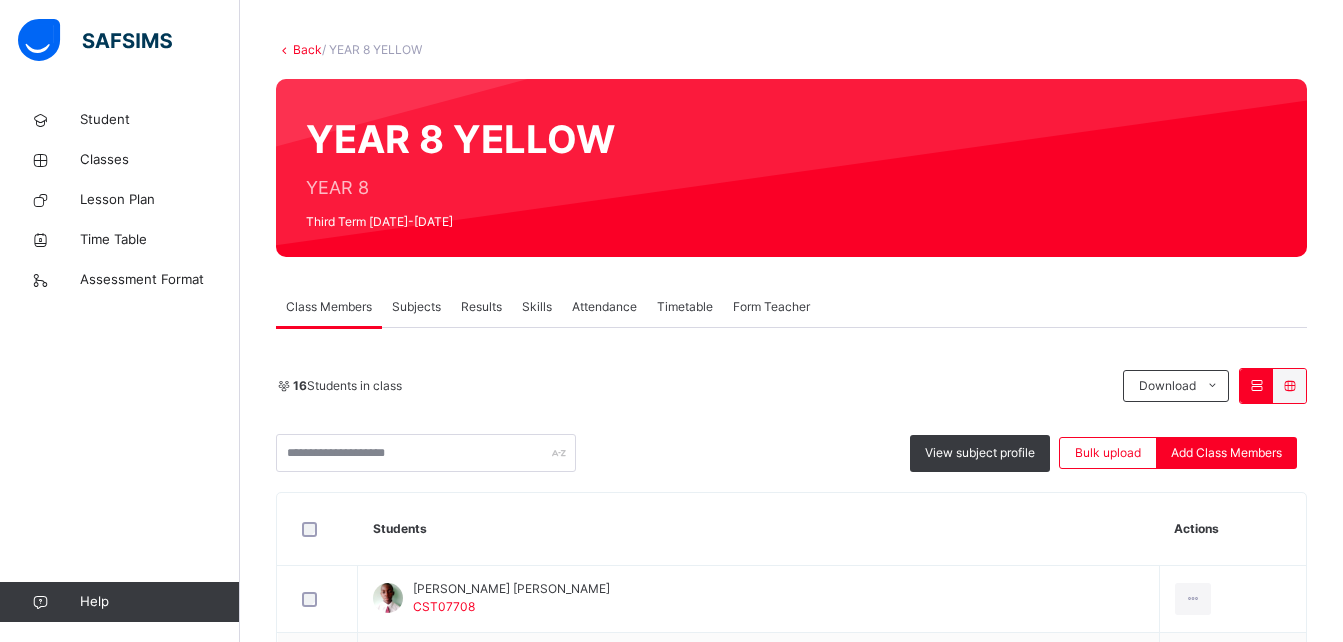 scroll, scrollTop: 90, scrollLeft: 0, axis: vertical 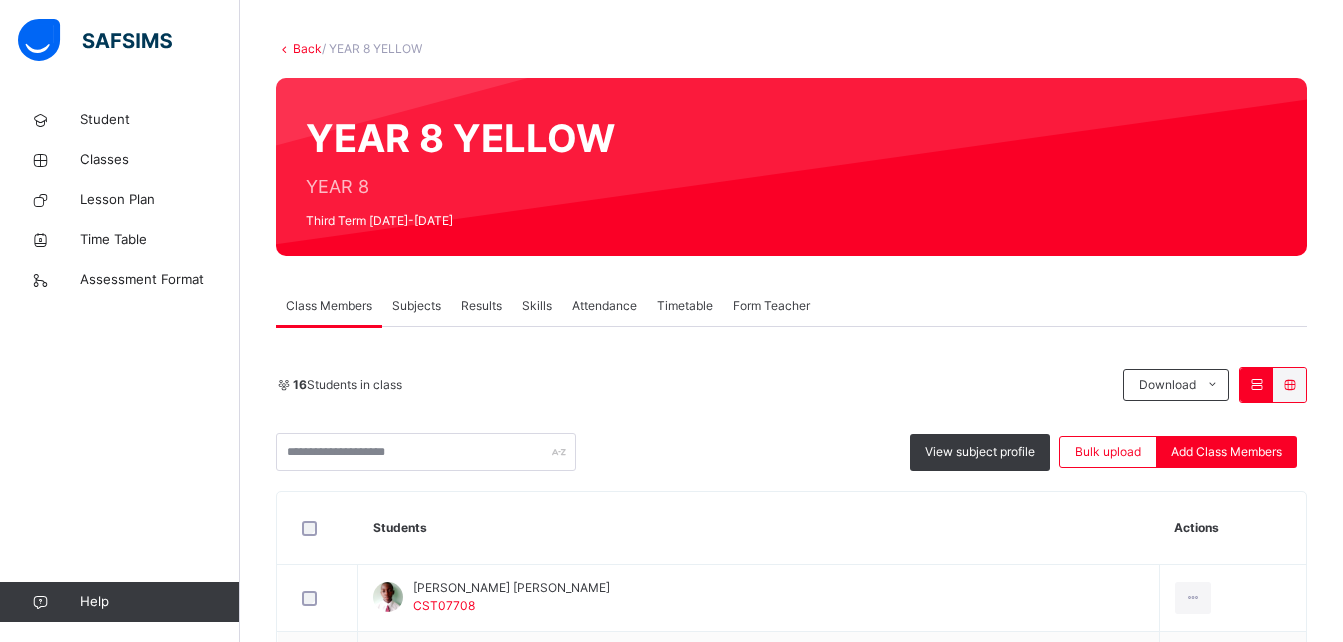 click on "Subjects" at bounding box center [416, 306] 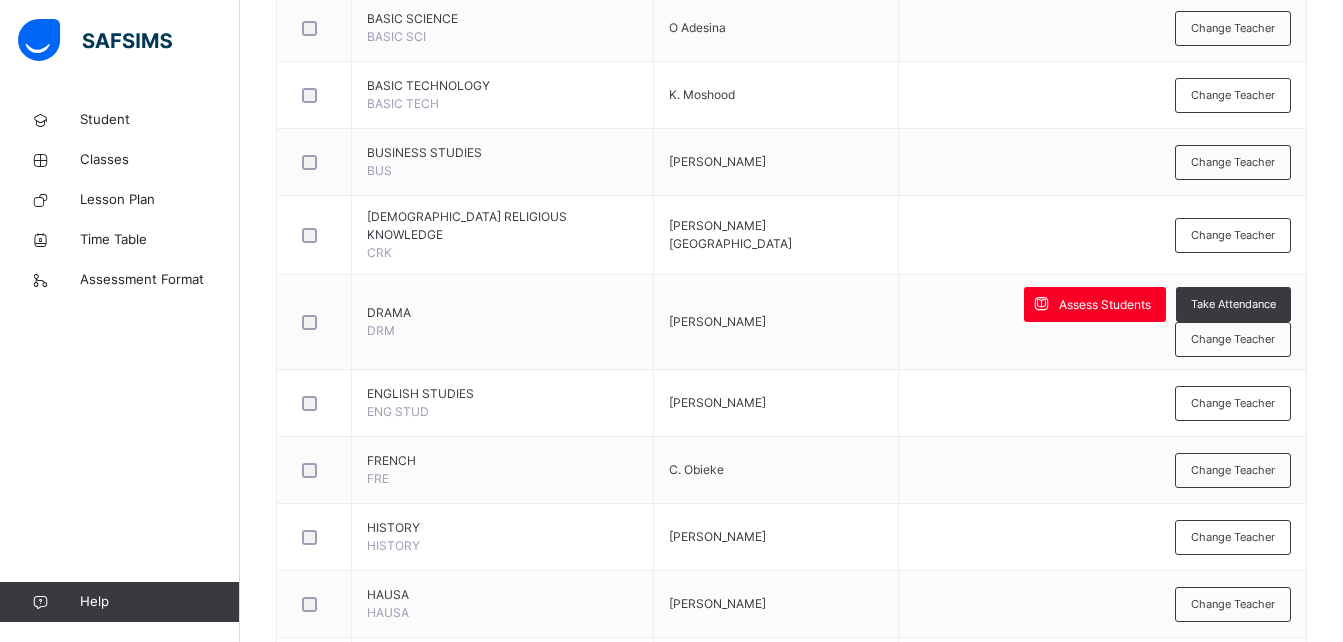 scroll, scrollTop: 646, scrollLeft: 0, axis: vertical 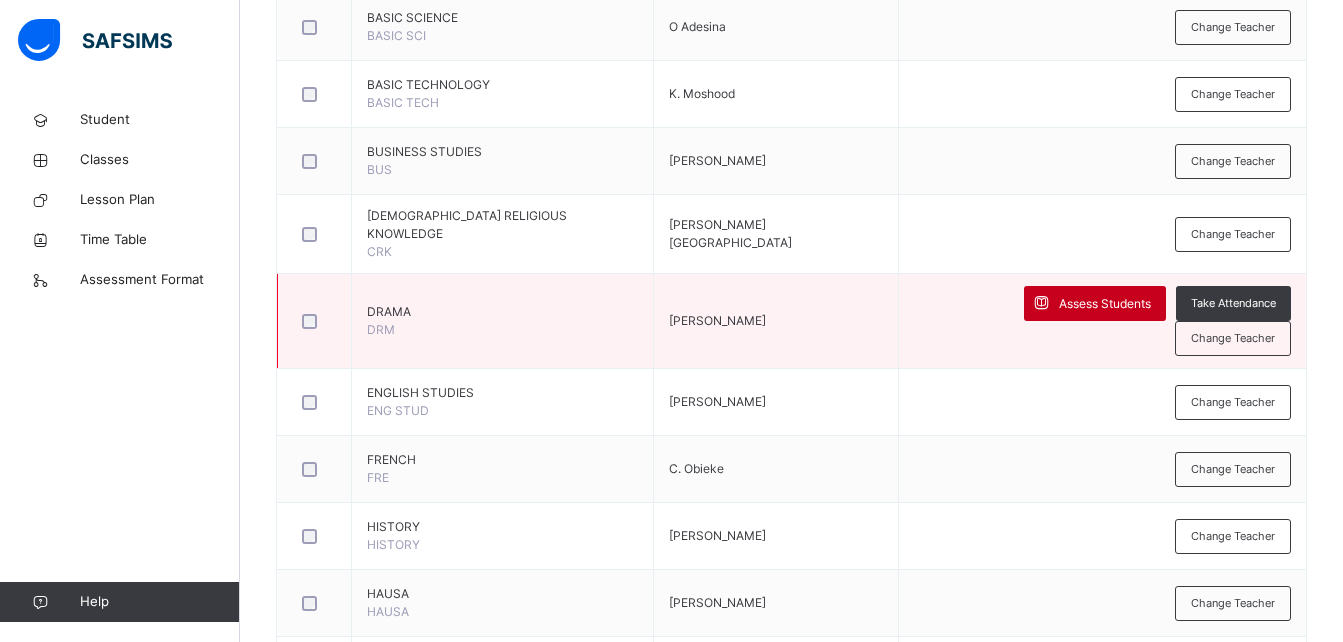 click on "Assess Students" at bounding box center [1105, 304] 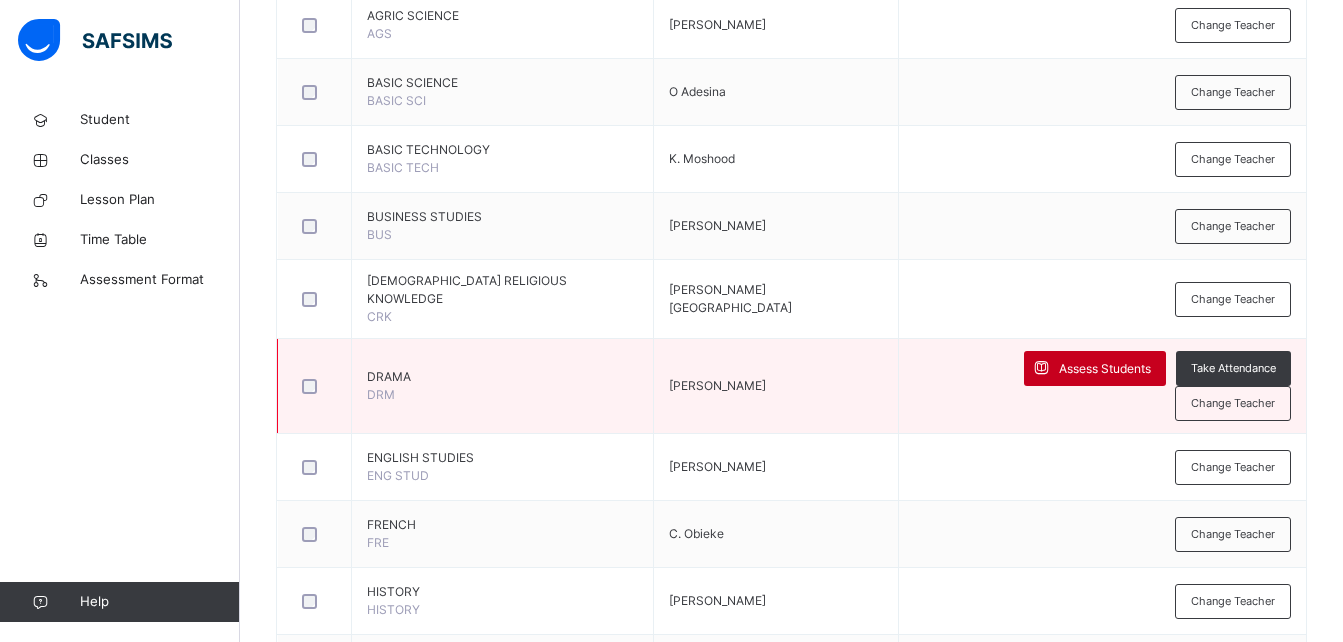 scroll, scrollTop: 692, scrollLeft: 0, axis: vertical 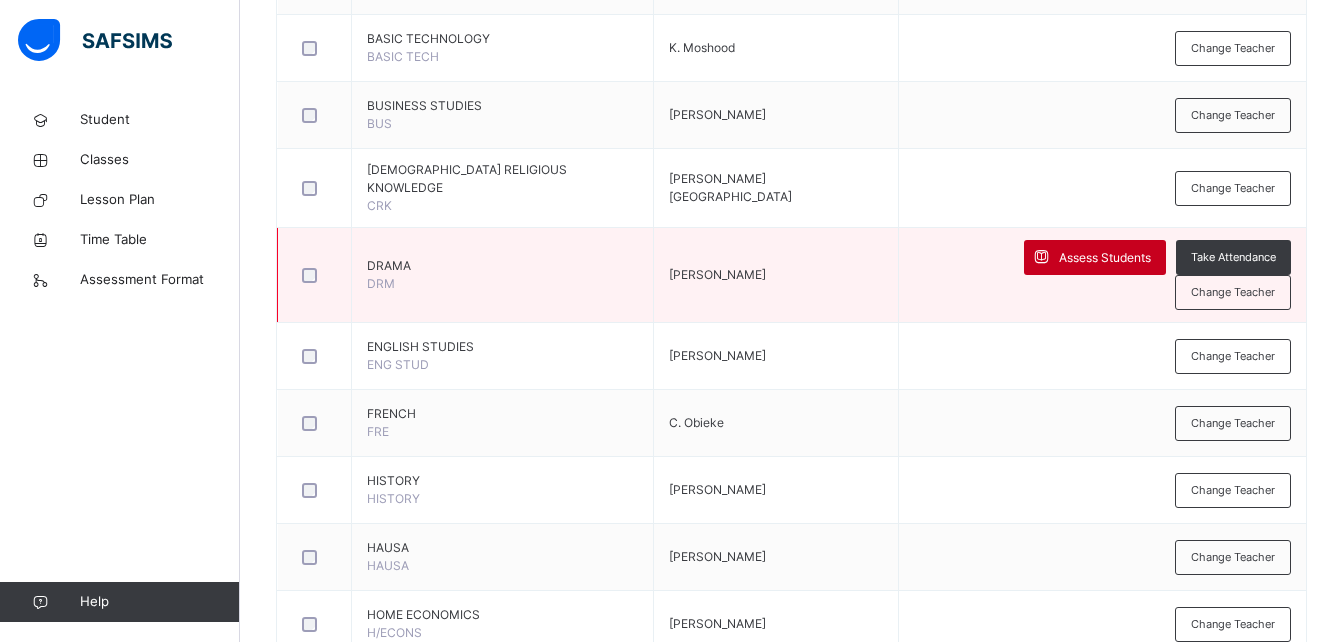 click on "Assess Students" at bounding box center [1105, 258] 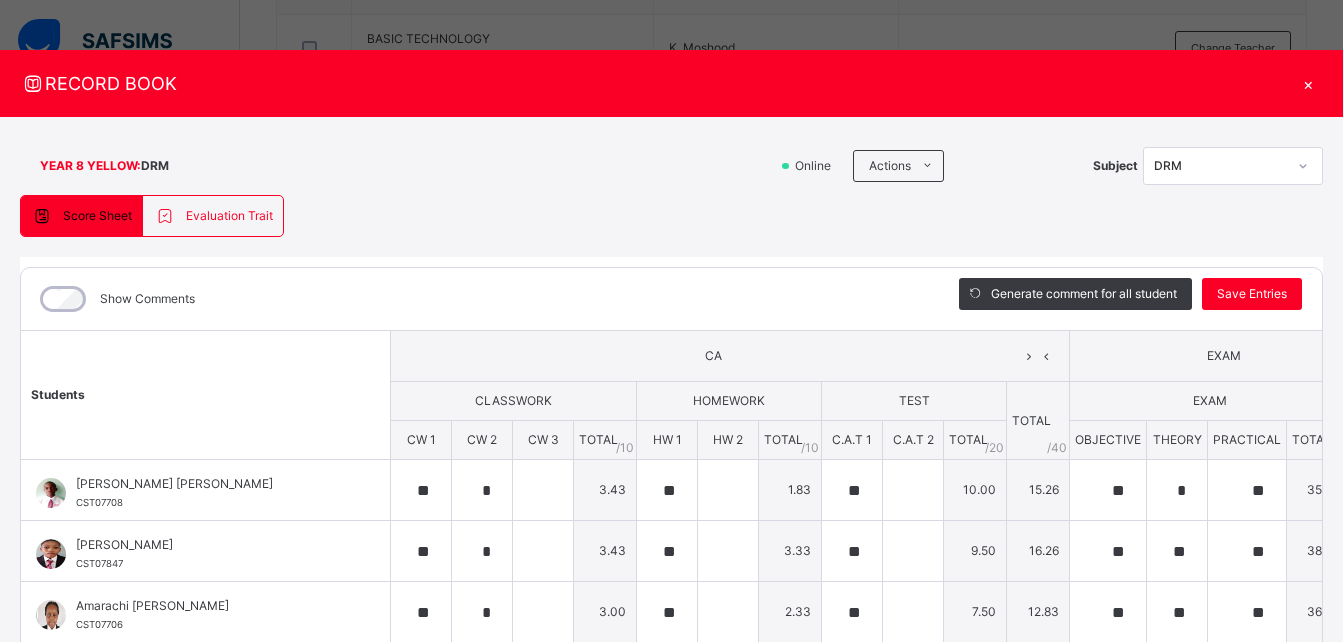 type on "**" 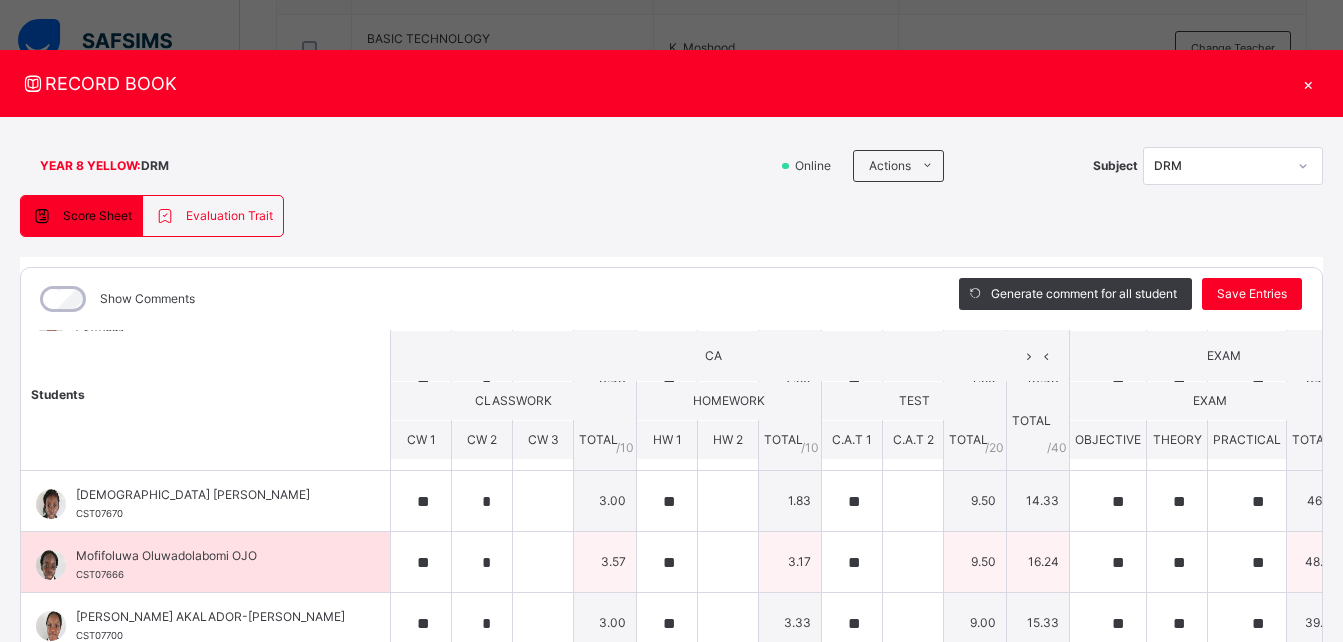 scroll, scrollTop: 560, scrollLeft: 0, axis: vertical 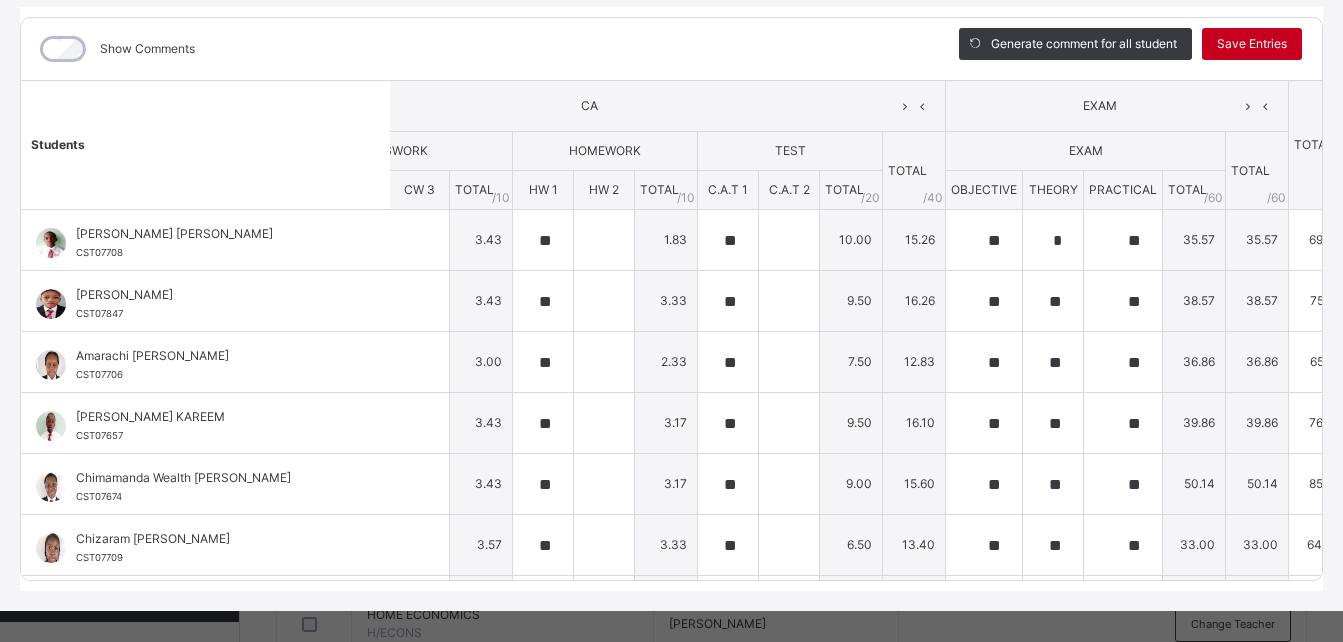 click on "Save Entries" at bounding box center (1252, 44) 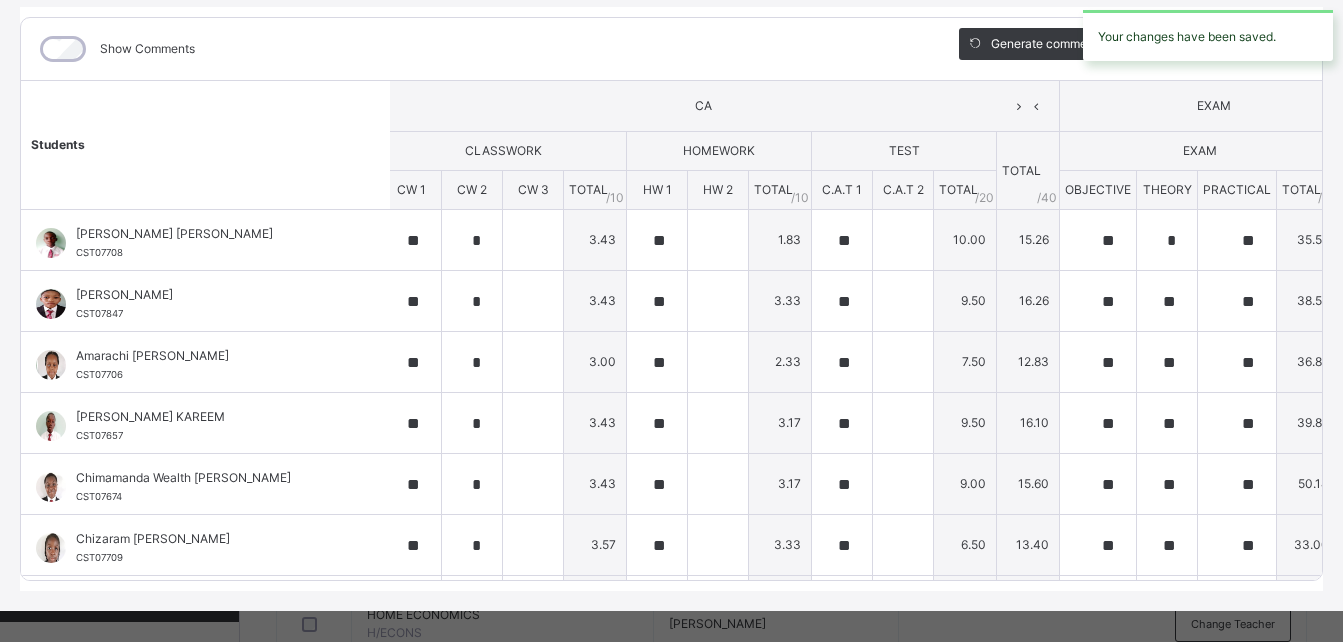 scroll, scrollTop: 0, scrollLeft: 0, axis: both 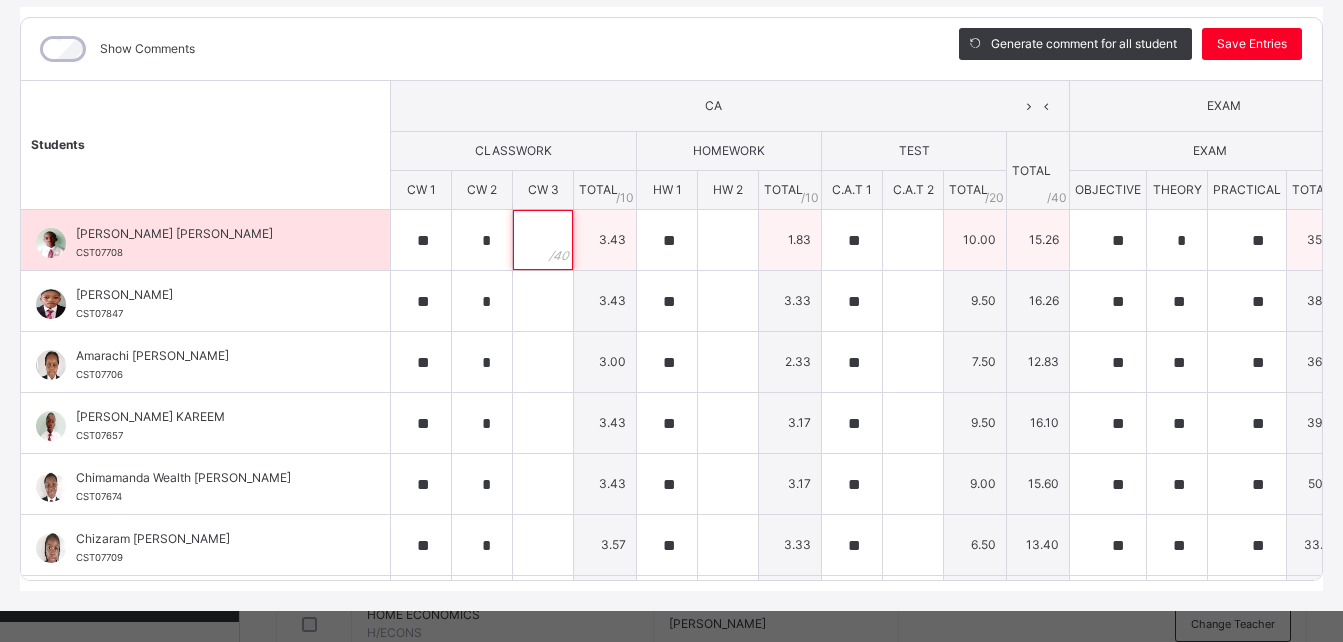 click at bounding box center [543, 240] 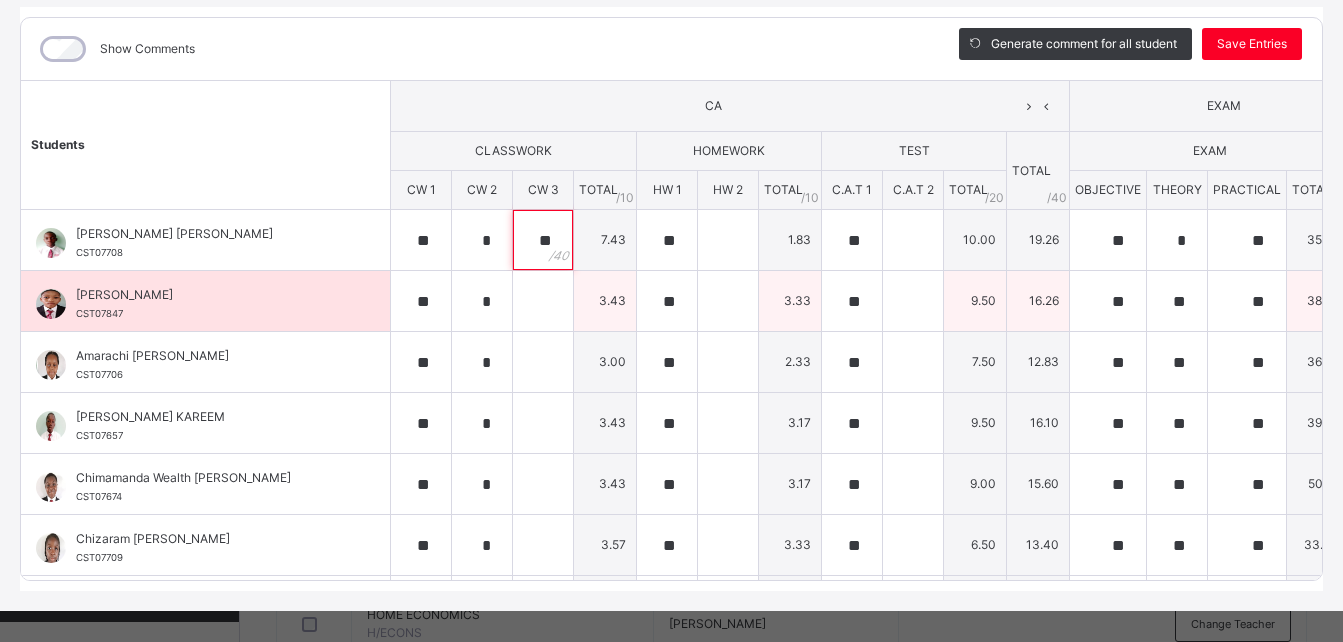 type on "**" 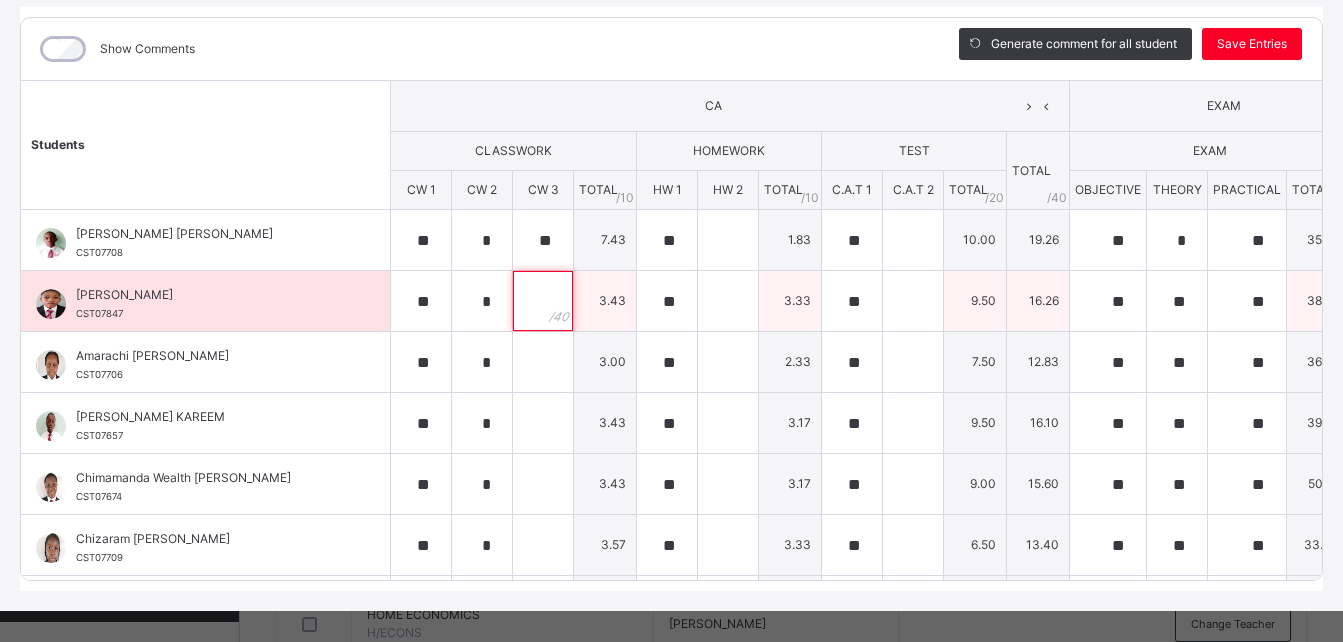 click at bounding box center (543, 301) 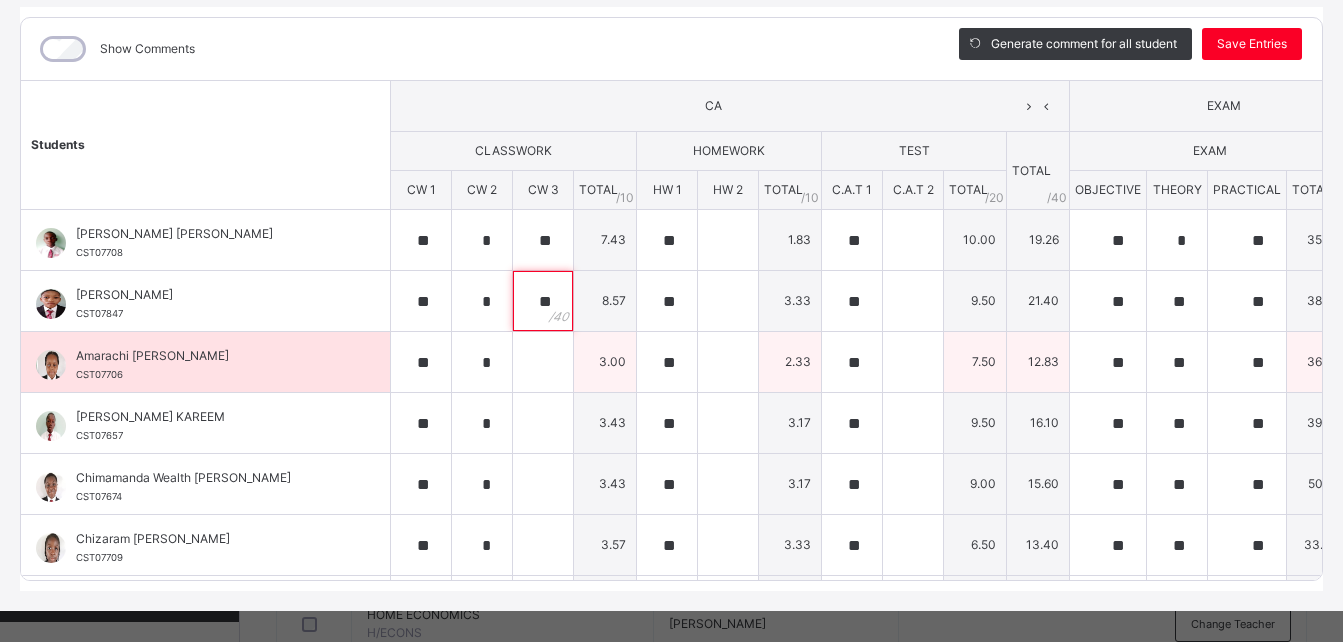 type on "**" 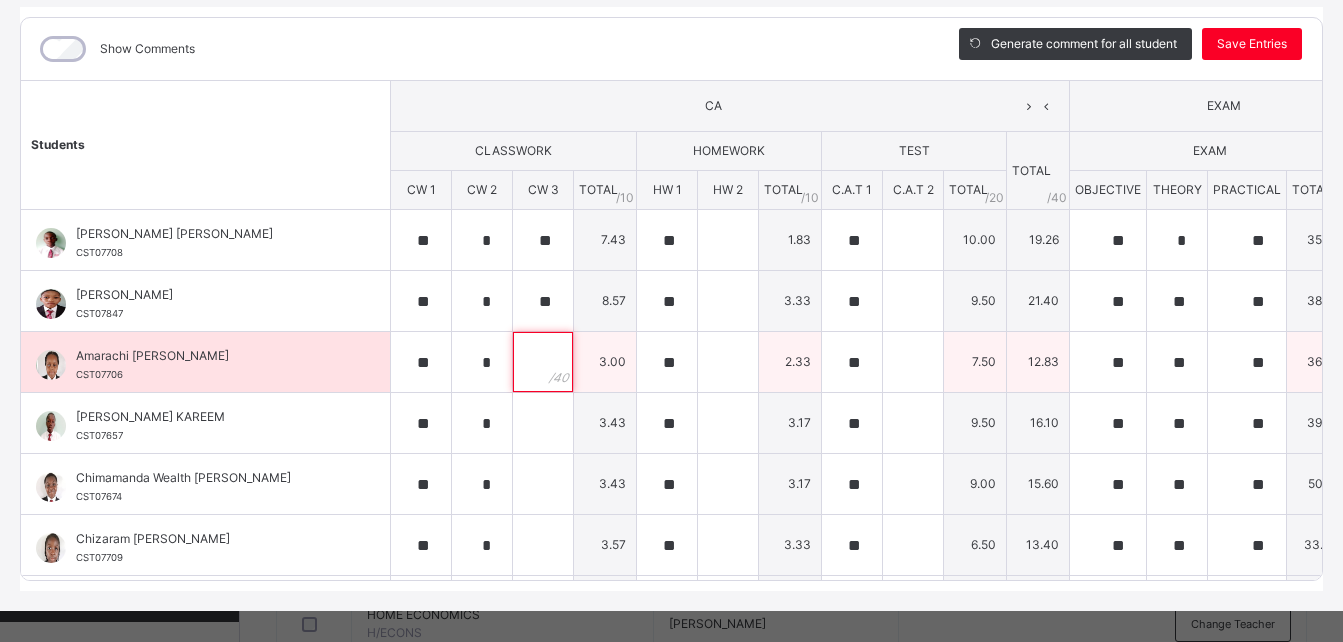 click at bounding box center (543, 362) 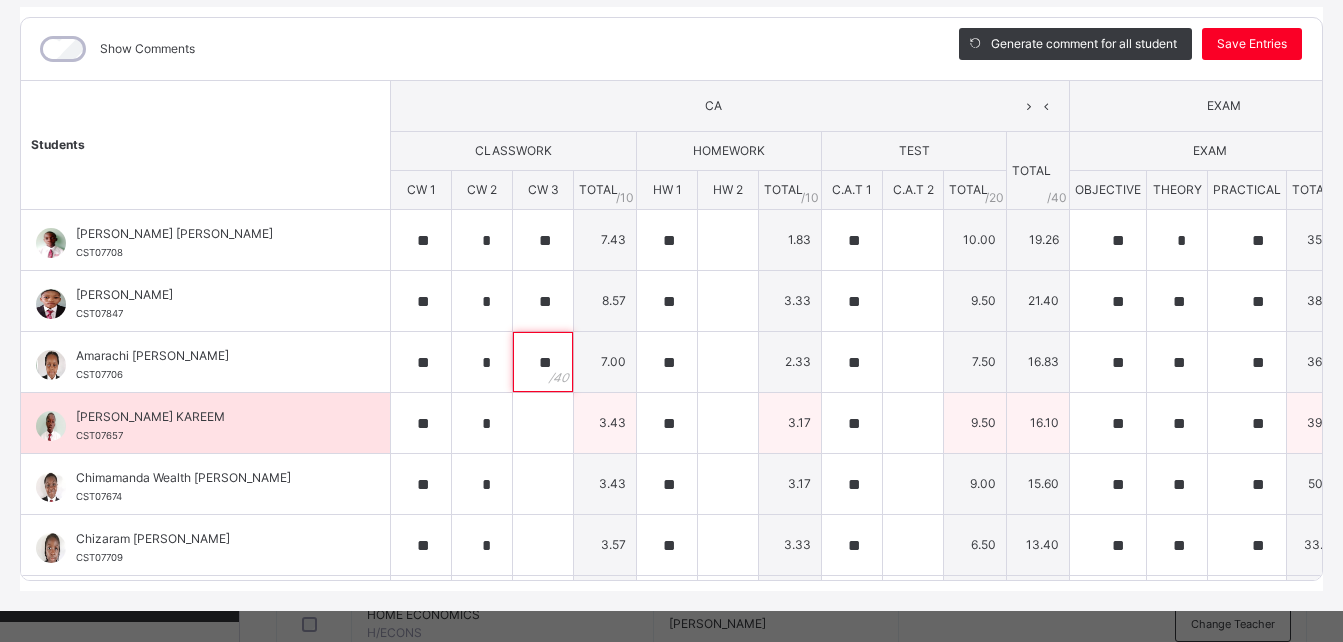 type on "**" 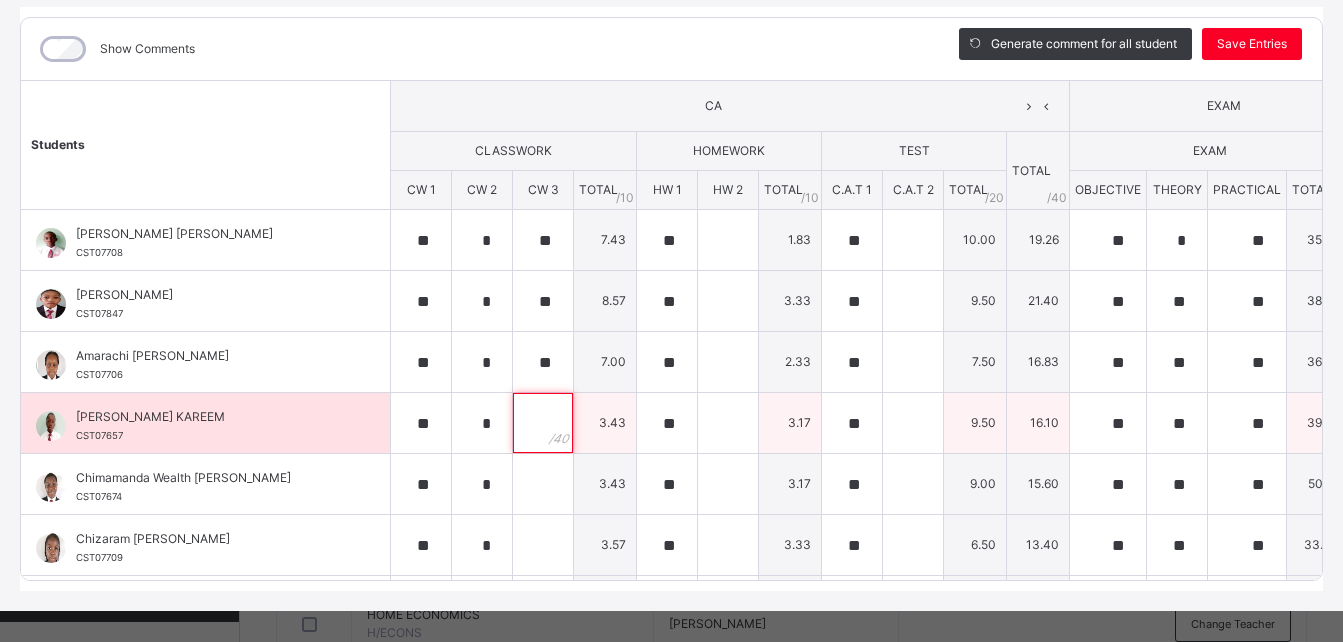 click at bounding box center (543, 423) 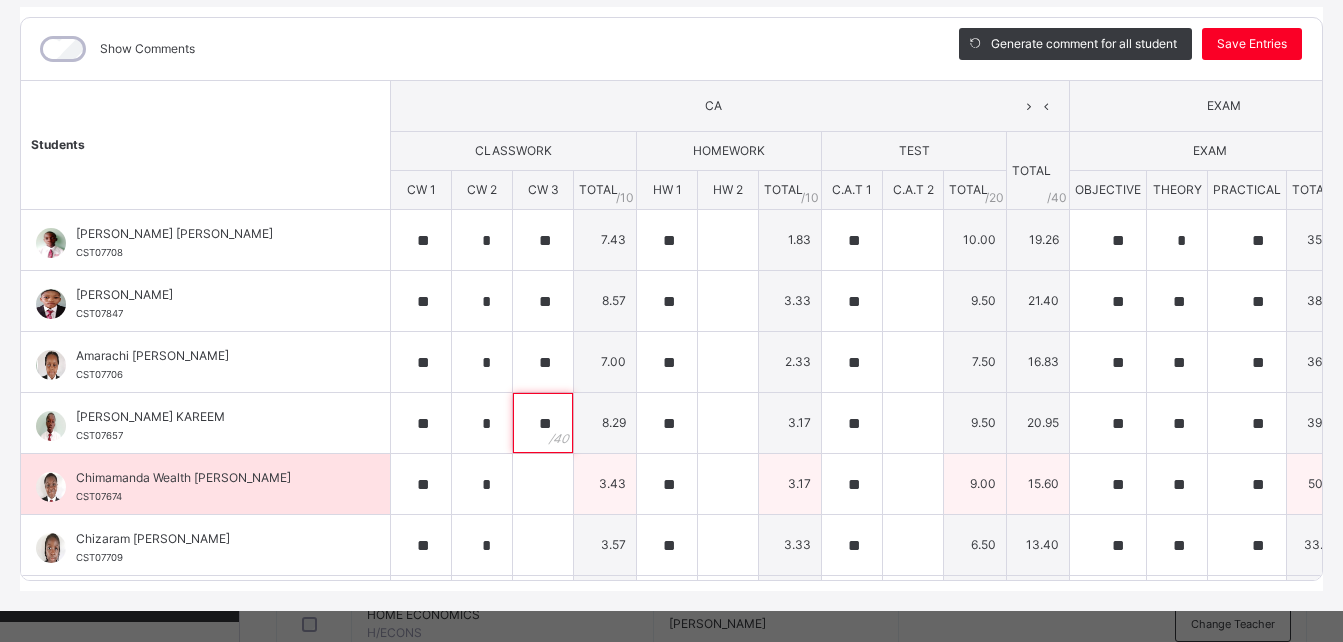 type on "**" 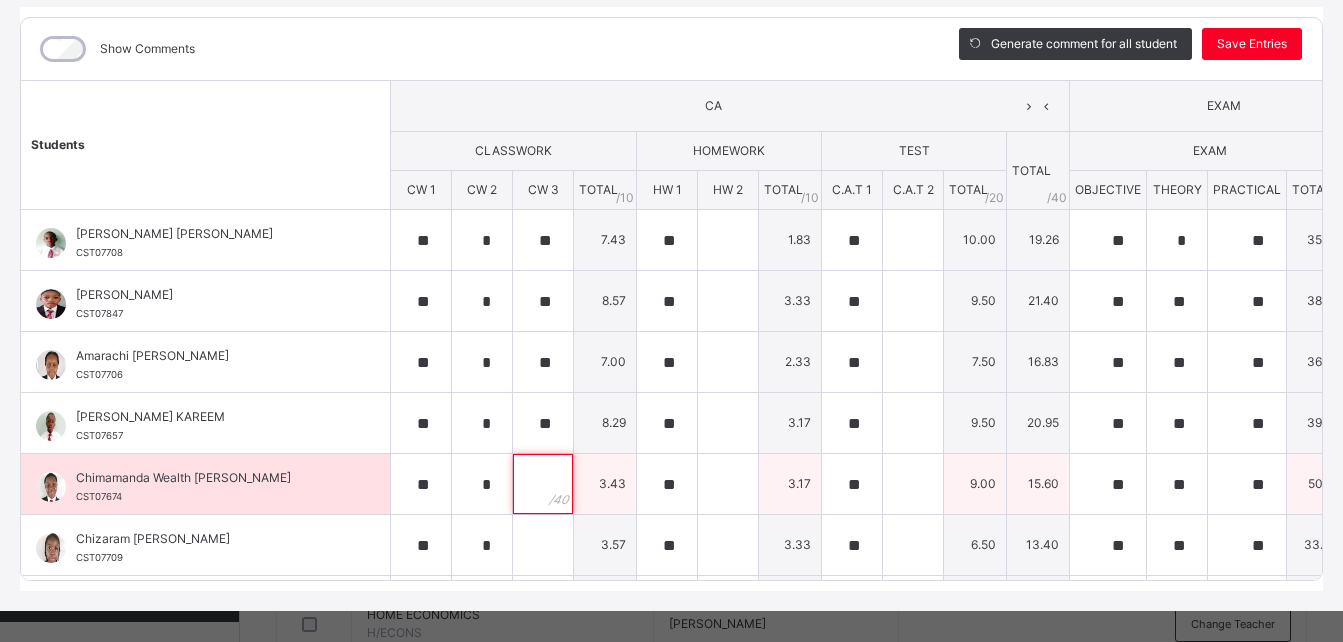 click at bounding box center [543, 484] 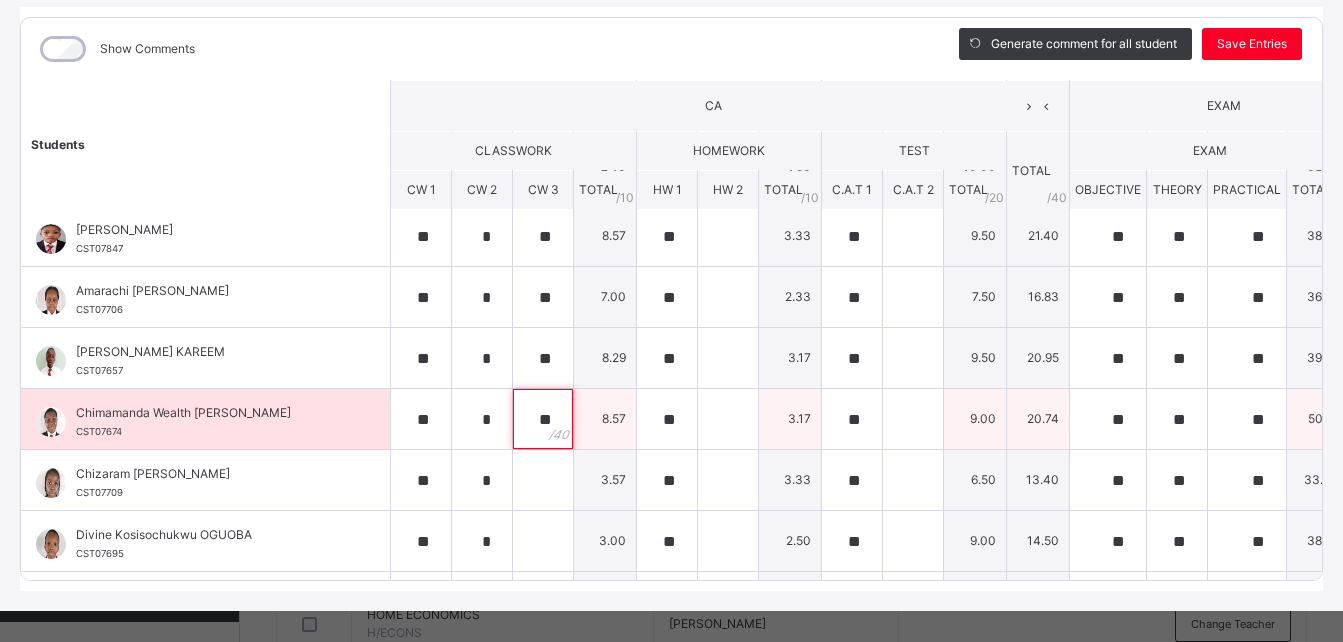 scroll, scrollTop: 71, scrollLeft: 0, axis: vertical 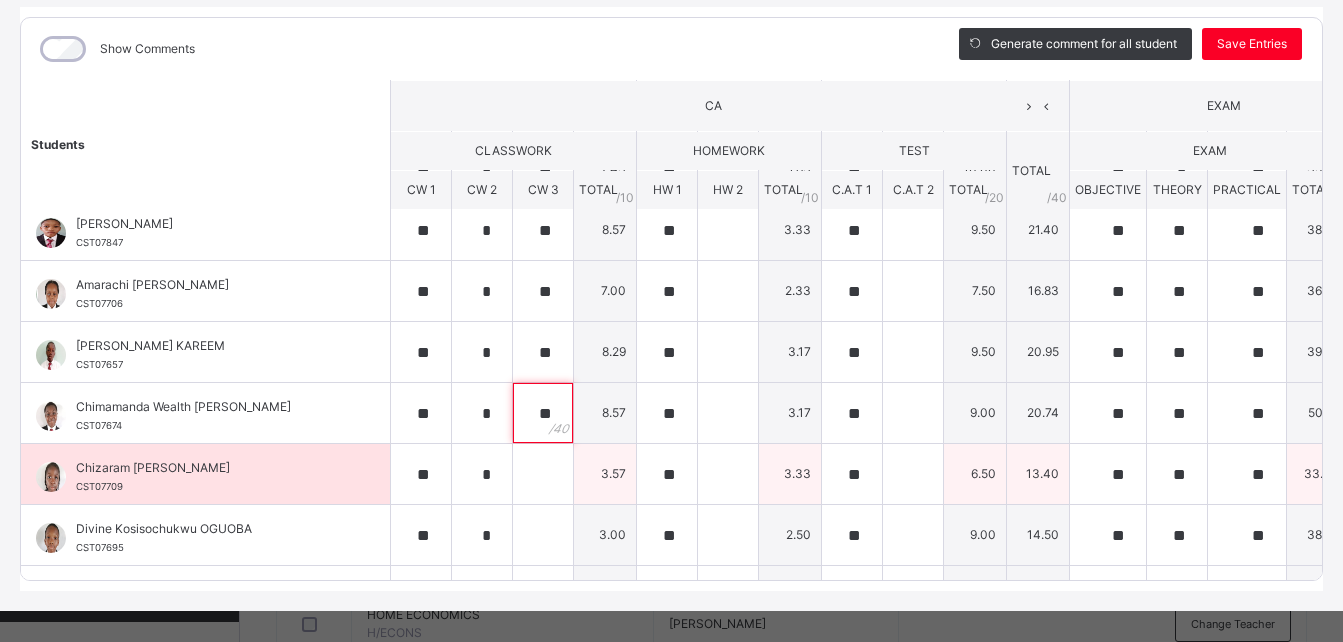 type on "**" 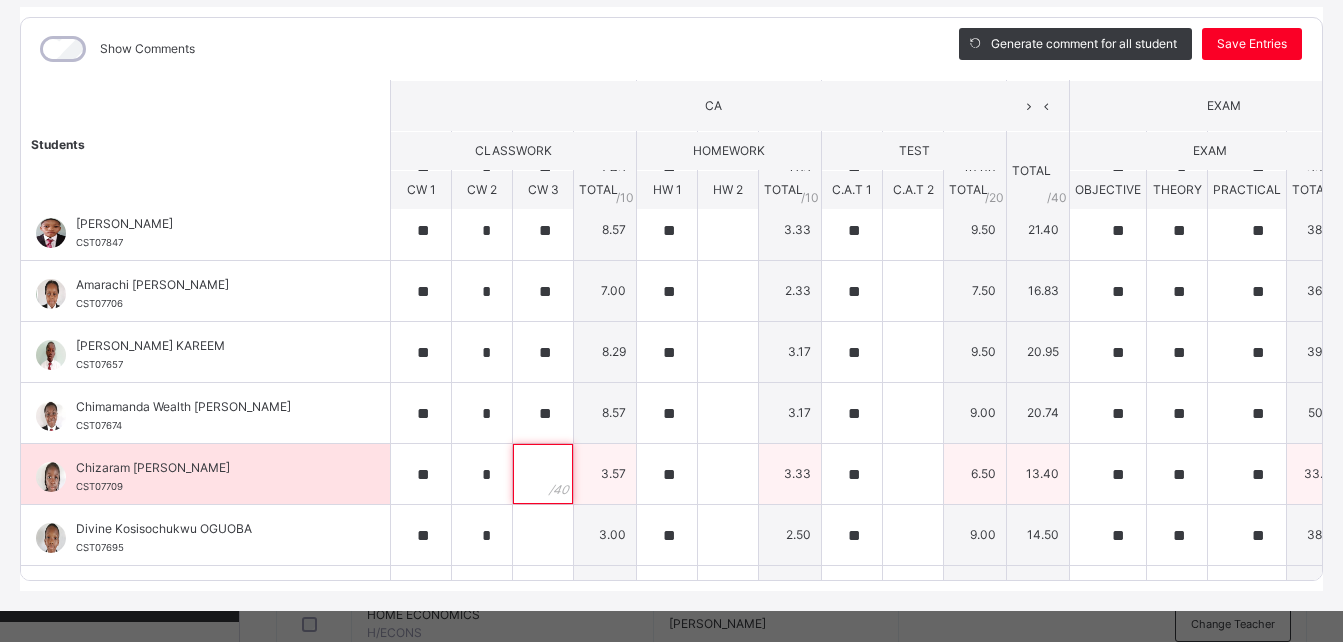 click at bounding box center (543, 474) 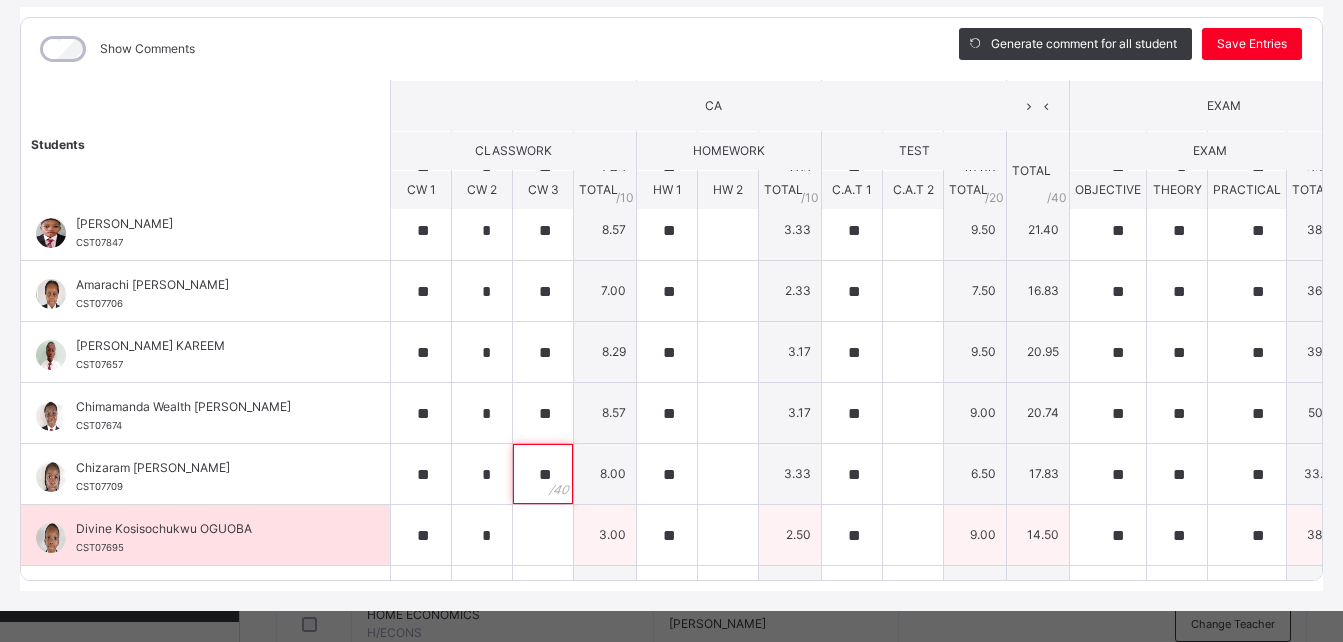 type on "**" 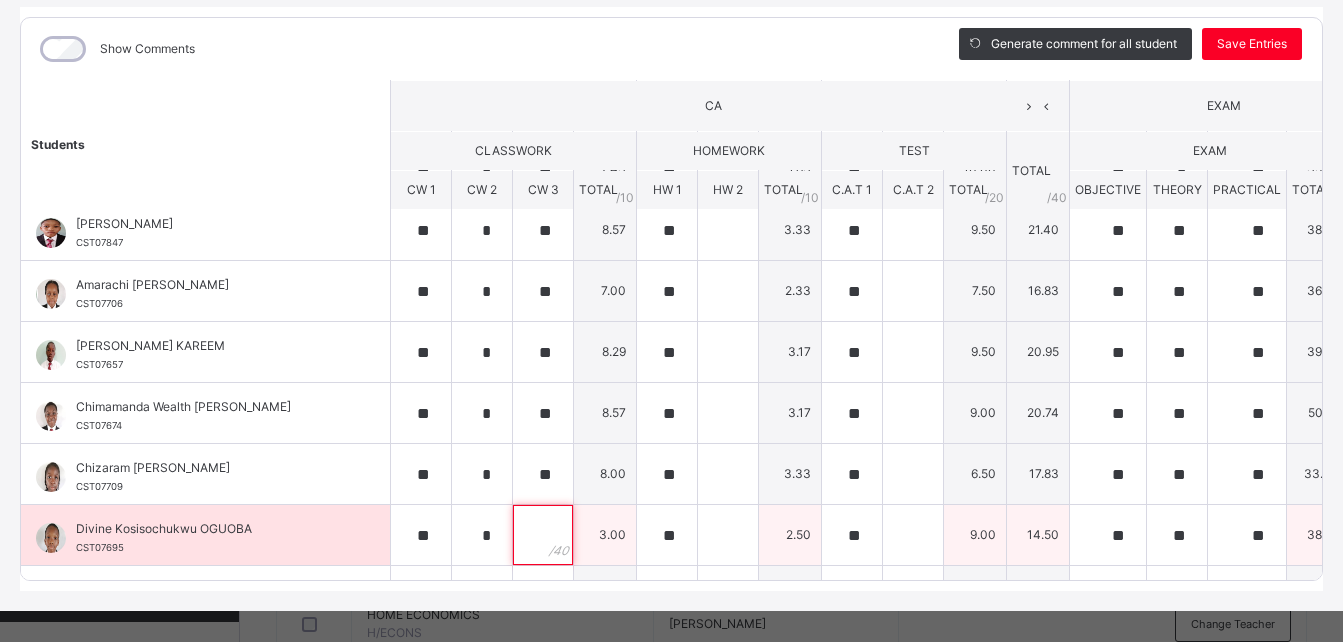 click at bounding box center [543, 535] 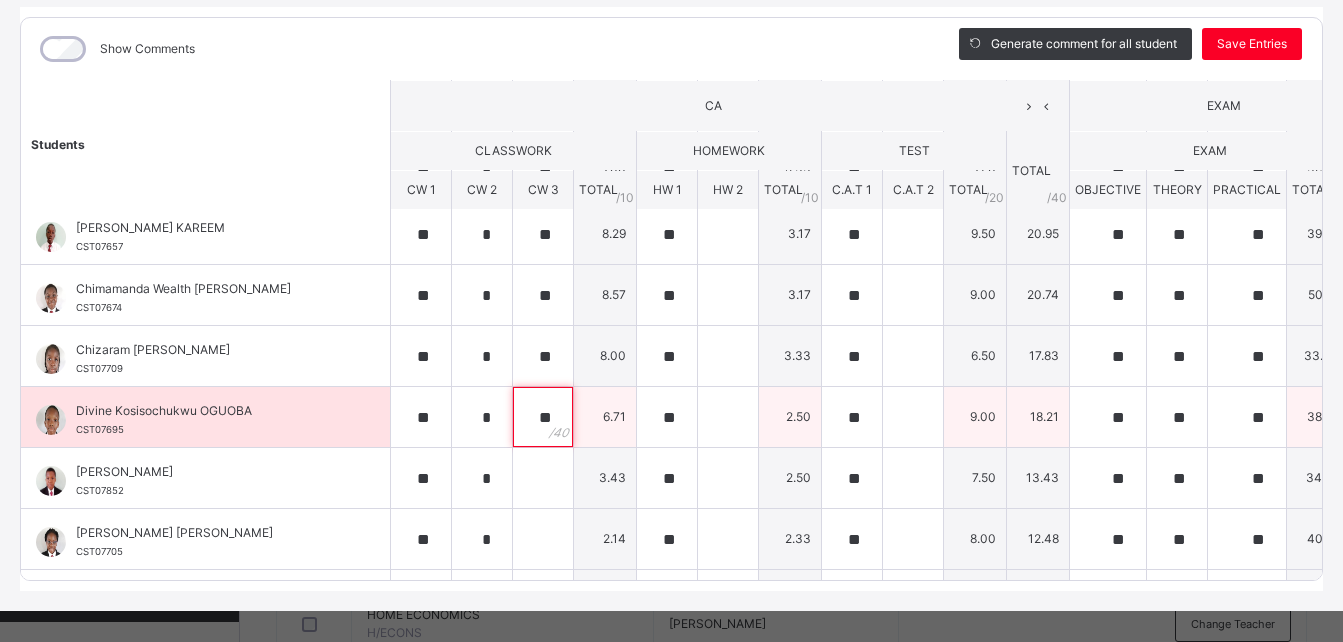 scroll, scrollTop: 192, scrollLeft: 0, axis: vertical 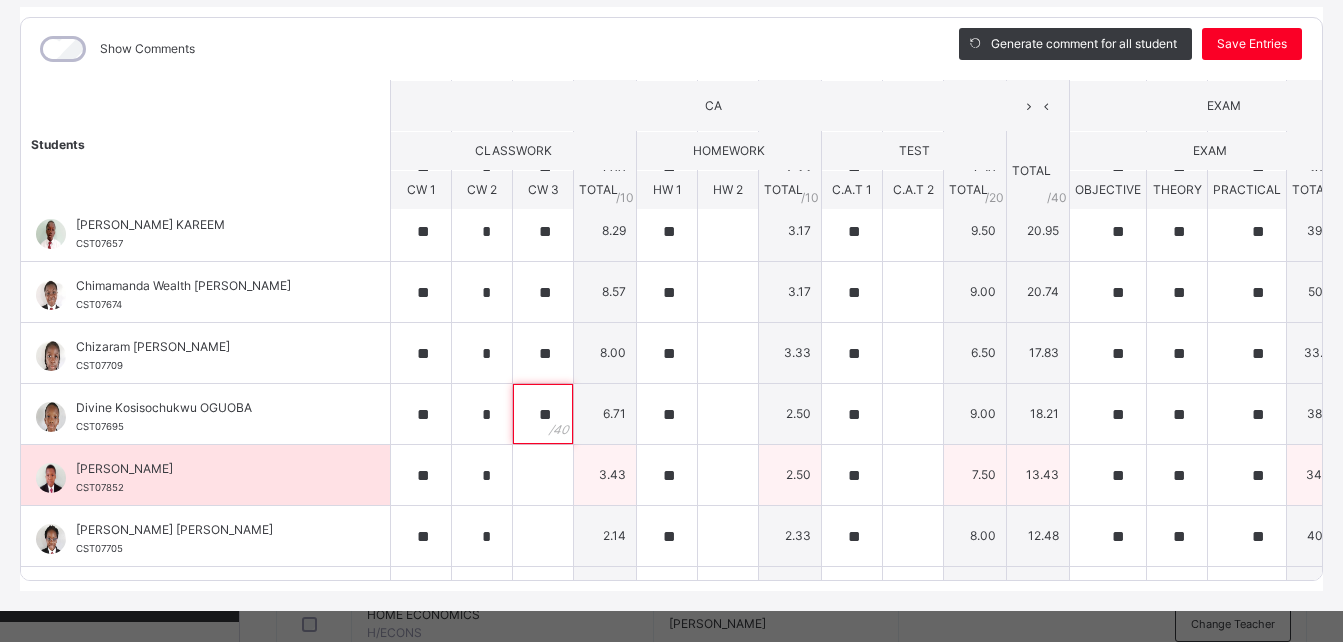 type on "**" 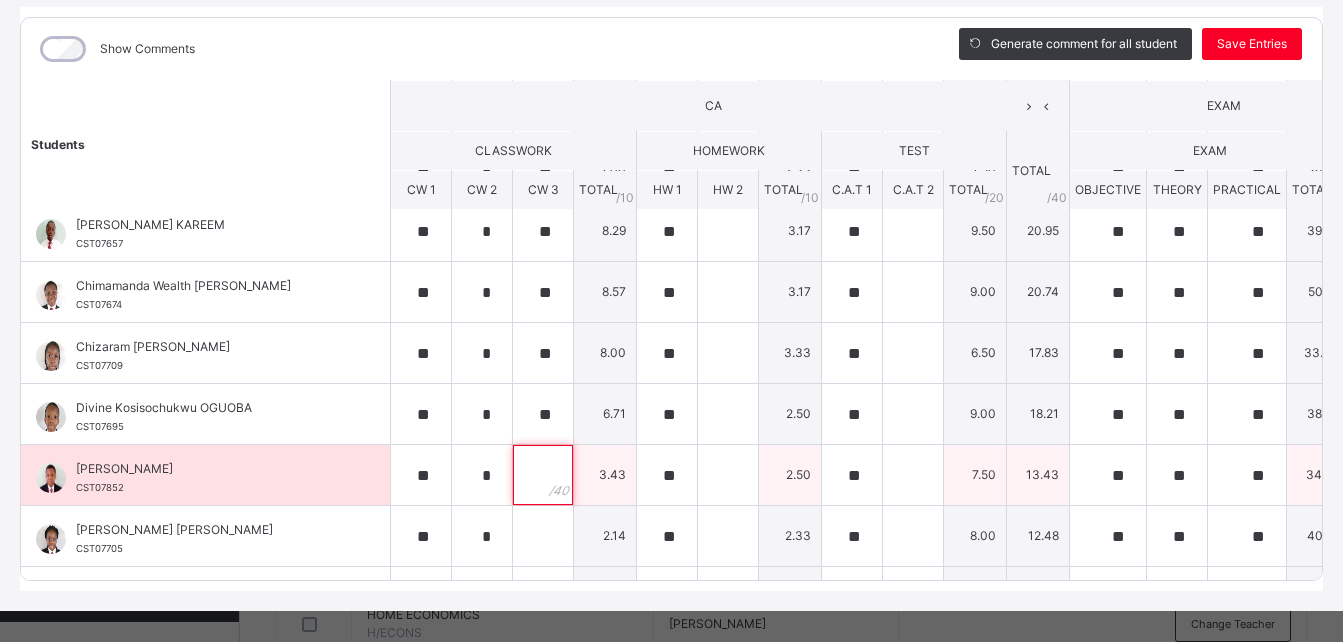 click at bounding box center [543, 475] 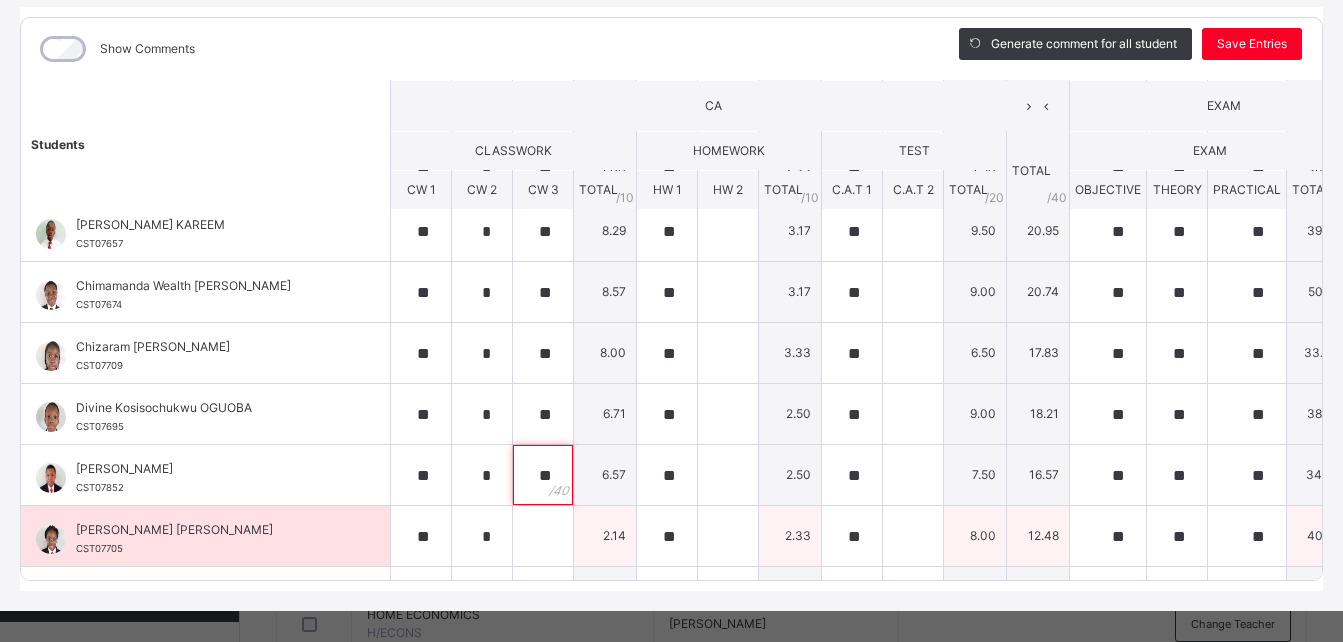 type on "**" 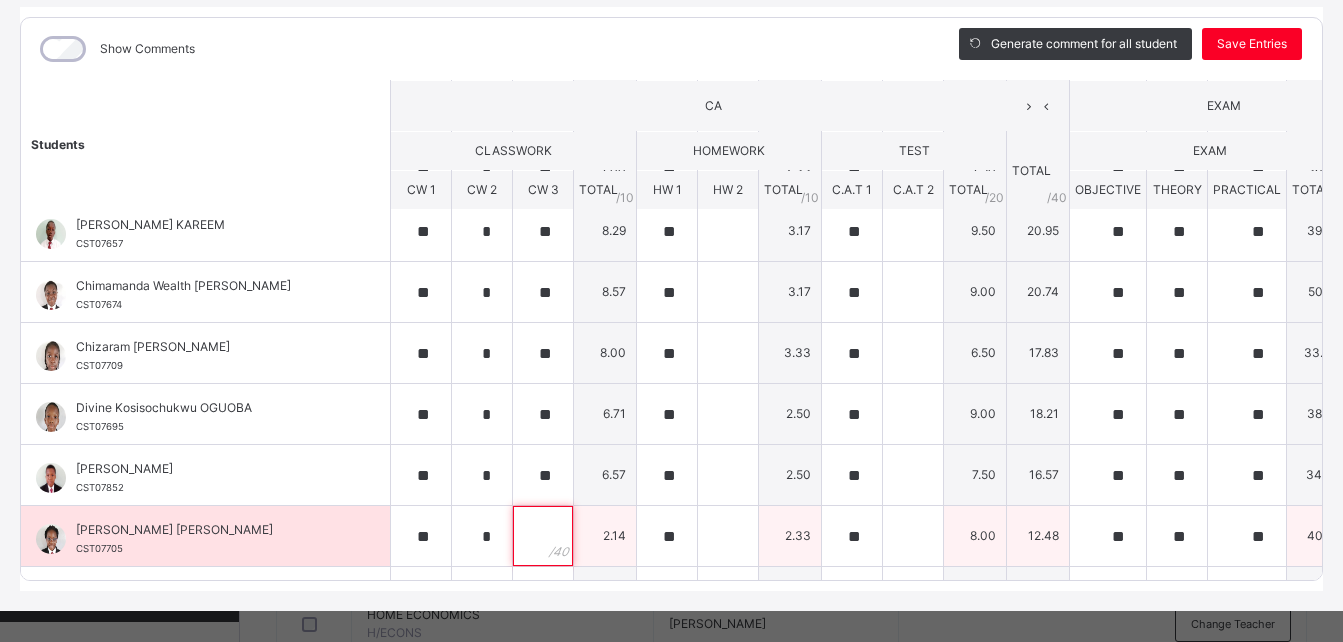 click at bounding box center [543, 536] 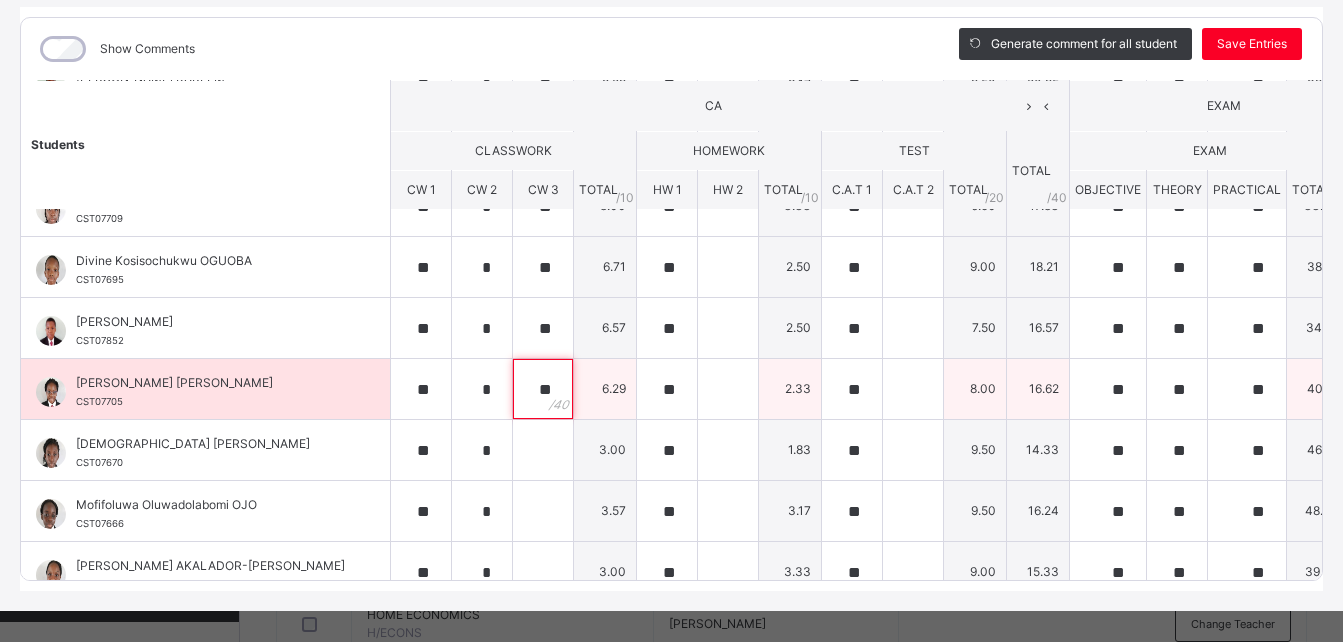 scroll, scrollTop: 342, scrollLeft: 0, axis: vertical 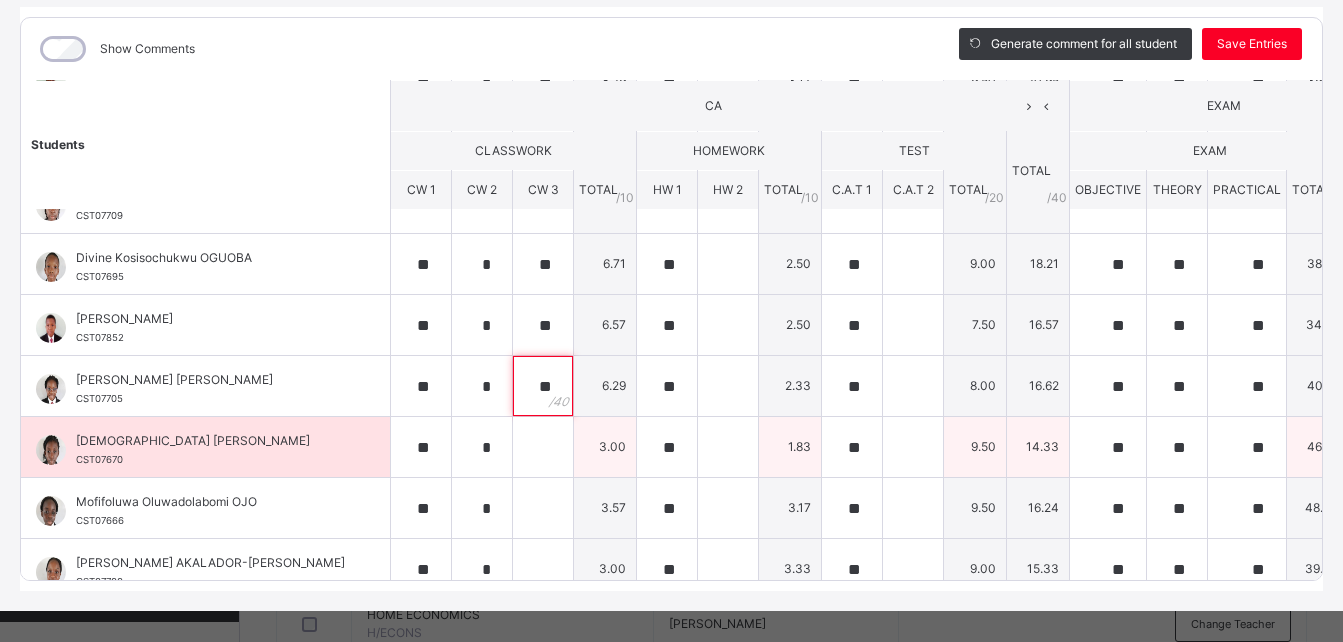 type on "**" 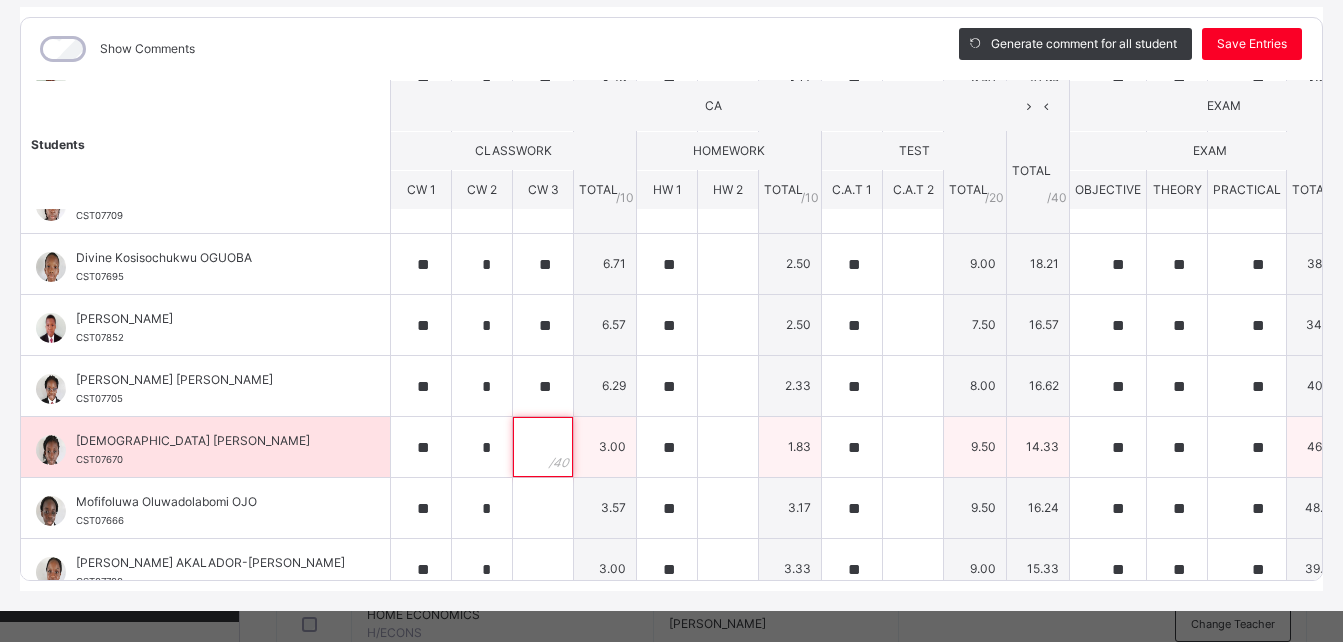 click at bounding box center (543, 447) 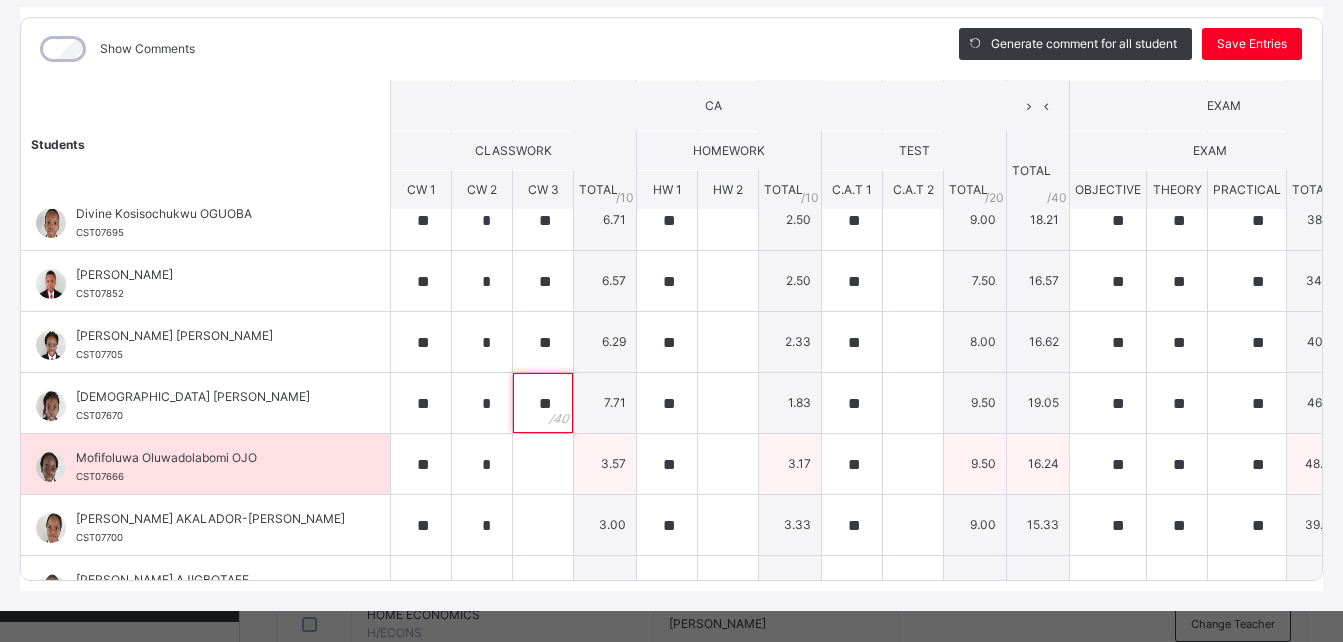 scroll, scrollTop: 387, scrollLeft: 0, axis: vertical 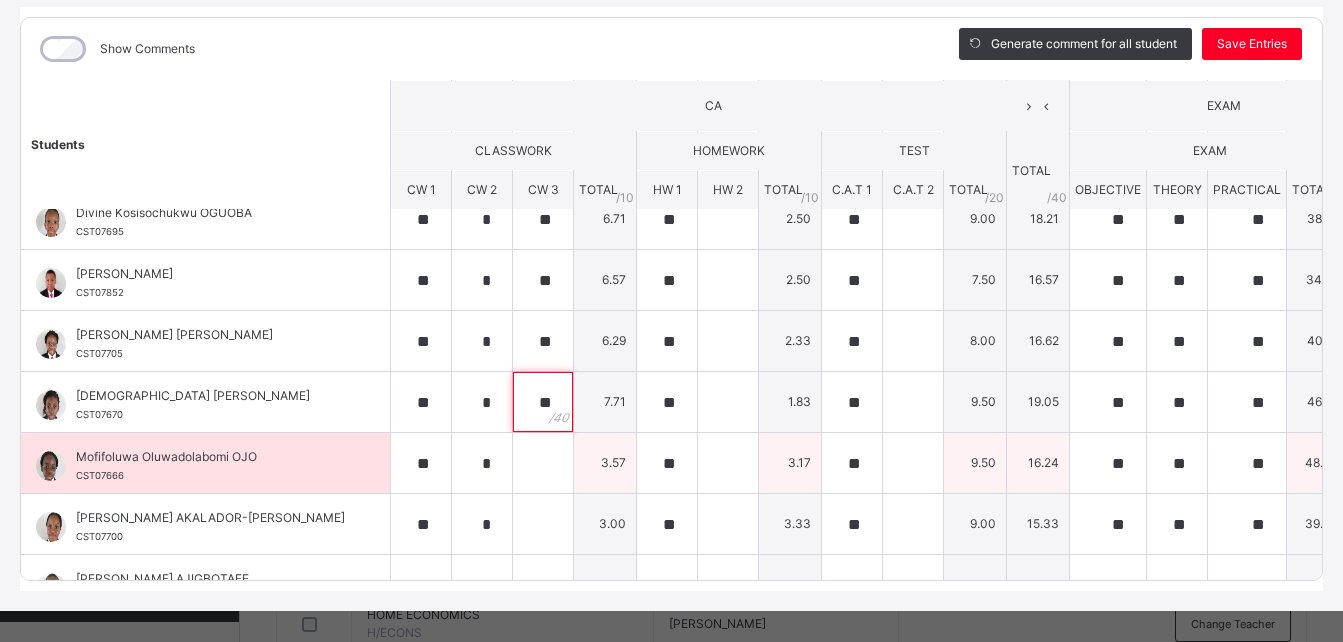 type on "**" 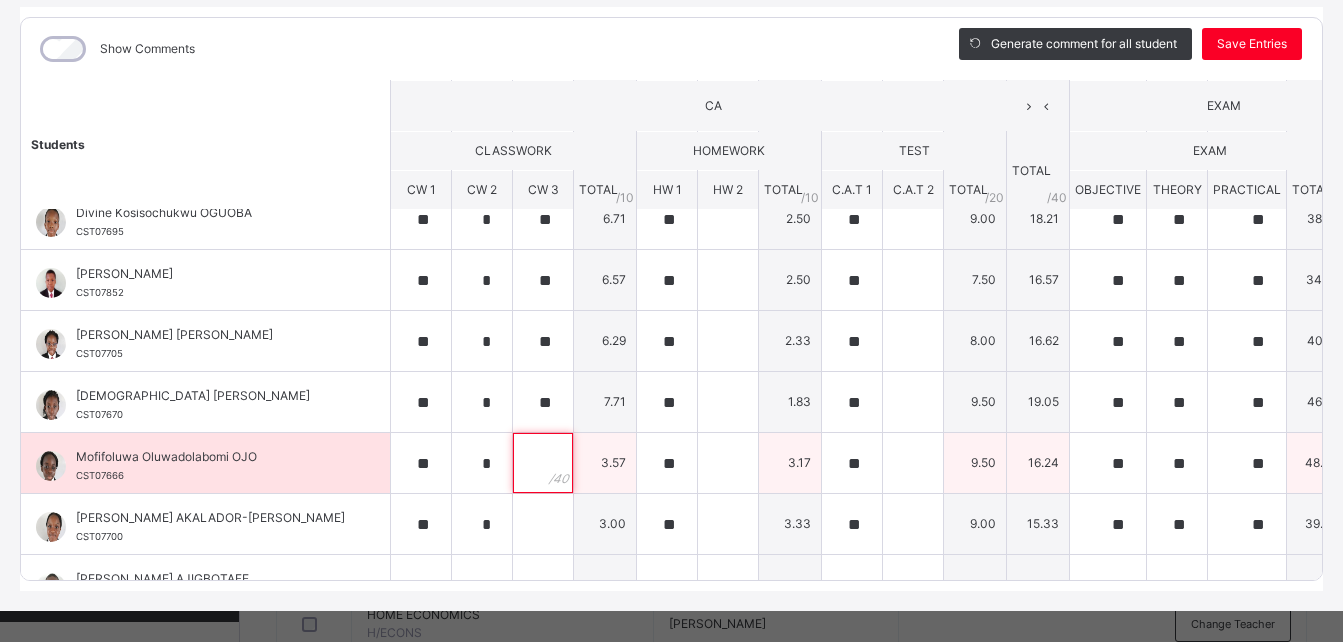 click at bounding box center [543, 463] 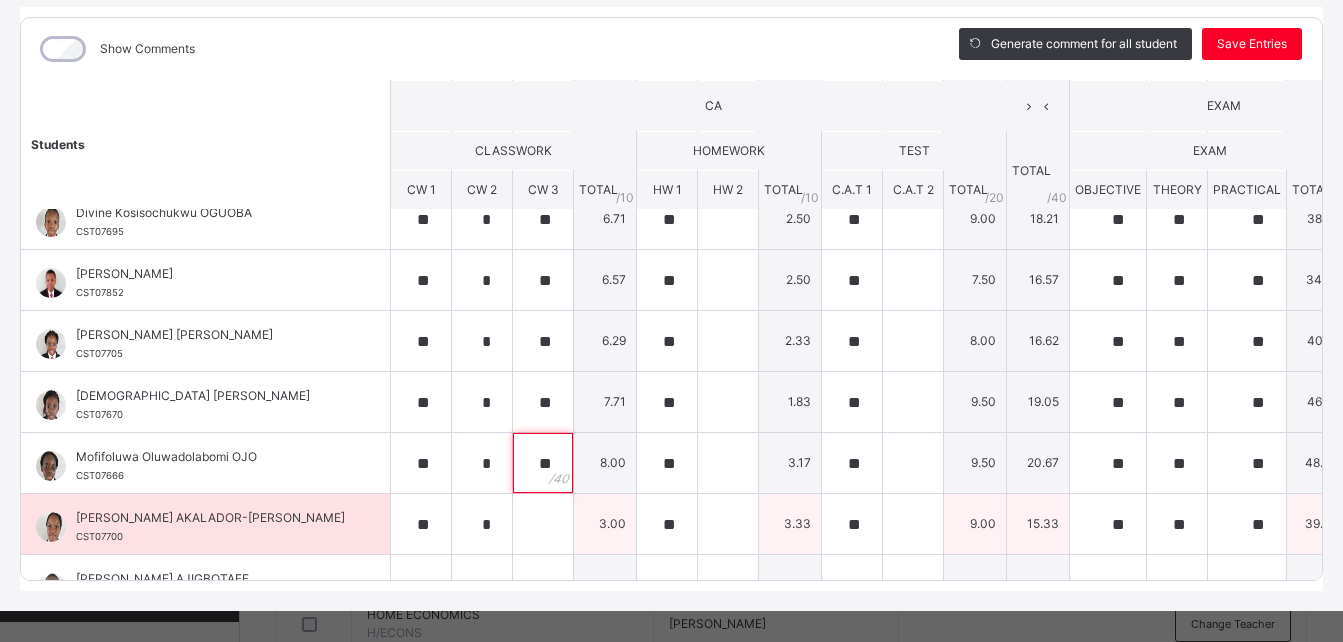 type on "**" 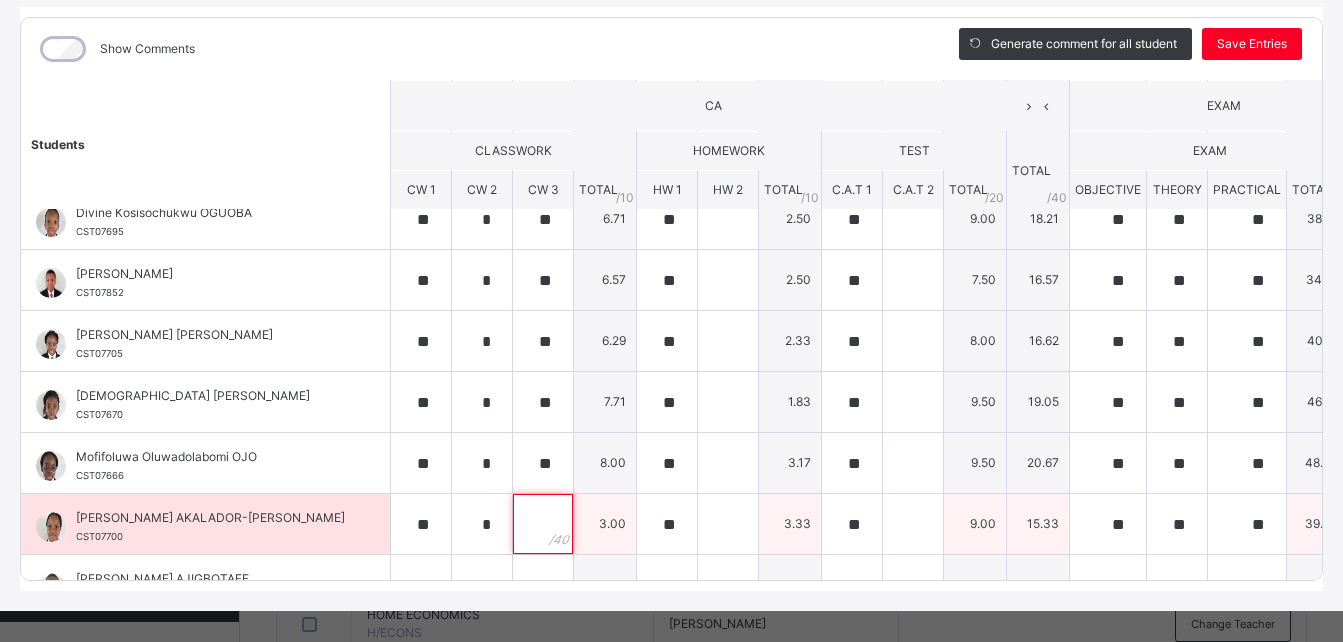 click at bounding box center (543, 524) 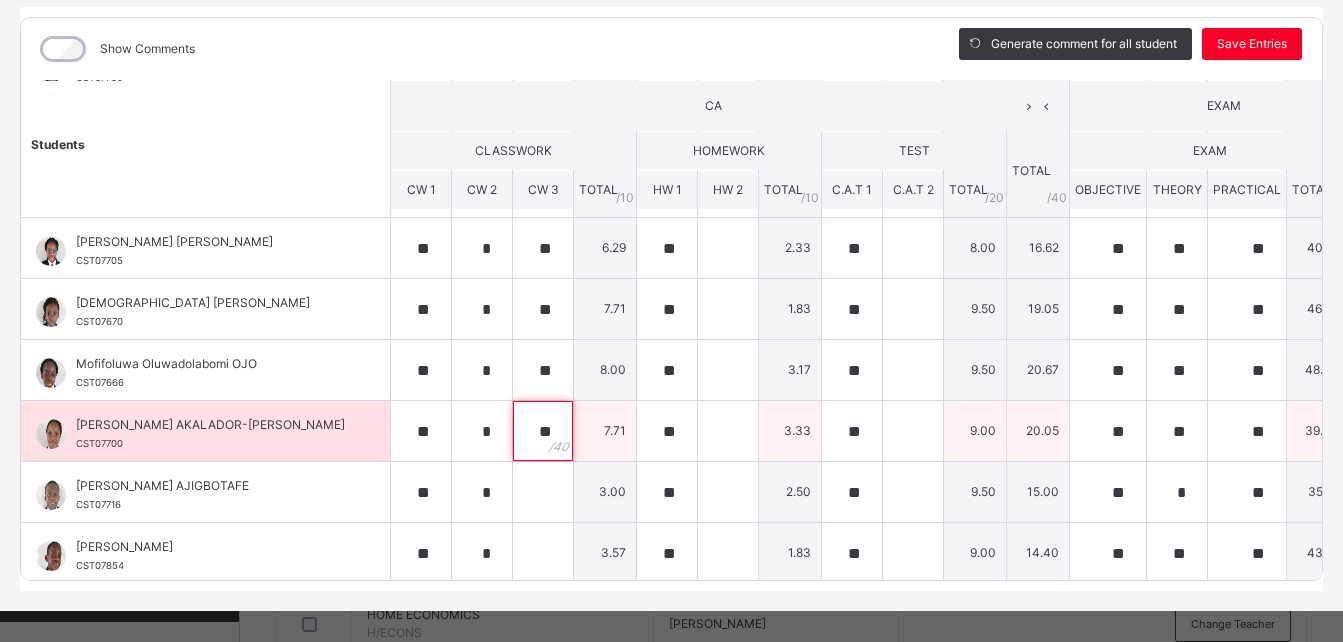 scroll, scrollTop: 481, scrollLeft: 0, axis: vertical 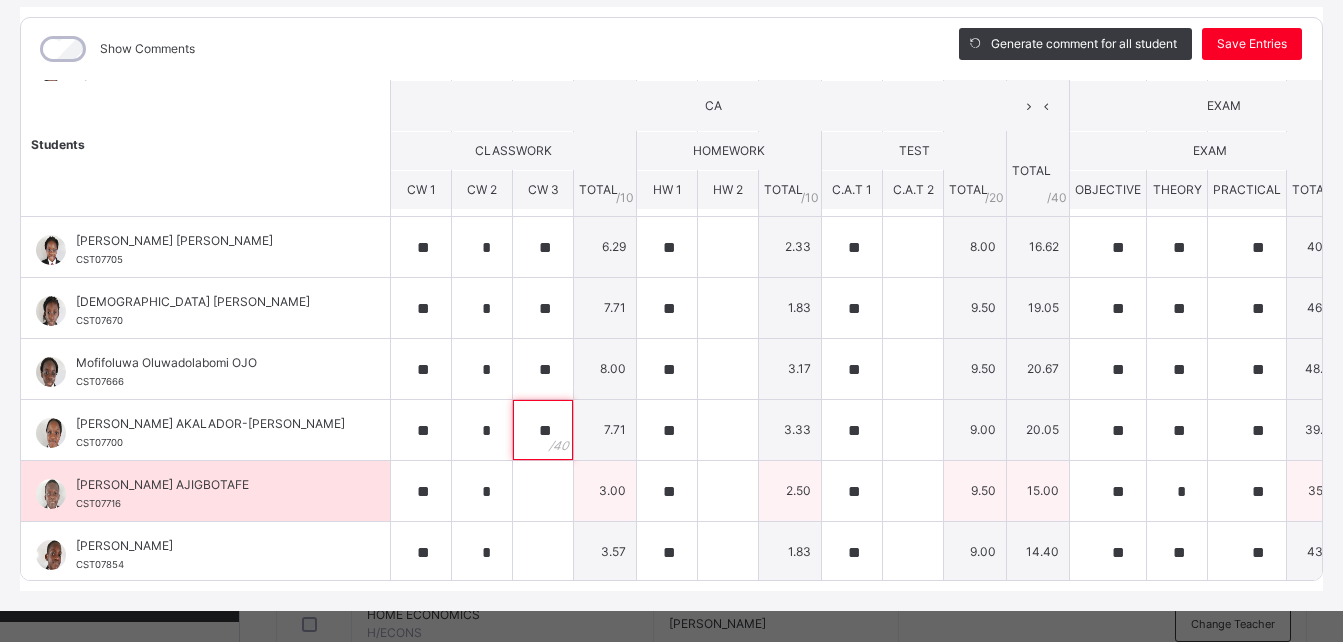 type on "**" 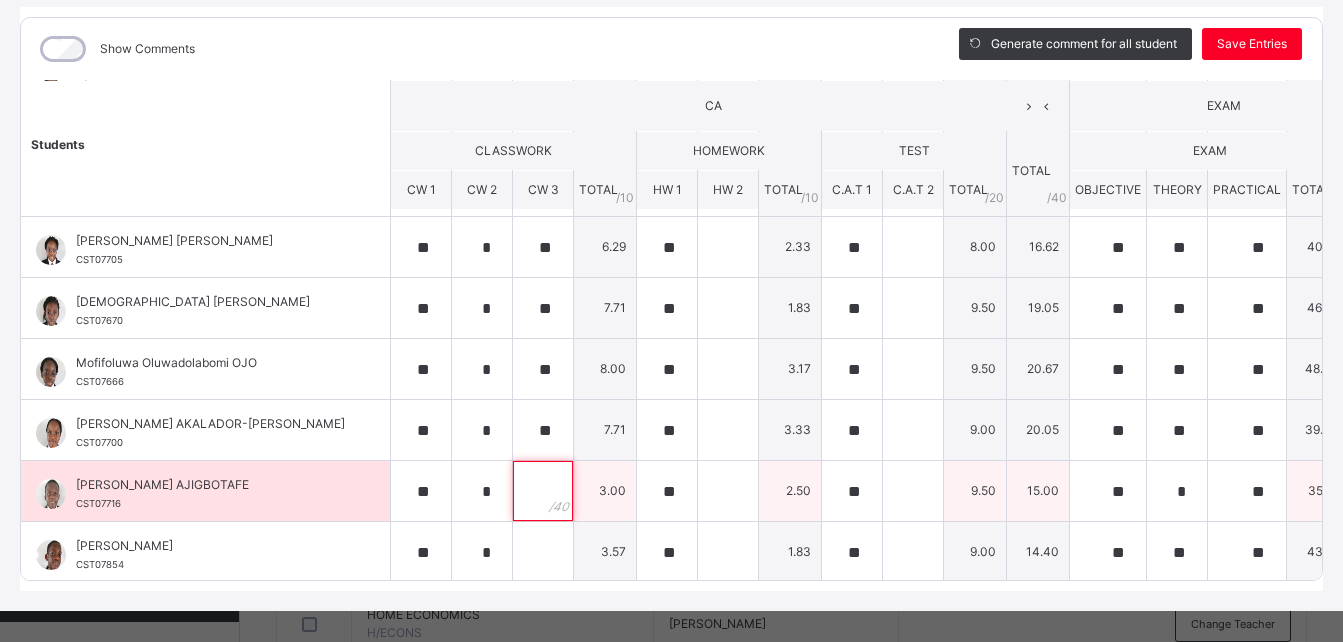 click at bounding box center [543, 491] 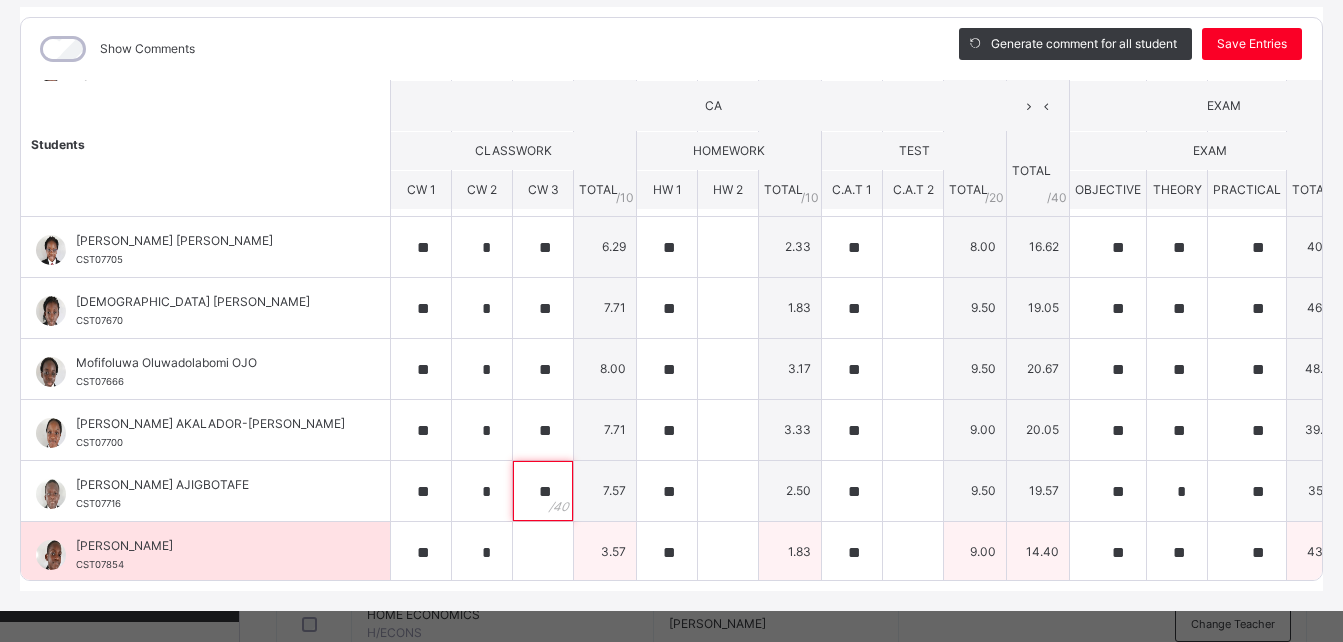 type on "**" 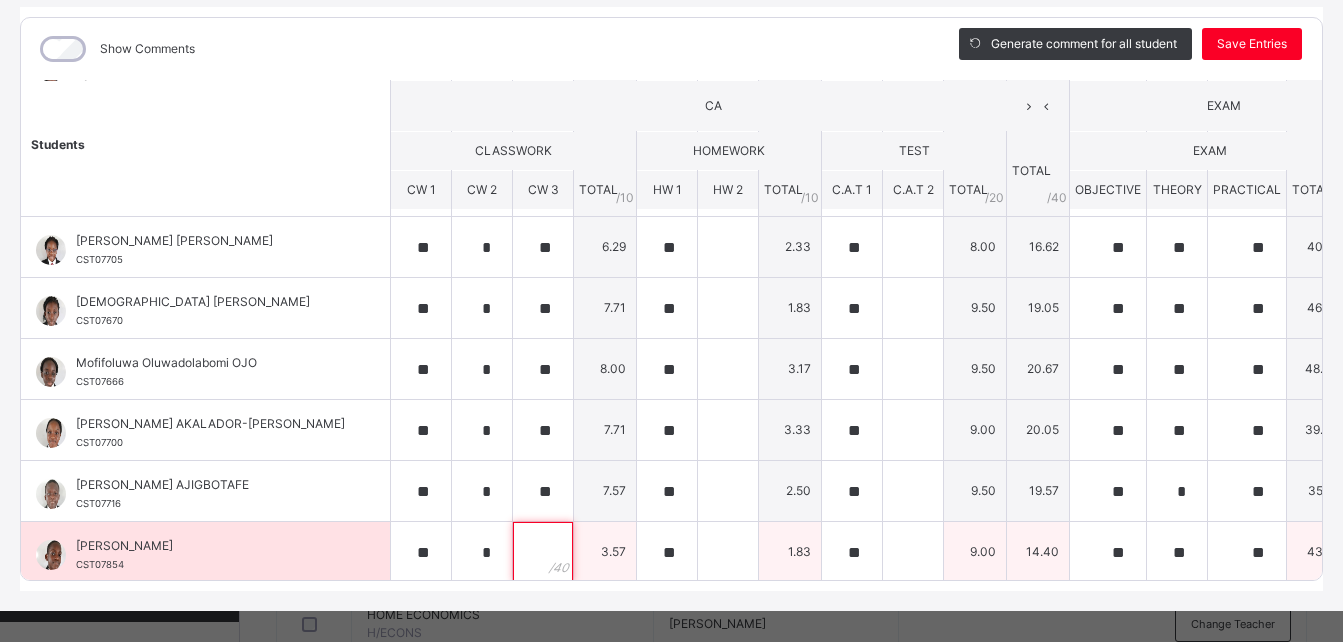 click at bounding box center [543, 552] 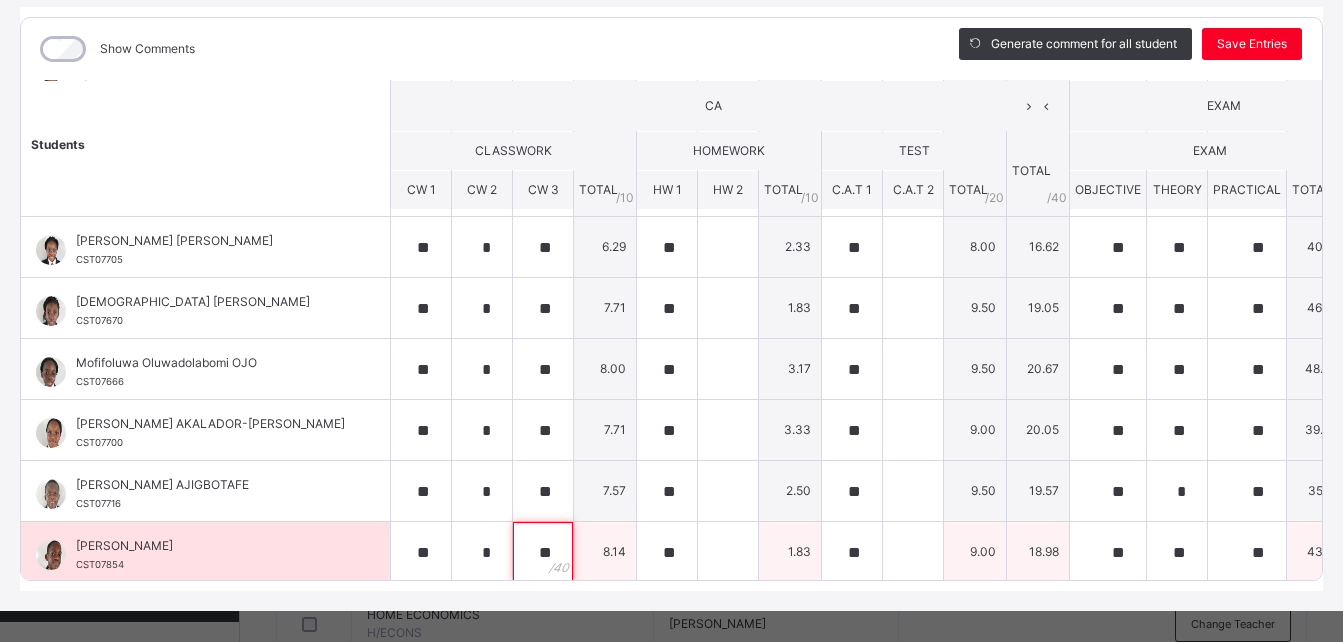 scroll, scrollTop: 560, scrollLeft: 0, axis: vertical 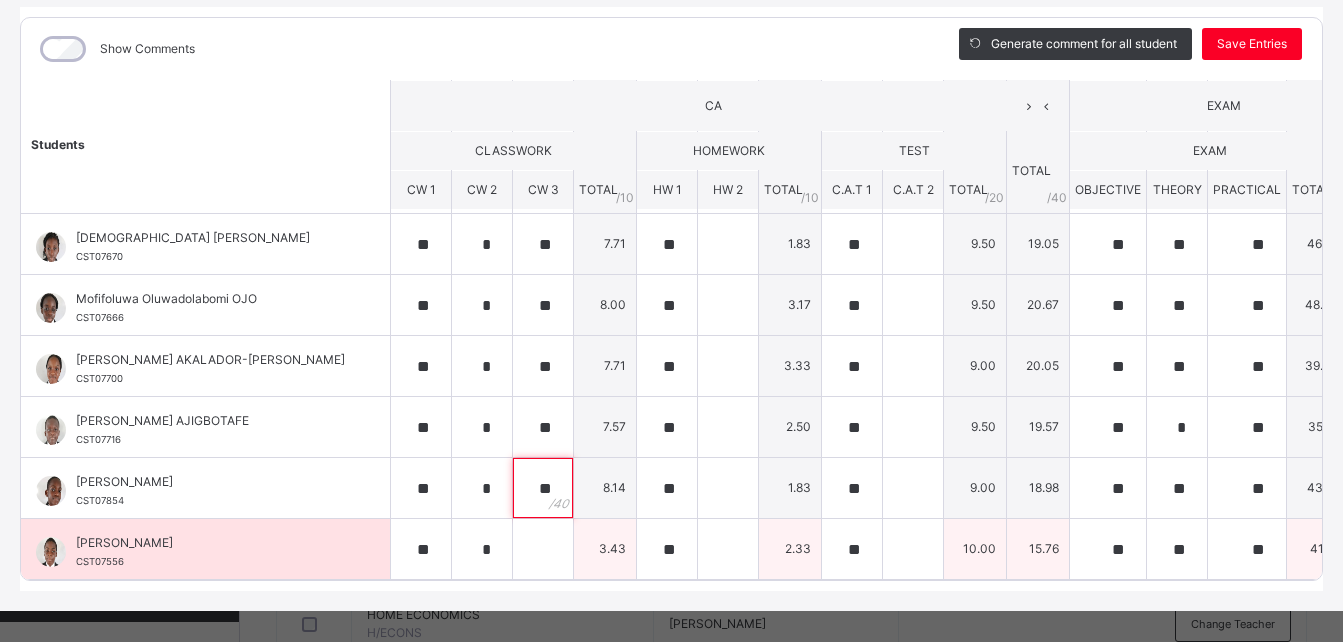 type on "**" 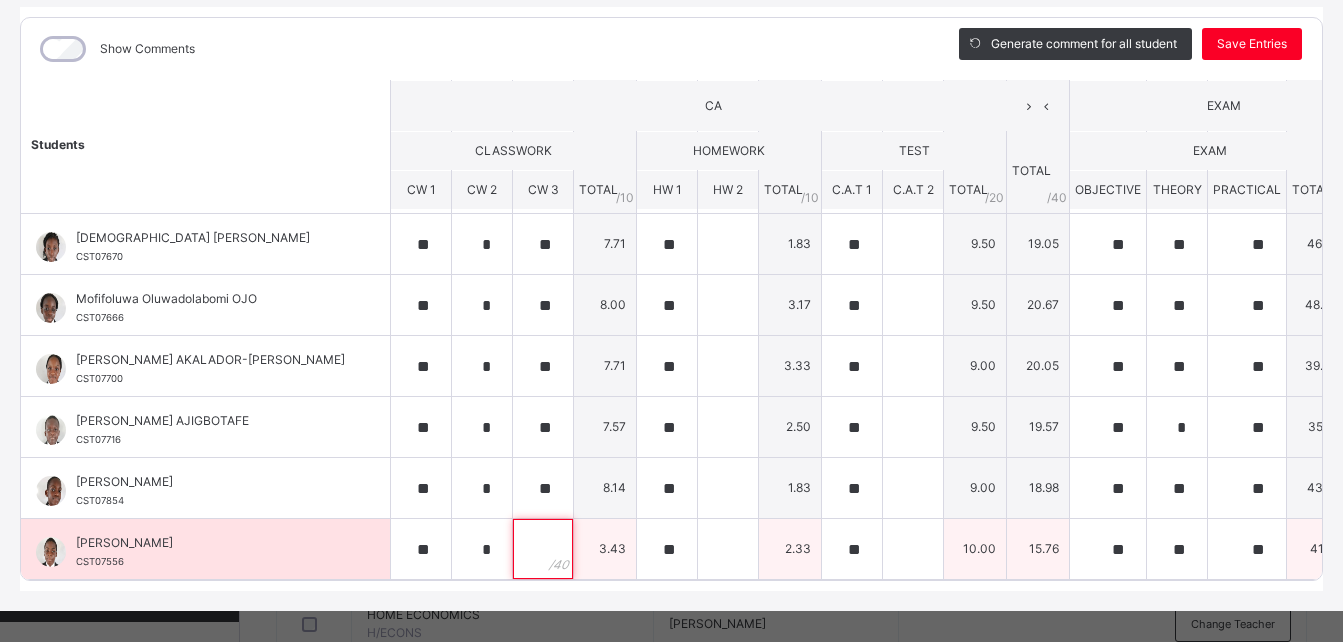 click at bounding box center (543, 549) 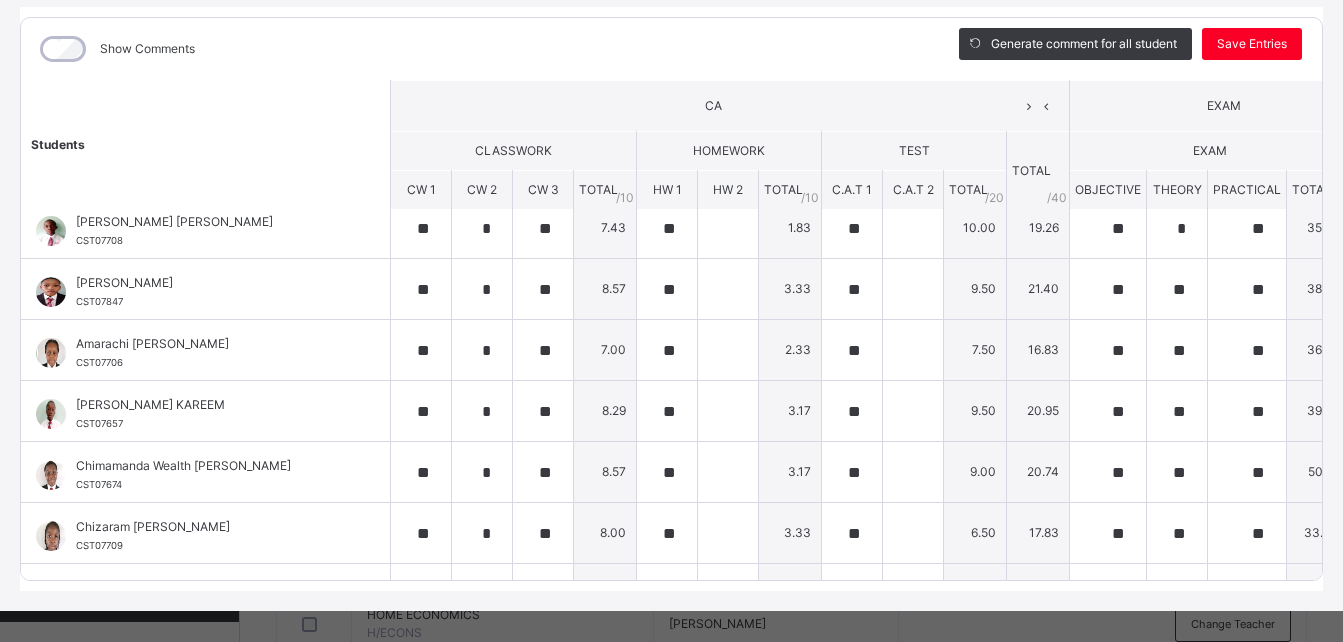 scroll, scrollTop: 0, scrollLeft: 0, axis: both 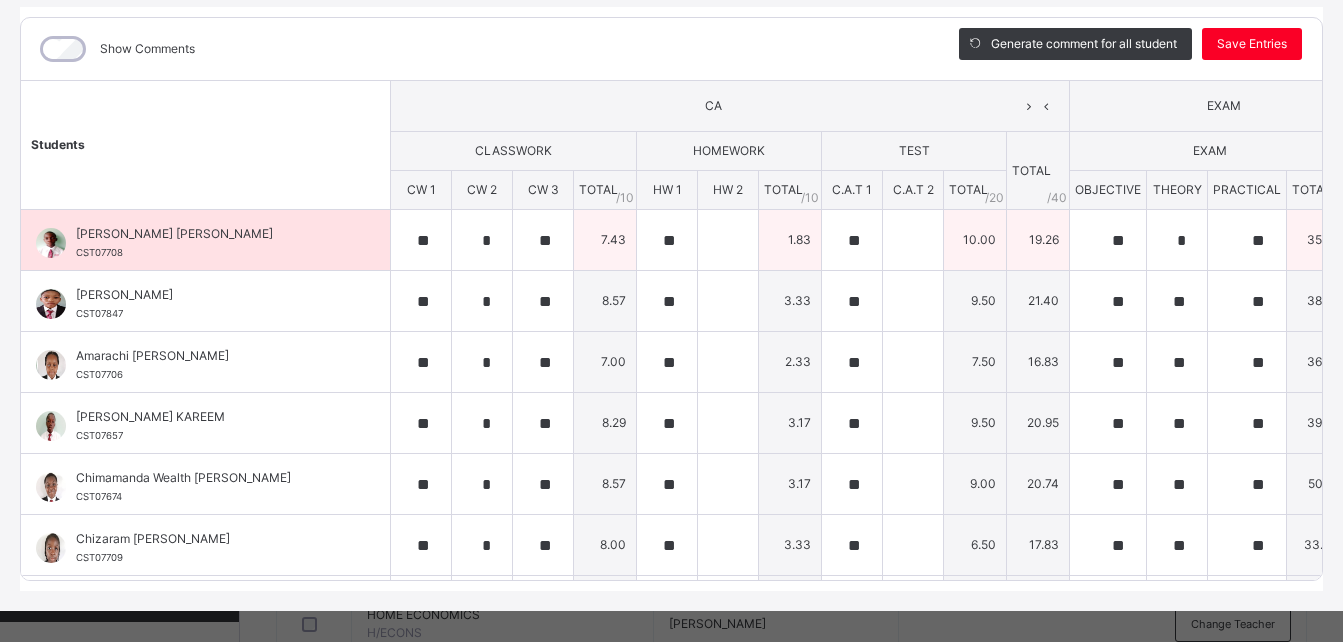 type on "**" 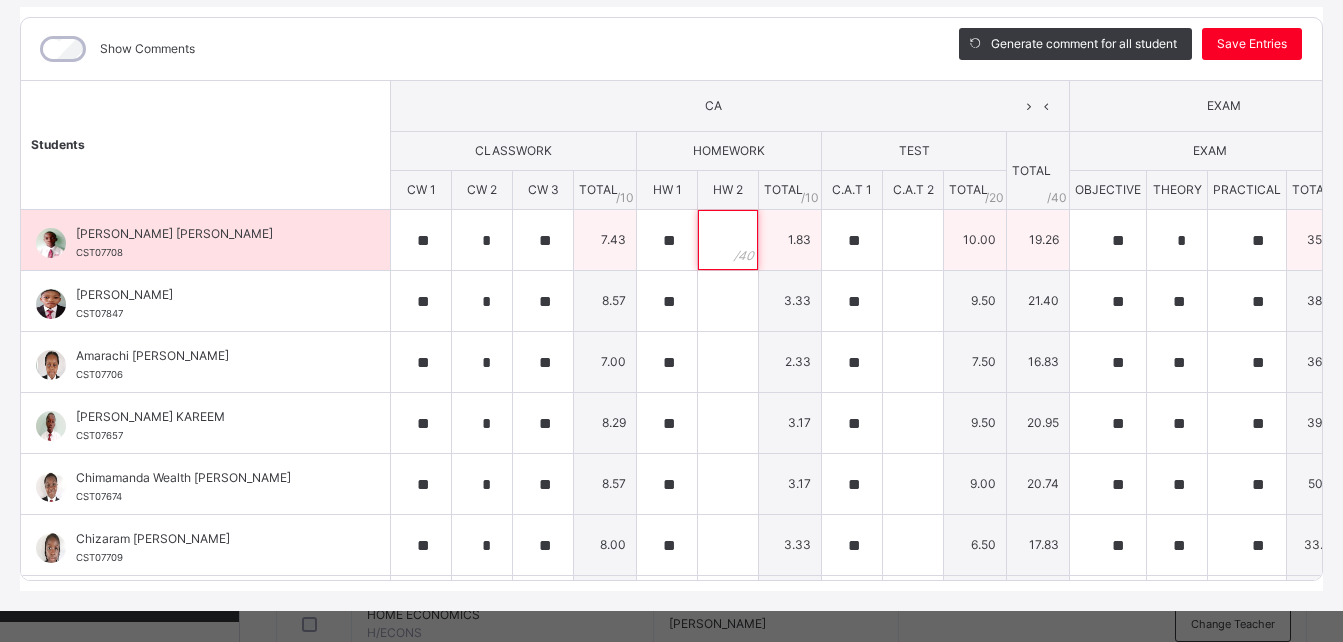 click at bounding box center [728, 240] 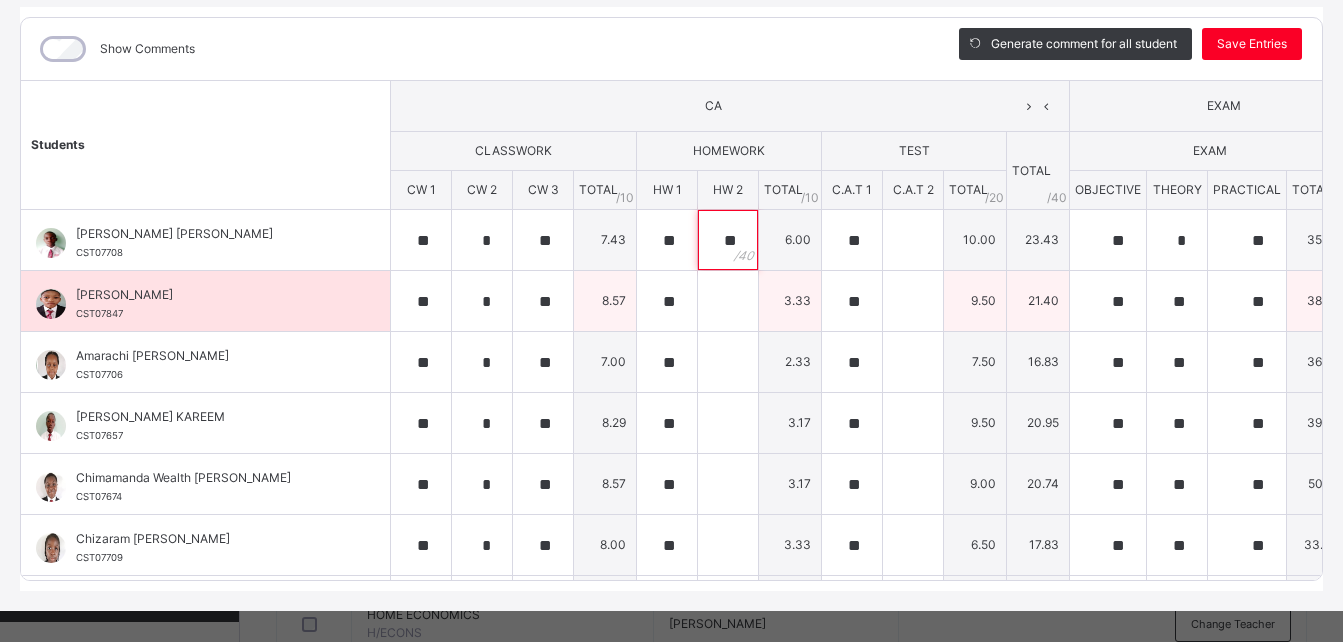 type on "**" 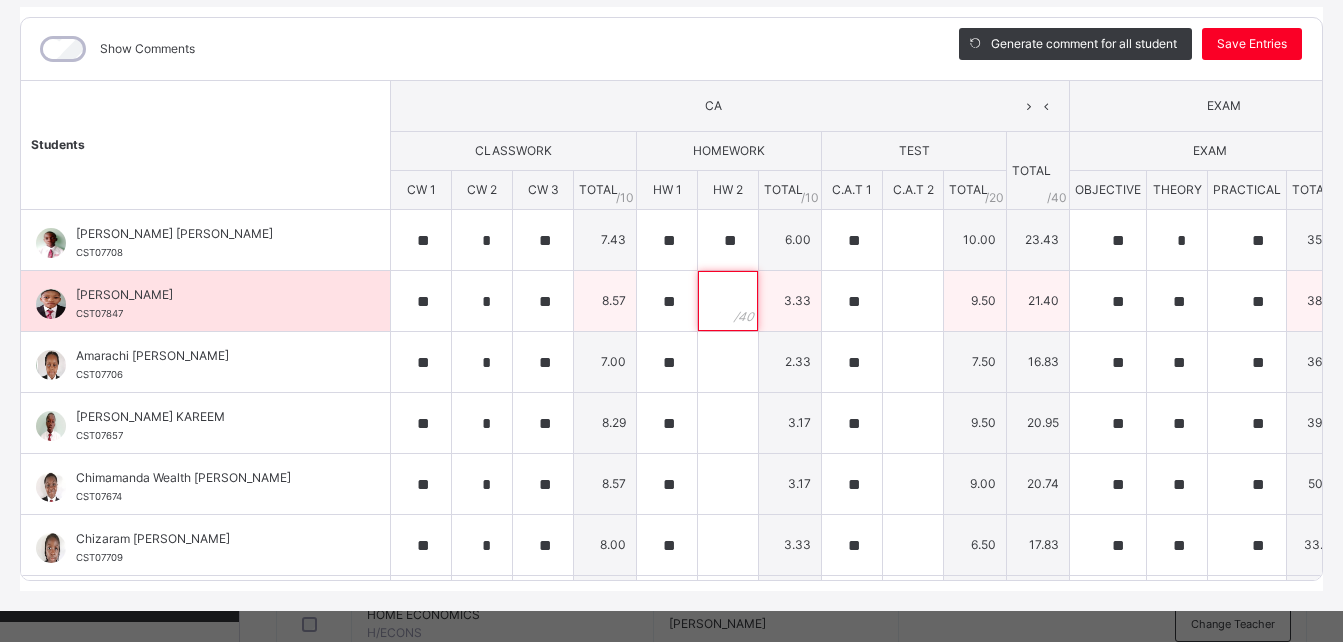 click at bounding box center [728, 301] 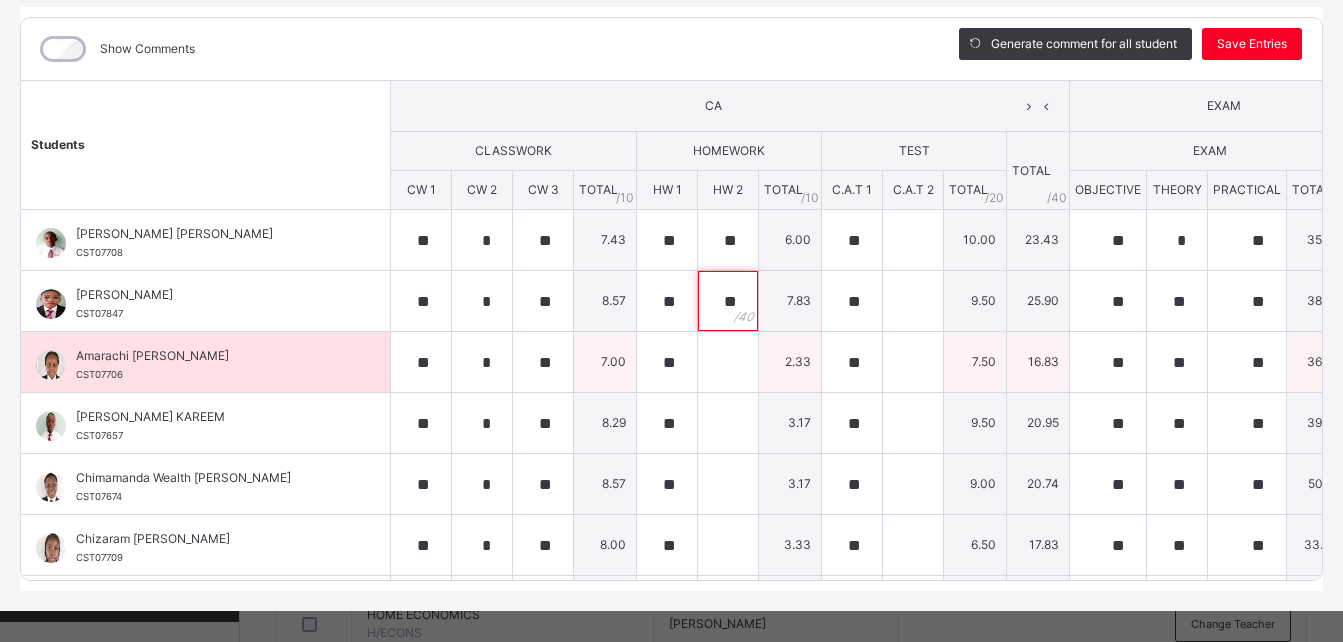 type on "**" 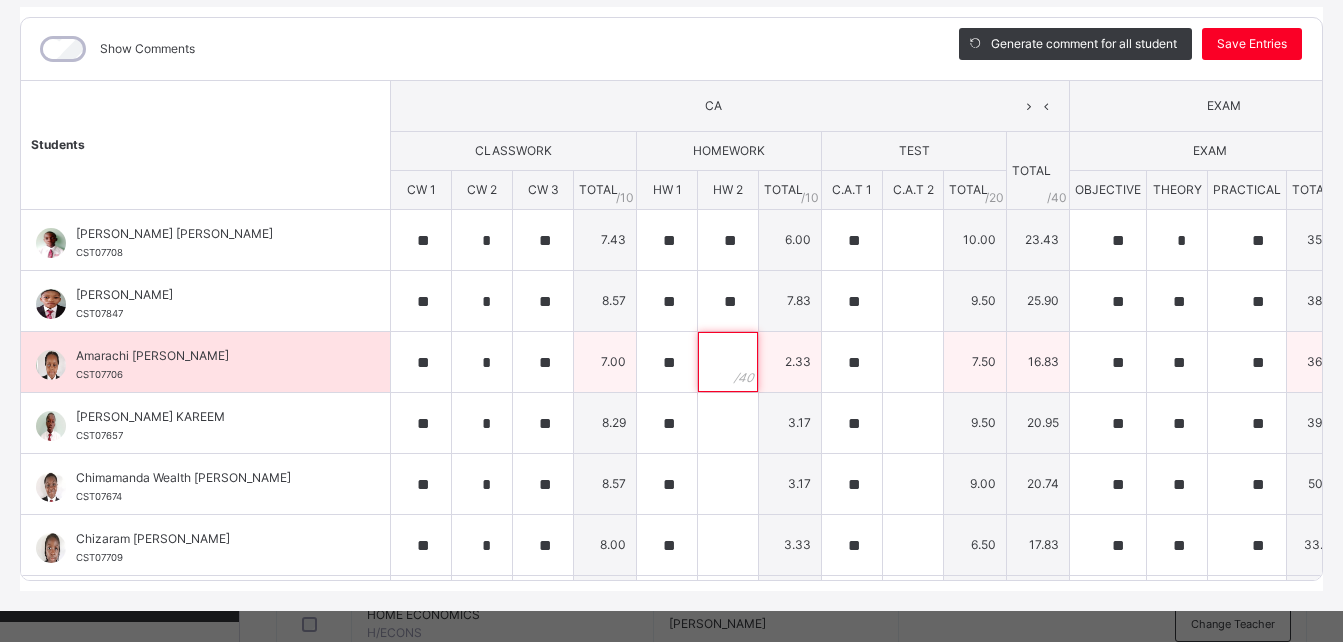 click at bounding box center (728, 362) 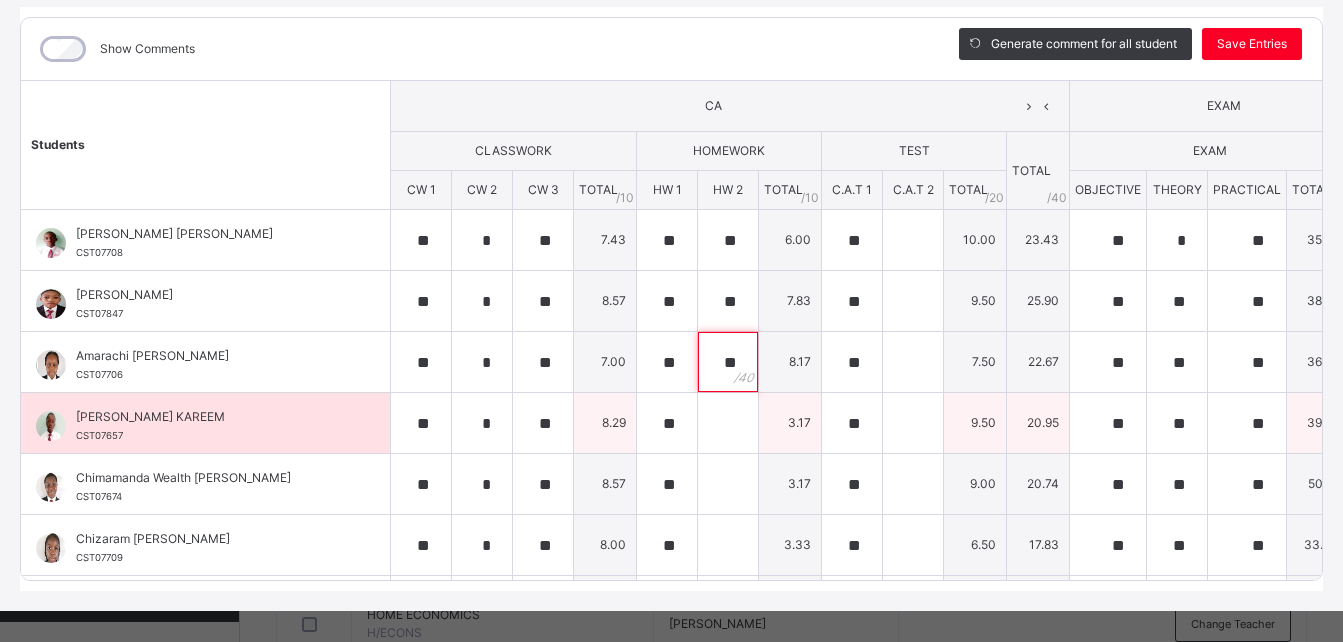 type on "**" 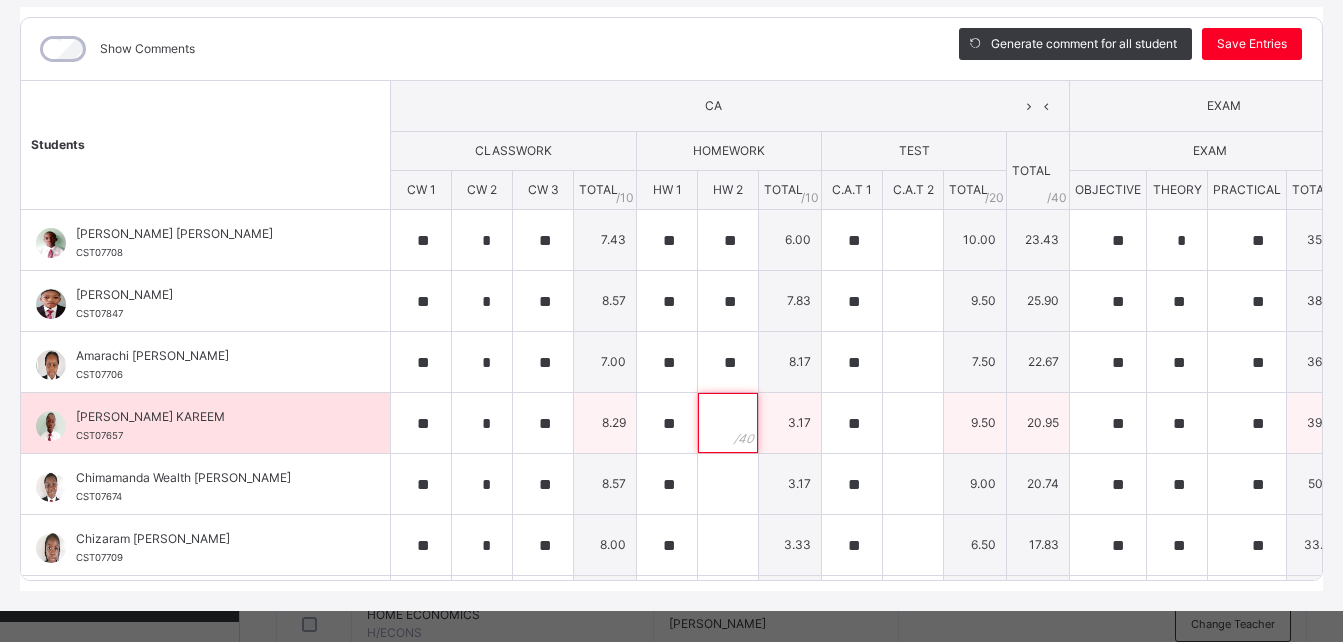 click at bounding box center [728, 423] 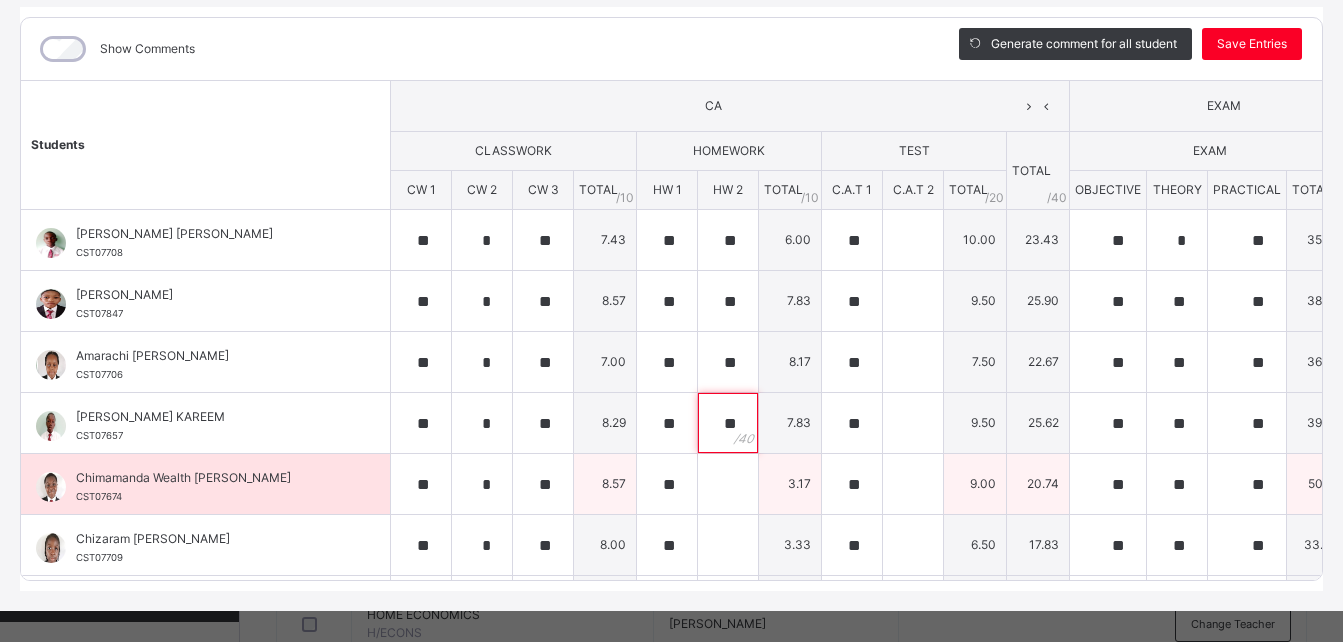 type on "**" 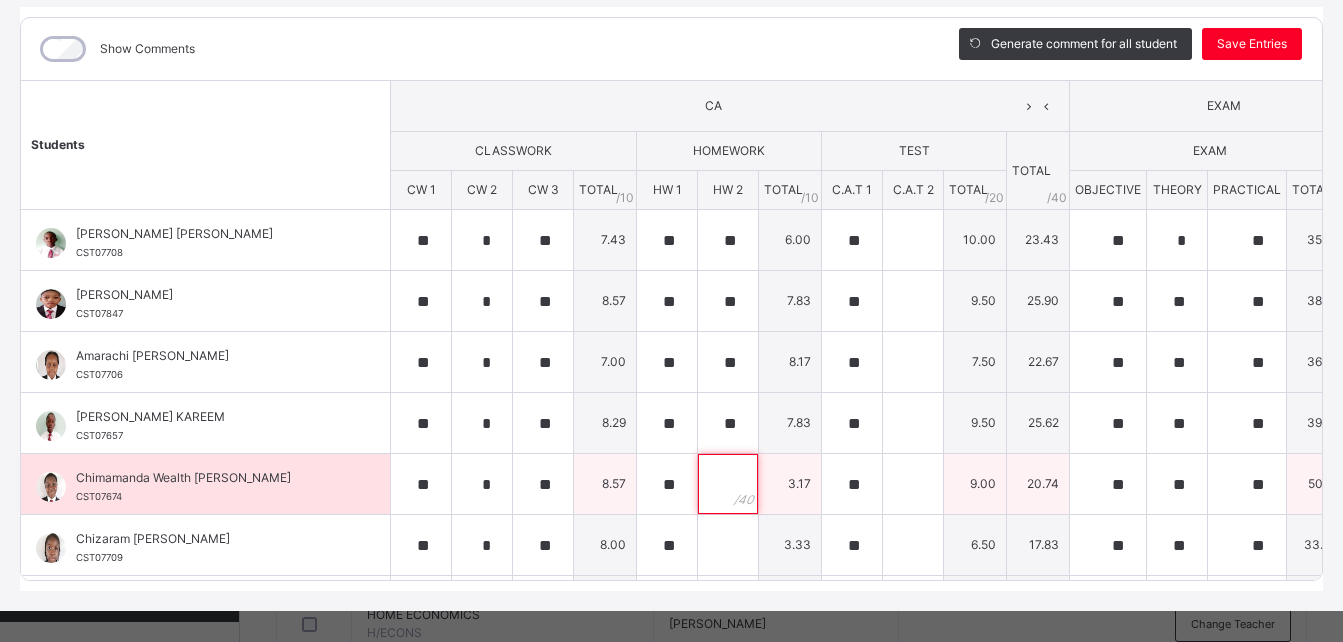 click at bounding box center [728, 484] 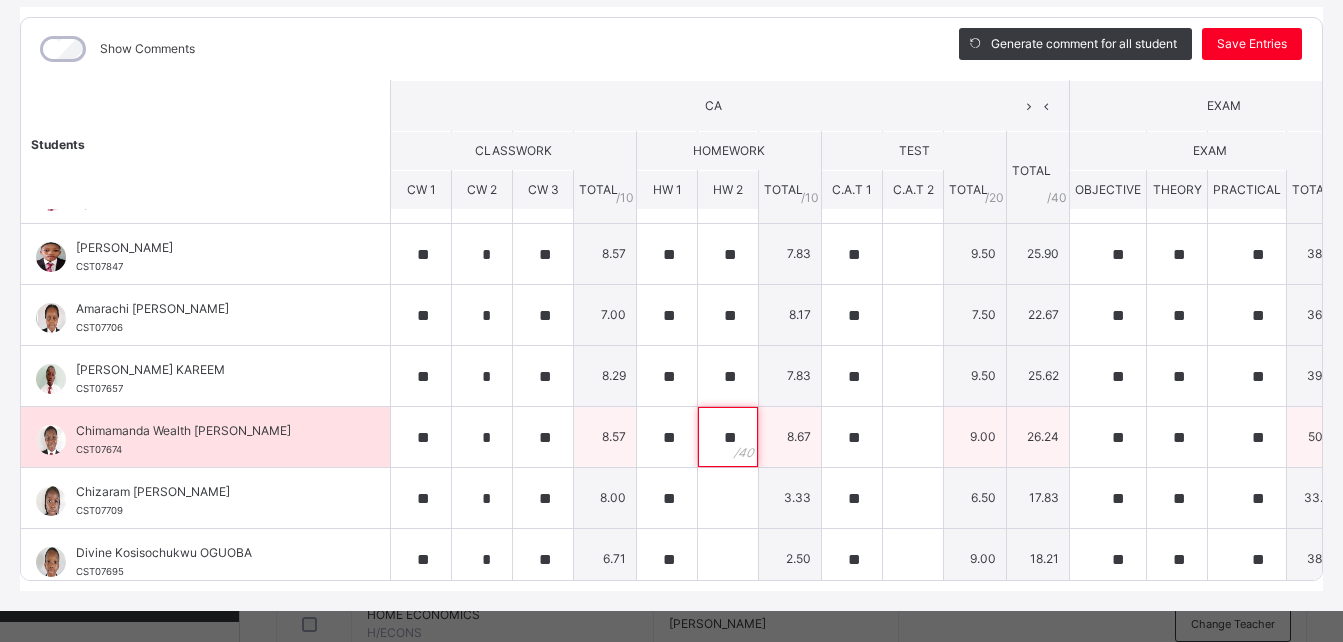 scroll, scrollTop: 49, scrollLeft: 0, axis: vertical 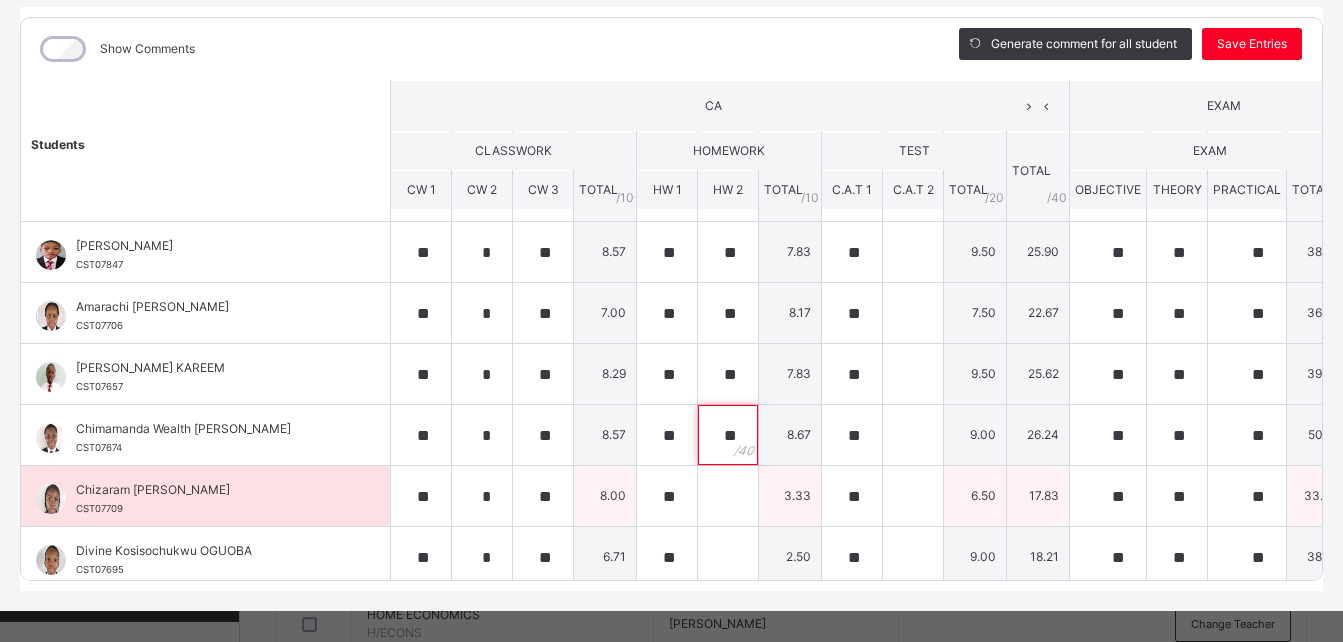 type on "**" 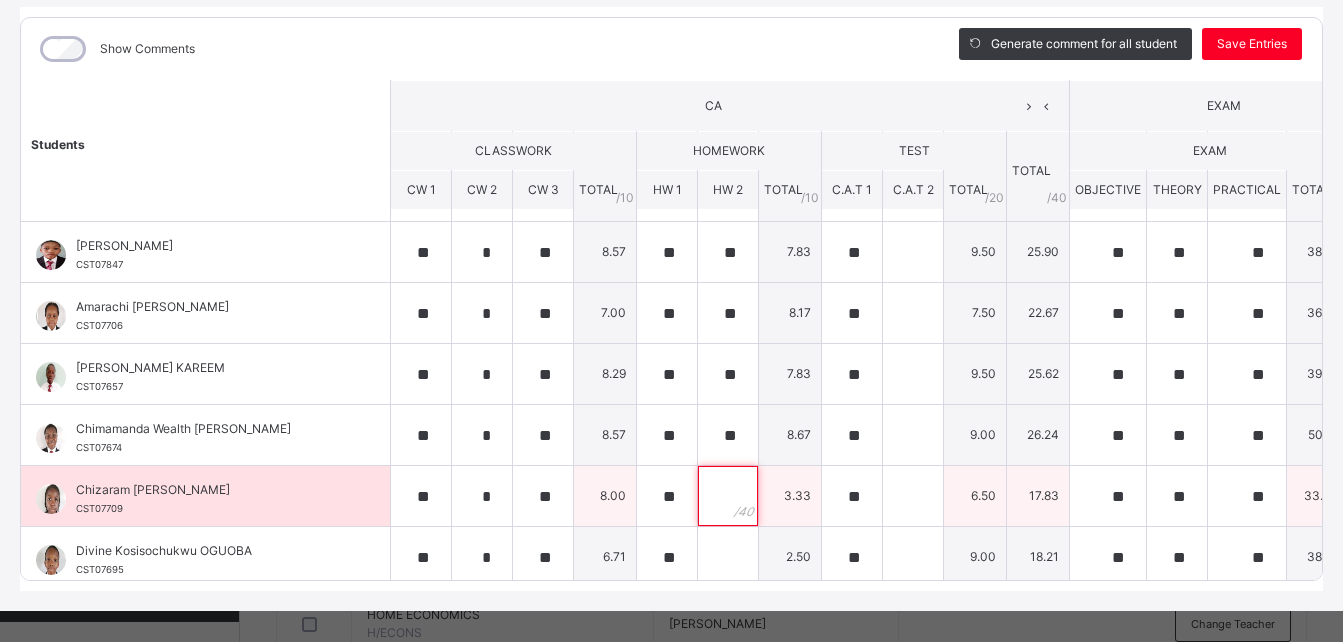 click at bounding box center (728, 496) 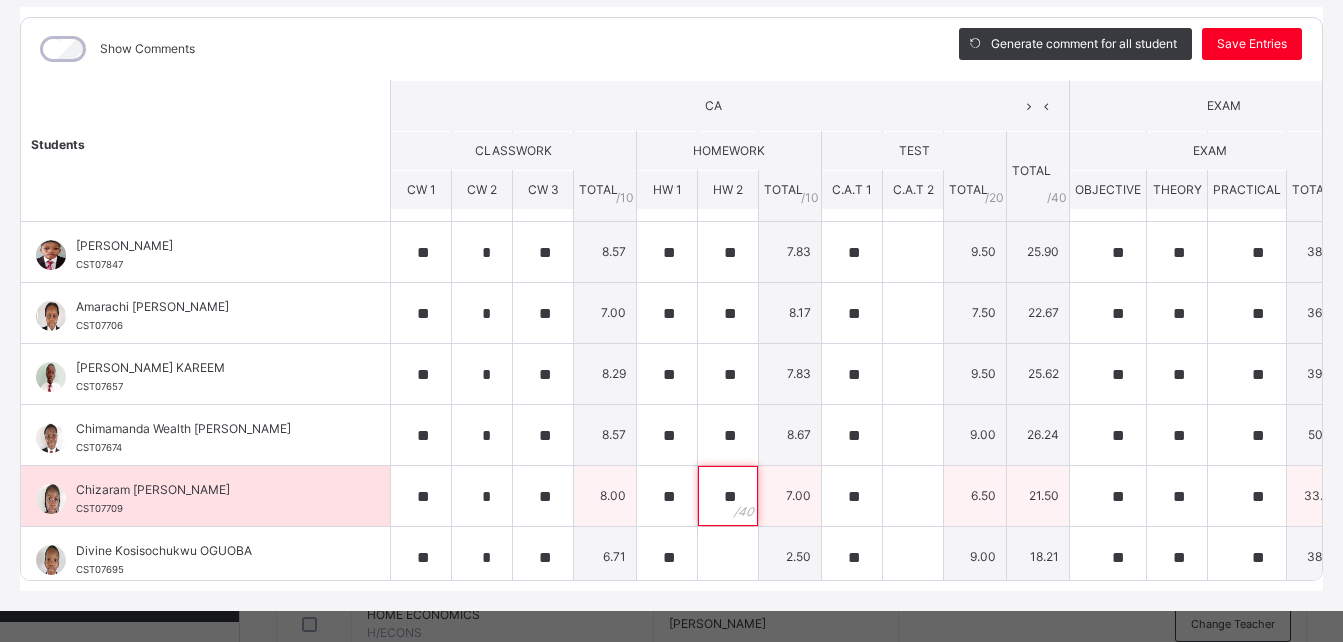 scroll, scrollTop: 129, scrollLeft: 0, axis: vertical 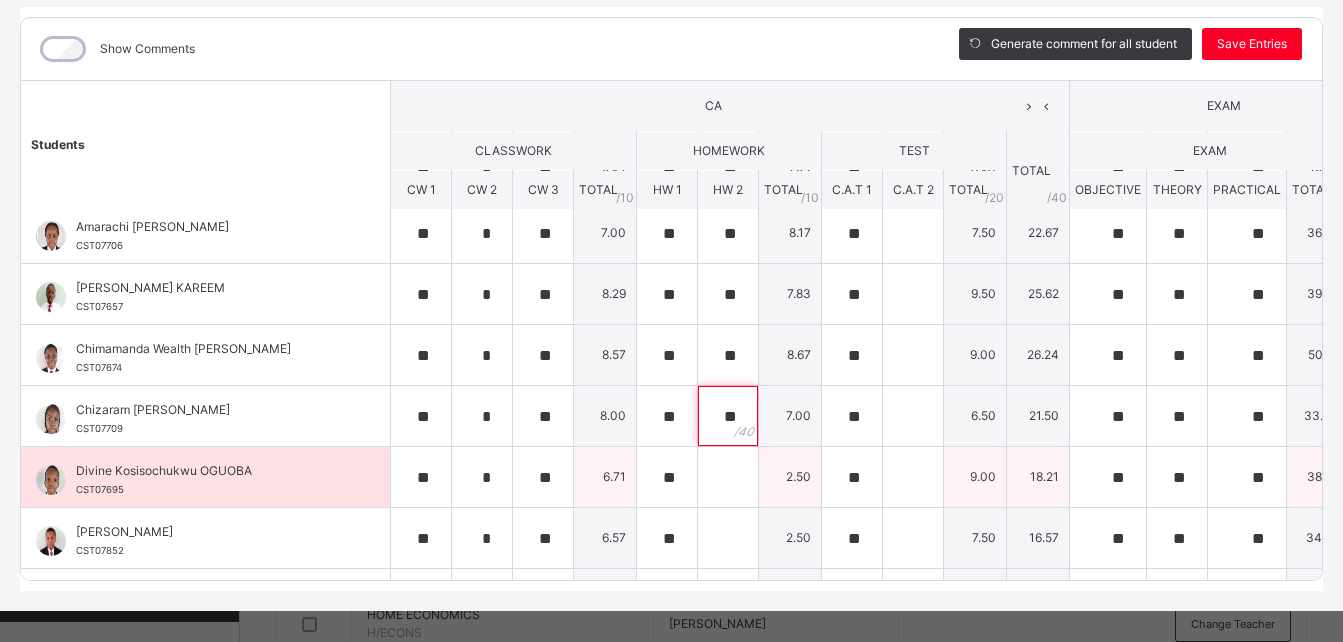 type on "**" 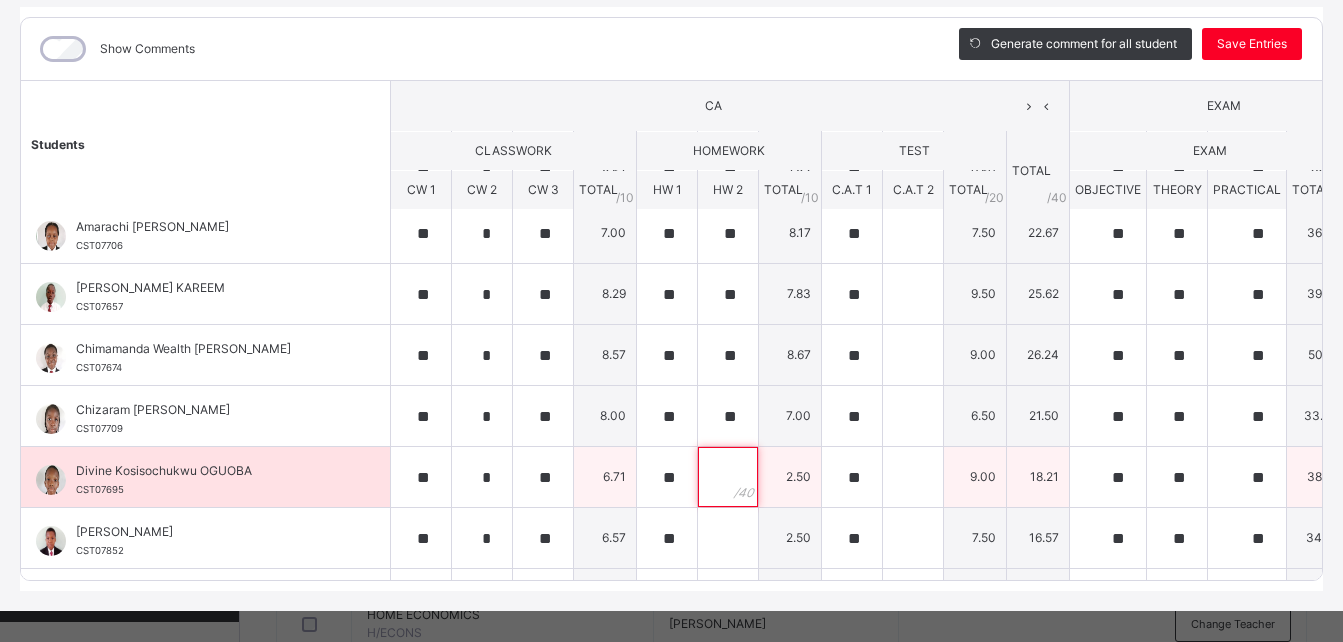 click at bounding box center [728, 477] 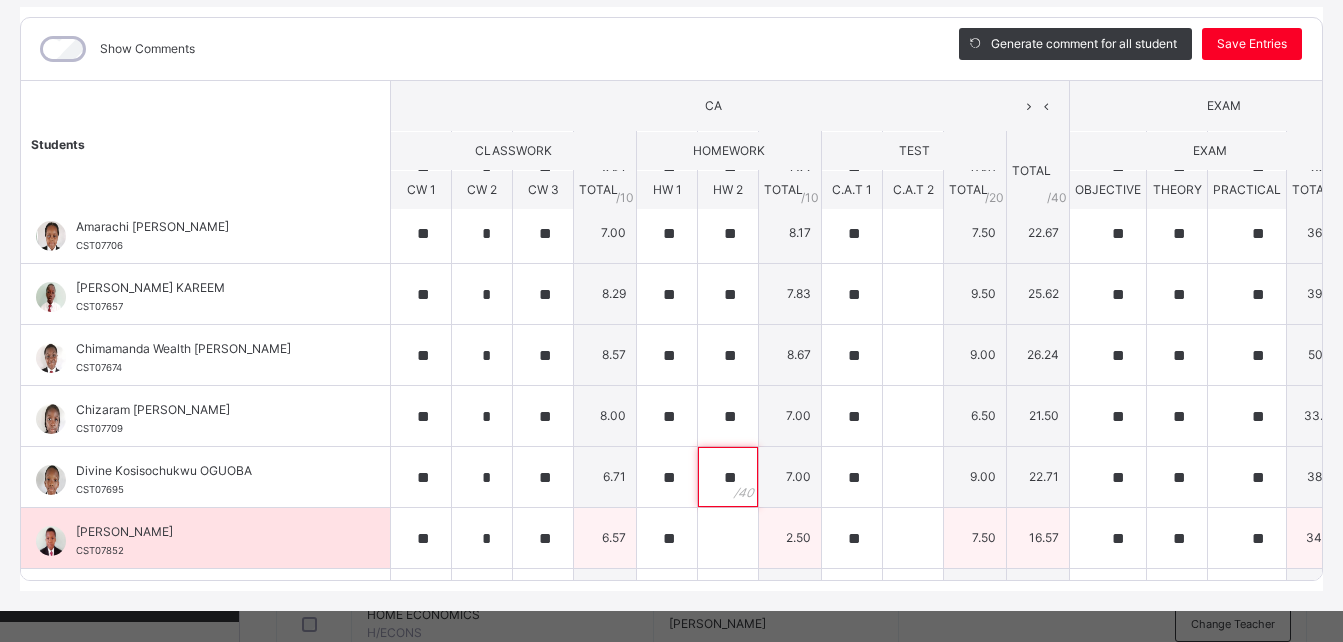type on "**" 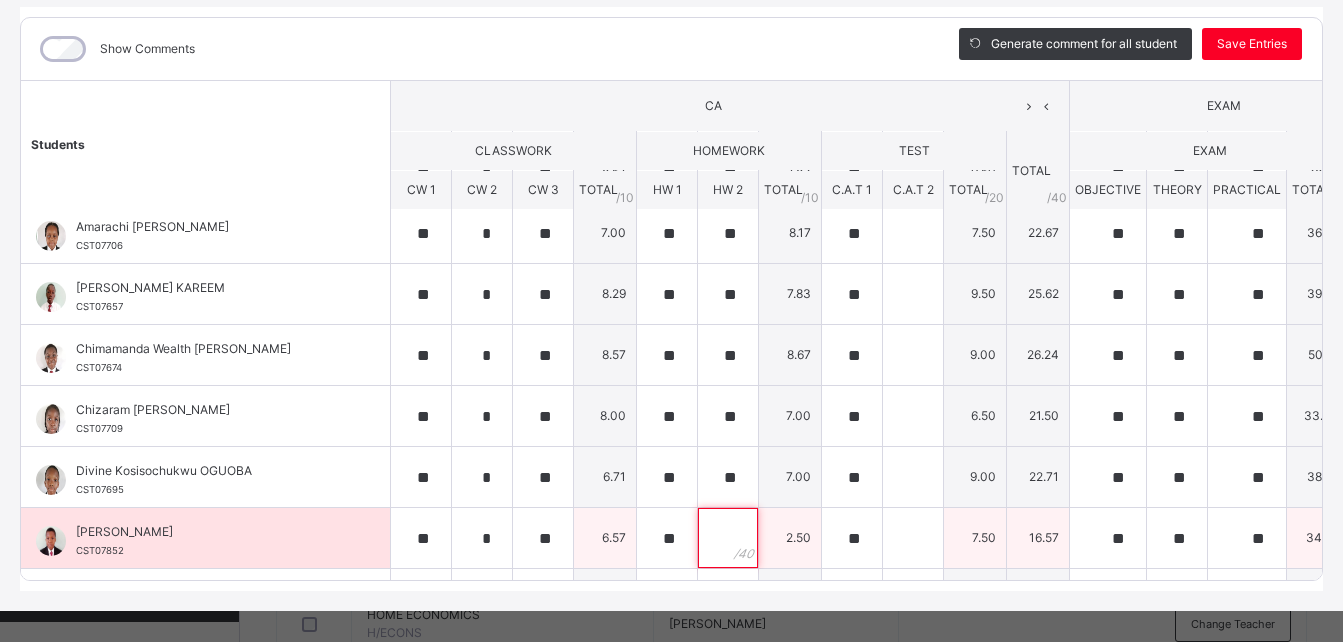 click at bounding box center [728, 538] 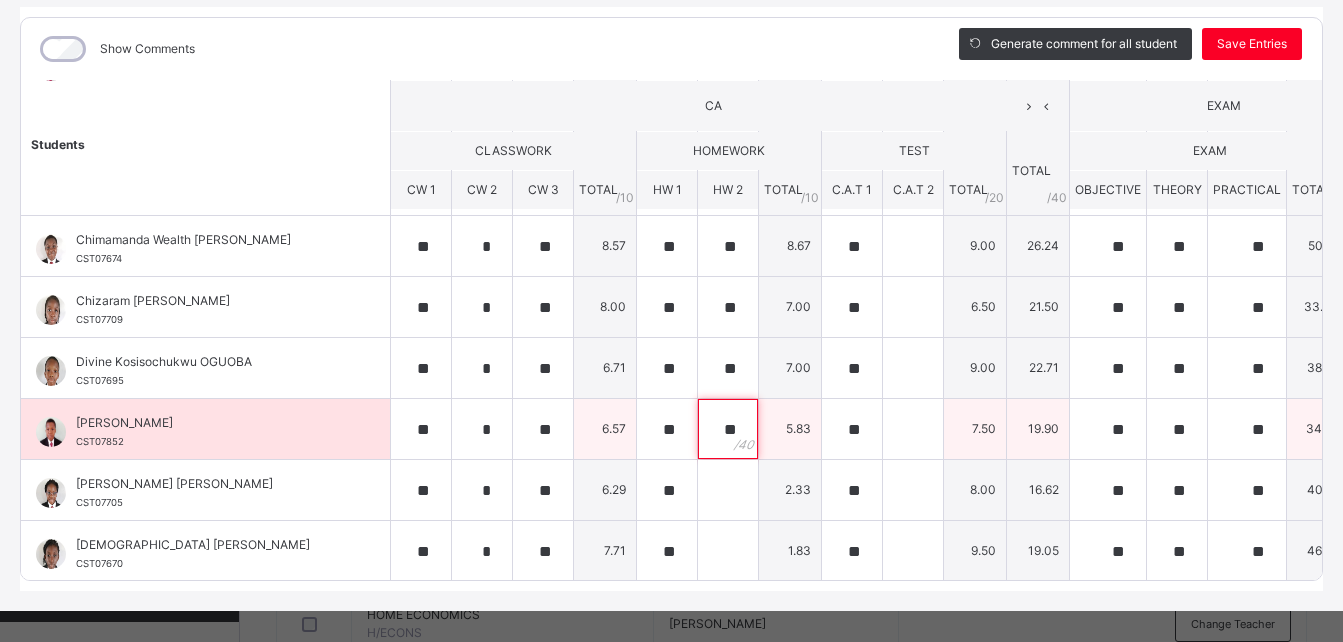 scroll, scrollTop: 240, scrollLeft: 0, axis: vertical 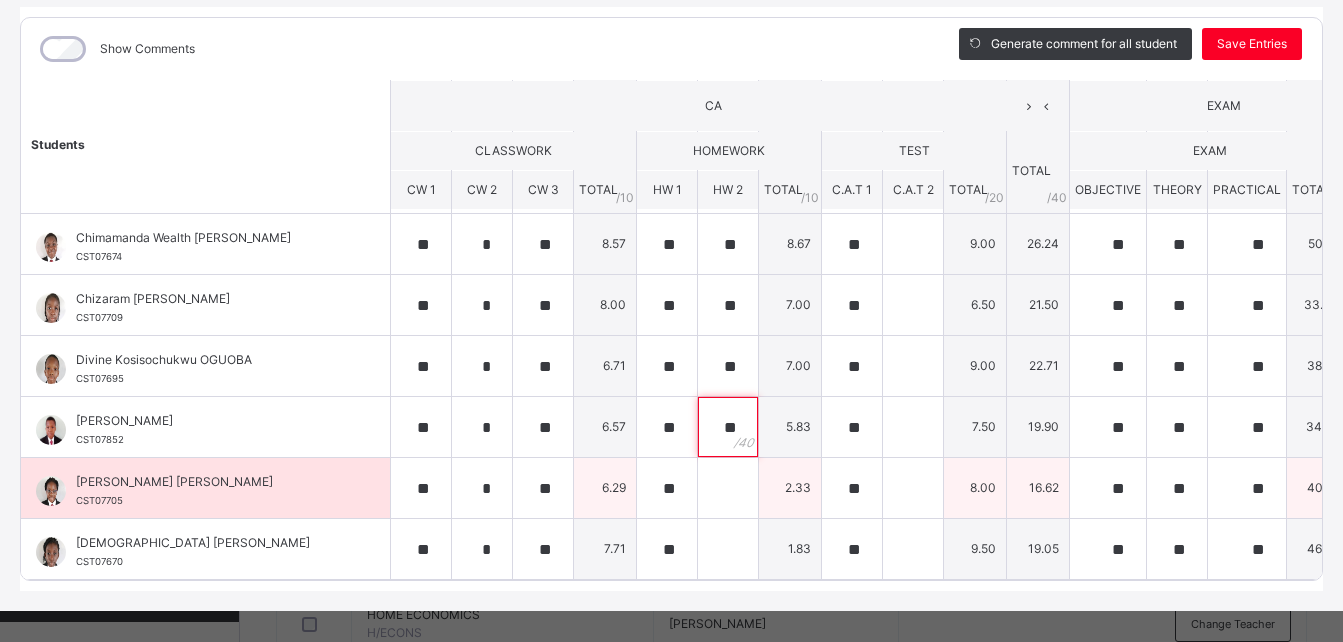 type on "**" 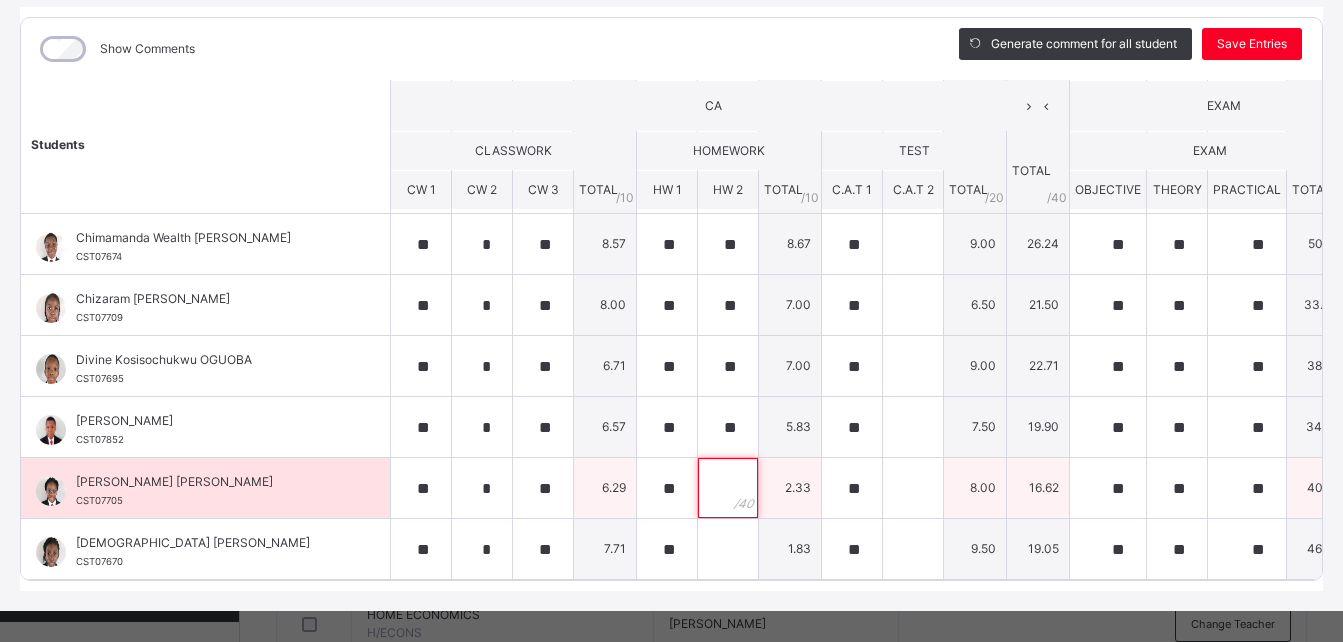 click at bounding box center (728, 488) 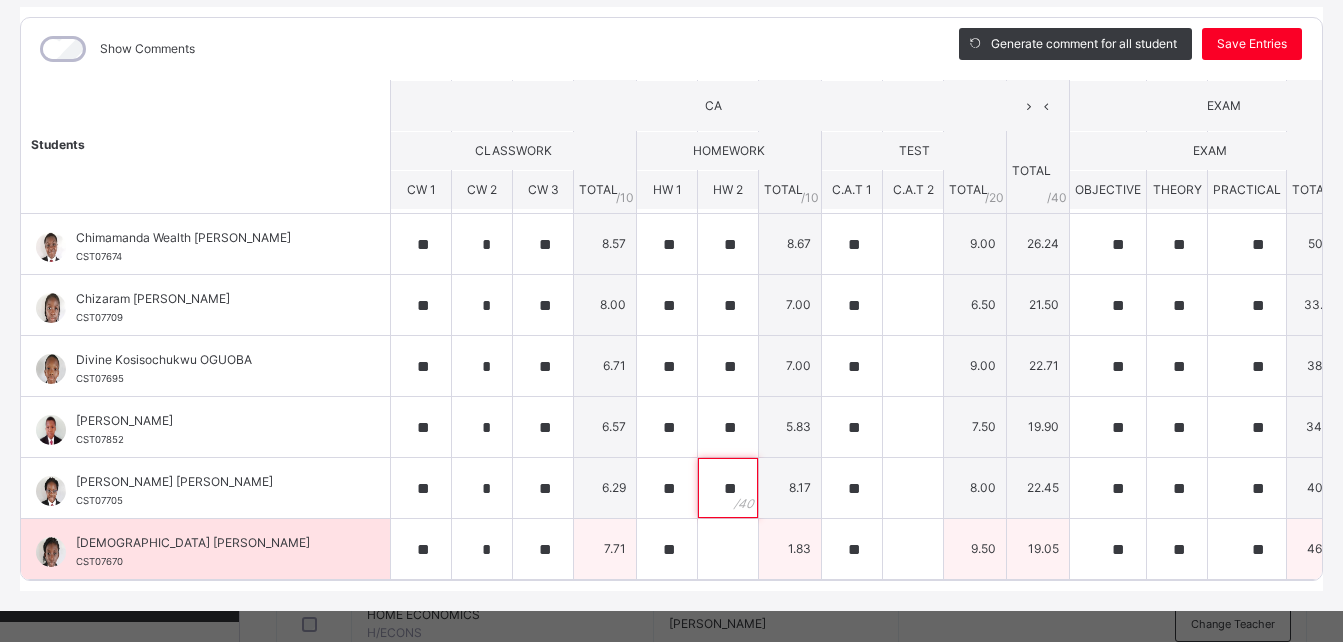 type on "**" 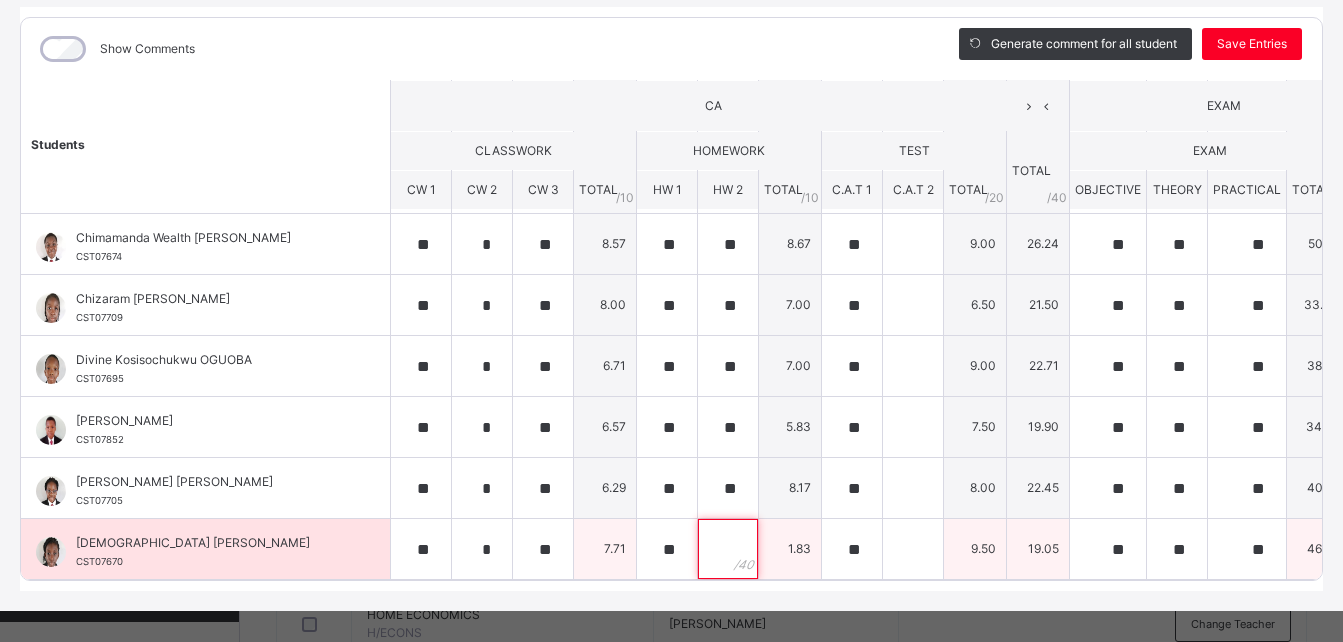 click at bounding box center (728, 549) 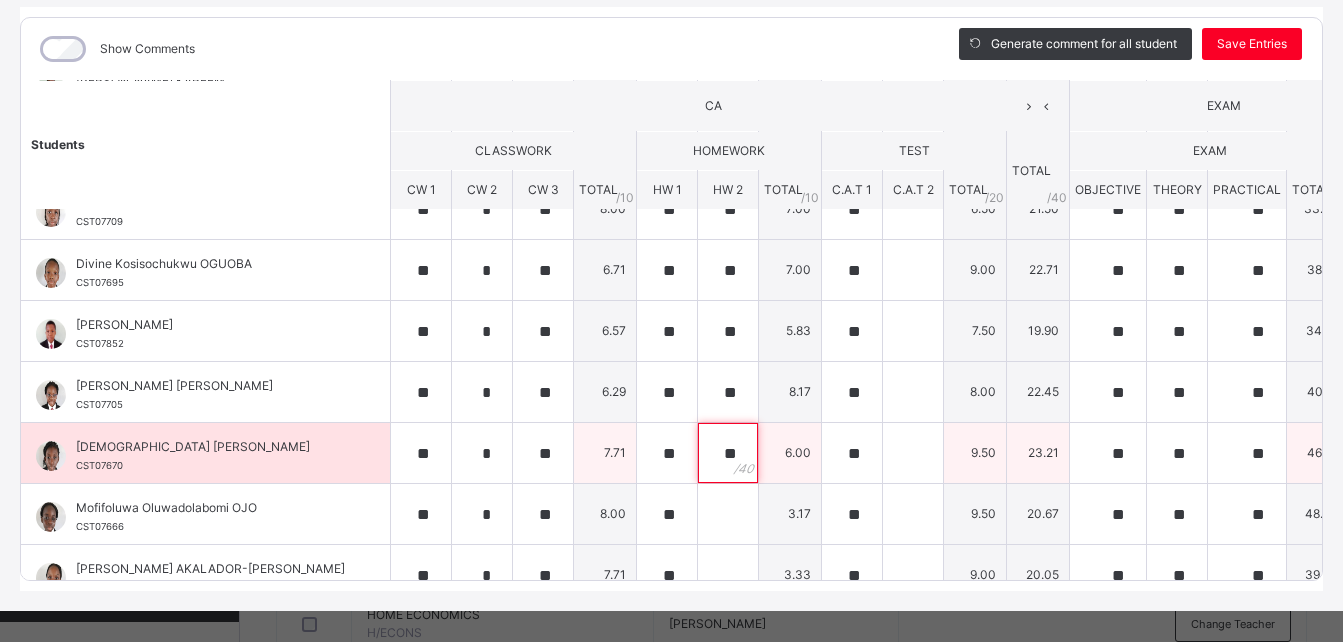 scroll, scrollTop: 346, scrollLeft: 0, axis: vertical 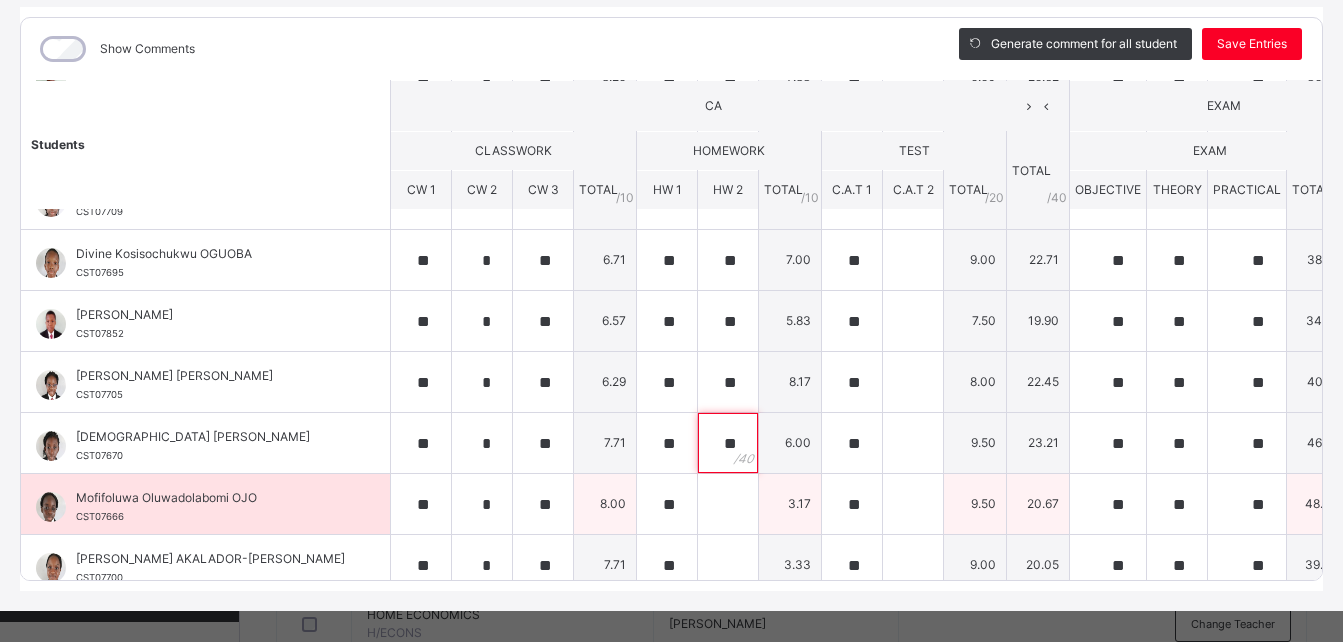 type on "**" 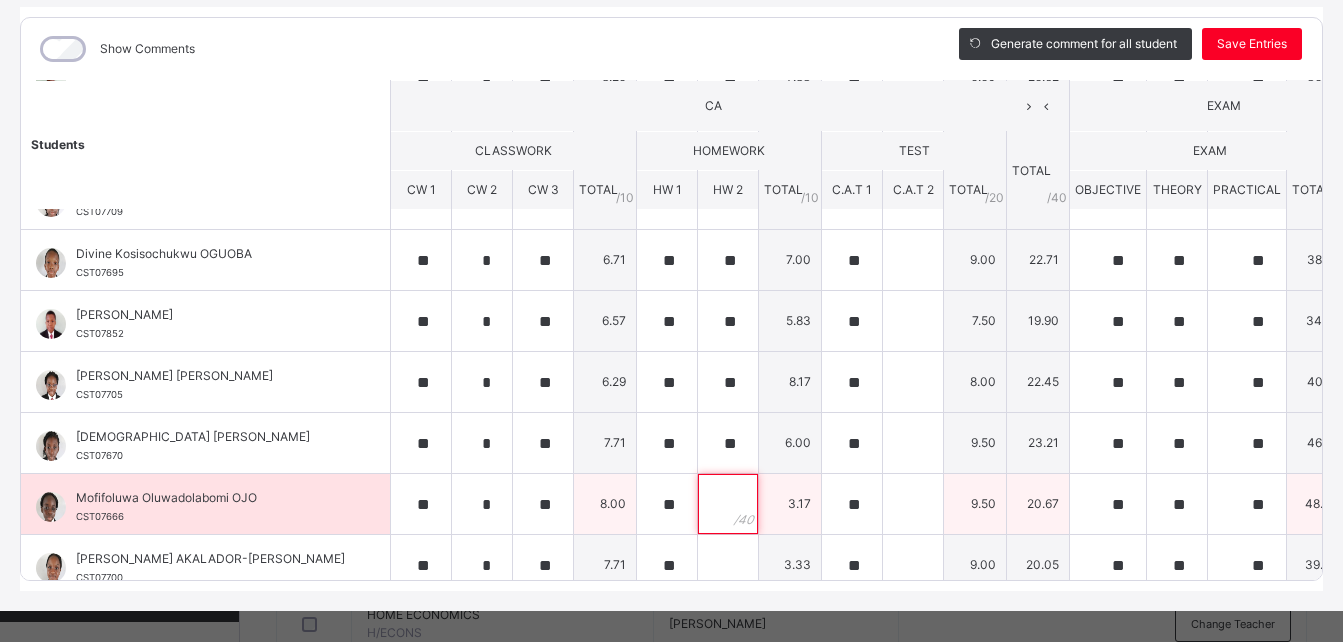 click at bounding box center (728, 504) 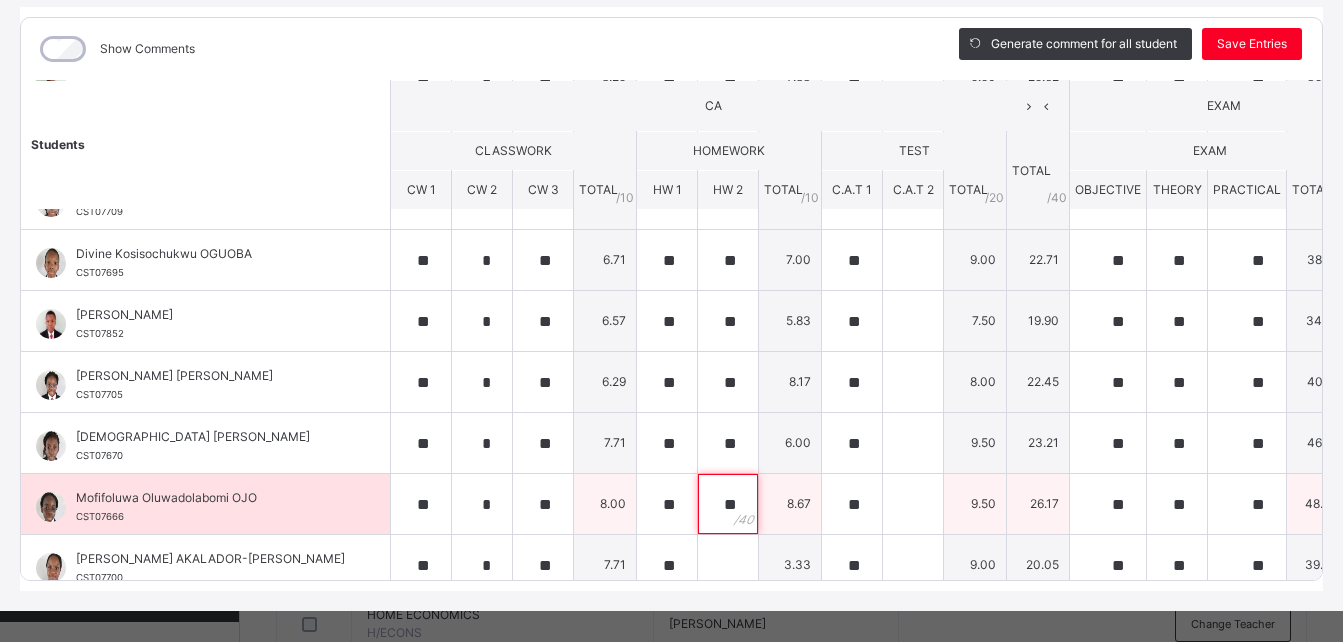 scroll, scrollTop: 446, scrollLeft: 0, axis: vertical 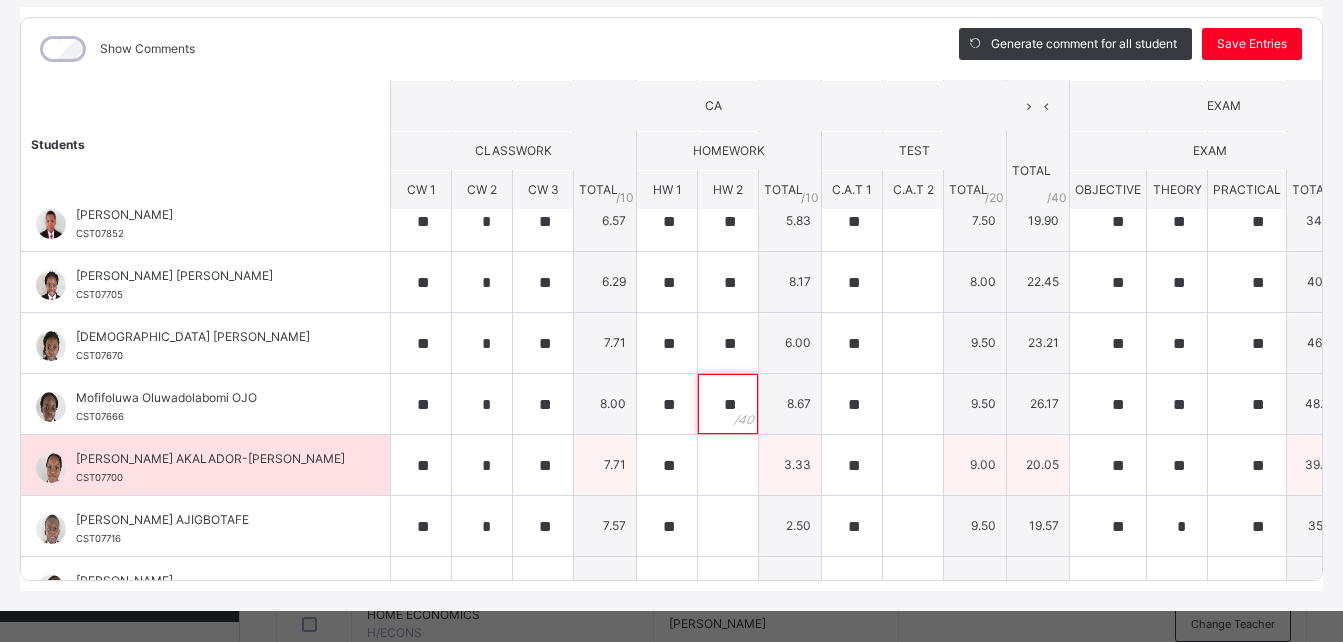 type on "**" 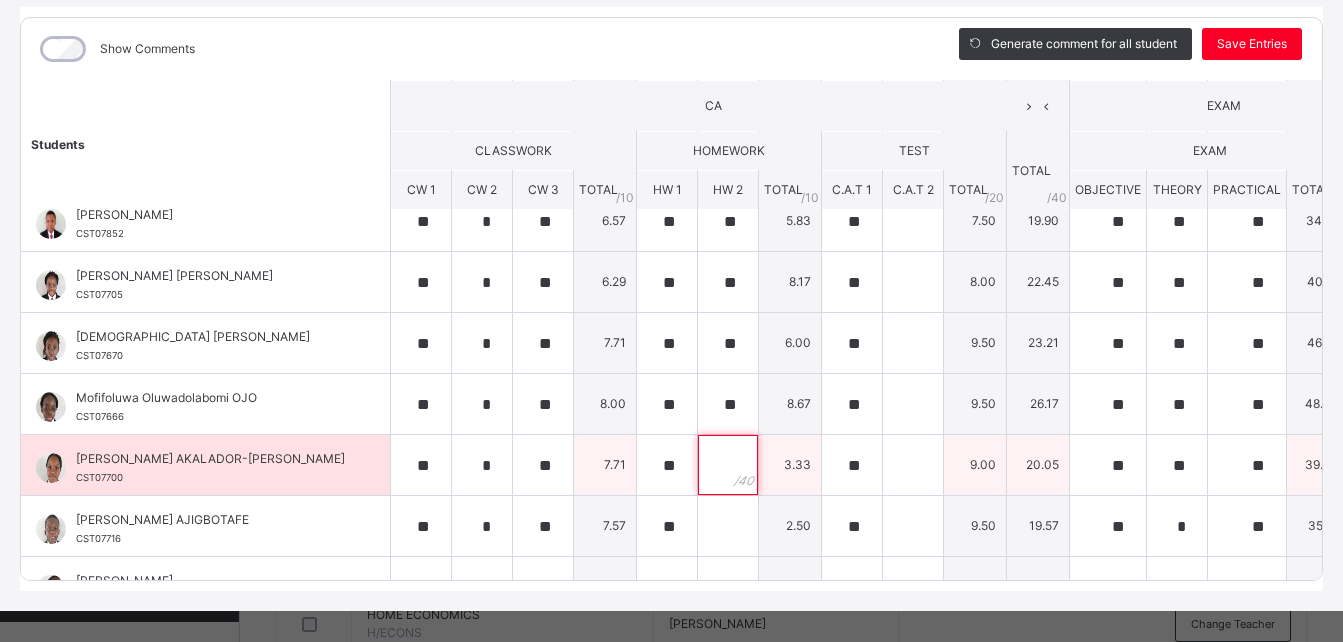 click at bounding box center [728, 465] 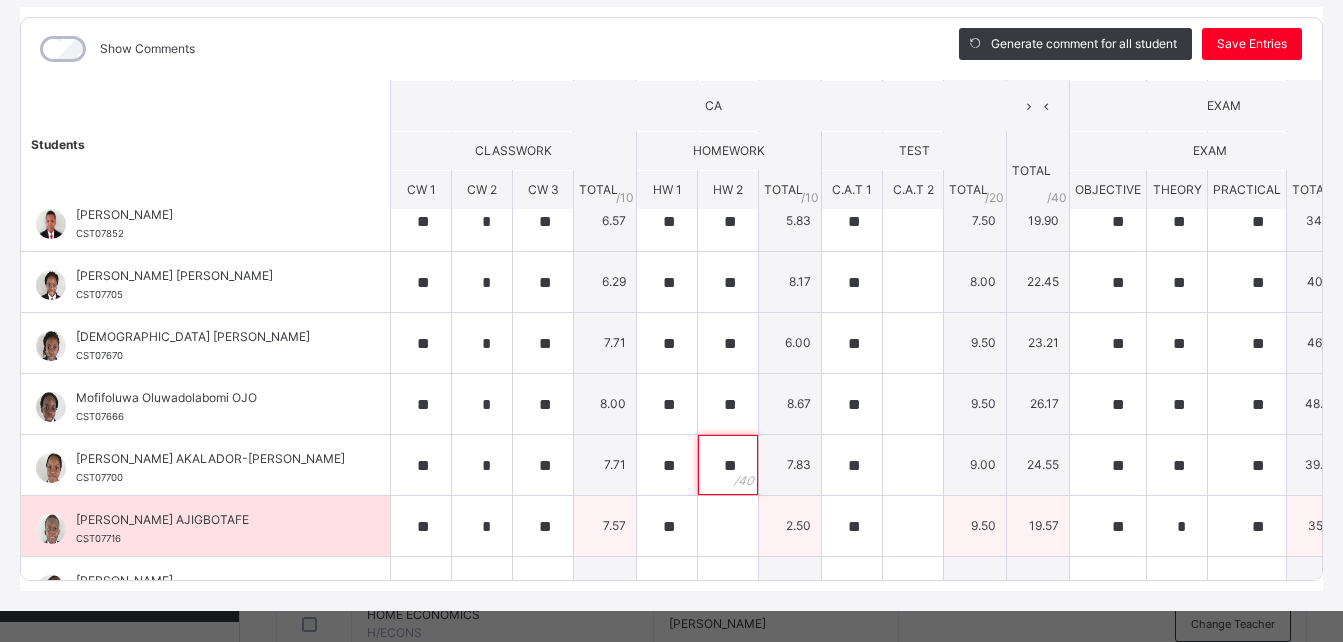 type on "**" 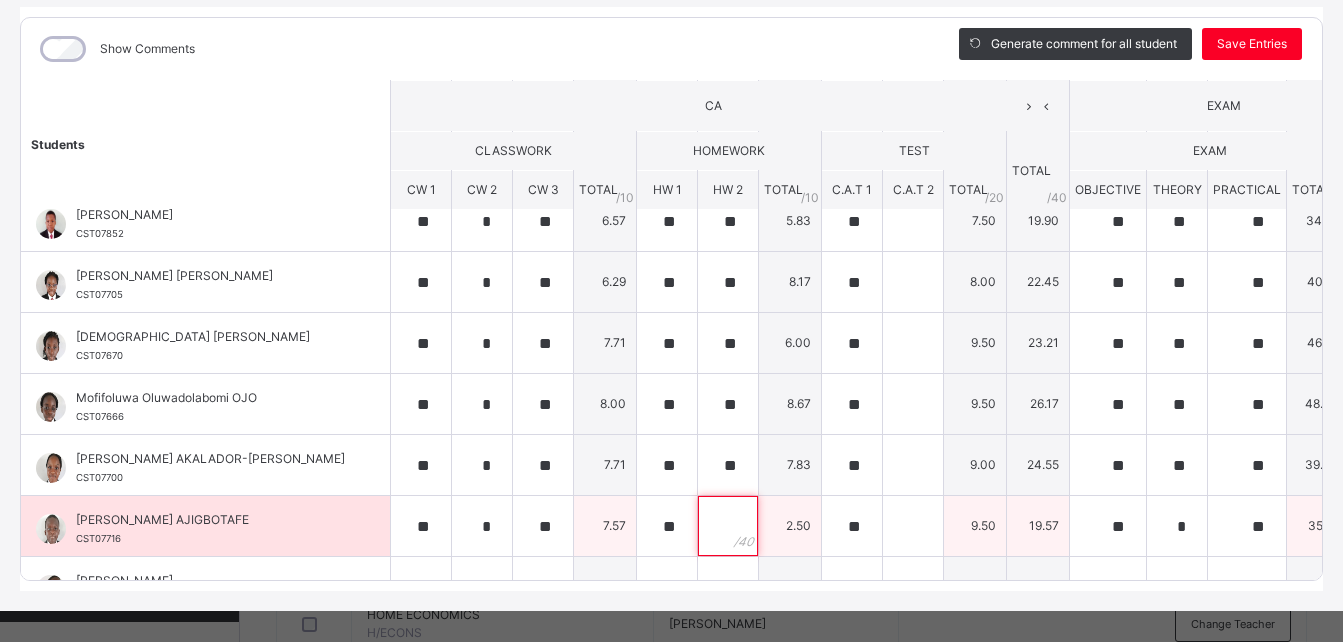 click at bounding box center [728, 526] 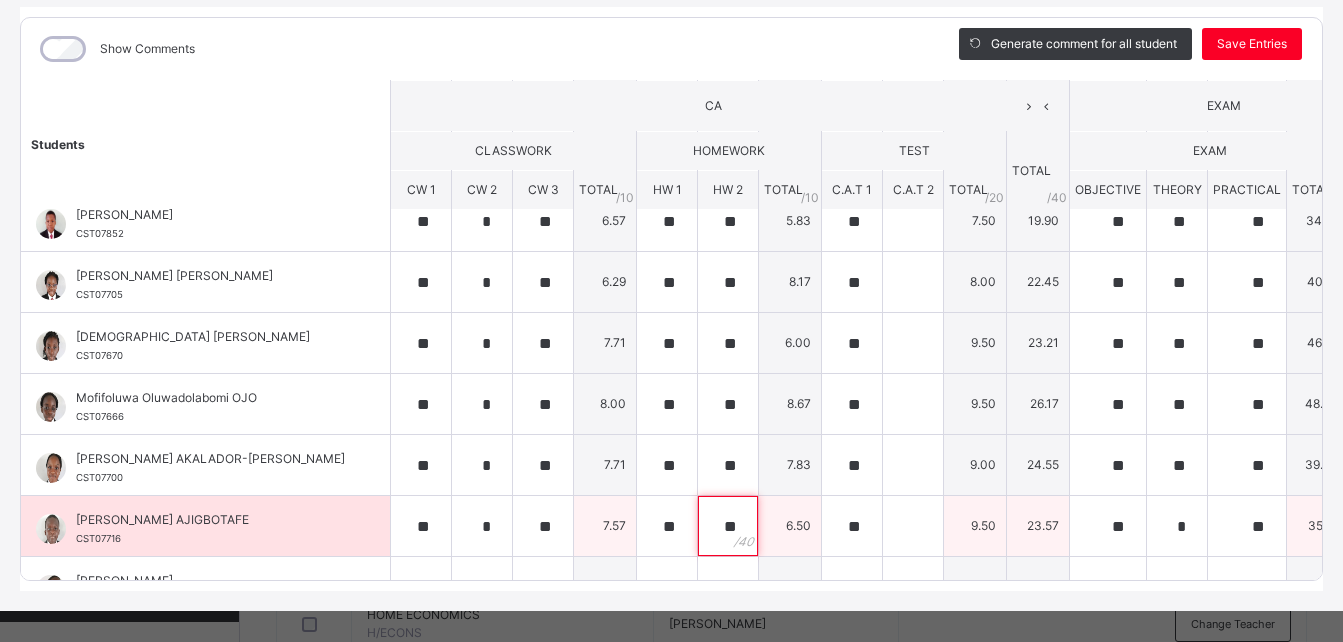 scroll, scrollTop: 512, scrollLeft: 0, axis: vertical 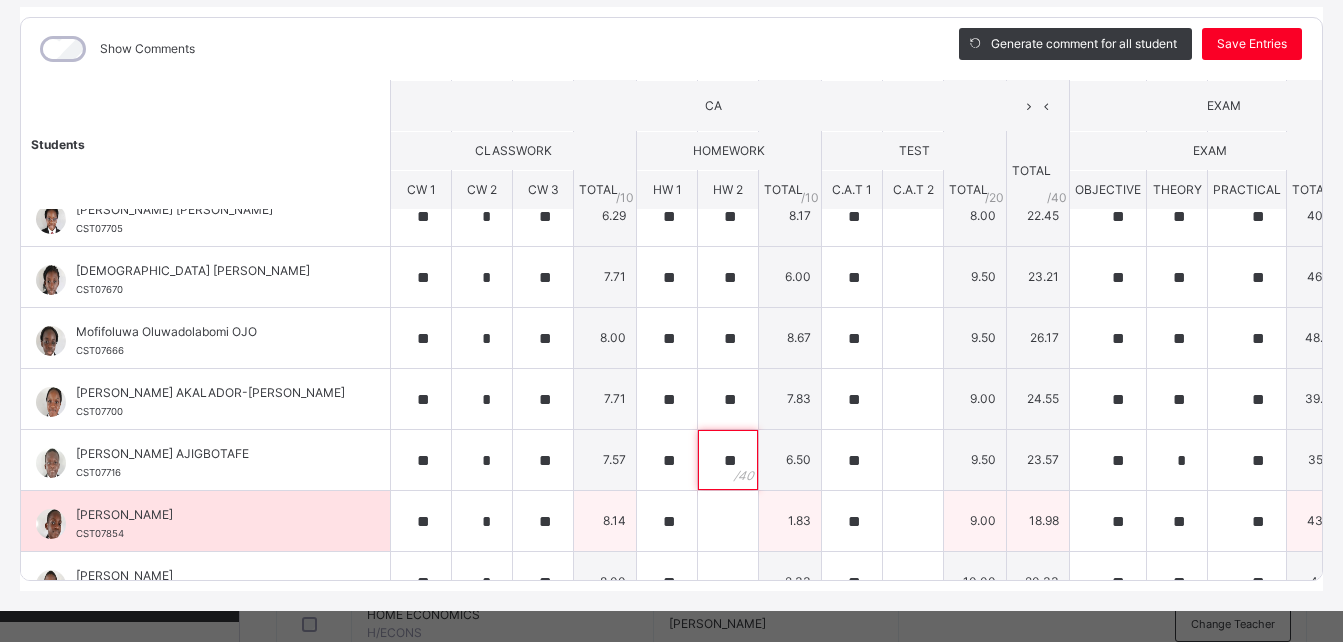 type on "**" 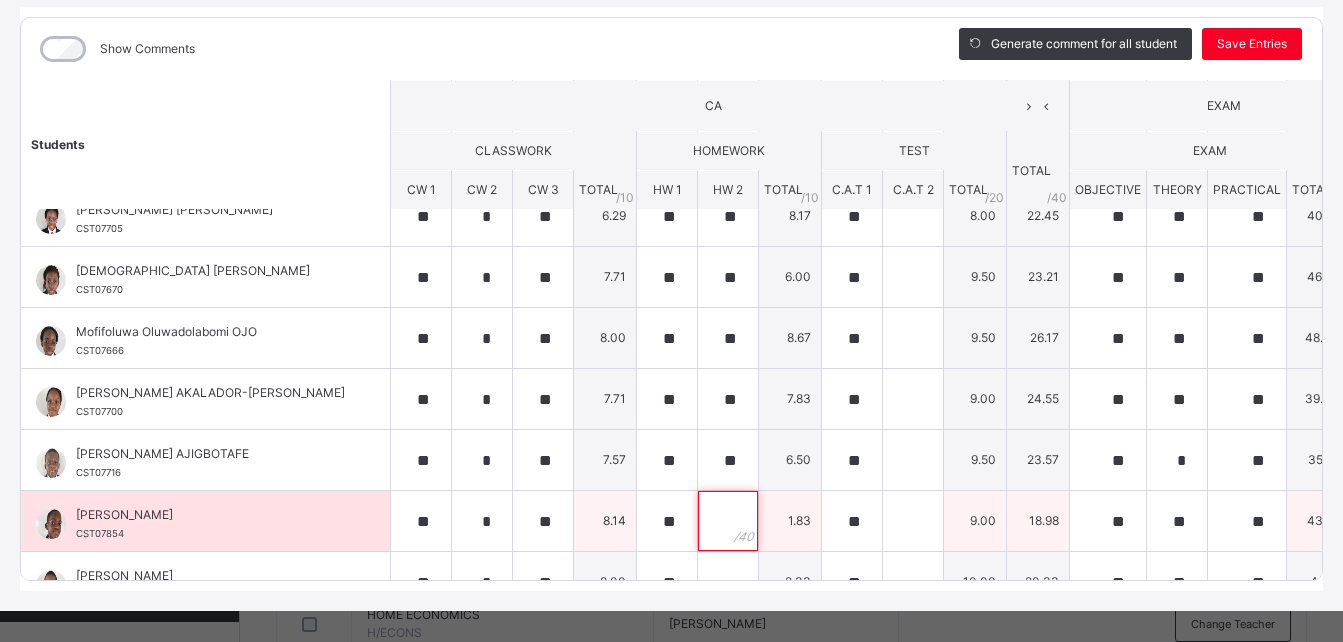 click at bounding box center [728, 521] 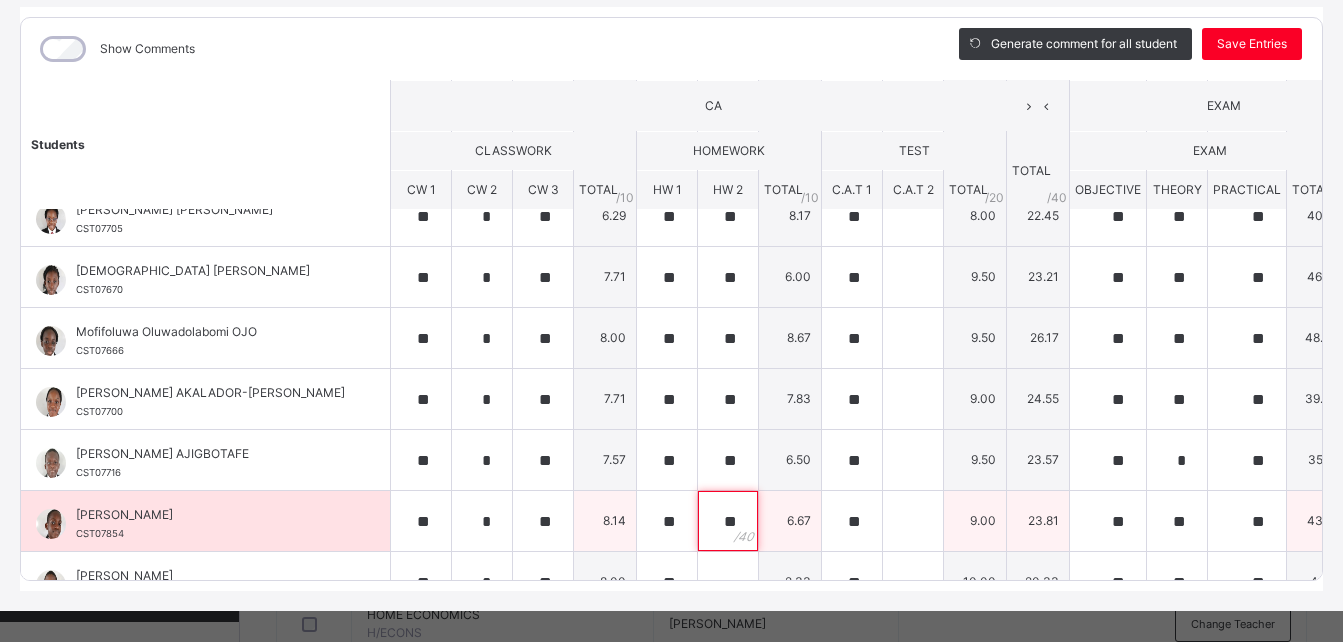 scroll, scrollTop: 560, scrollLeft: 0, axis: vertical 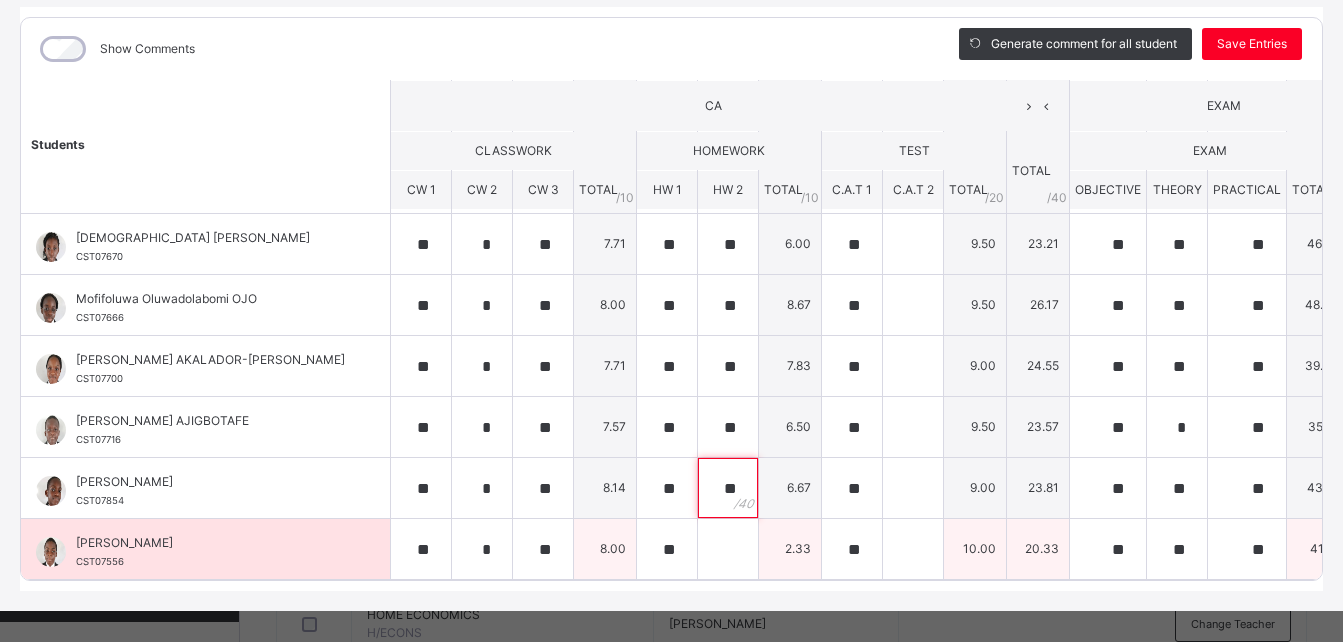type on "**" 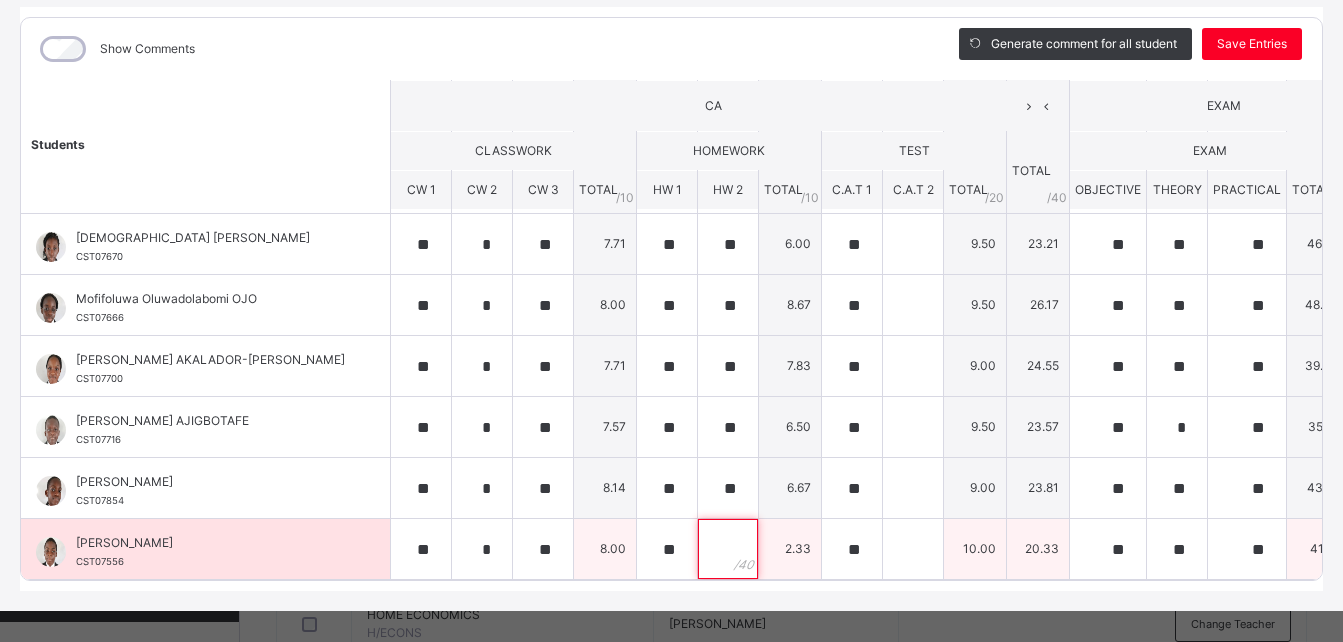 click at bounding box center [728, 549] 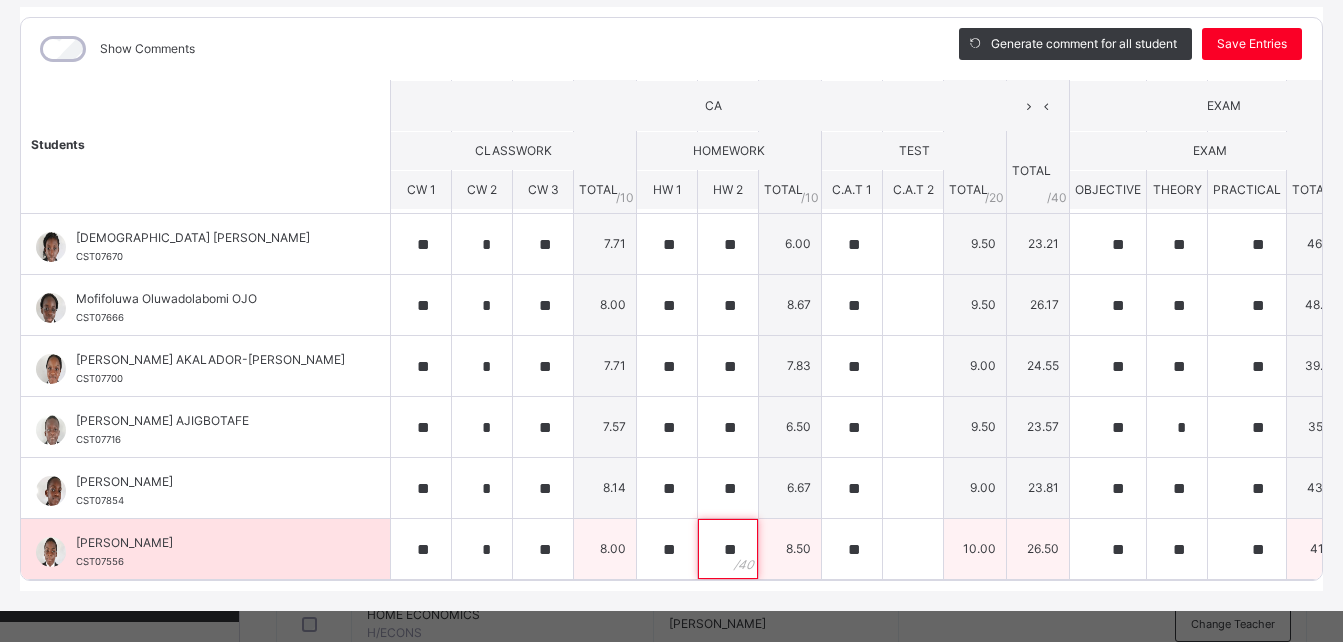 scroll, scrollTop: 0, scrollLeft: 0, axis: both 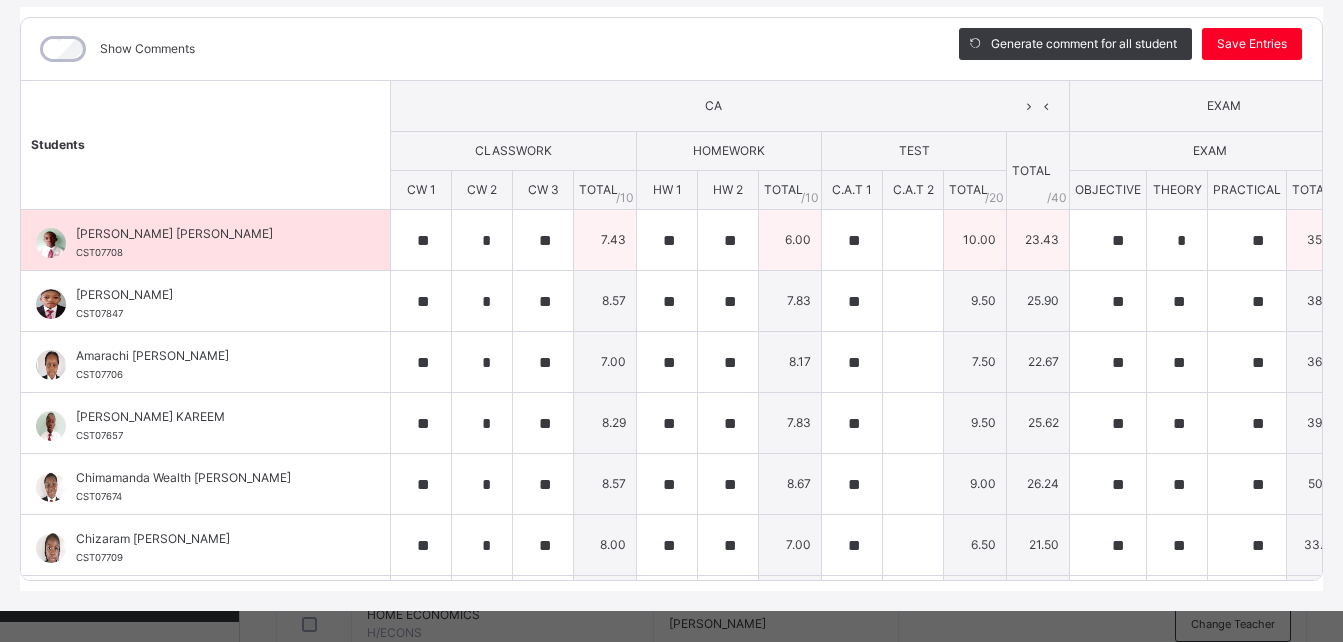 type on "**" 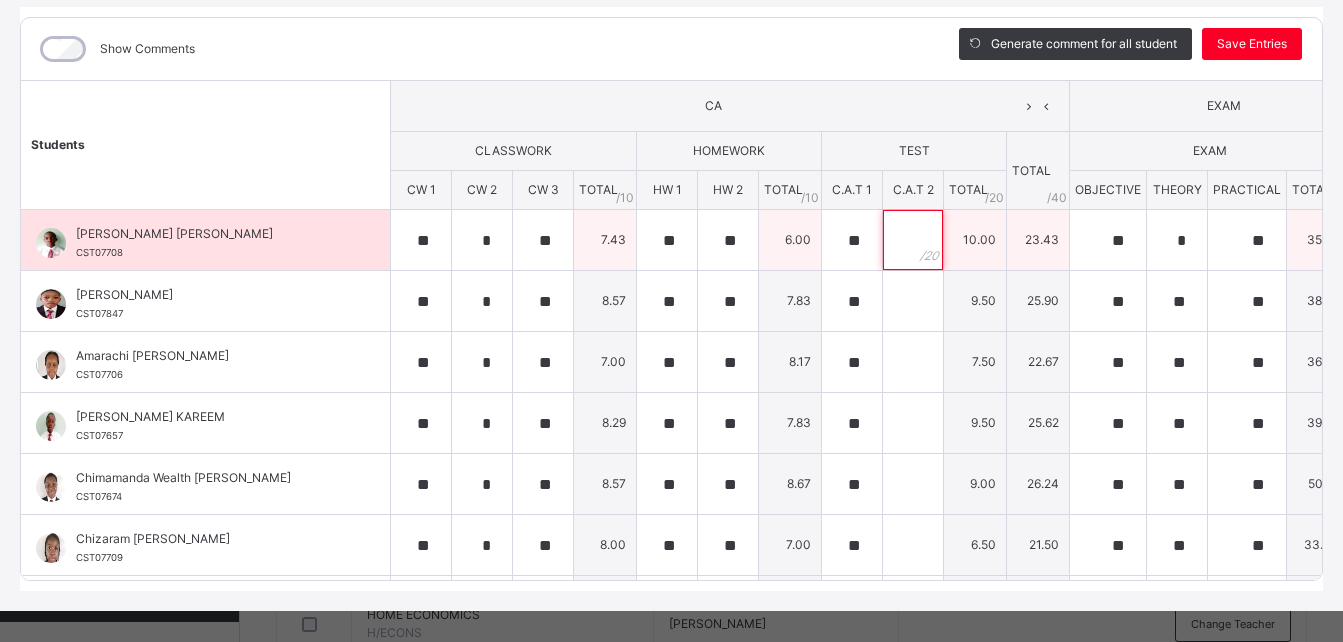 click at bounding box center [913, 240] 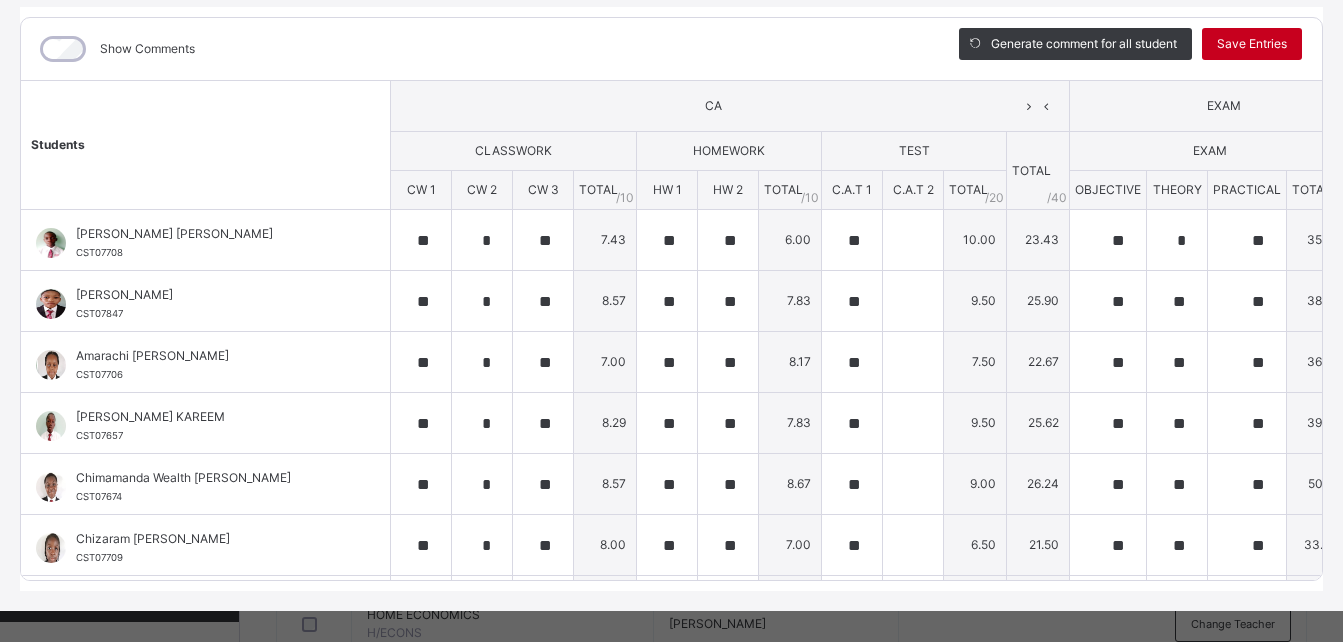 click on "Save Entries" at bounding box center [1252, 44] 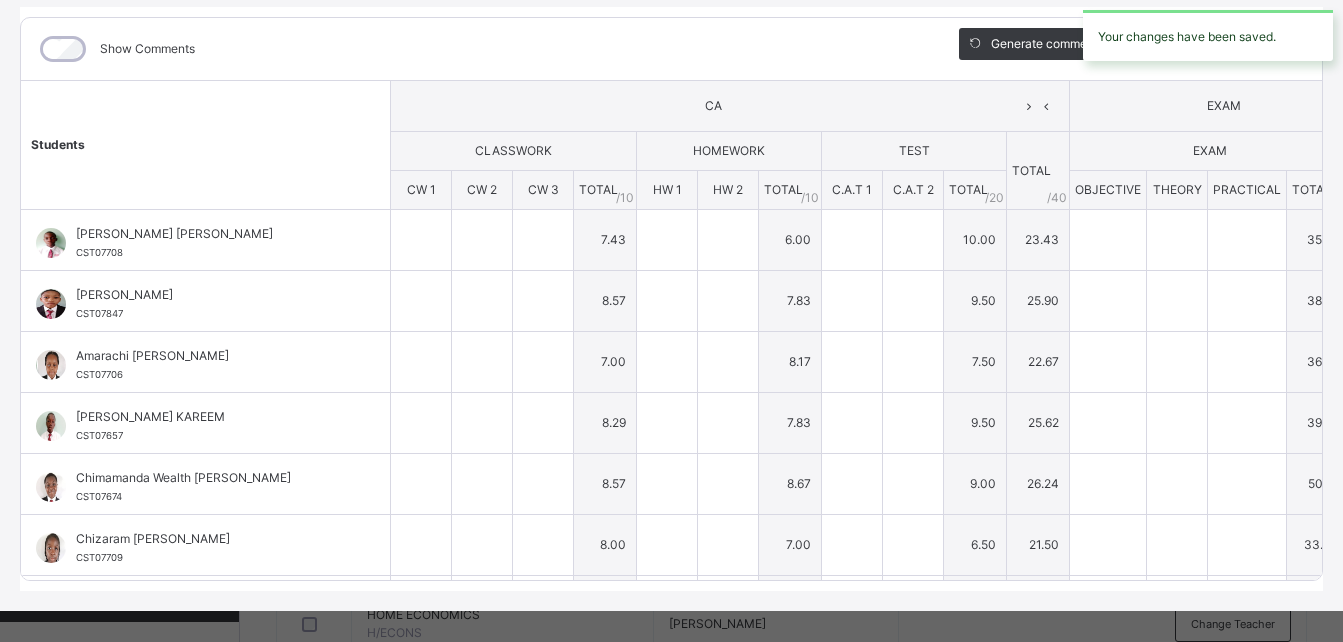 type on "**" 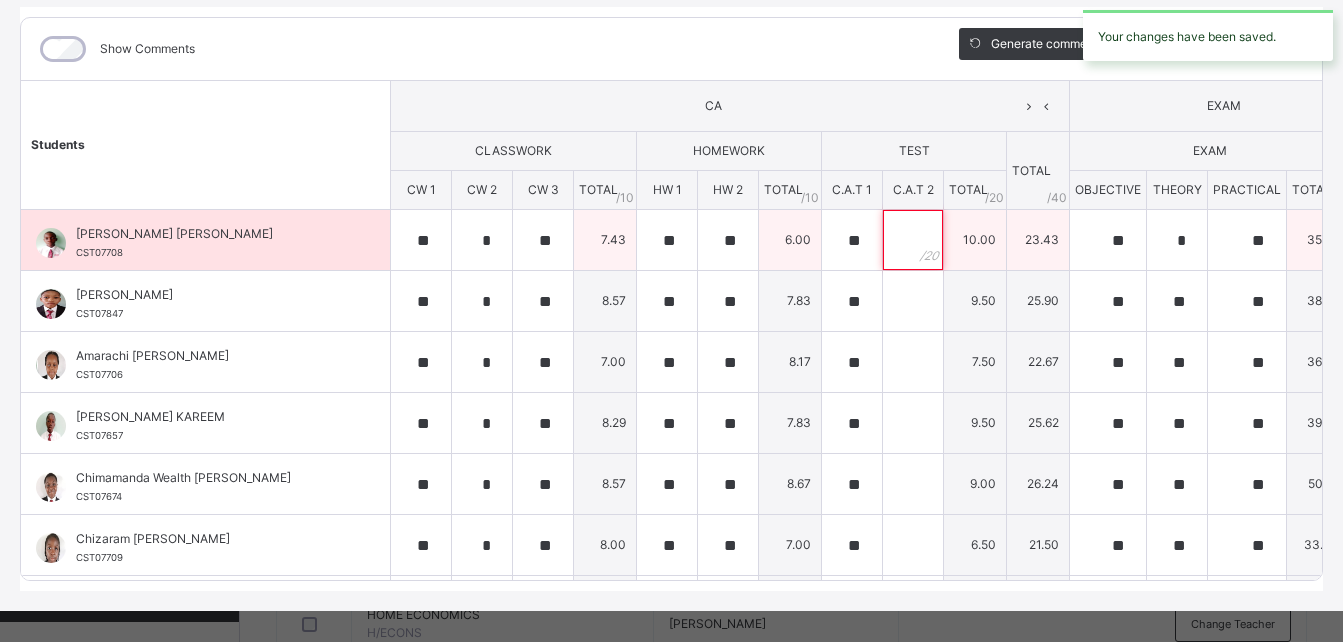 click at bounding box center (913, 240) 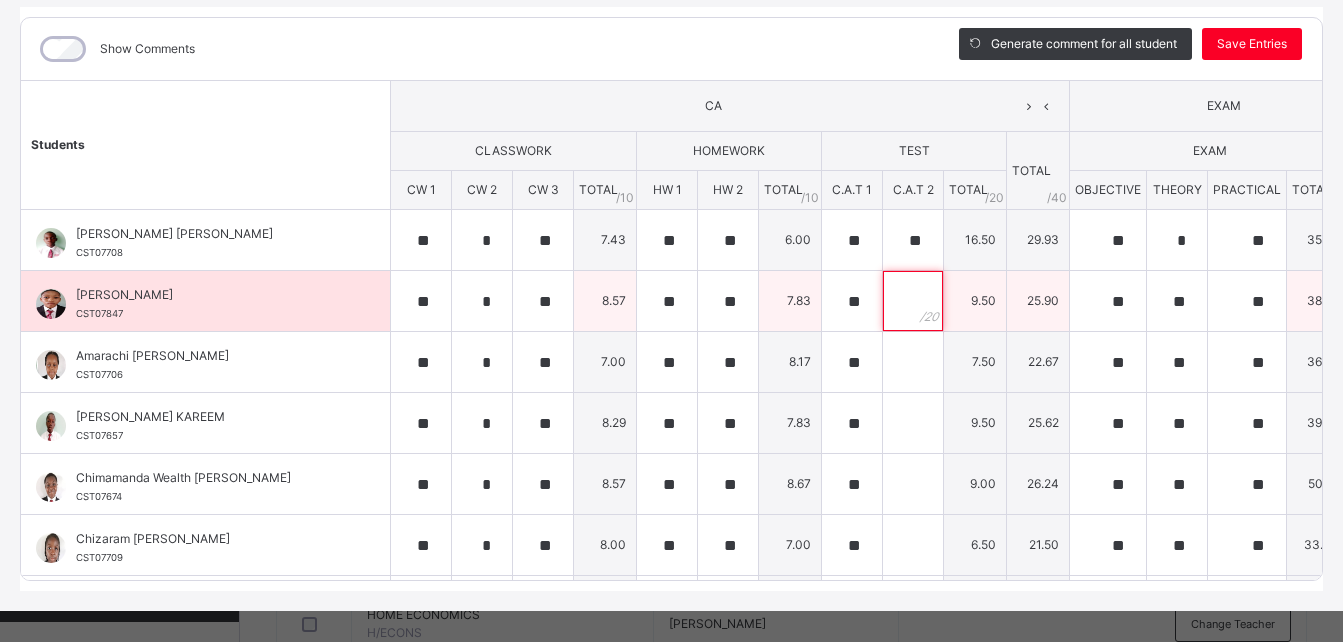 click at bounding box center (913, 301) 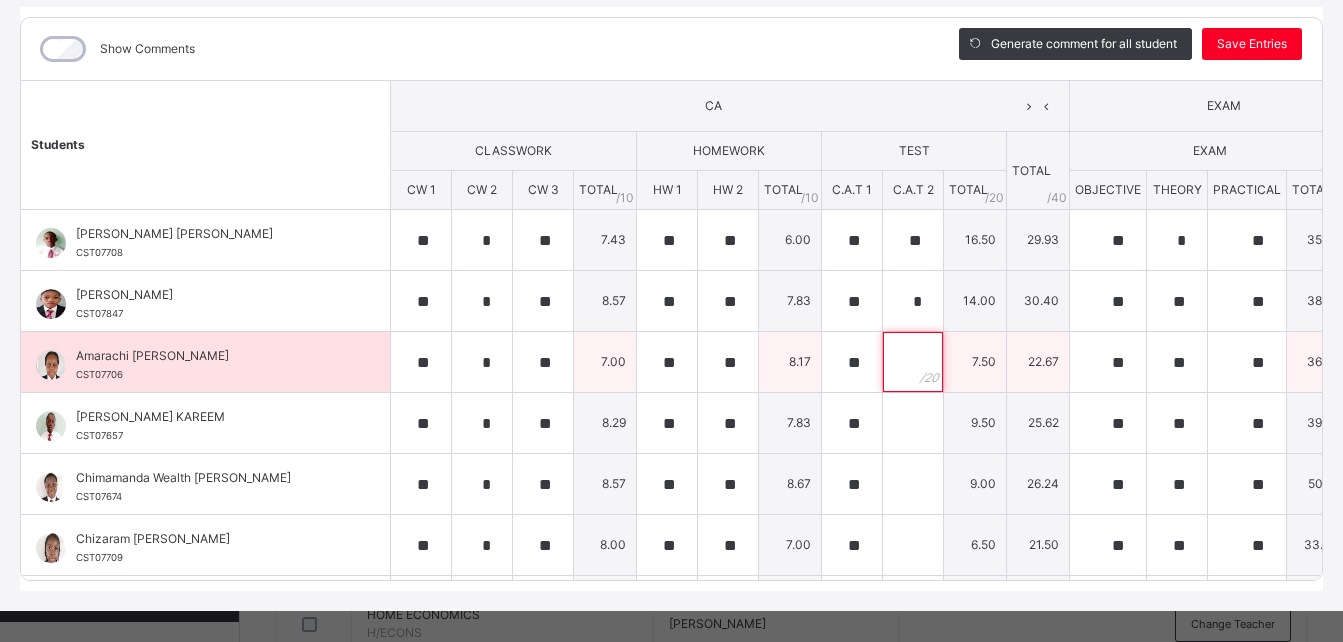 click at bounding box center (913, 362) 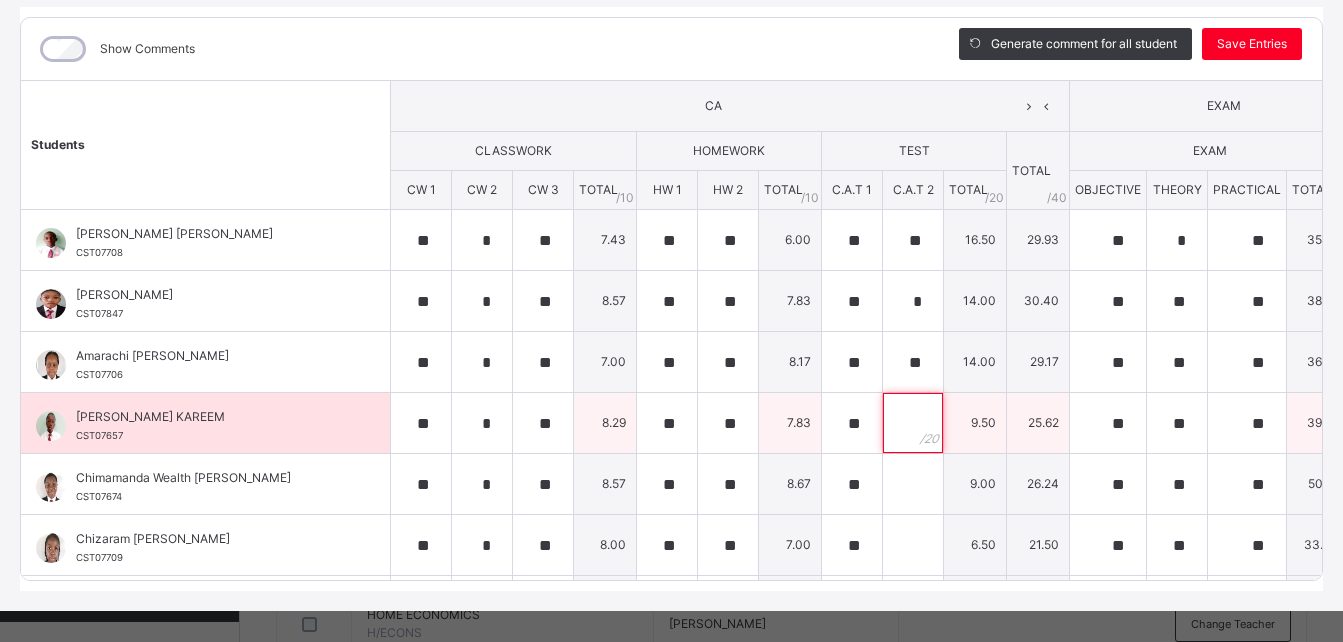 click at bounding box center [913, 423] 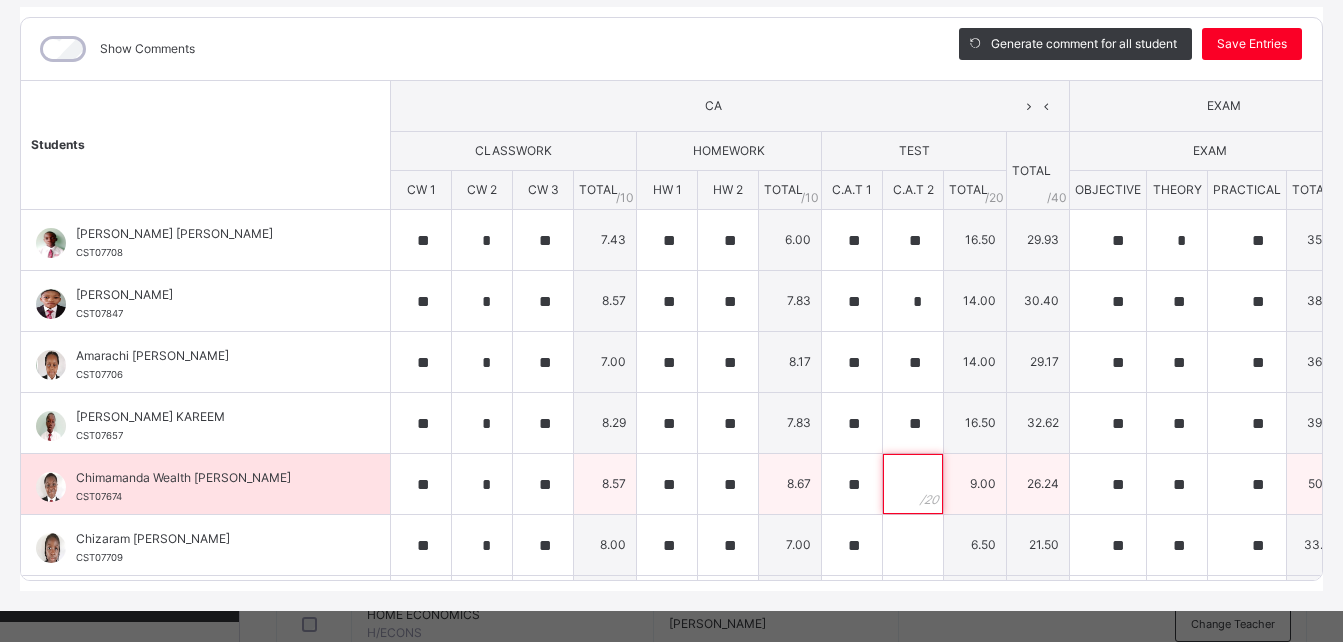 click at bounding box center [913, 484] 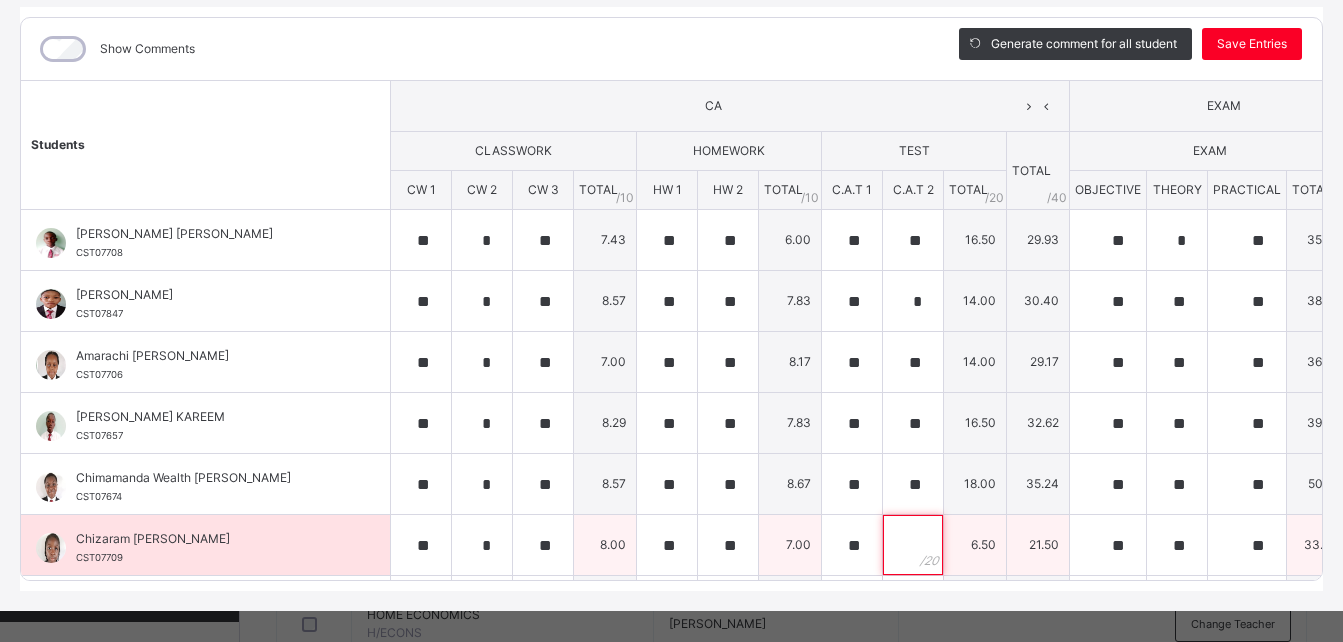 click at bounding box center [913, 545] 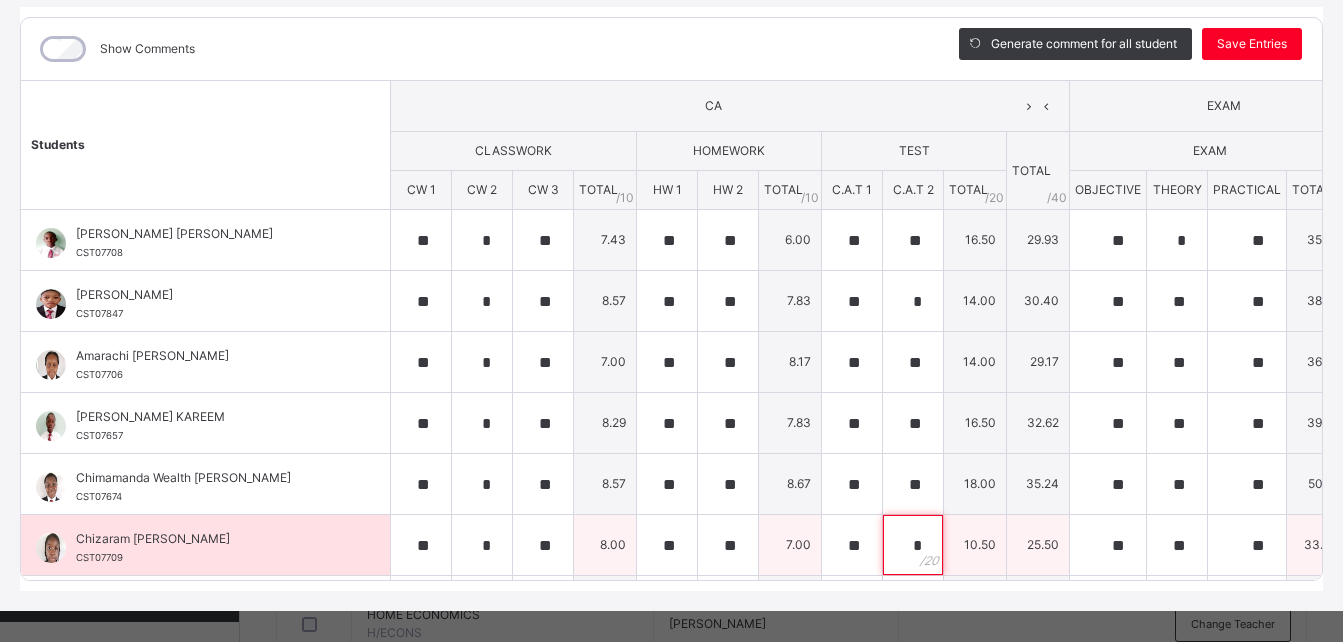 scroll, scrollTop: 60, scrollLeft: 0, axis: vertical 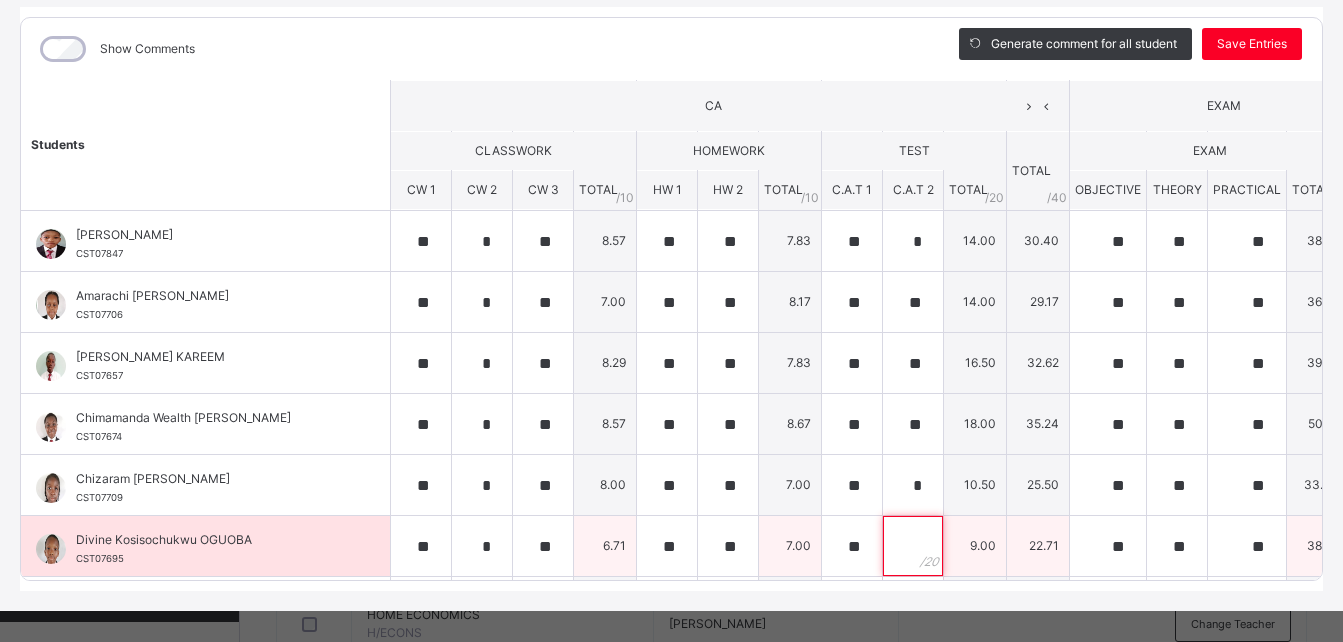 click at bounding box center [913, 546] 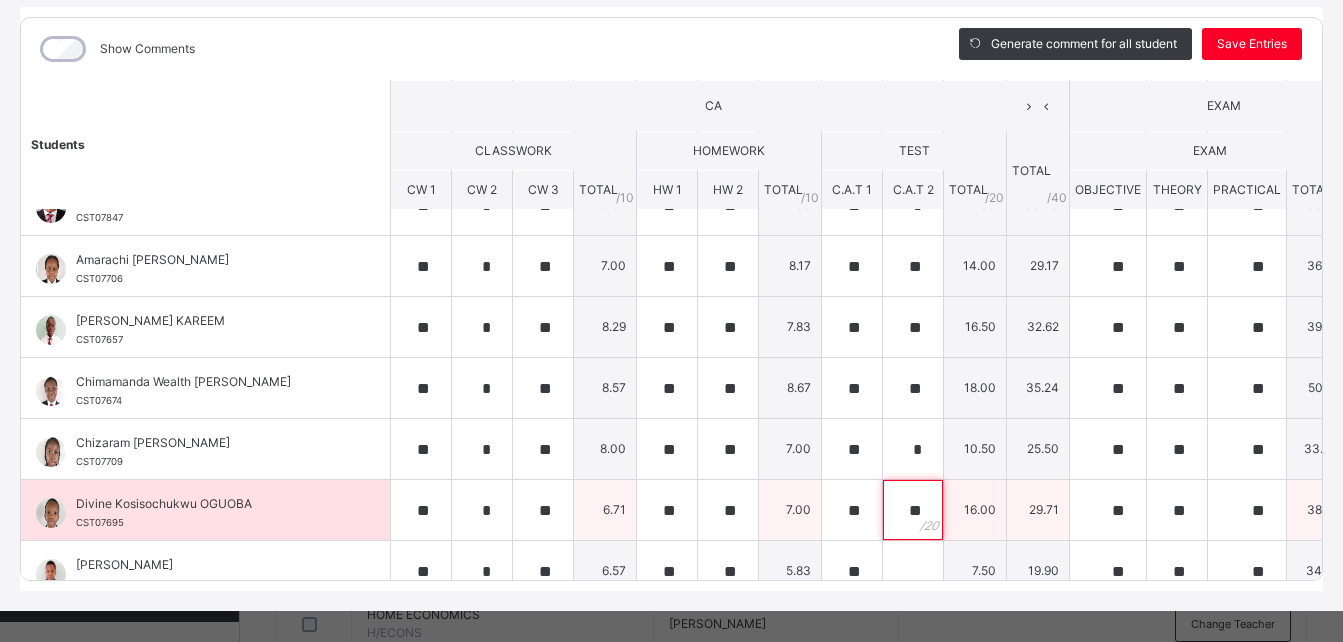 scroll, scrollTop: 179, scrollLeft: 0, axis: vertical 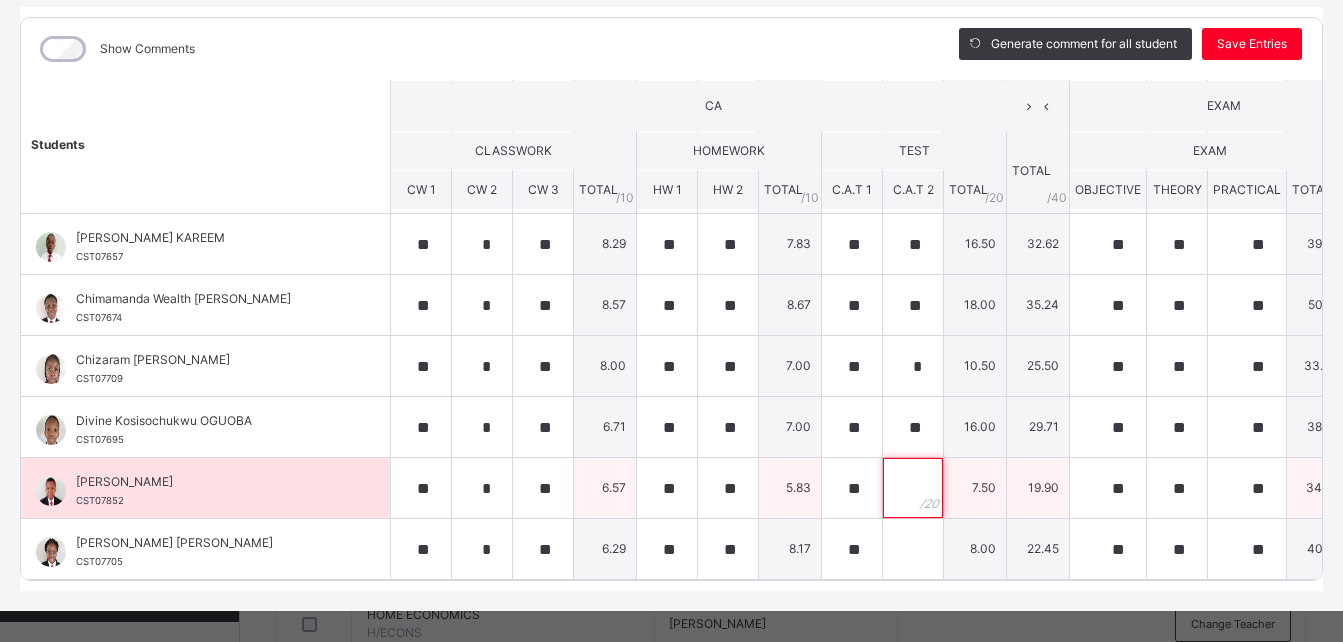 click at bounding box center [913, 488] 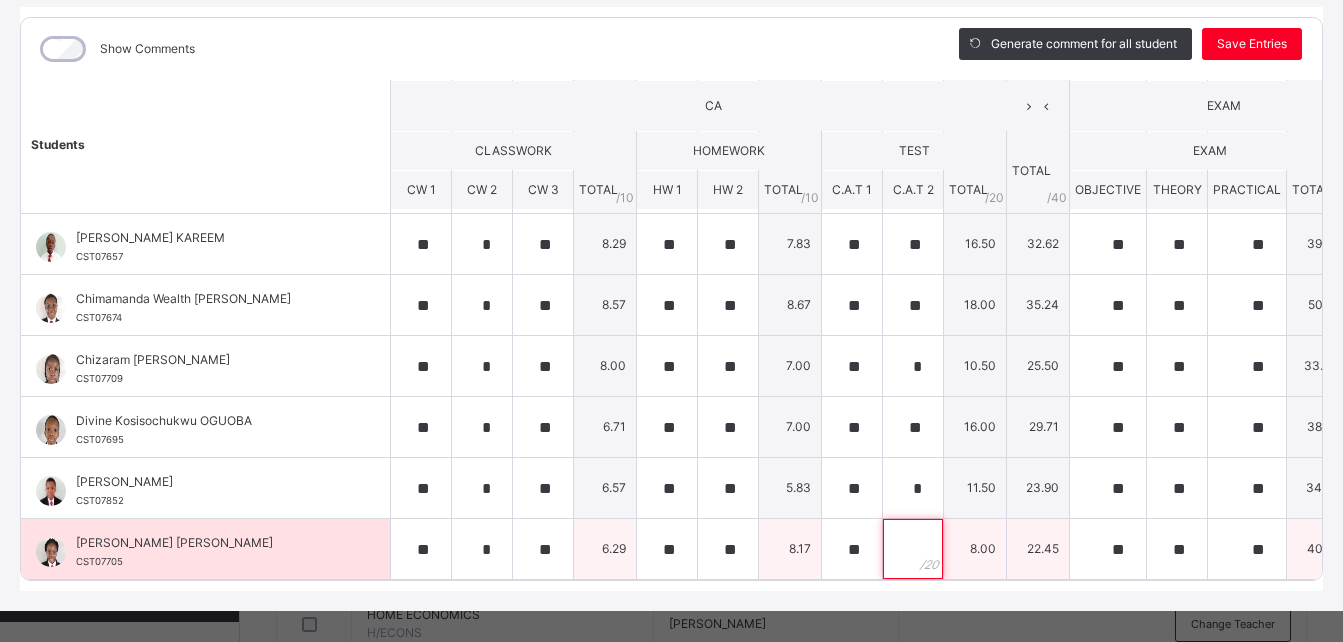click at bounding box center [913, 549] 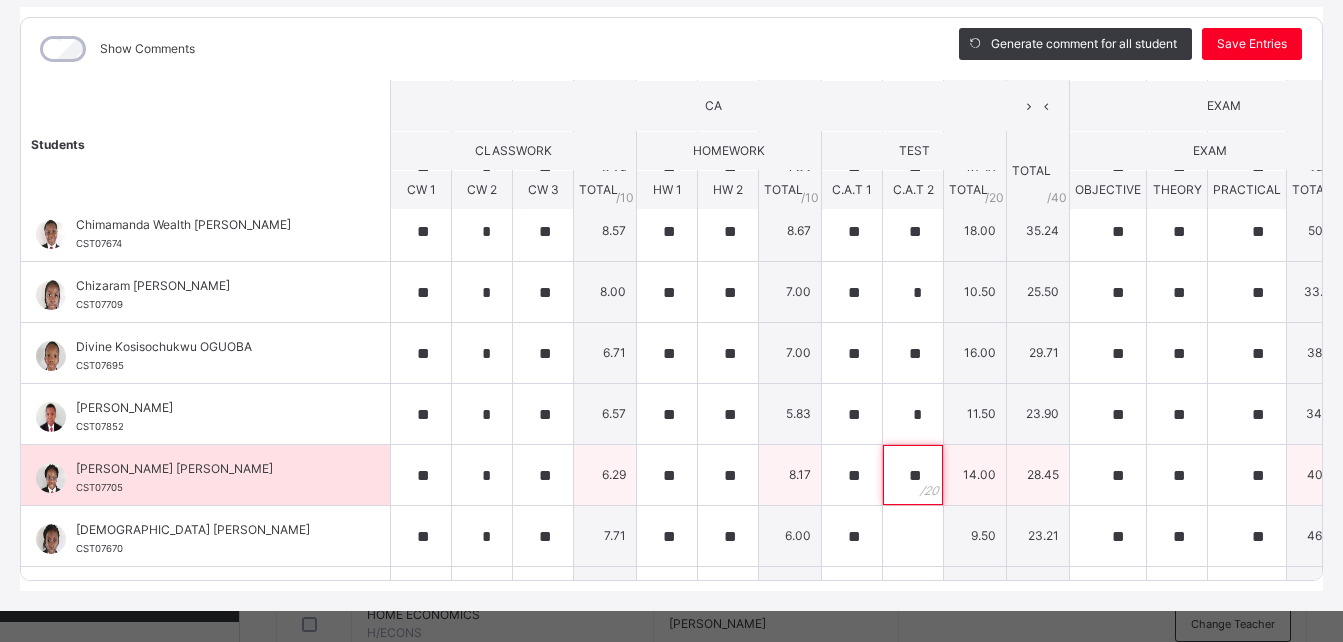 scroll, scrollTop: 254, scrollLeft: 0, axis: vertical 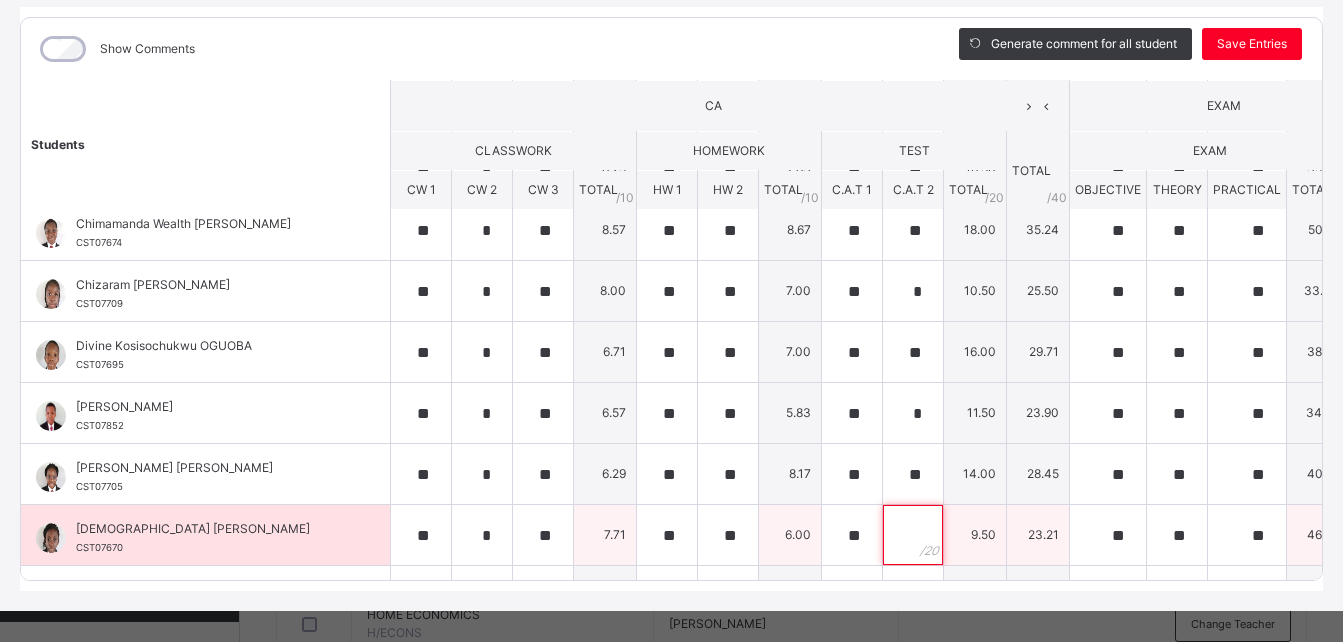 click at bounding box center [913, 535] 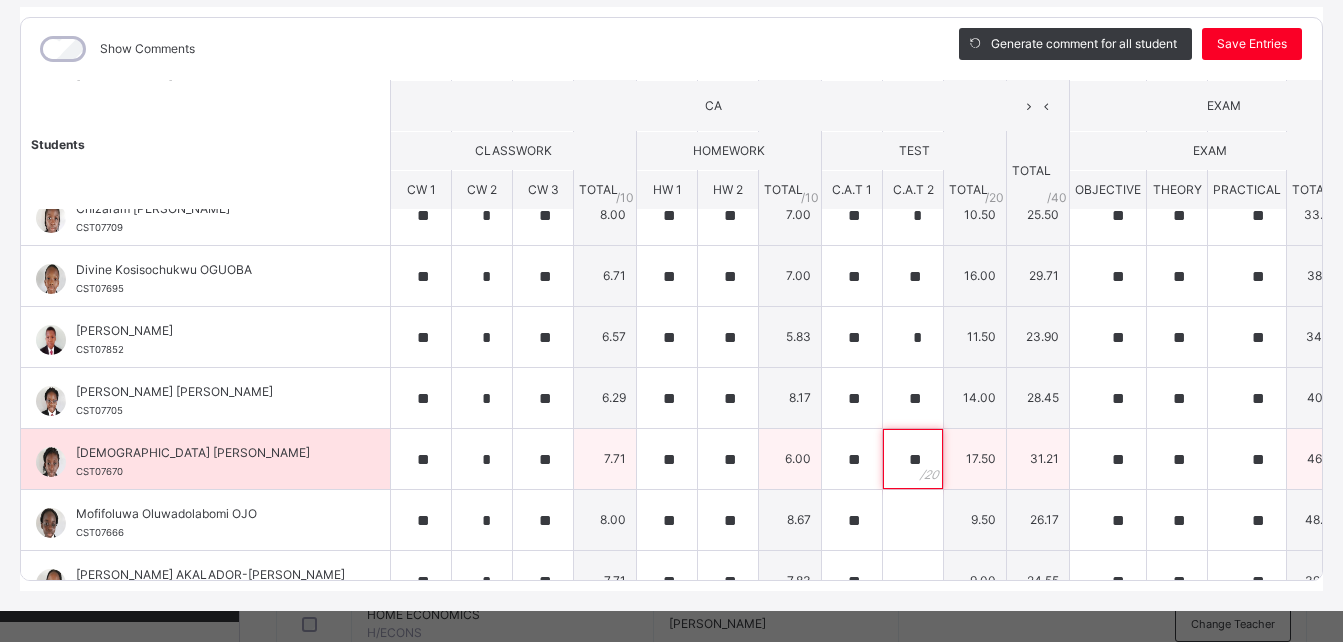 scroll, scrollTop: 333, scrollLeft: 0, axis: vertical 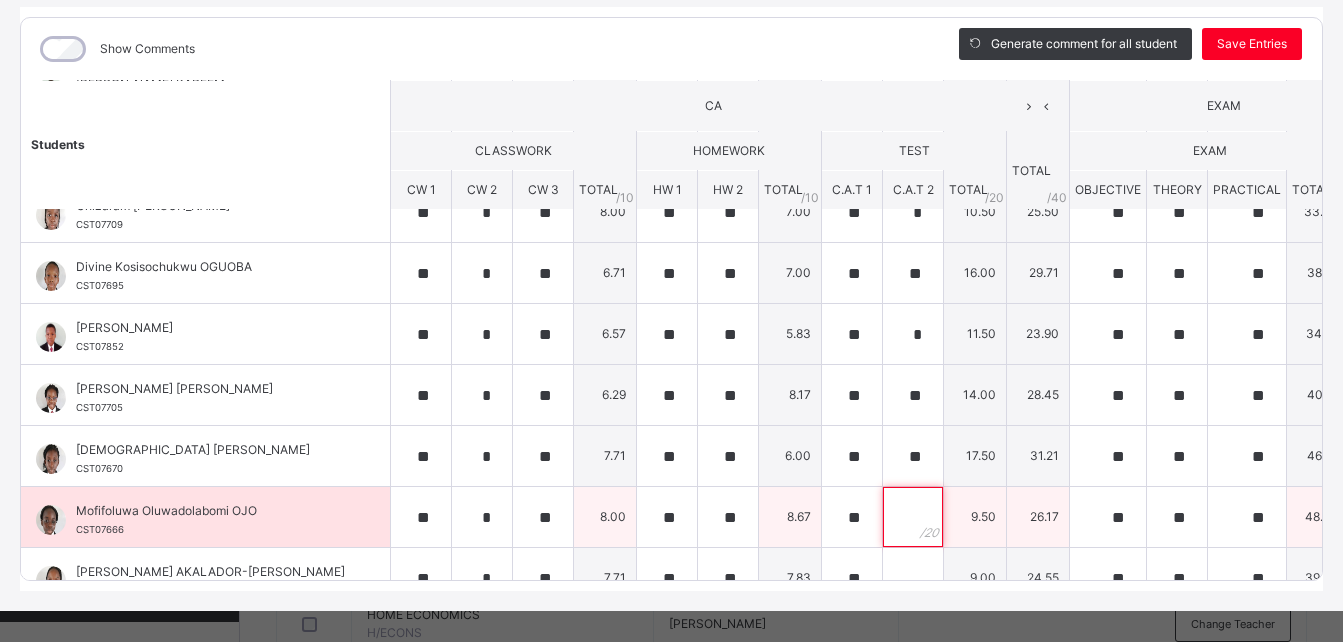 click at bounding box center (913, 517) 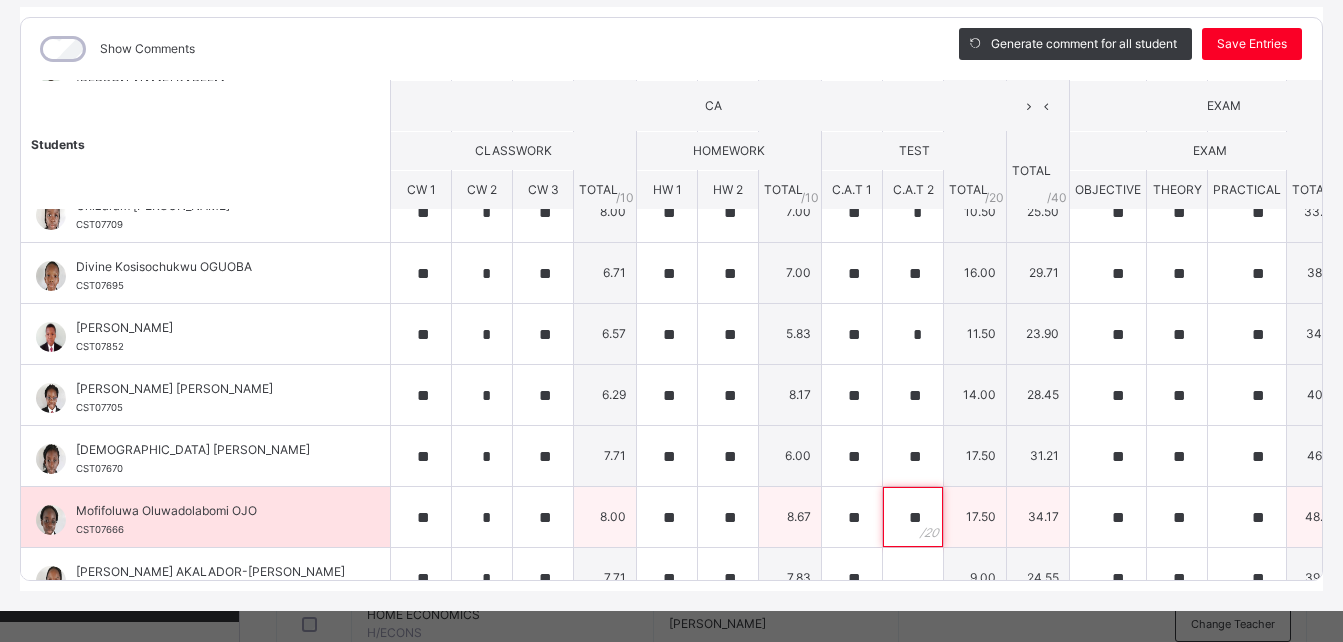 scroll, scrollTop: 376, scrollLeft: 0, axis: vertical 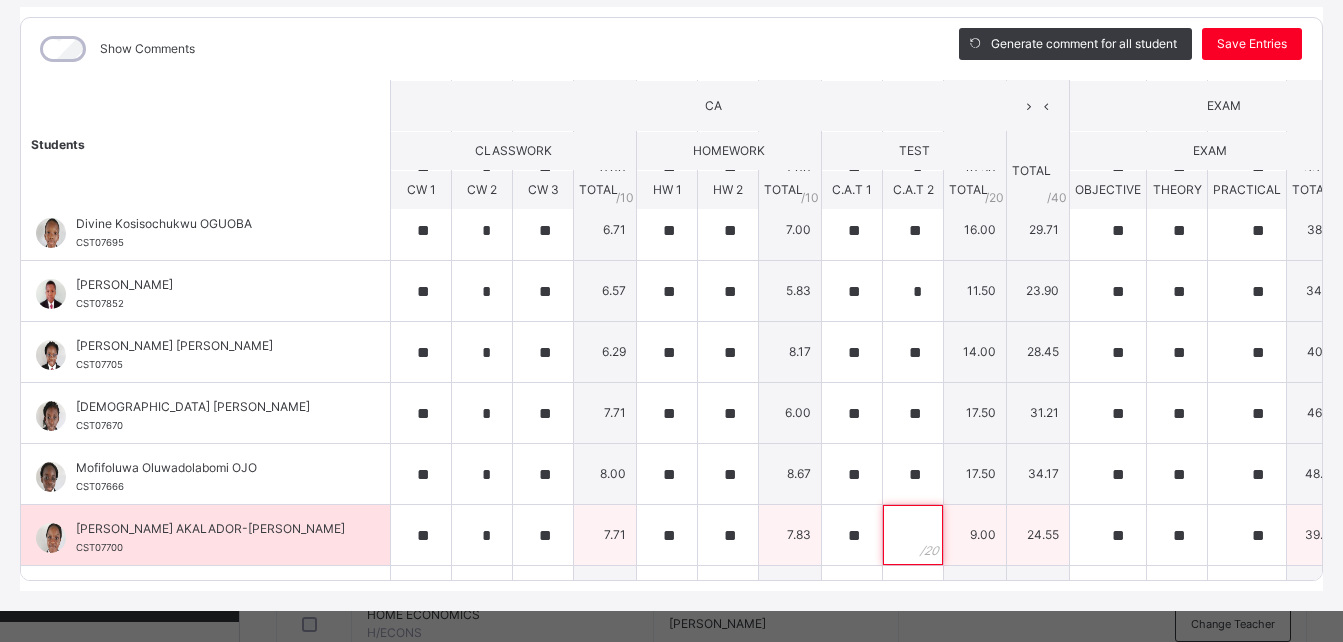 click at bounding box center (913, 535) 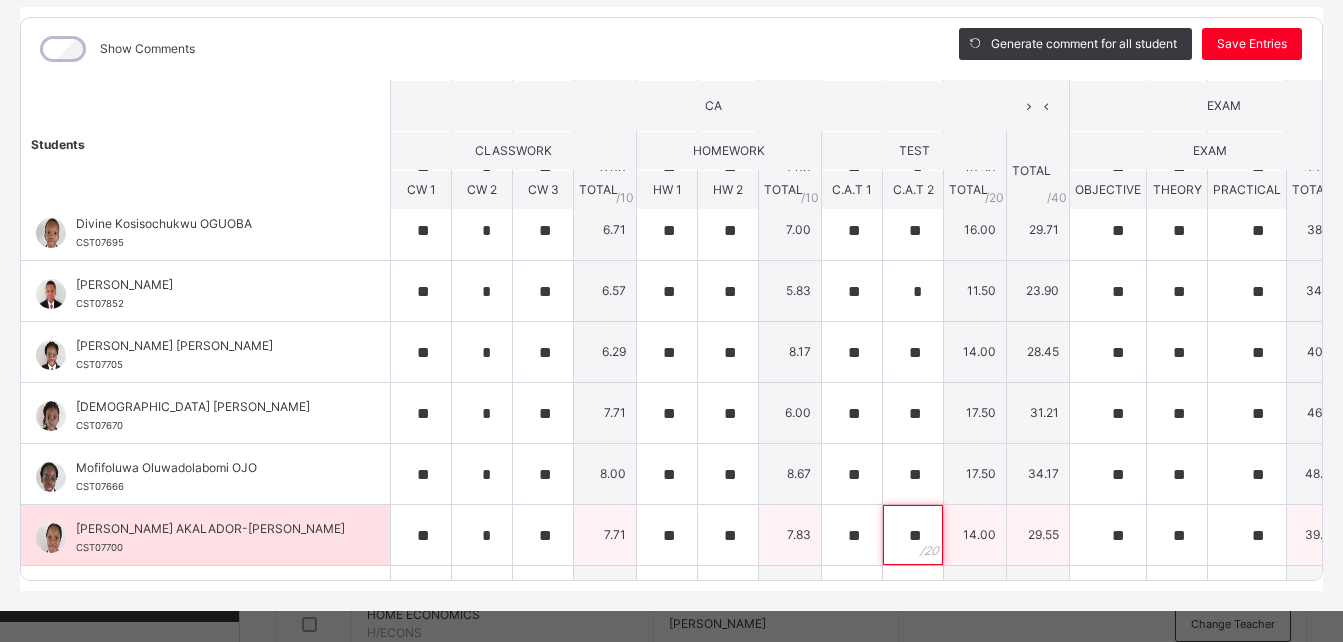 scroll, scrollTop: 422, scrollLeft: 0, axis: vertical 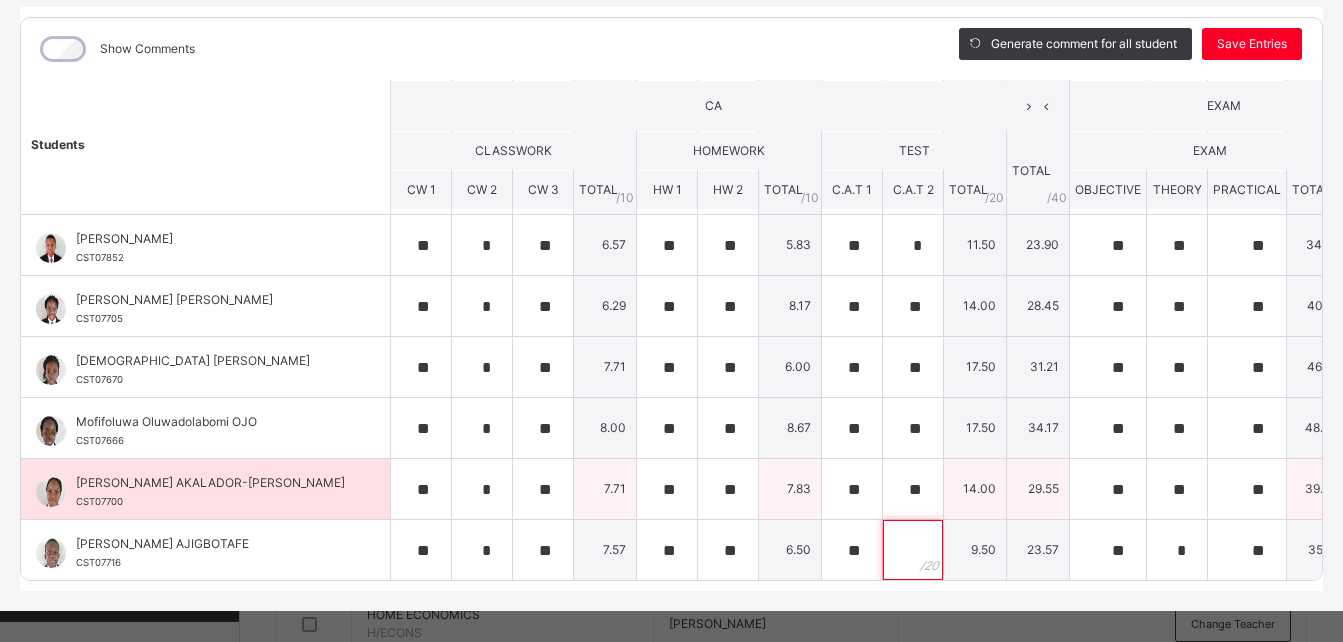 click at bounding box center [913, 550] 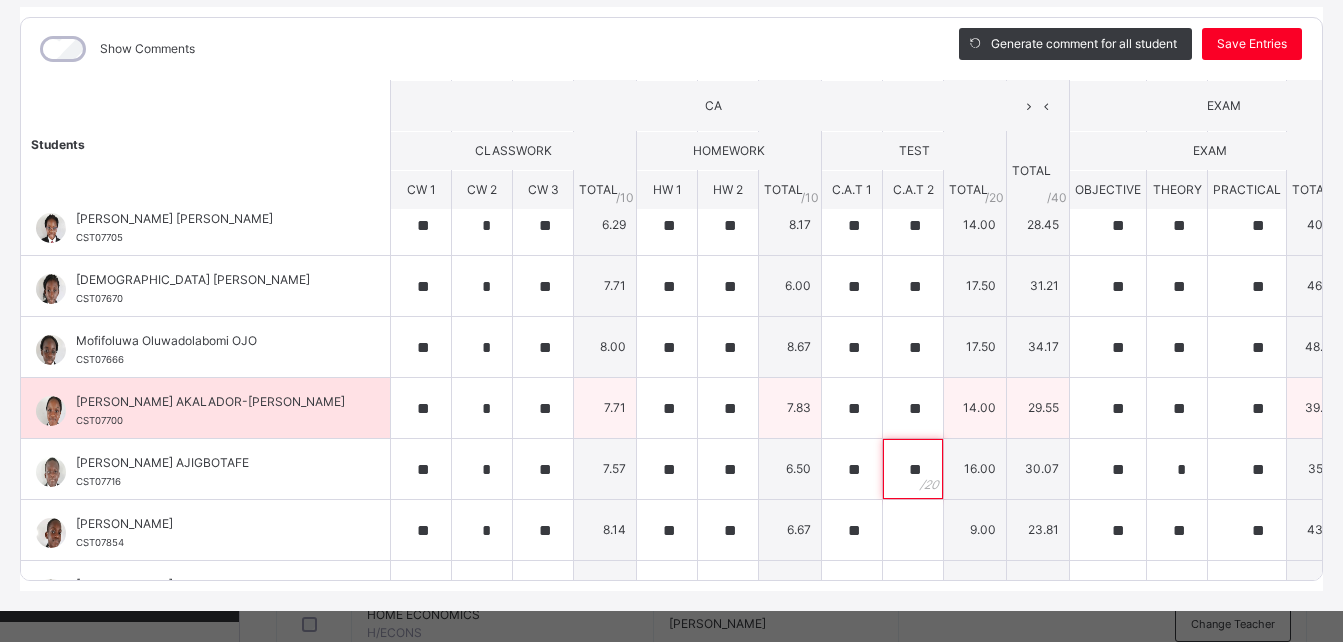 scroll, scrollTop: 504, scrollLeft: 0, axis: vertical 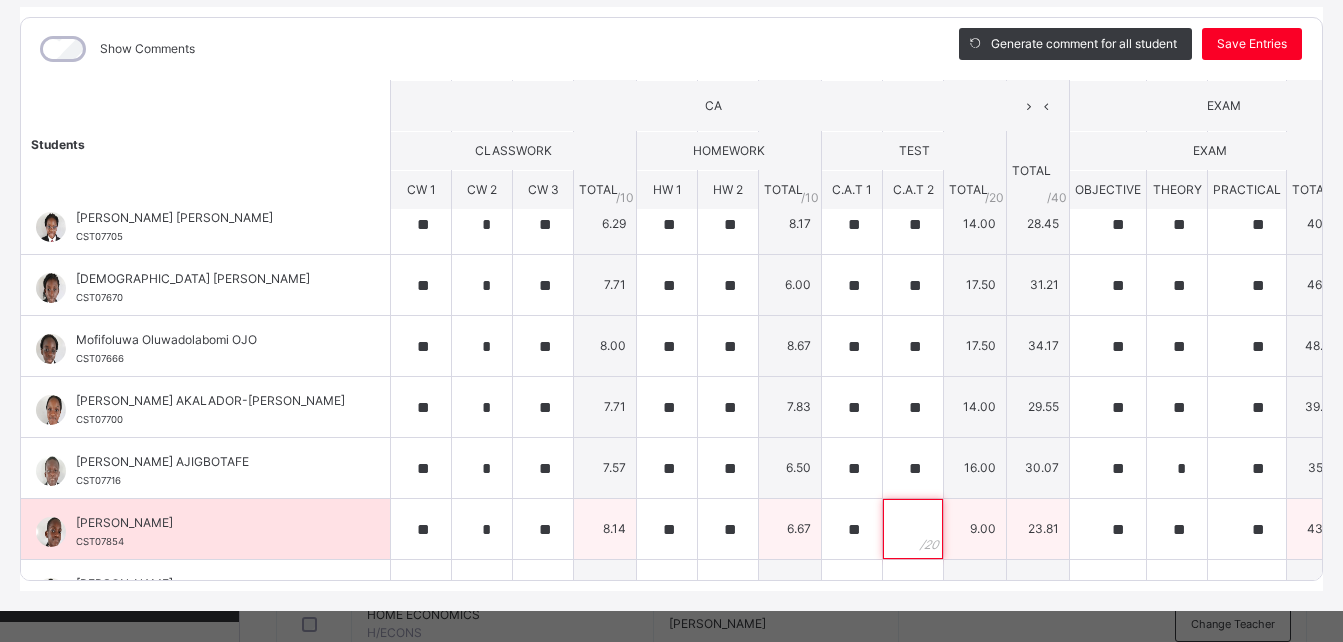 click at bounding box center (913, 529) 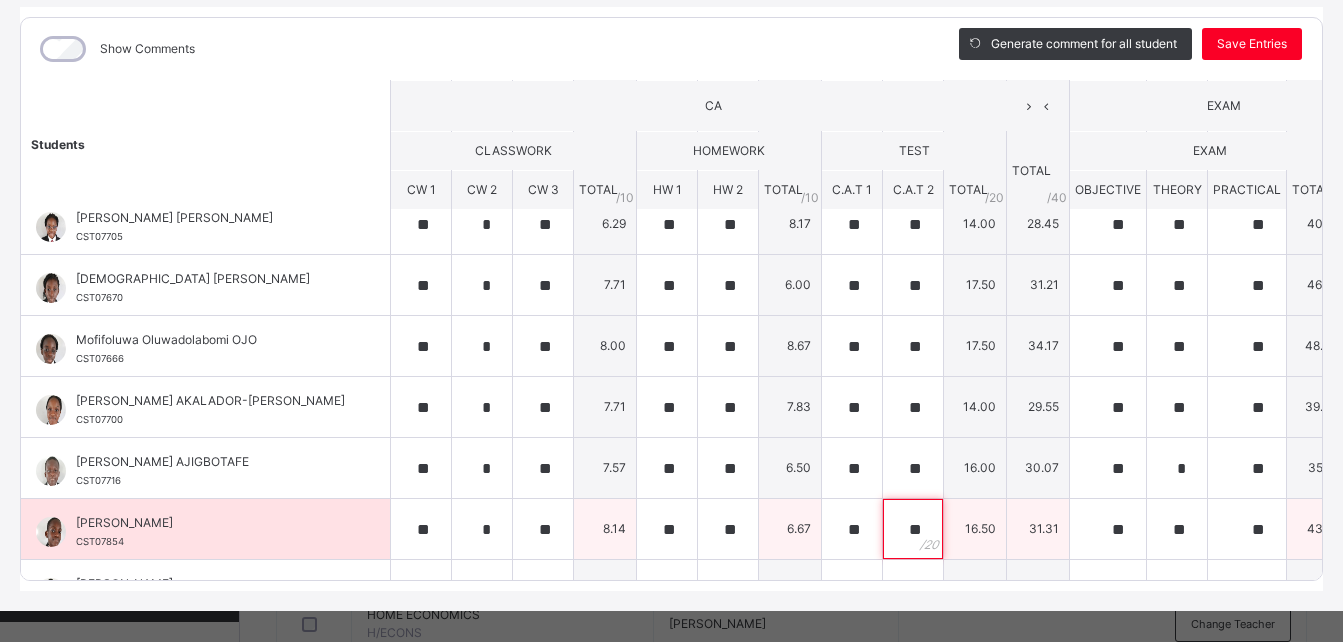 scroll, scrollTop: 560, scrollLeft: 0, axis: vertical 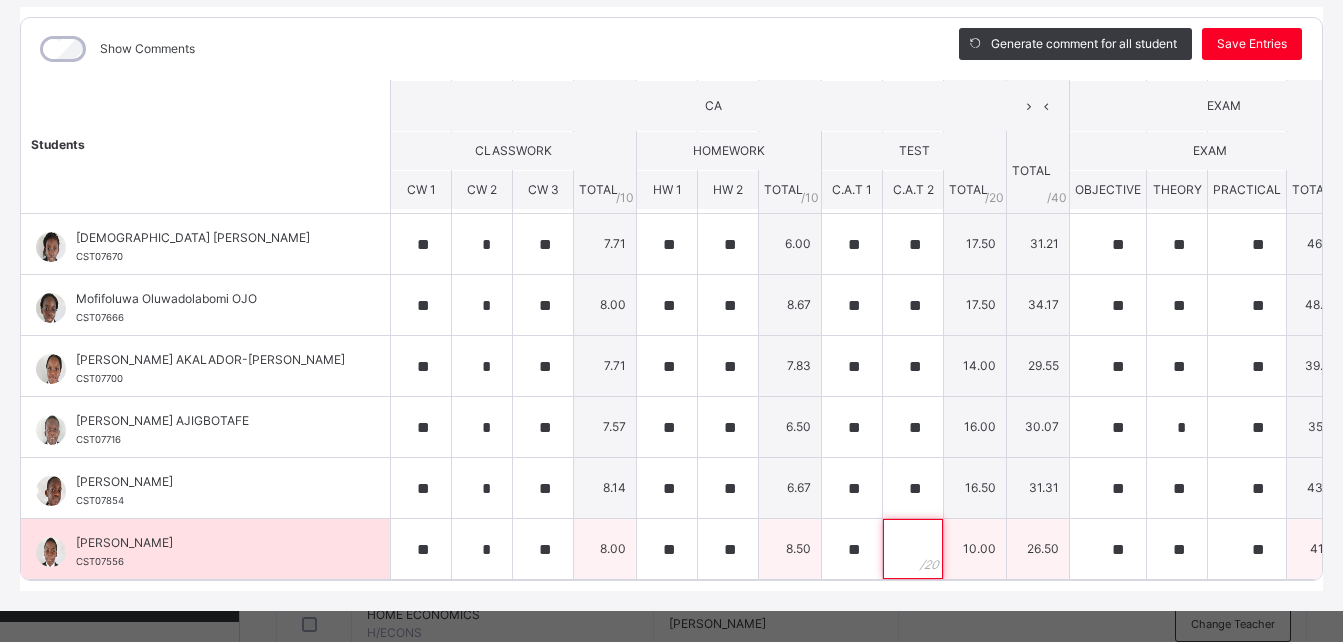 click at bounding box center (913, 549) 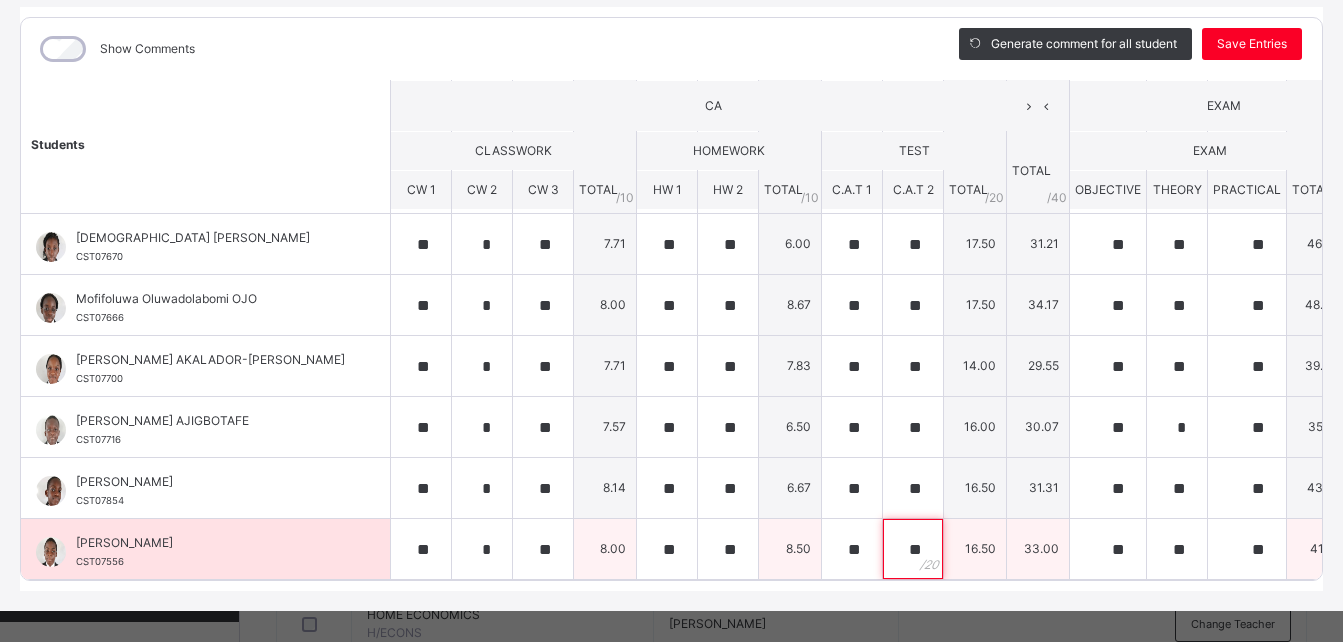 scroll, scrollTop: 284, scrollLeft: 0, axis: vertical 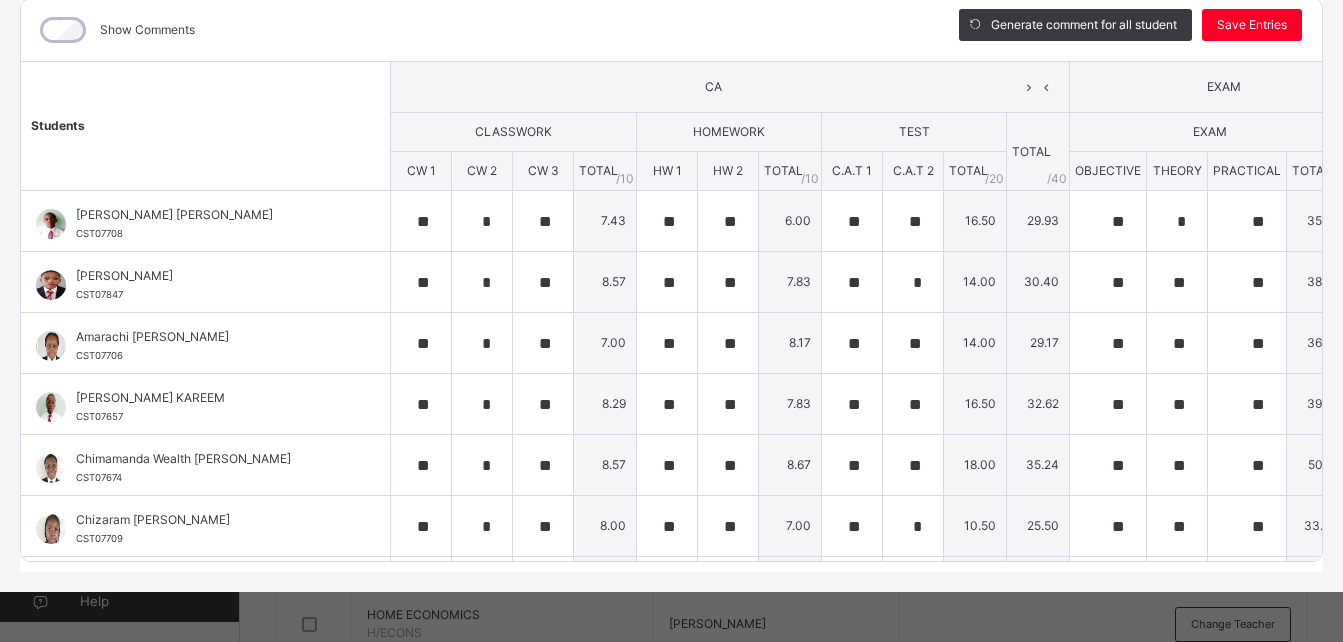 click on "Generate comment for all student   Save Entries" at bounding box center (1130, 30) 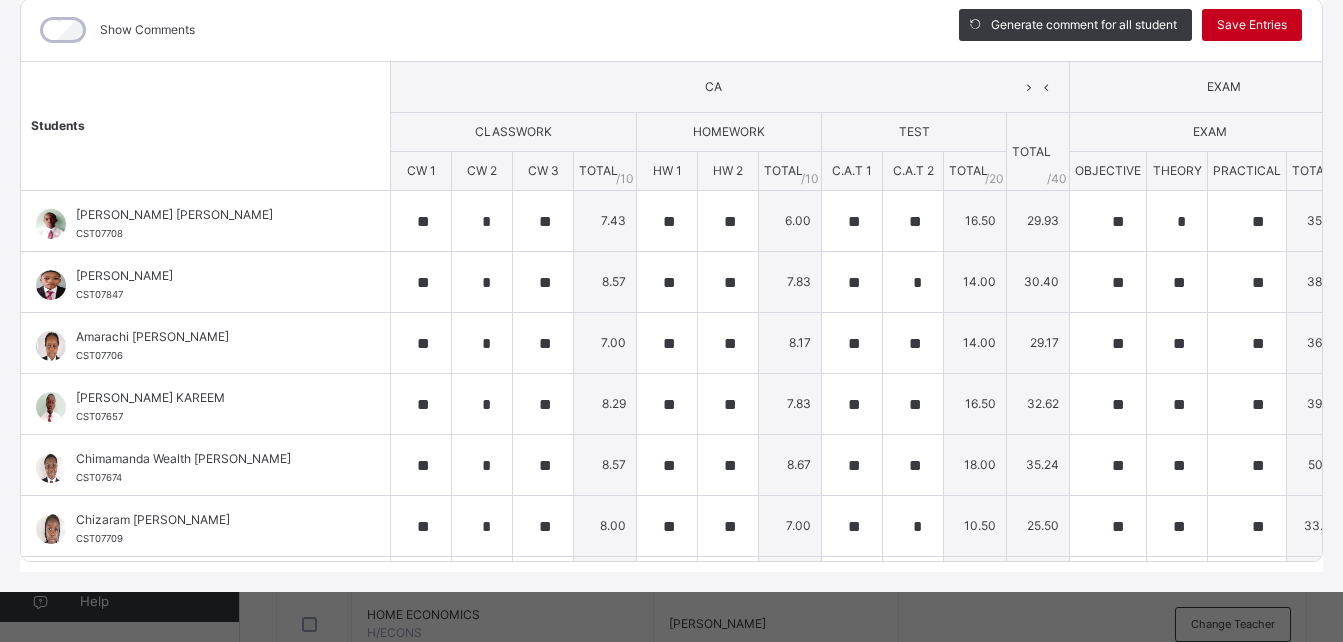 click on "Save Entries" at bounding box center (1252, 25) 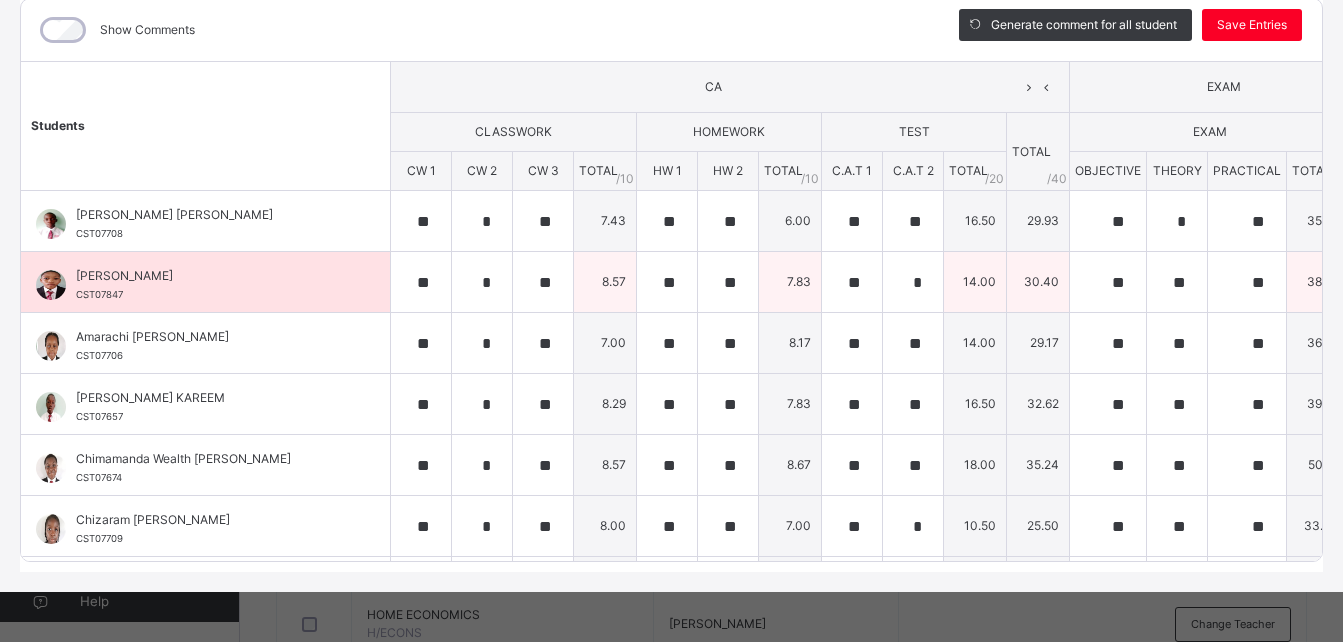scroll, scrollTop: 0, scrollLeft: 0, axis: both 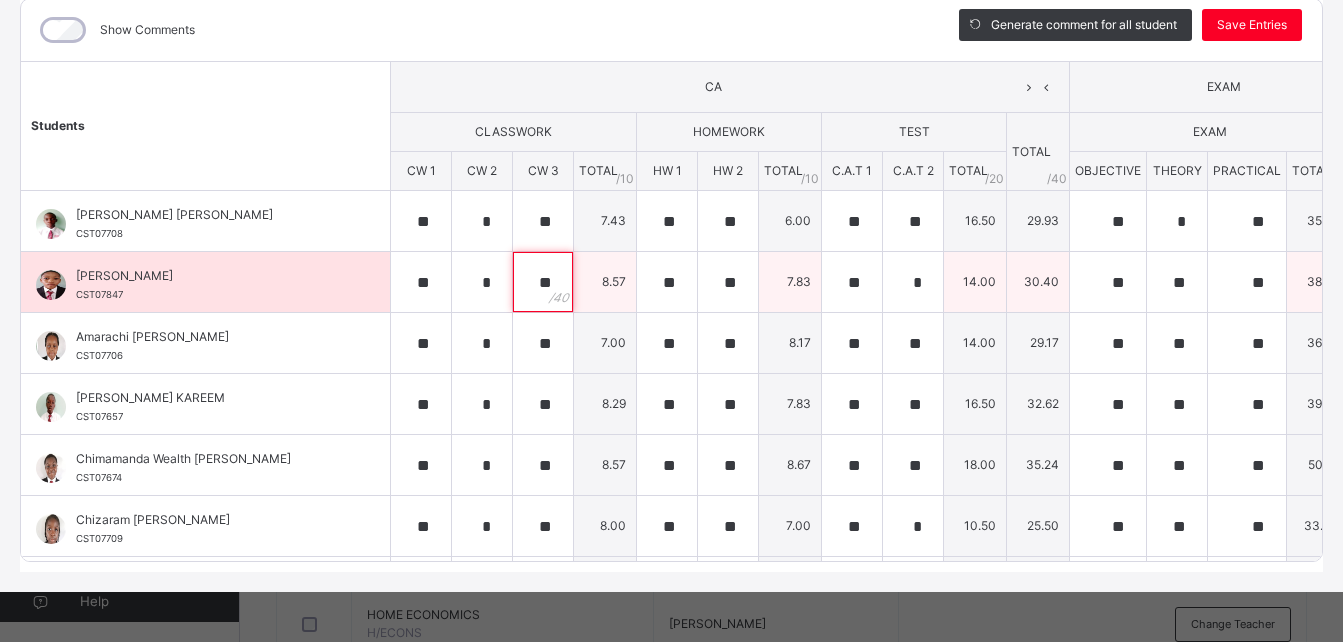 click on "**" at bounding box center [543, 282] 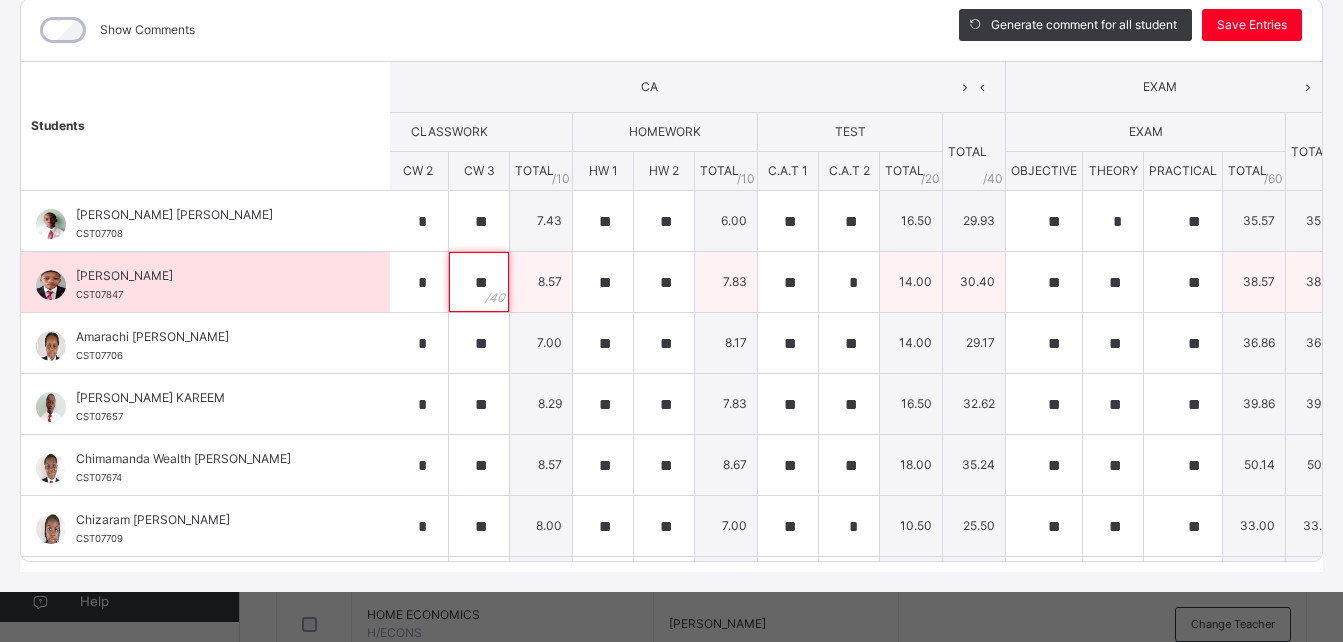 scroll, scrollTop: 0, scrollLeft: 124, axis: horizontal 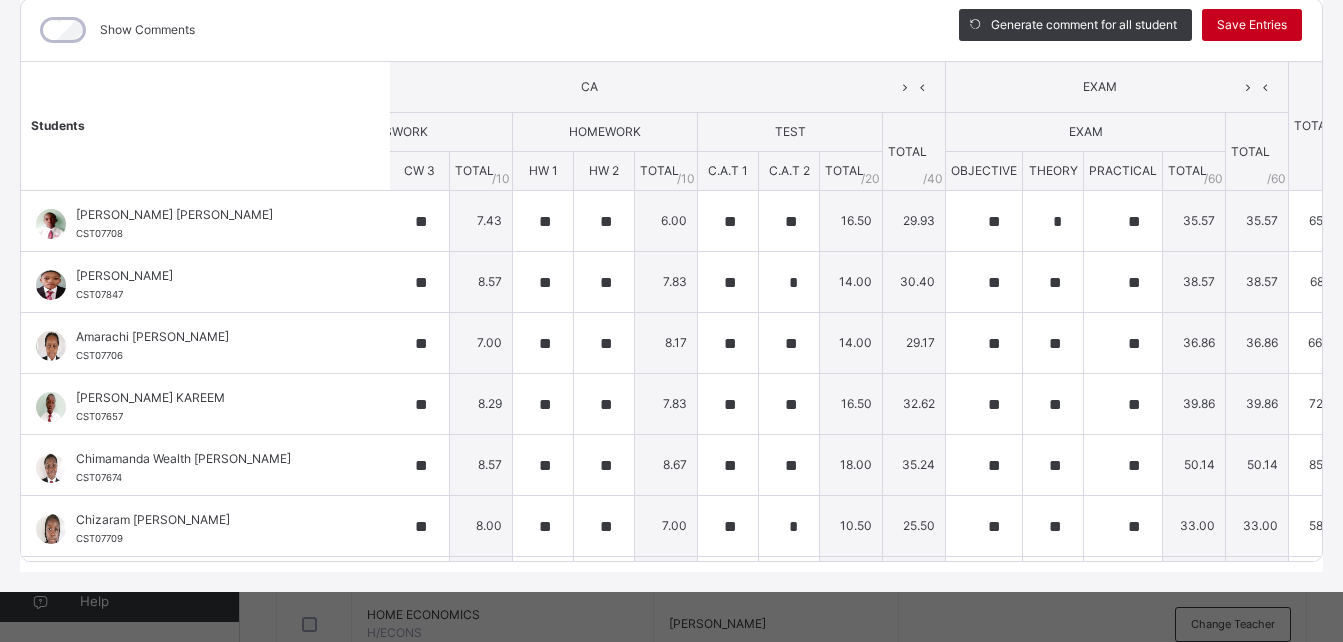 click on "Save Entries" at bounding box center [1252, 25] 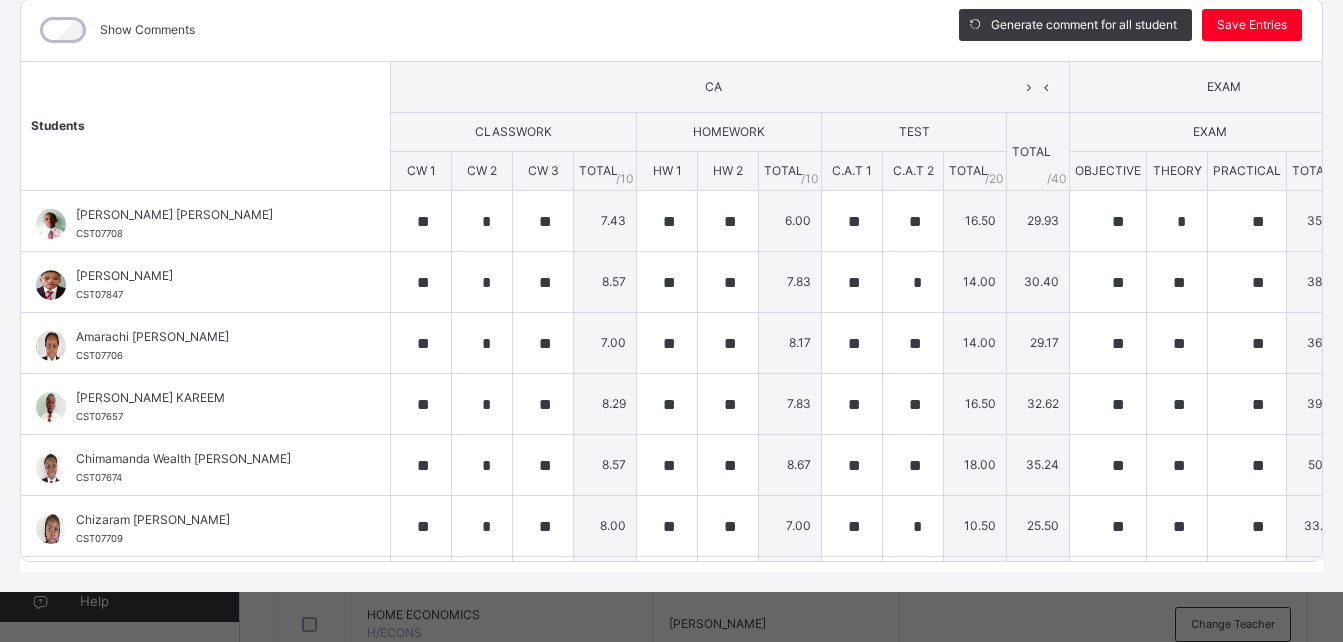 scroll, scrollTop: 0, scrollLeft: 124, axis: horizontal 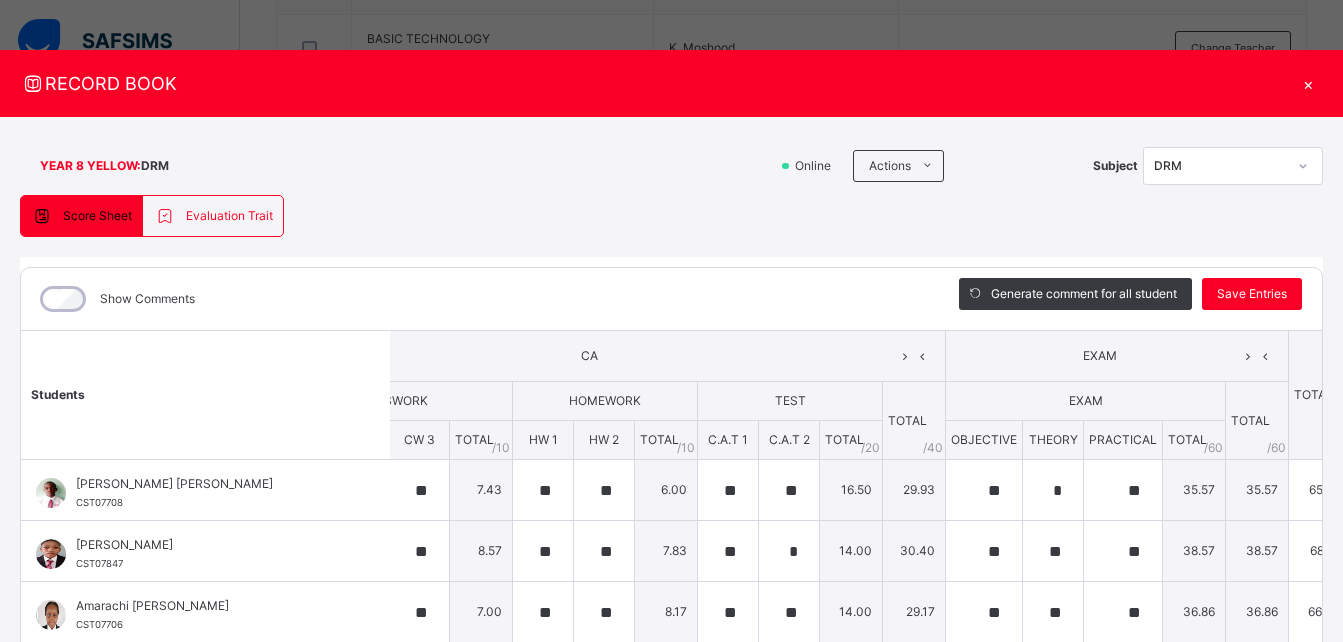 click on "×" at bounding box center (1308, 83) 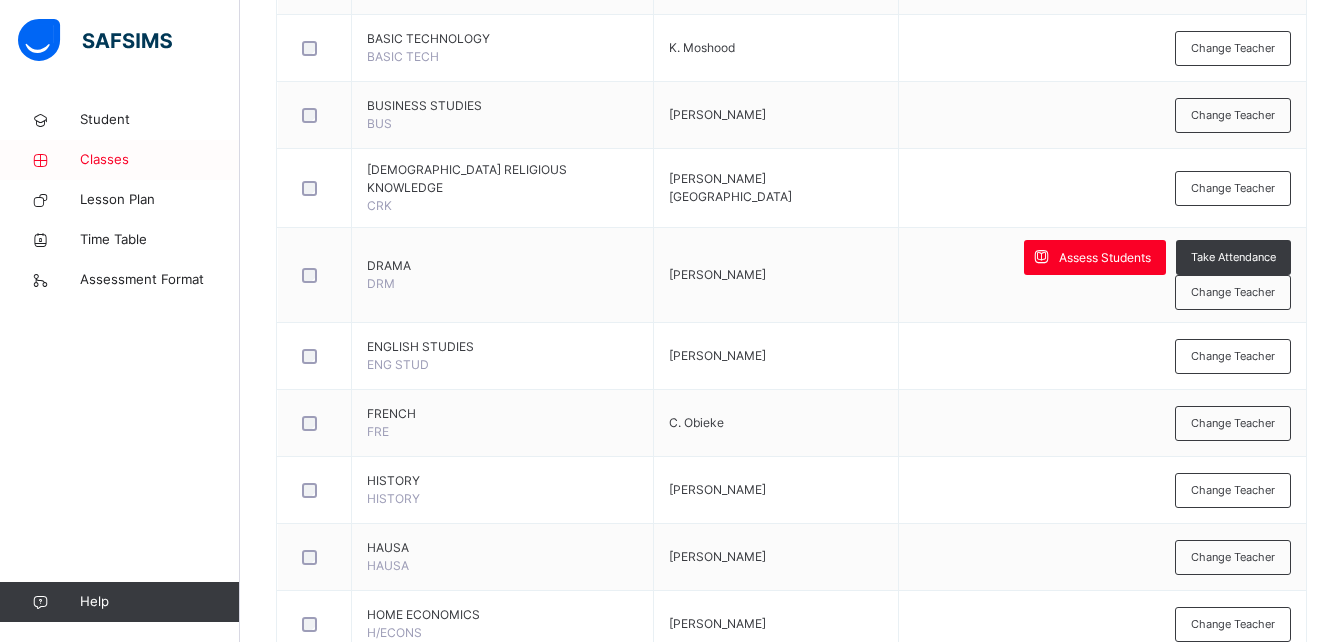 click on "Classes" at bounding box center (160, 160) 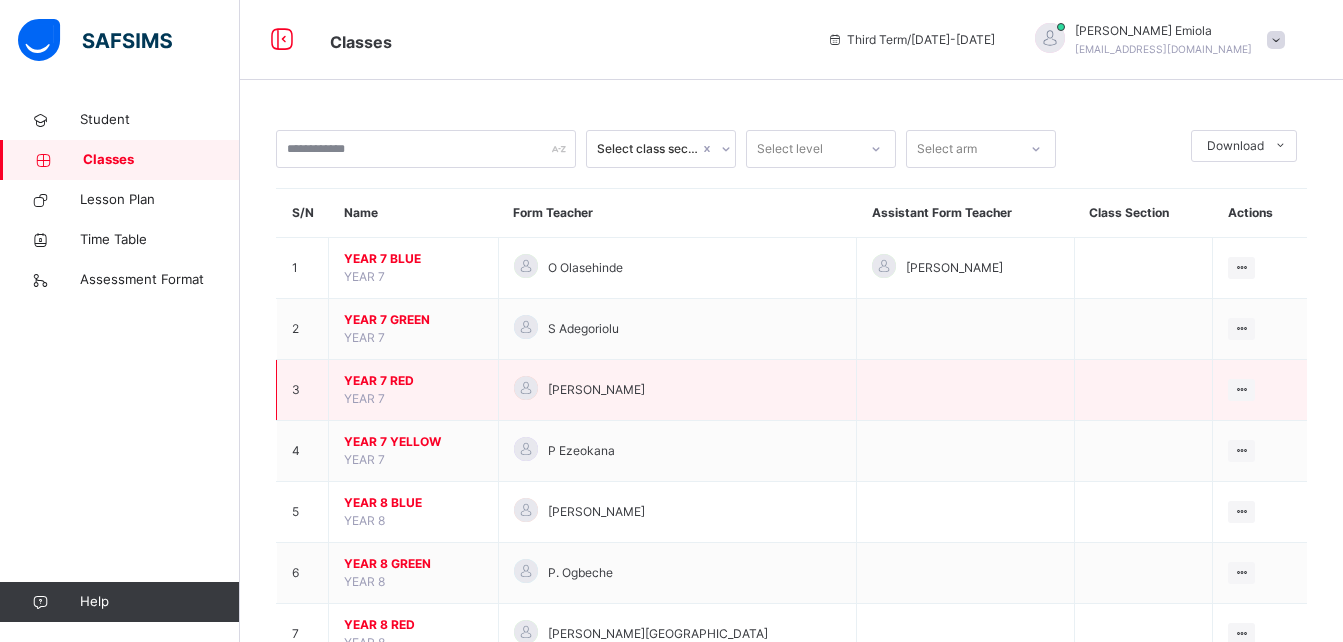scroll, scrollTop: 125, scrollLeft: 0, axis: vertical 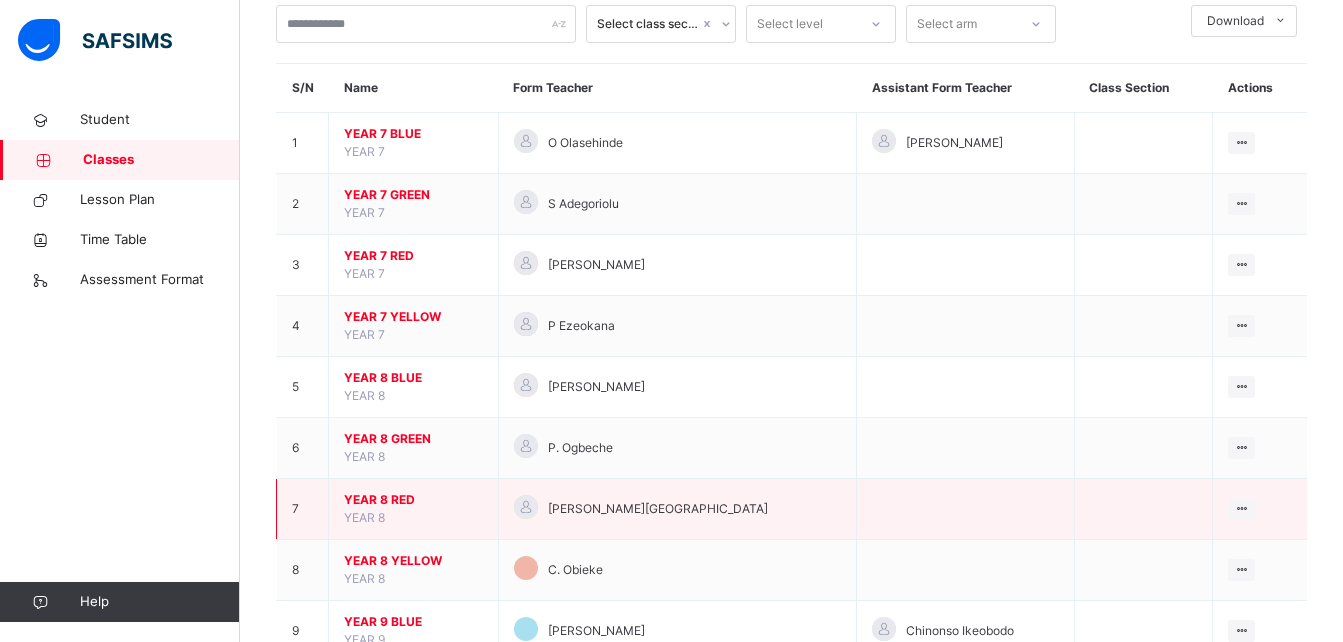 click on "YEAR 8   RED" at bounding box center [413, 500] 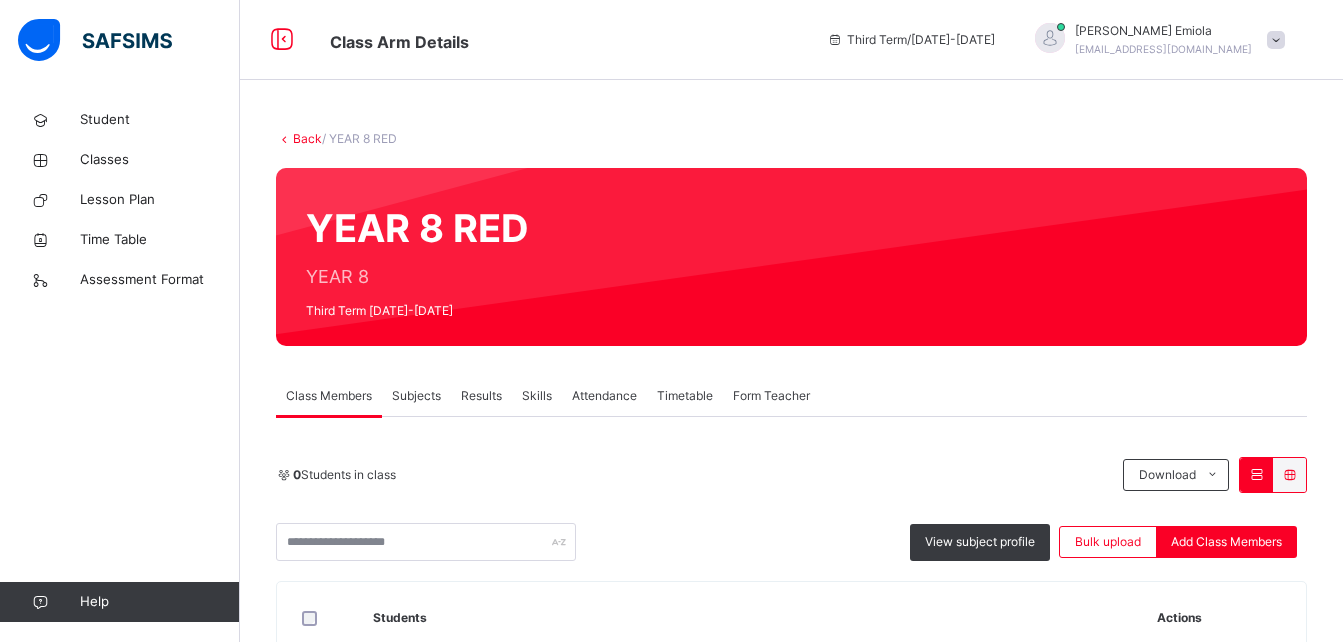 click on "Subjects" at bounding box center (416, 396) 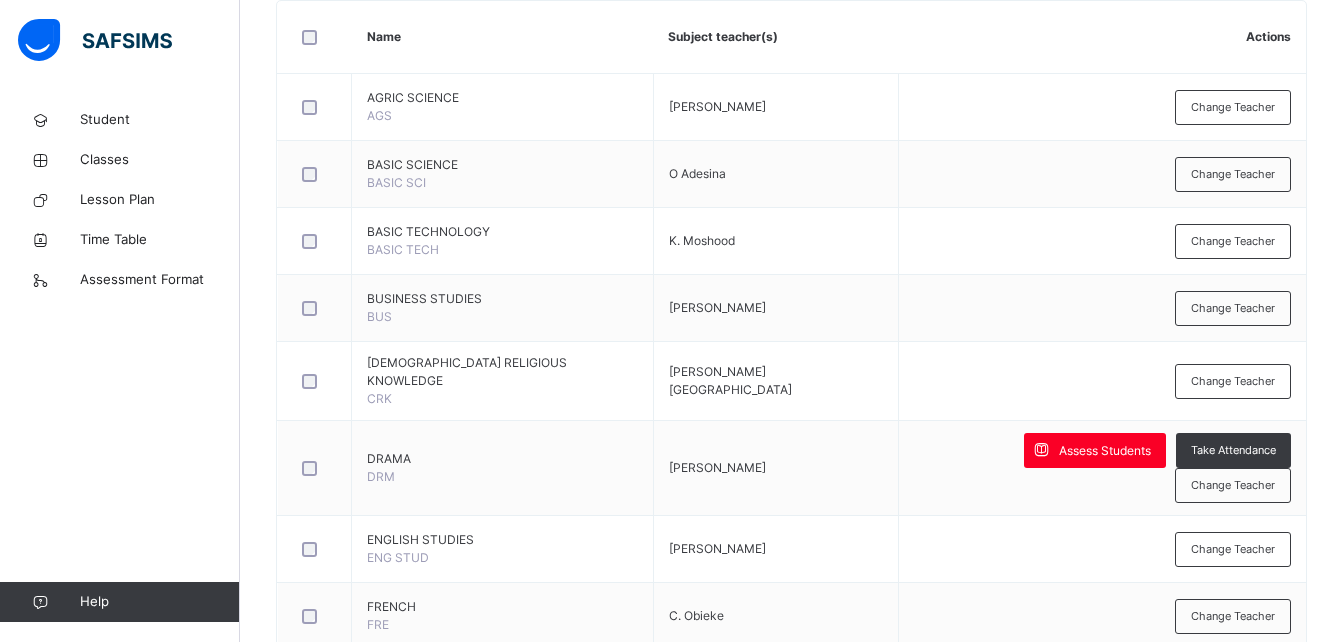 scroll, scrollTop: 500, scrollLeft: 0, axis: vertical 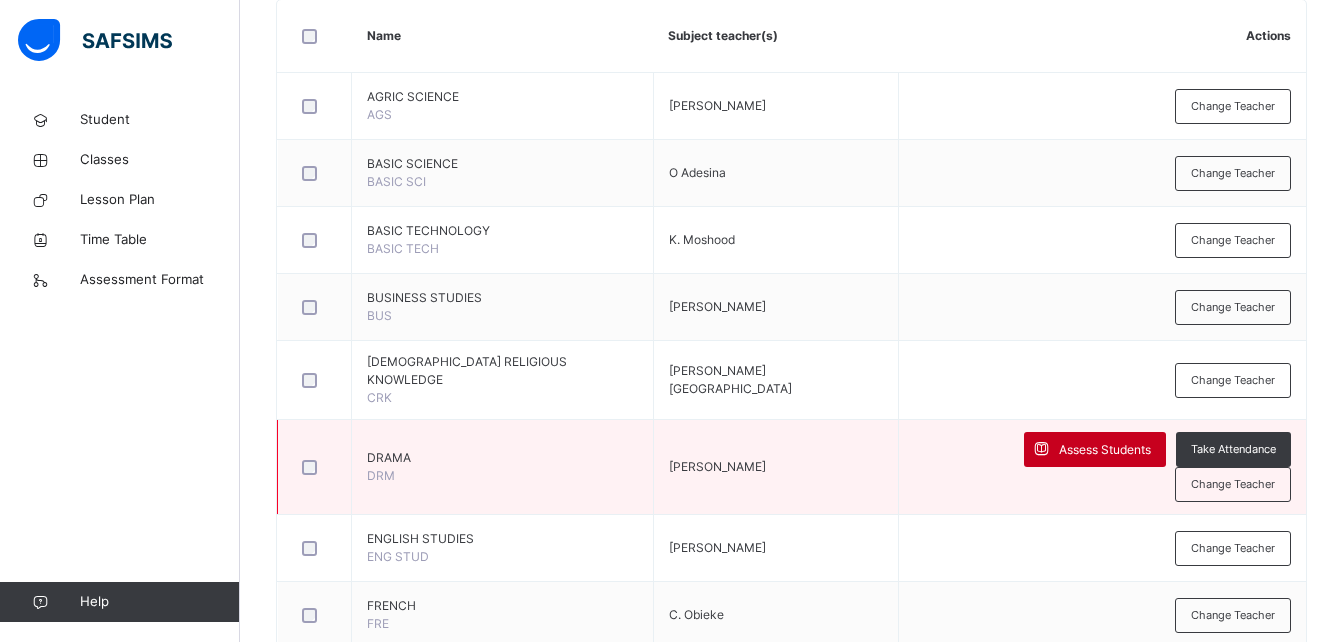 click on "Assess Students" at bounding box center (1105, 450) 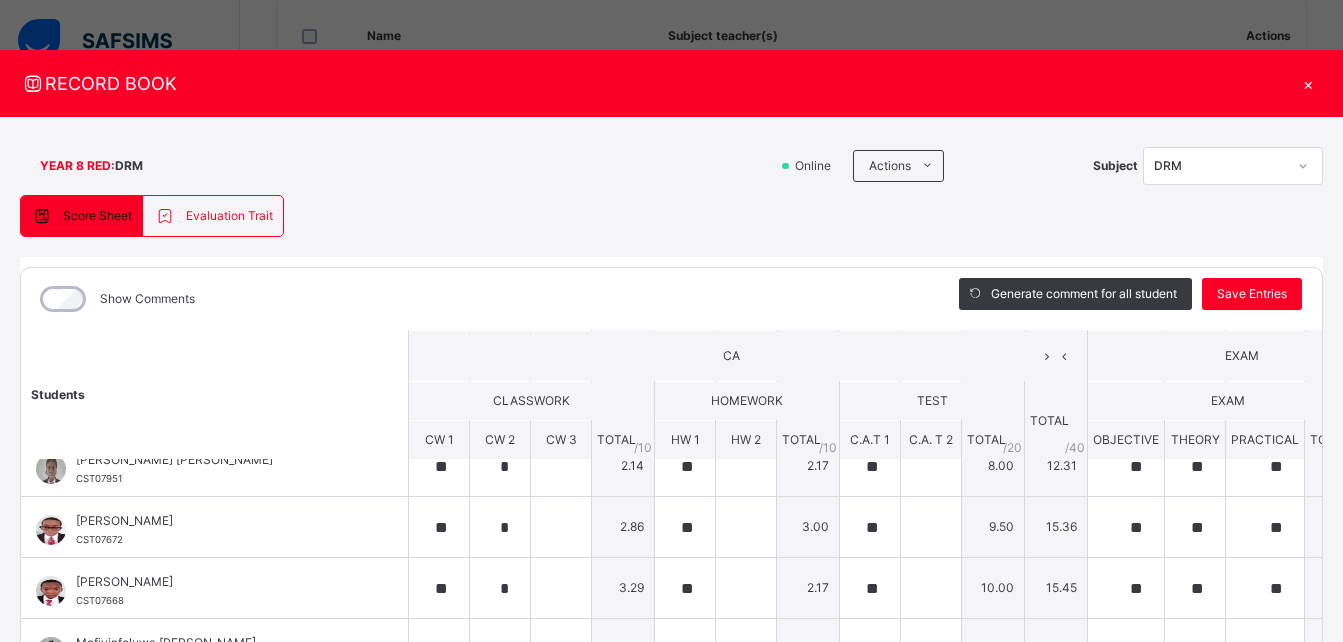 scroll, scrollTop: 0, scrollLeft: 0, axis: both 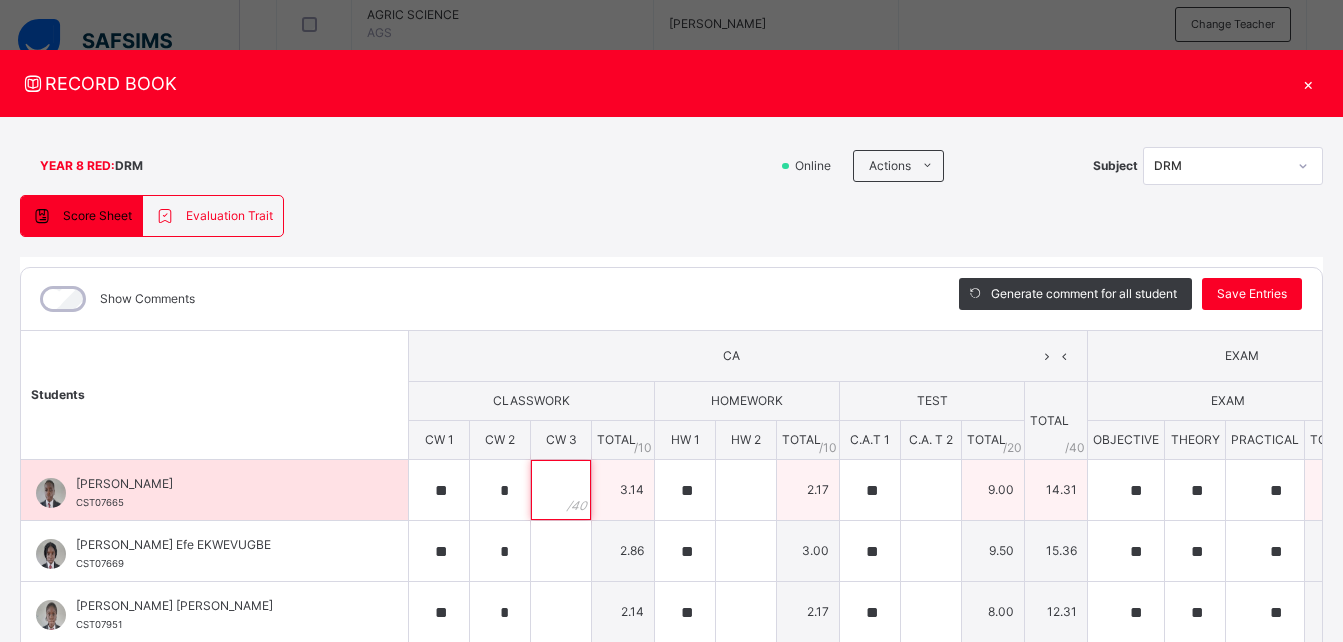 click at bounding box center (561, 490) 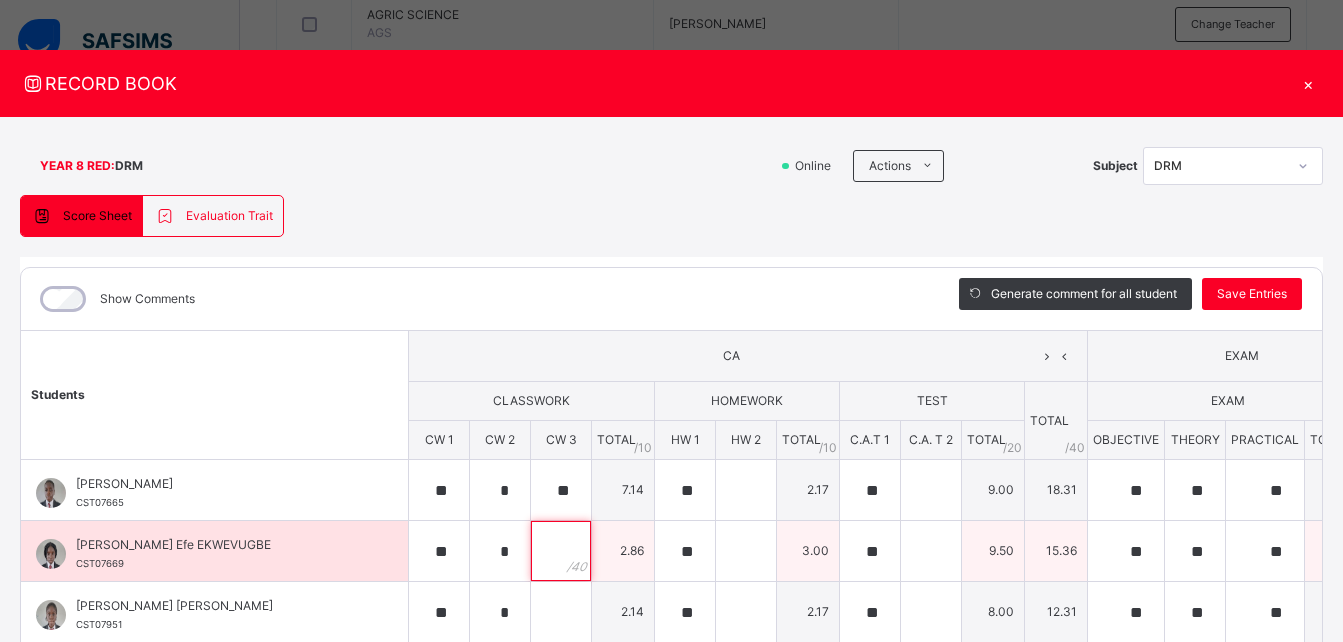 click at bounding box center [561, 551] 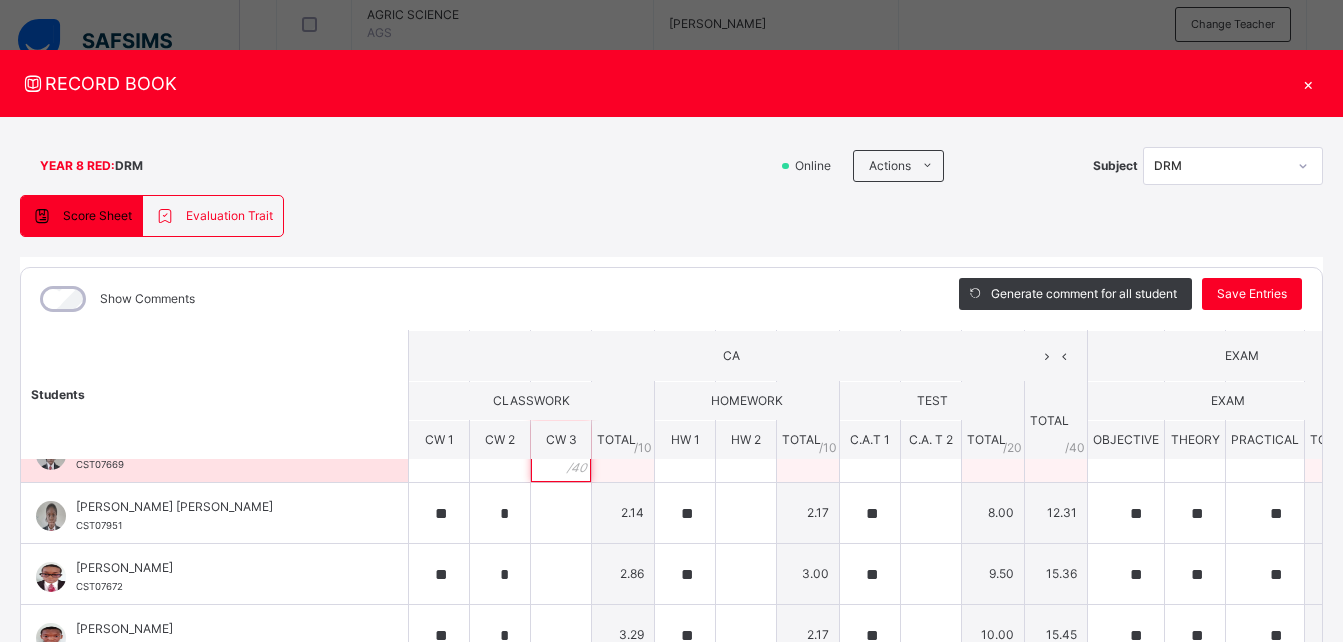 scroll, scrollTop: 101, scrollLeft: 0, axis: vertical 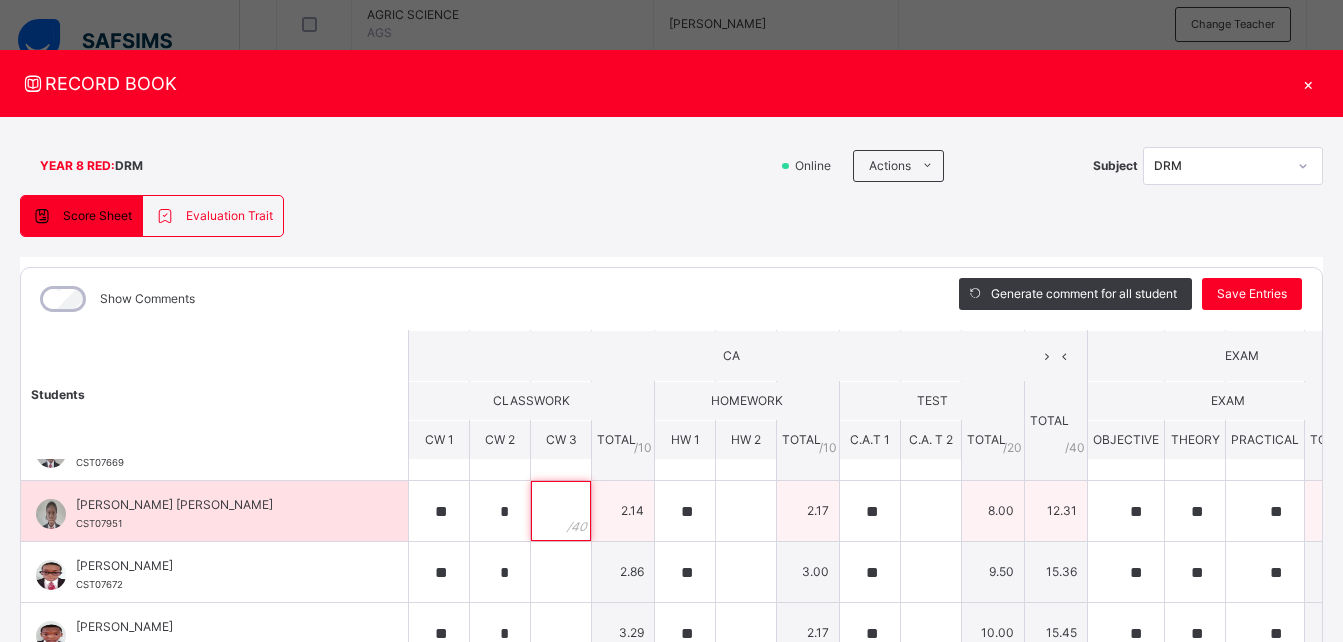 click at bounding box center [561, 511] 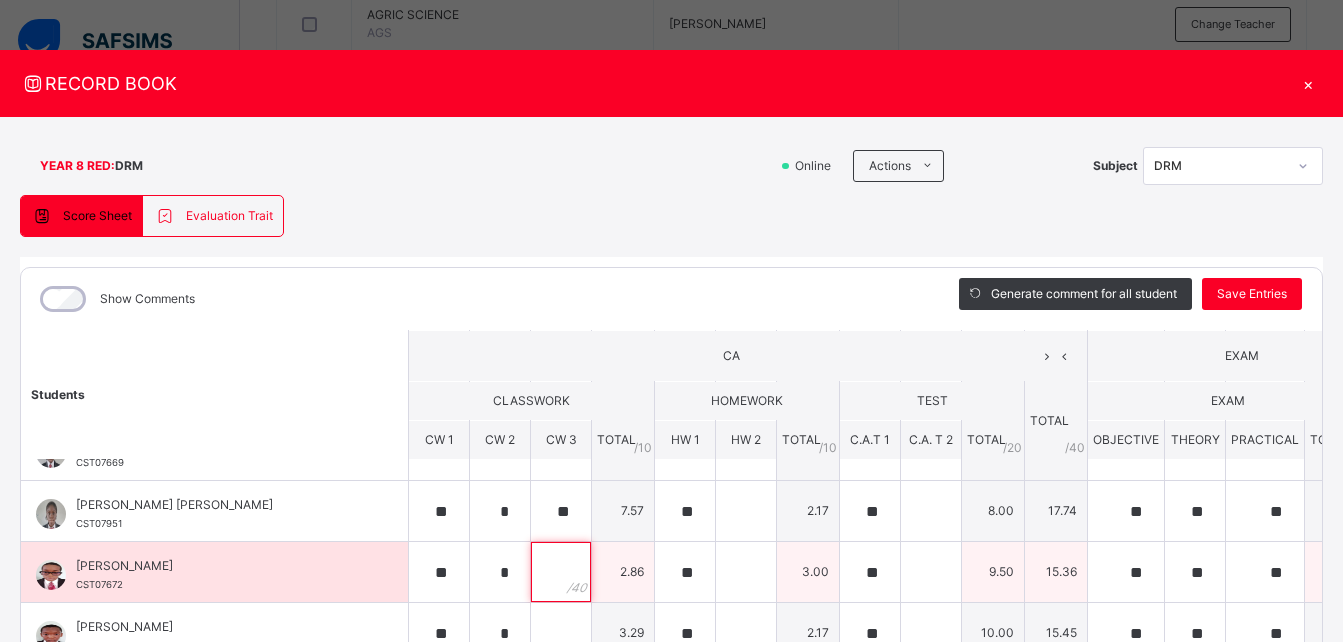 click at bounding box center (561, 572) 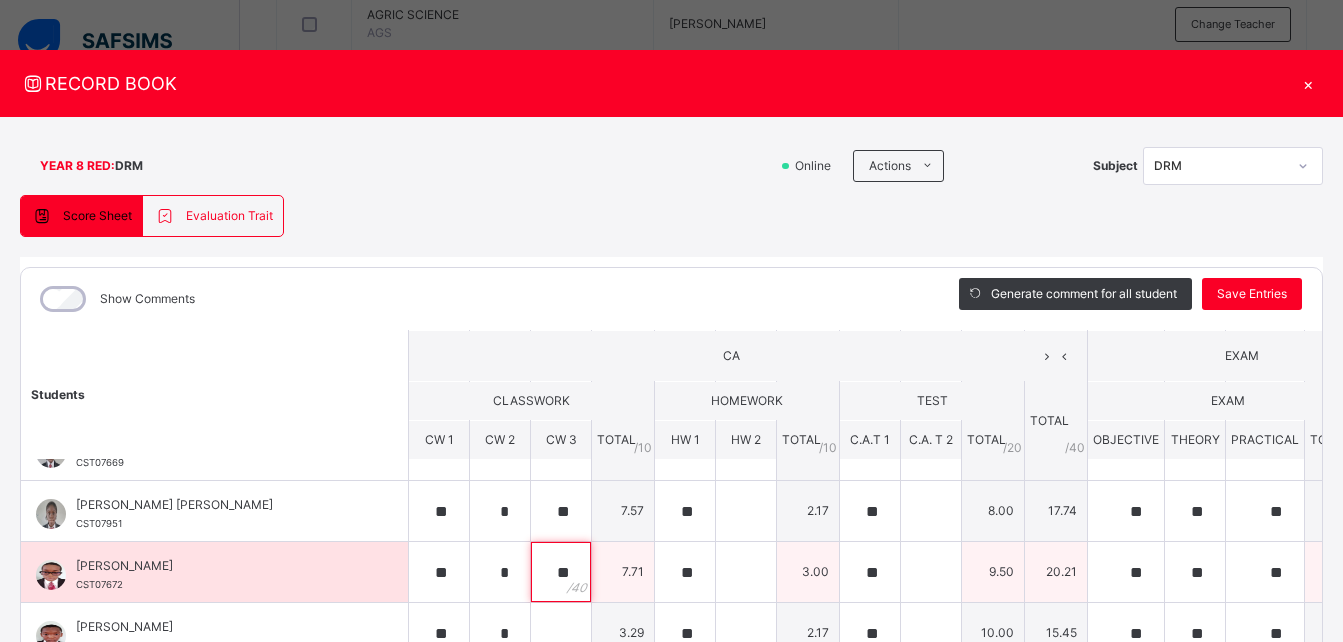 scroll, scrollTop: 196, scrollLeft: 0, axis: vertical 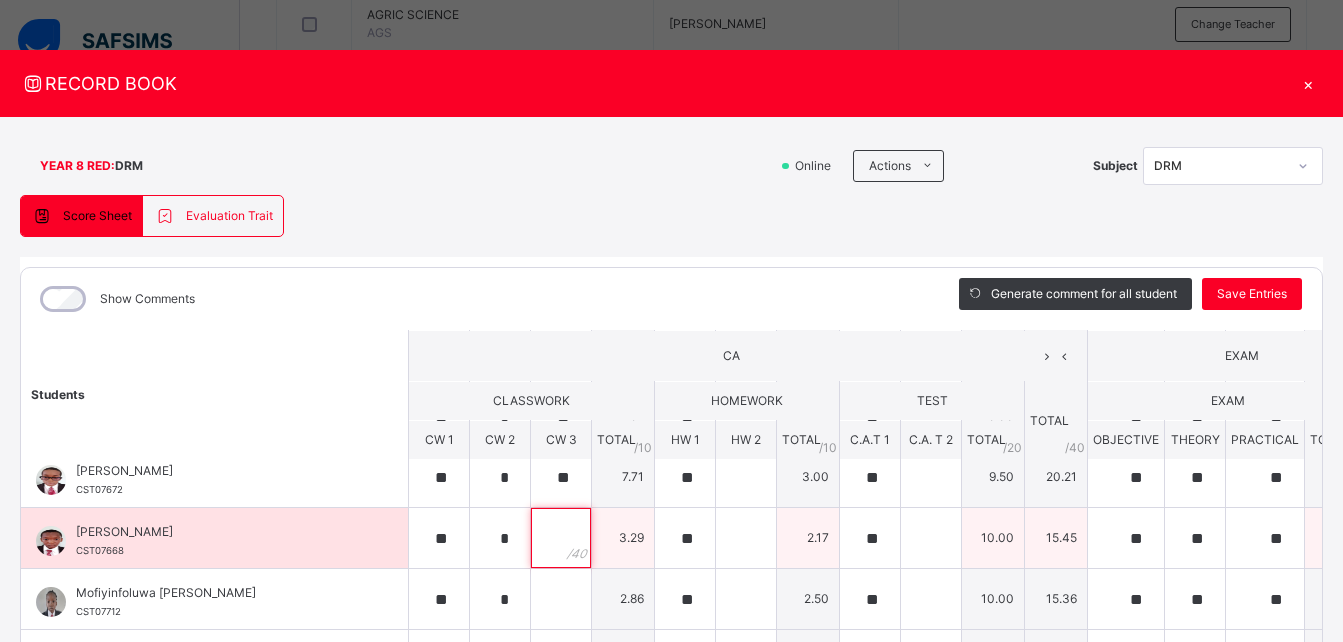 click at bounding box center (561, 538) 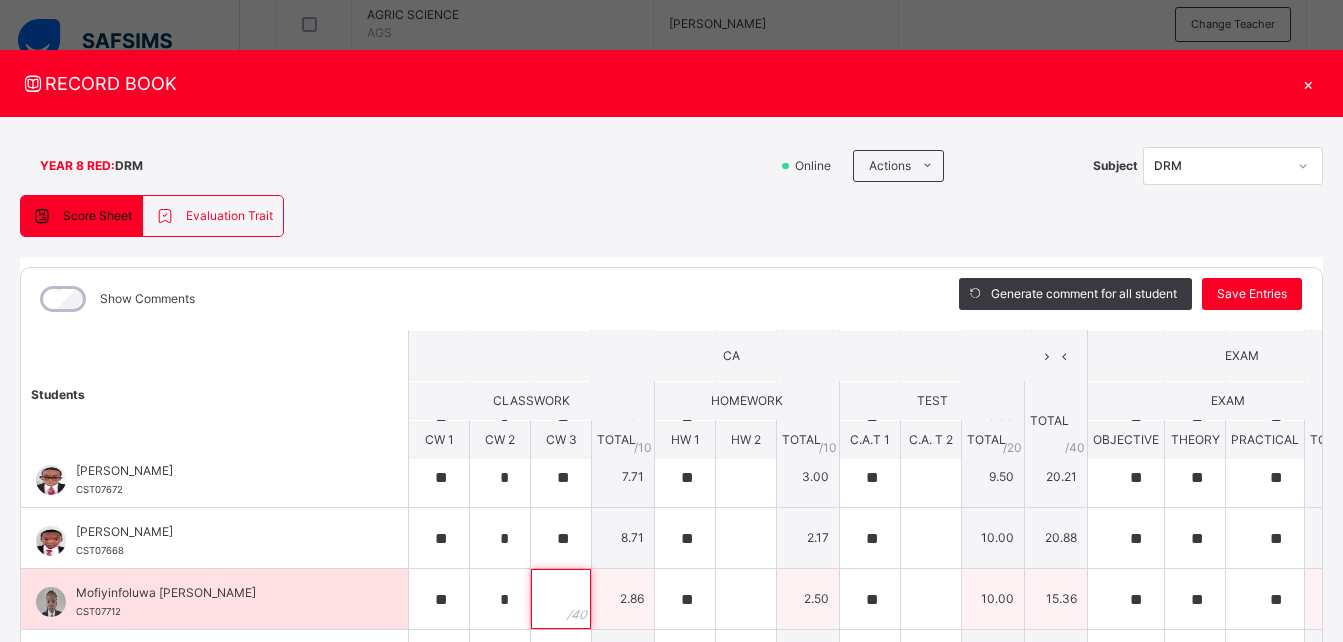 click at bounding box center [561, 599] 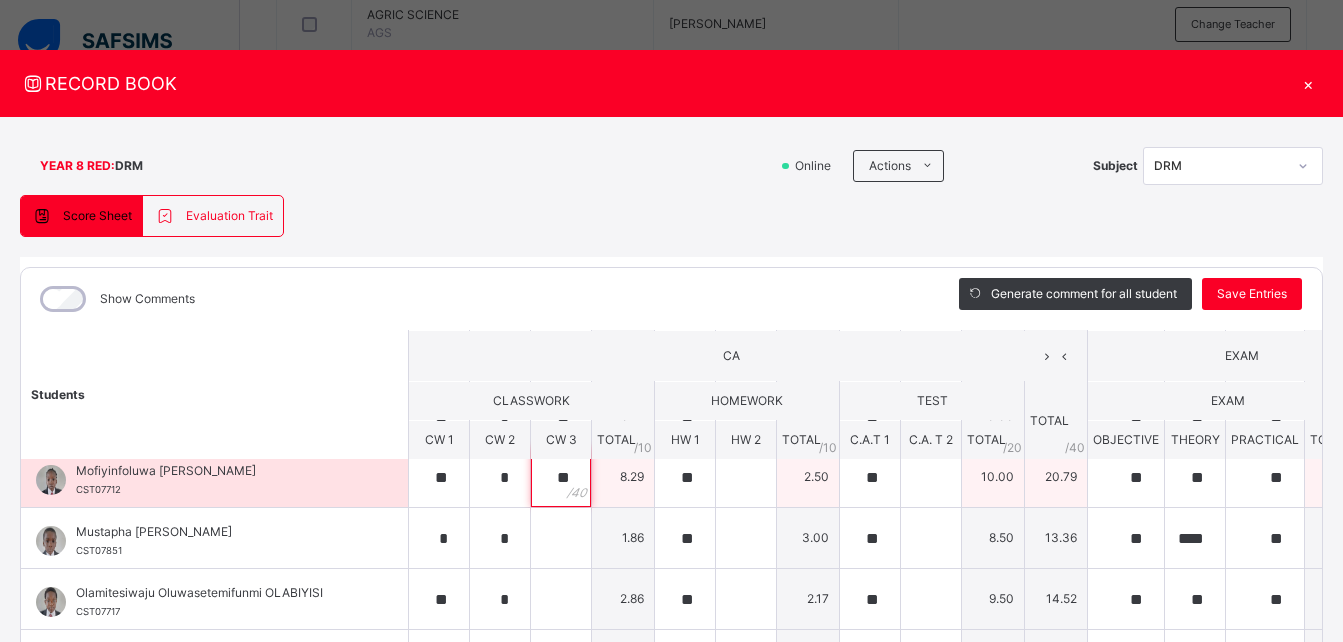 scroll, scrollTop: 319, scrollLeft: 0, axis: vertical 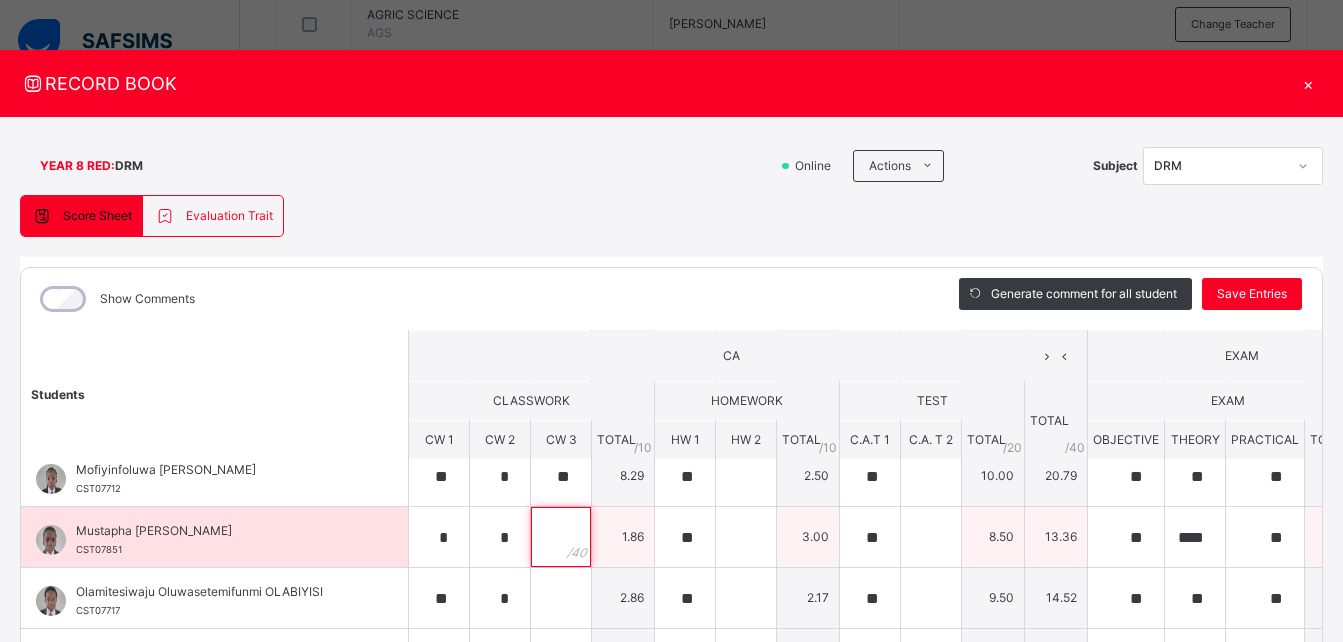 click at bounding box center (561, 537) 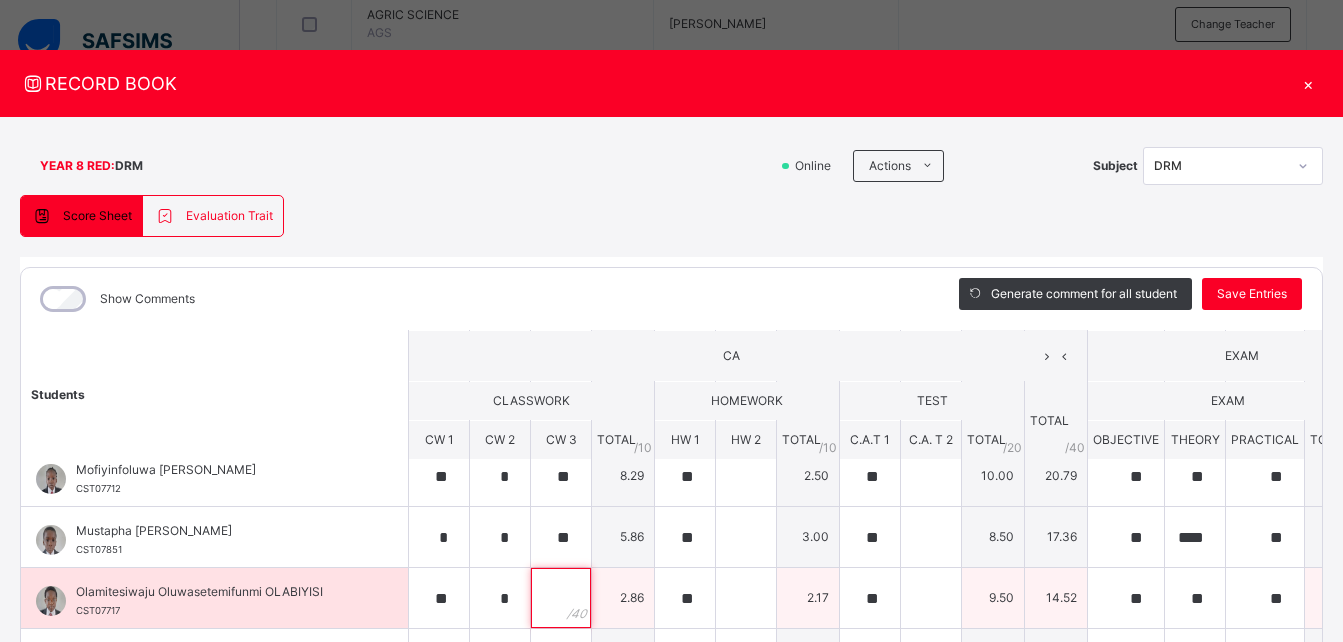 click at bounding box center [561, 598] 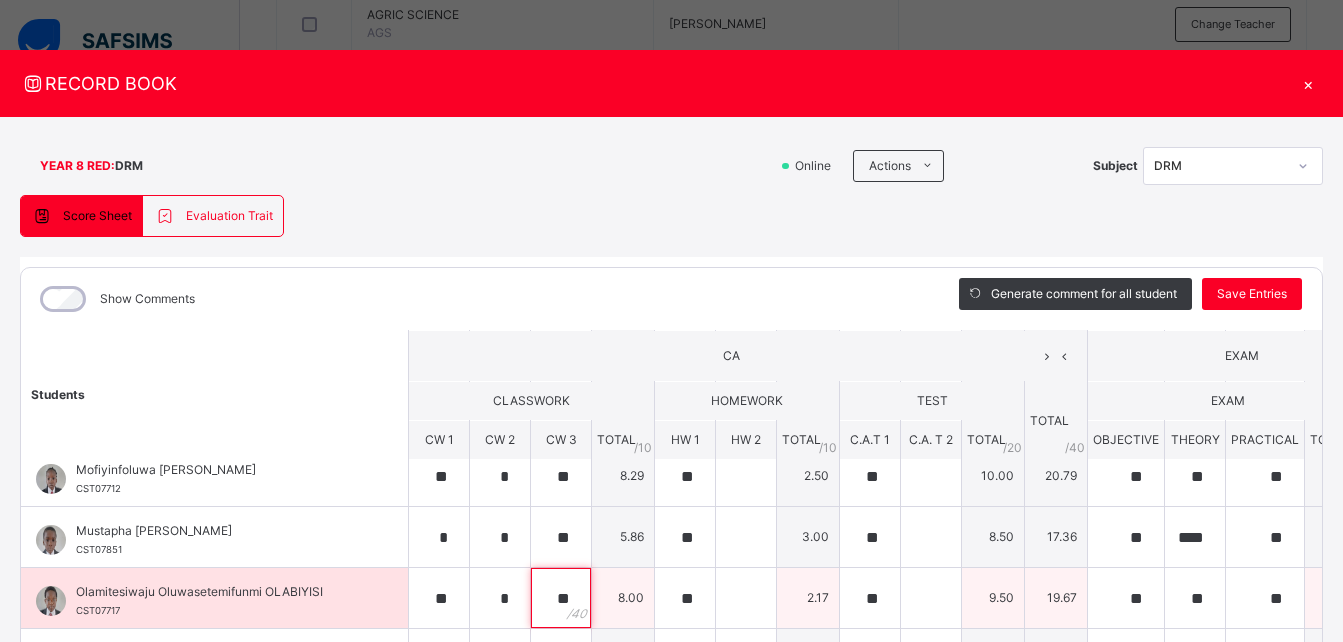 scroll, scrollTop: 401, scrollLeft: 0, axis: vertical 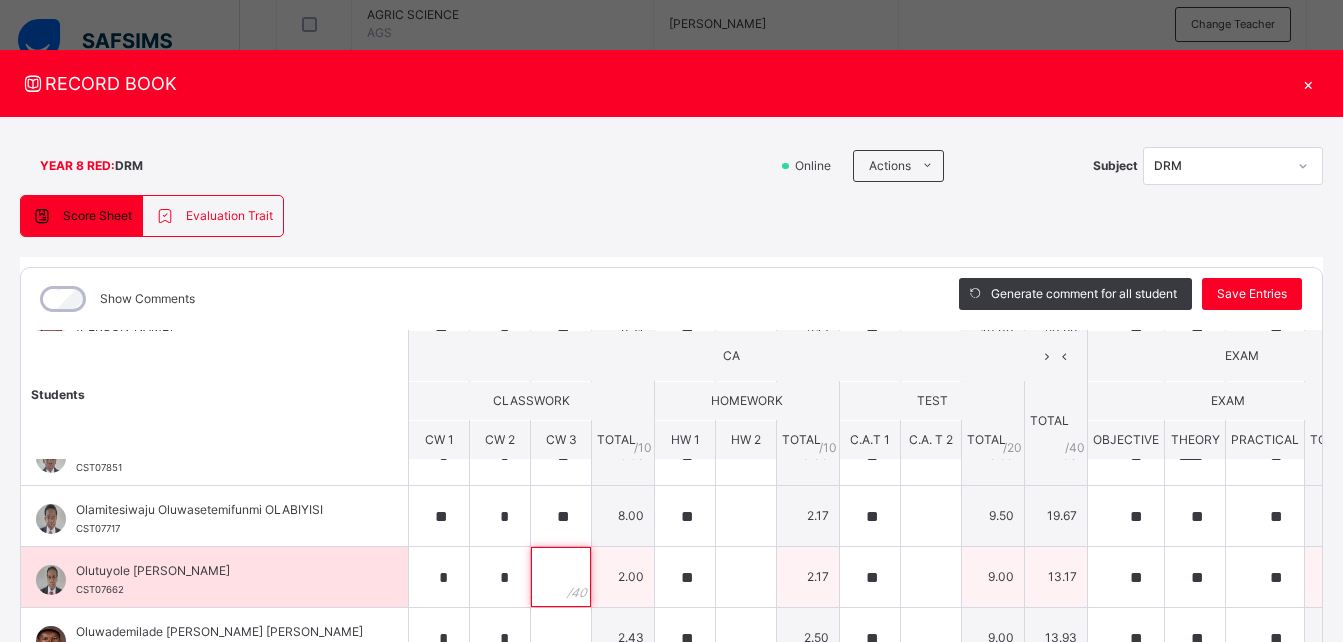 click at bounding box center [561, 577] 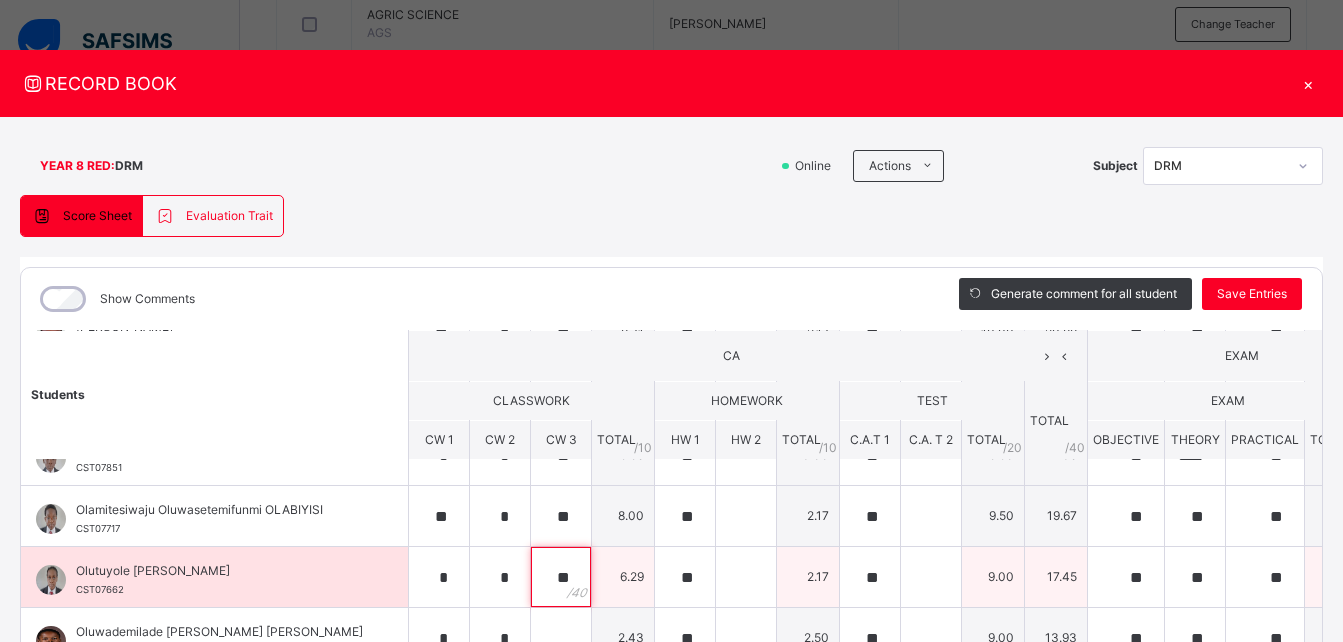 scroll, scrollTop: 479, scrollLeft: 0, axis: vertical 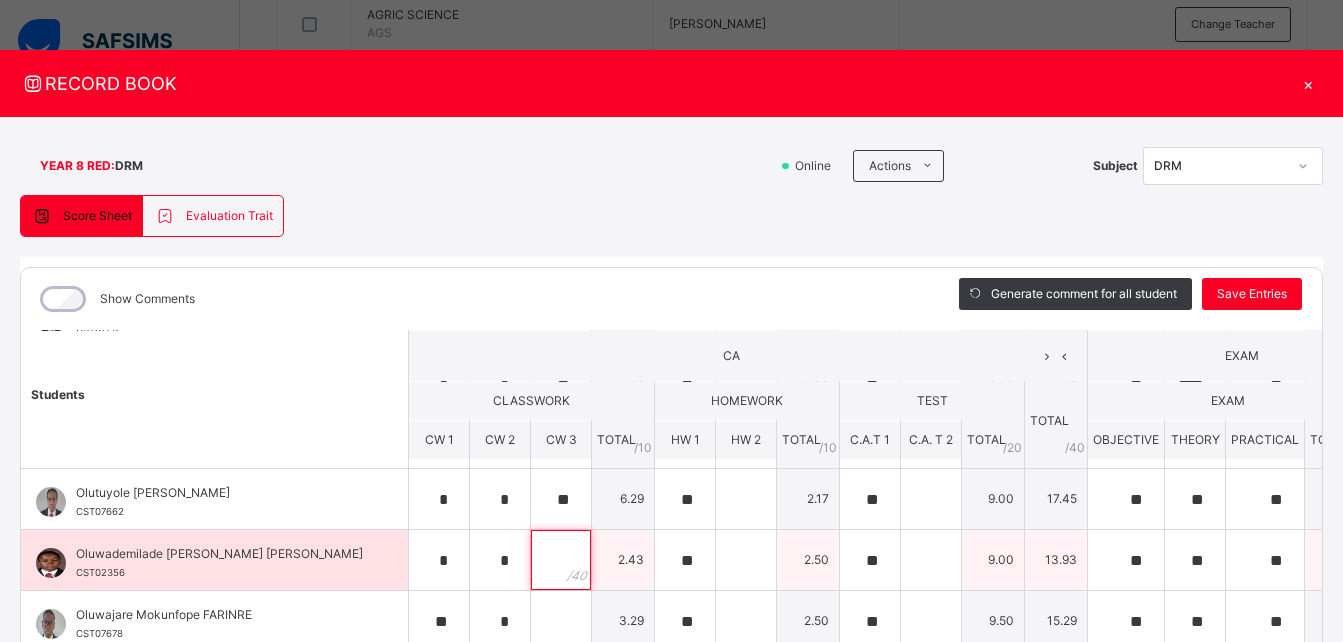 click at bounding box center [561, 560] 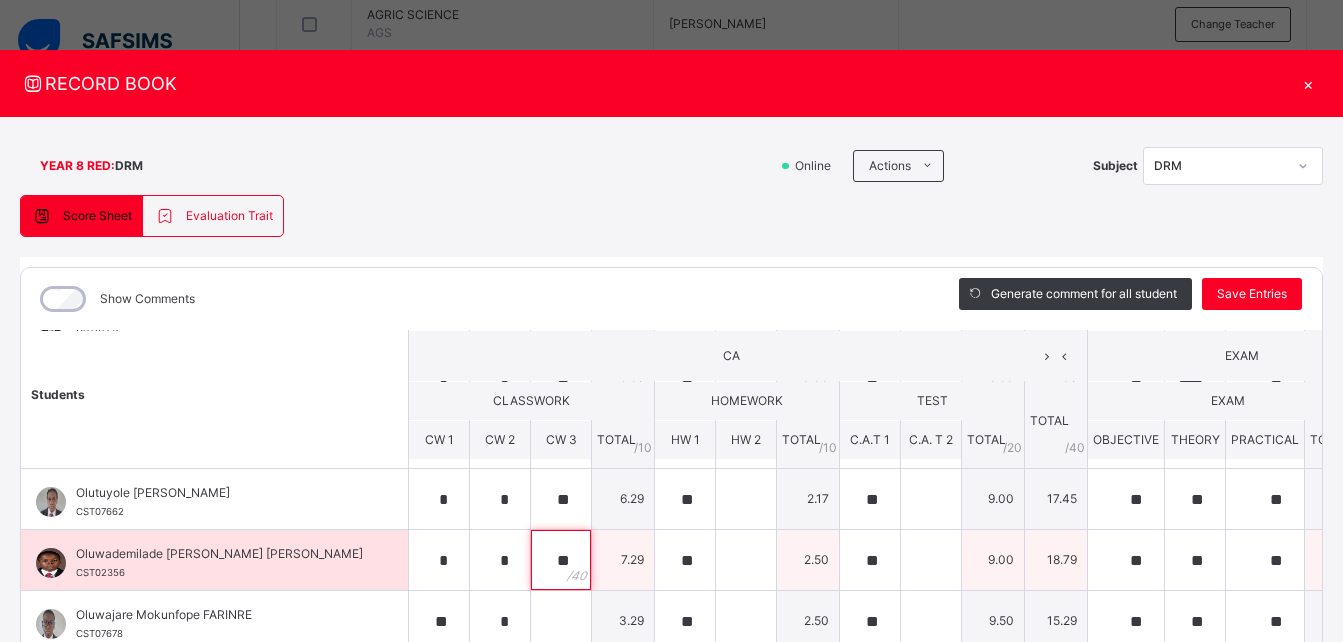 scroll, scrollTop: 499, scrollLeft: 0, axis: vertical 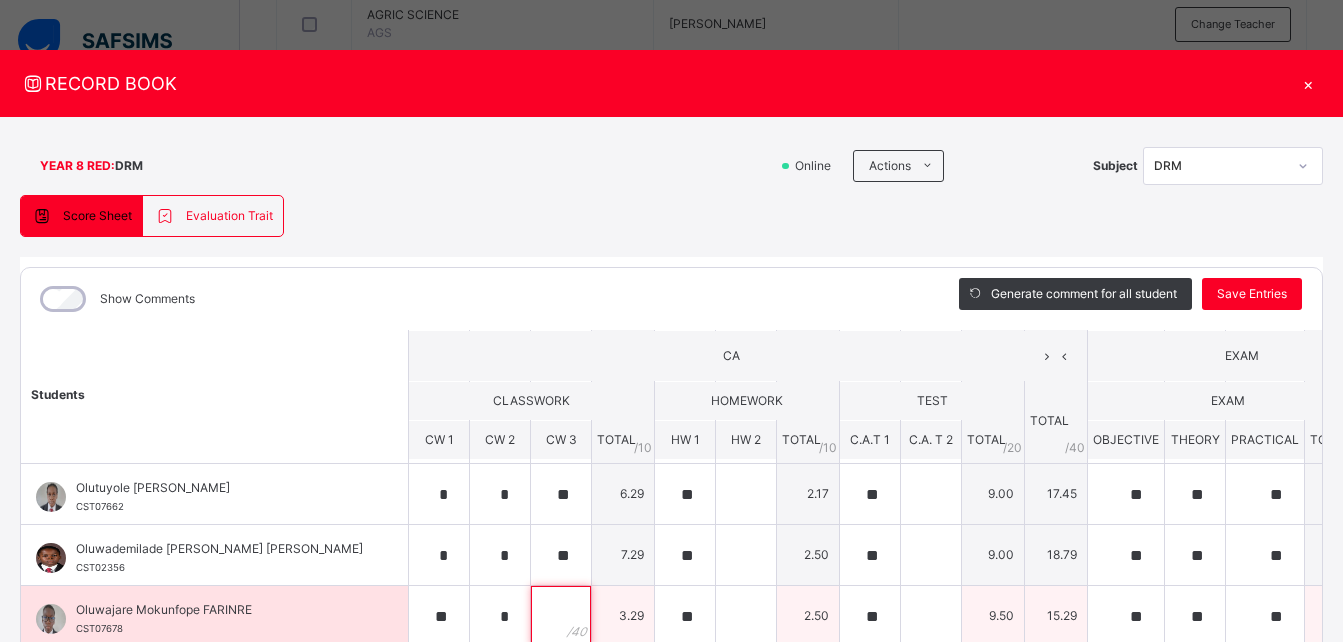 click at bounding box center [561, 616] 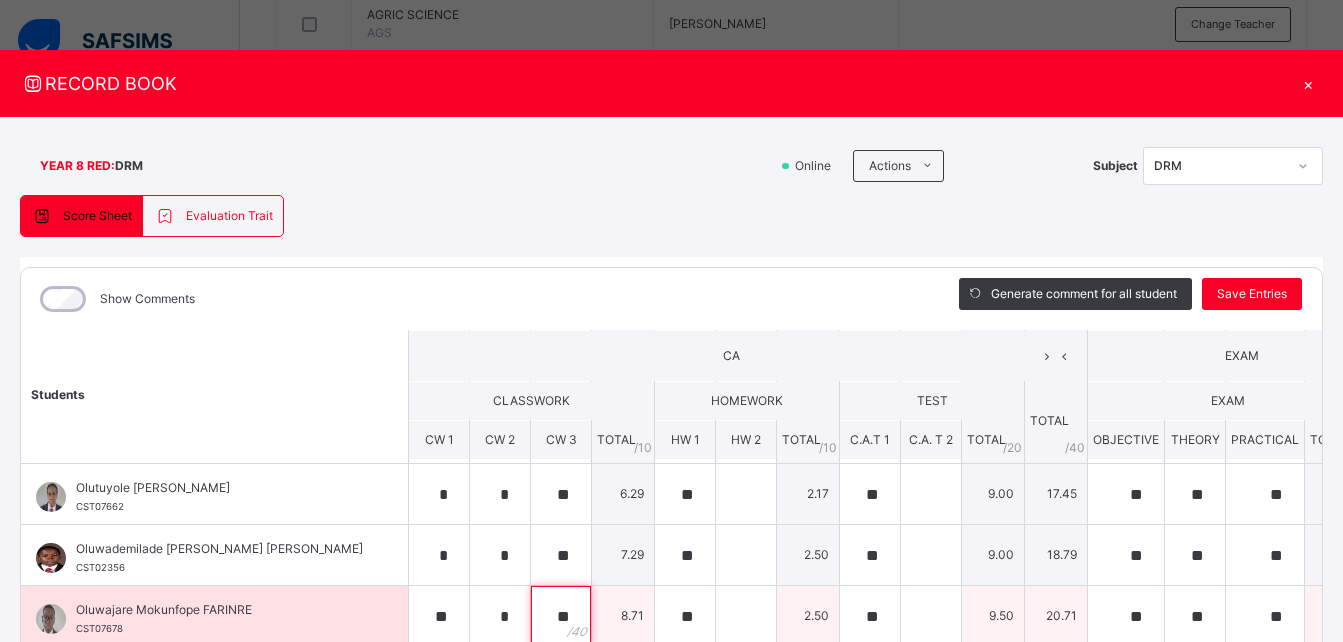 scroll, scrollTop: 86, scrollLeft: 0, axis: vertical 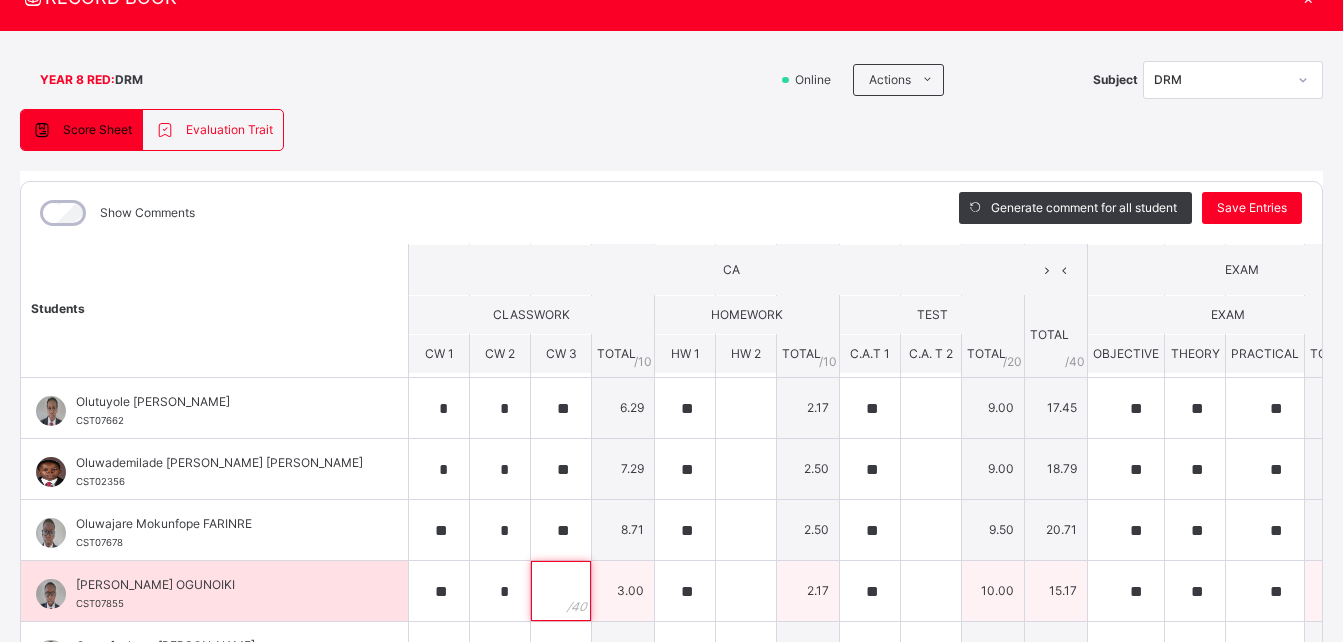 click at bounding box center [561, 591] 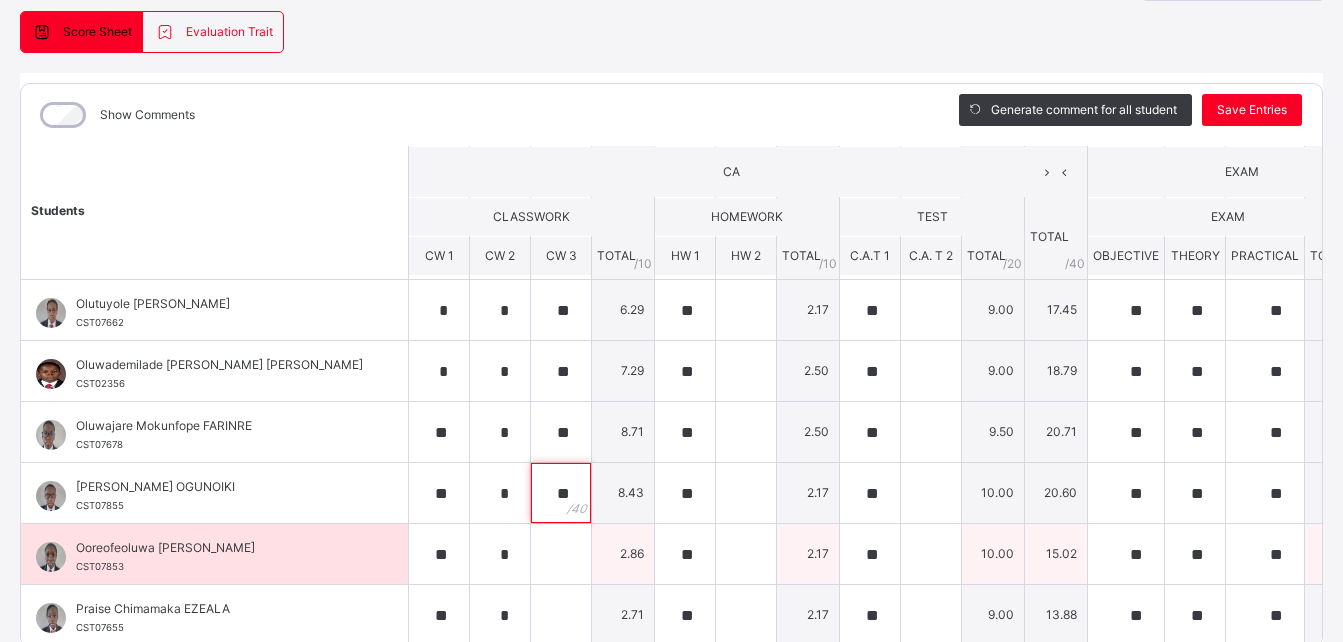 scroll, scrollTop: 185, scrollLeft: 0, axis: vertical 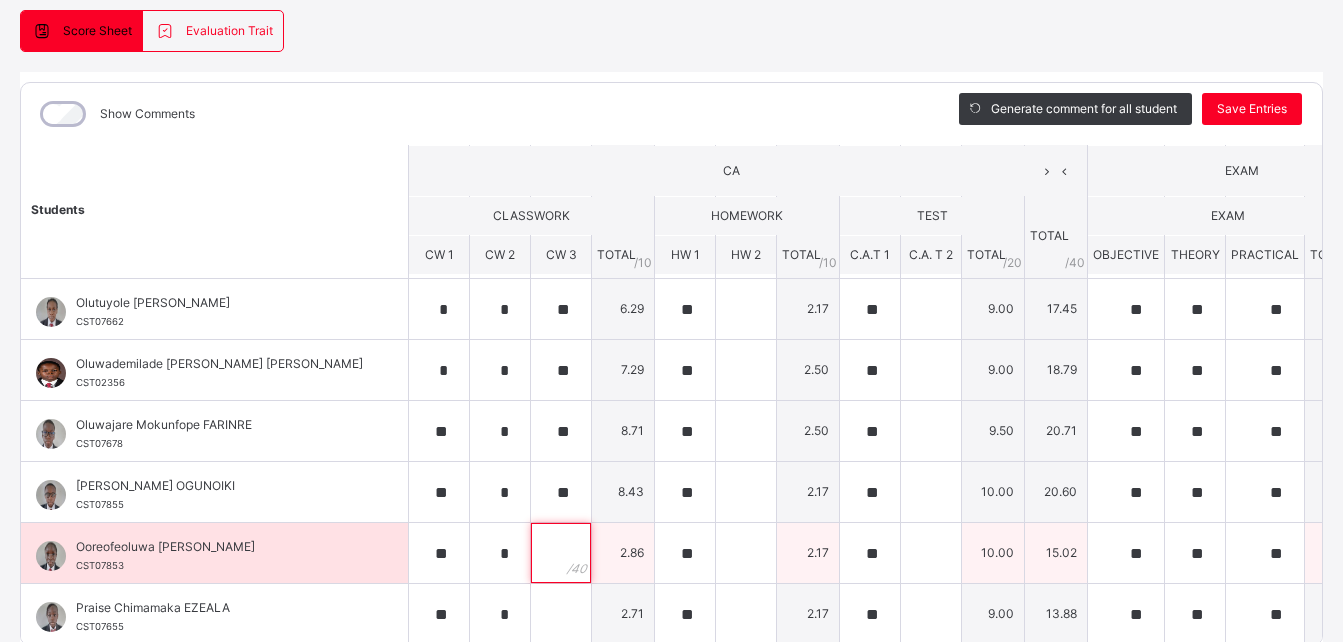 click at bounding box center [561, 553] 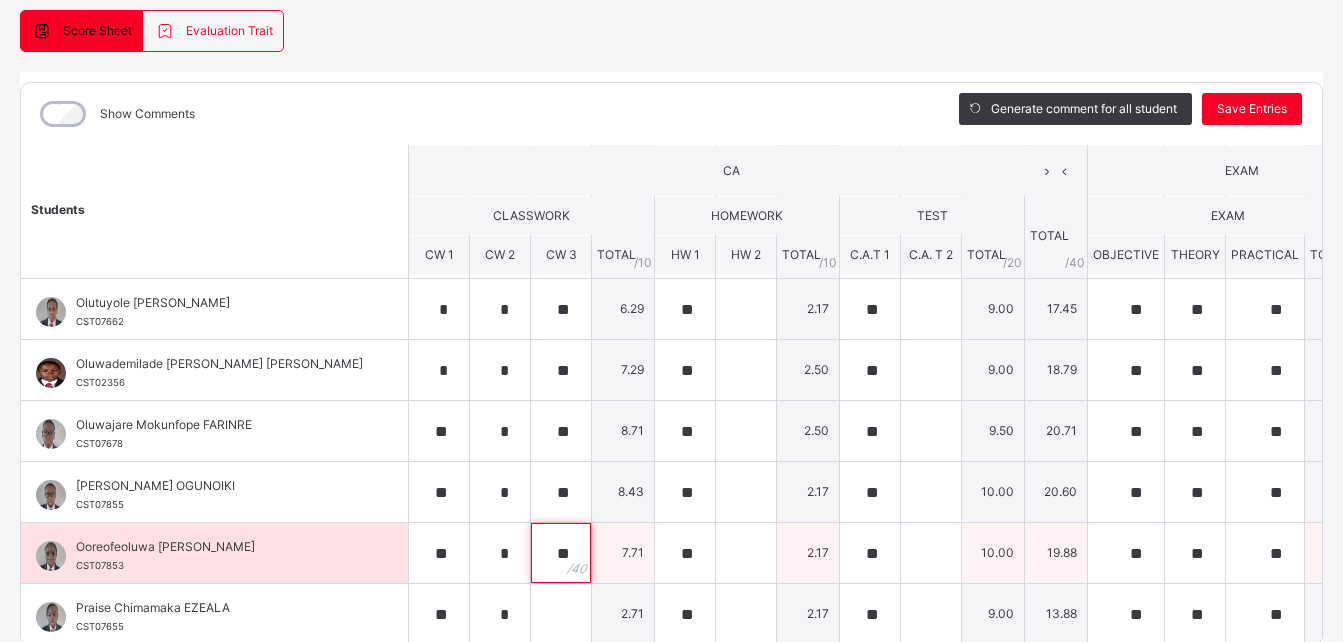 scroll, scrollTop: 189, scrollLeft: 0, axis: vertical 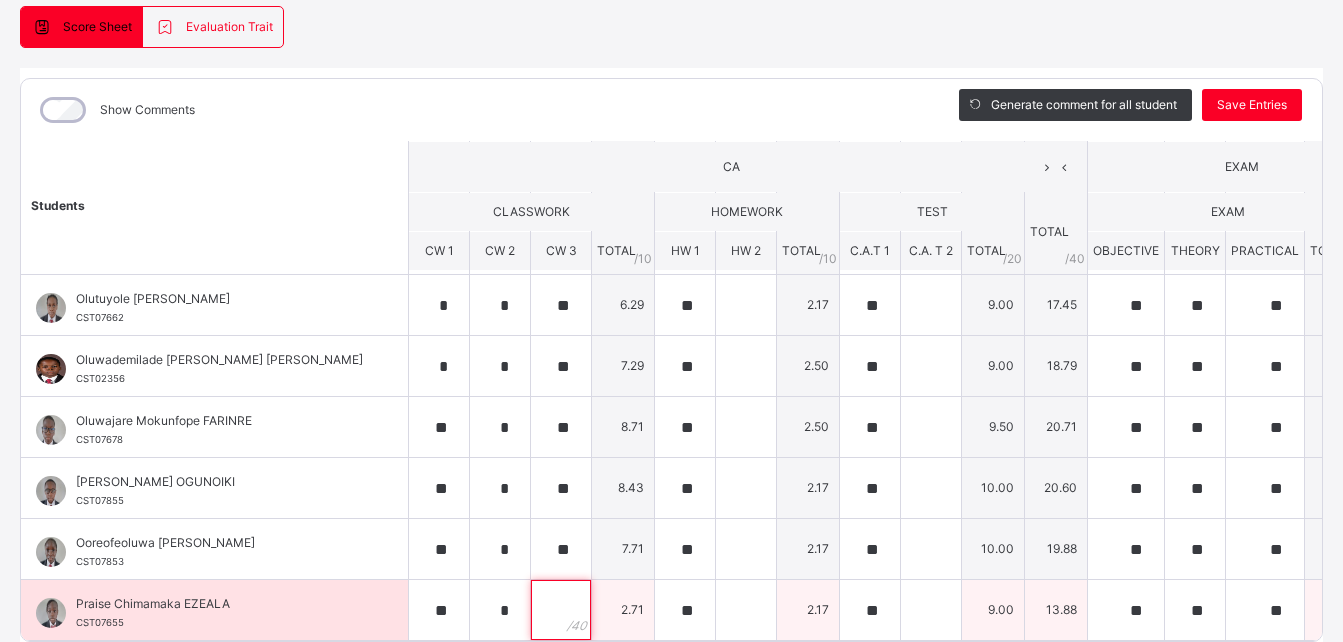 click at bounding box center (561, 610) 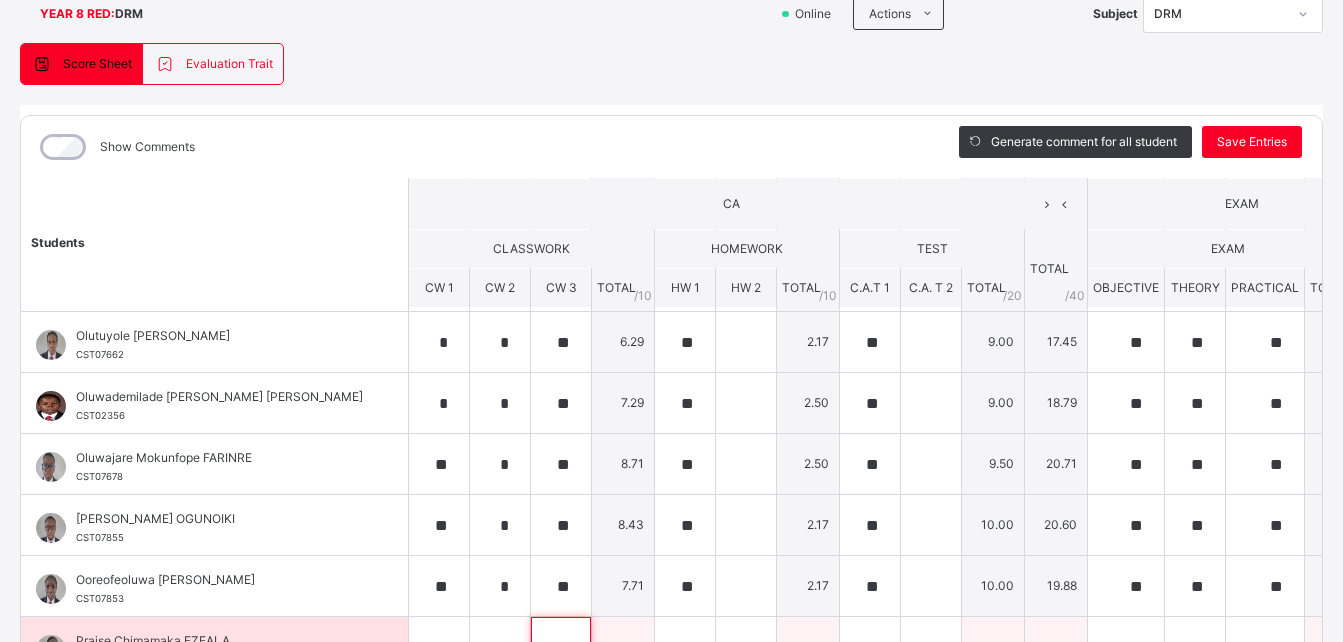 scroll, scrollTop: 144, scrollLeft: 0, axis: vertical 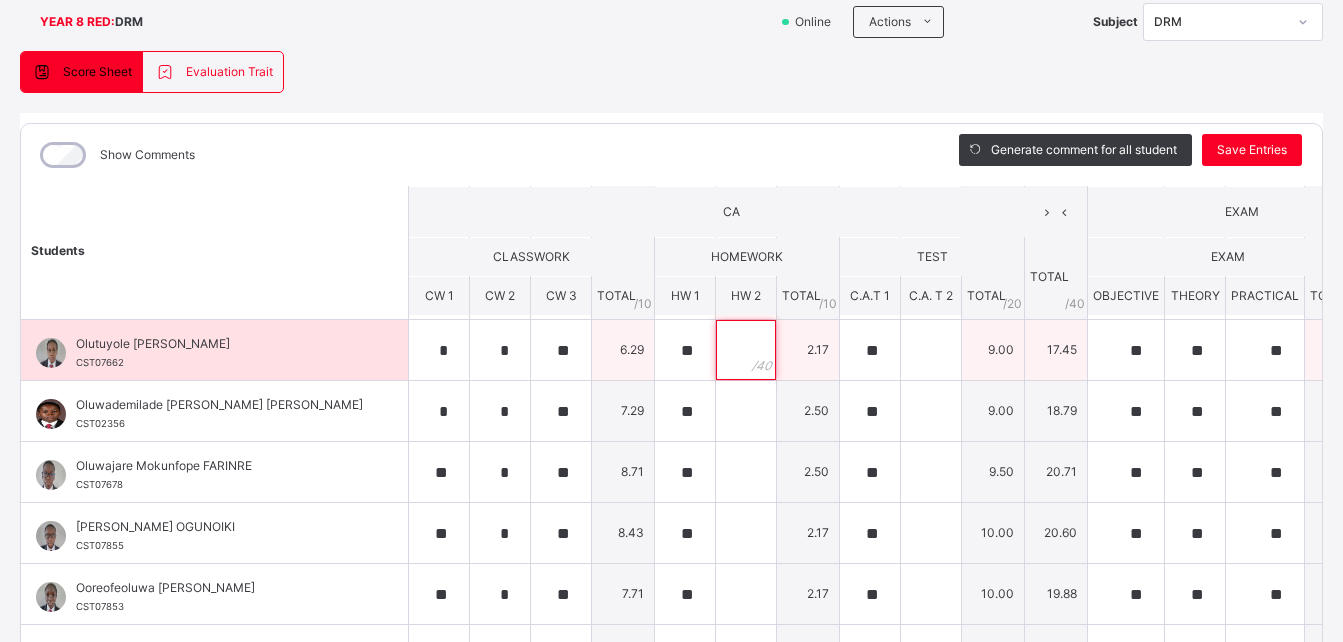 click at bounding box center [746, 350] 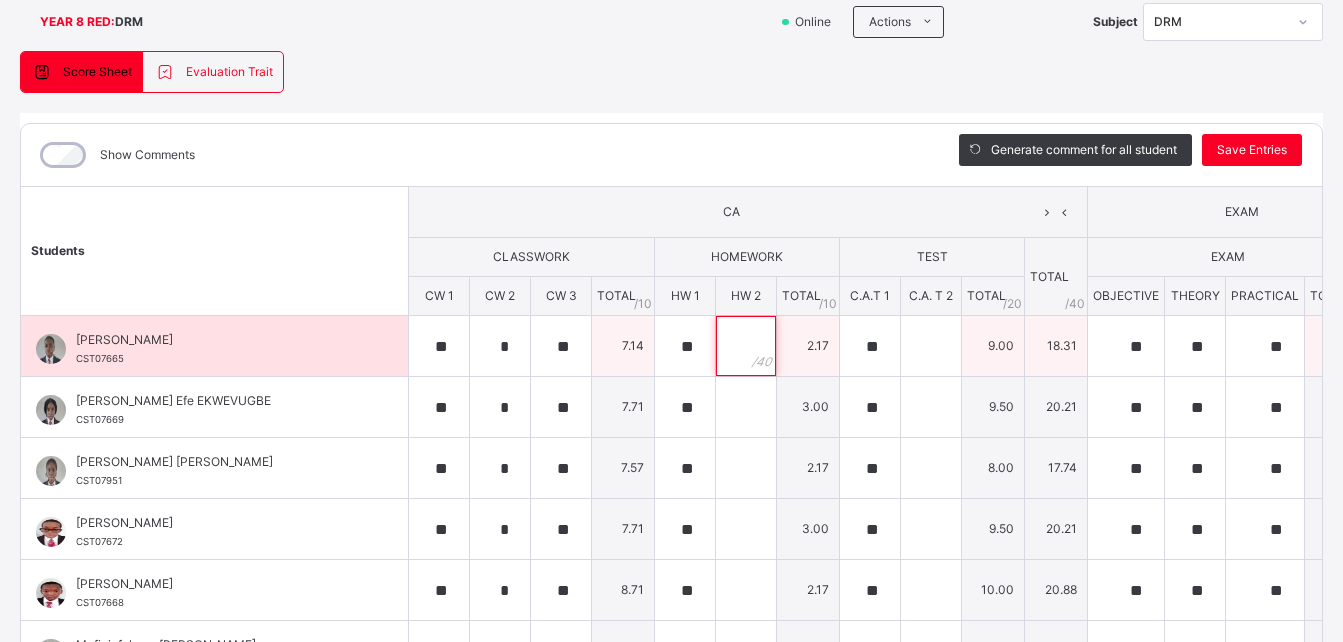 click at bounding box center [746, 346] 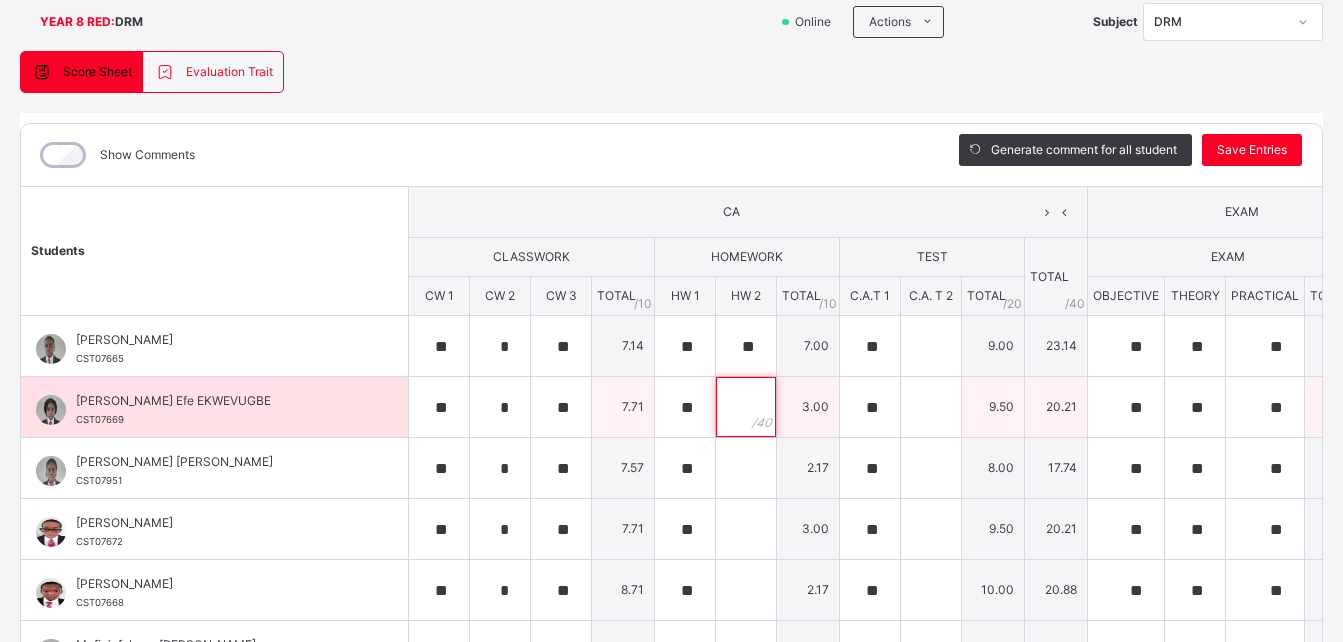 click at bounding box center (746, 407) 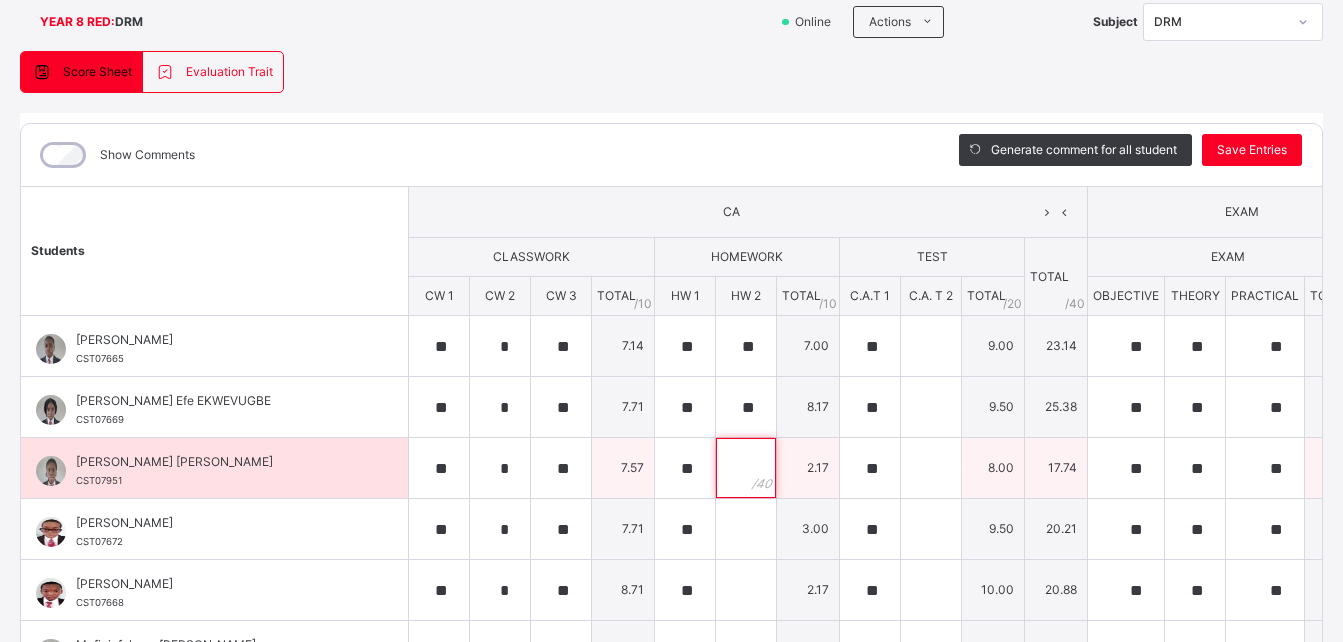 click at bounding box center (746, 468) 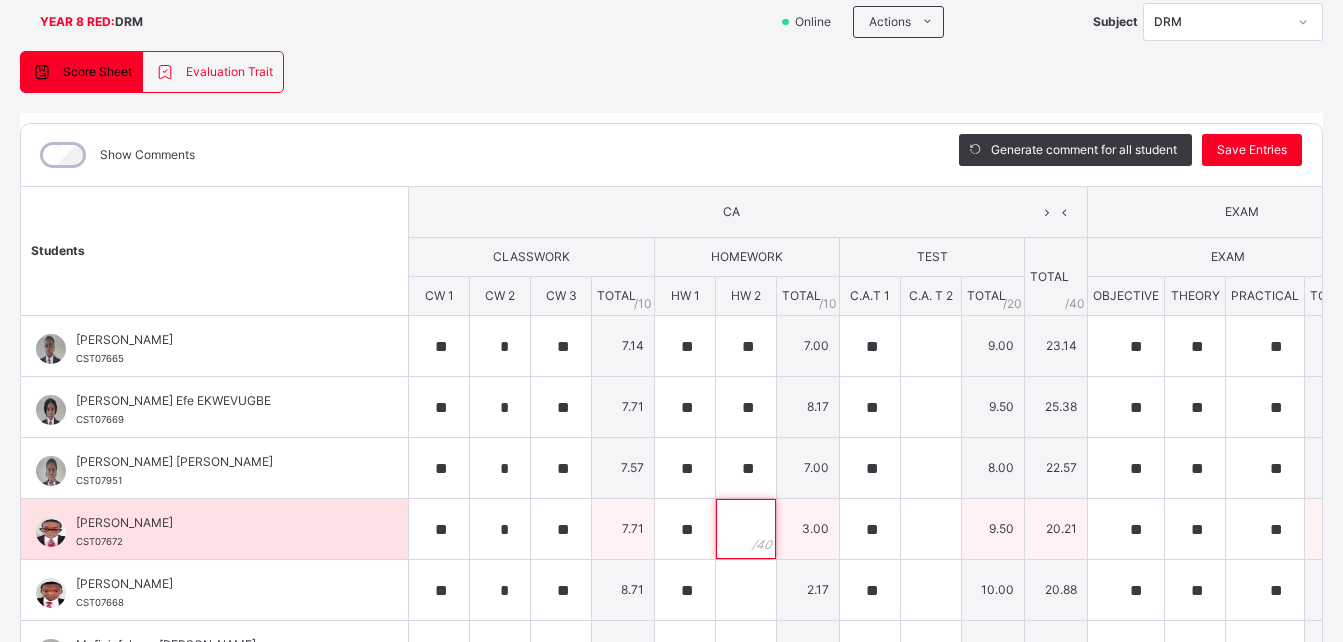 click at bounding box center (746, 529) 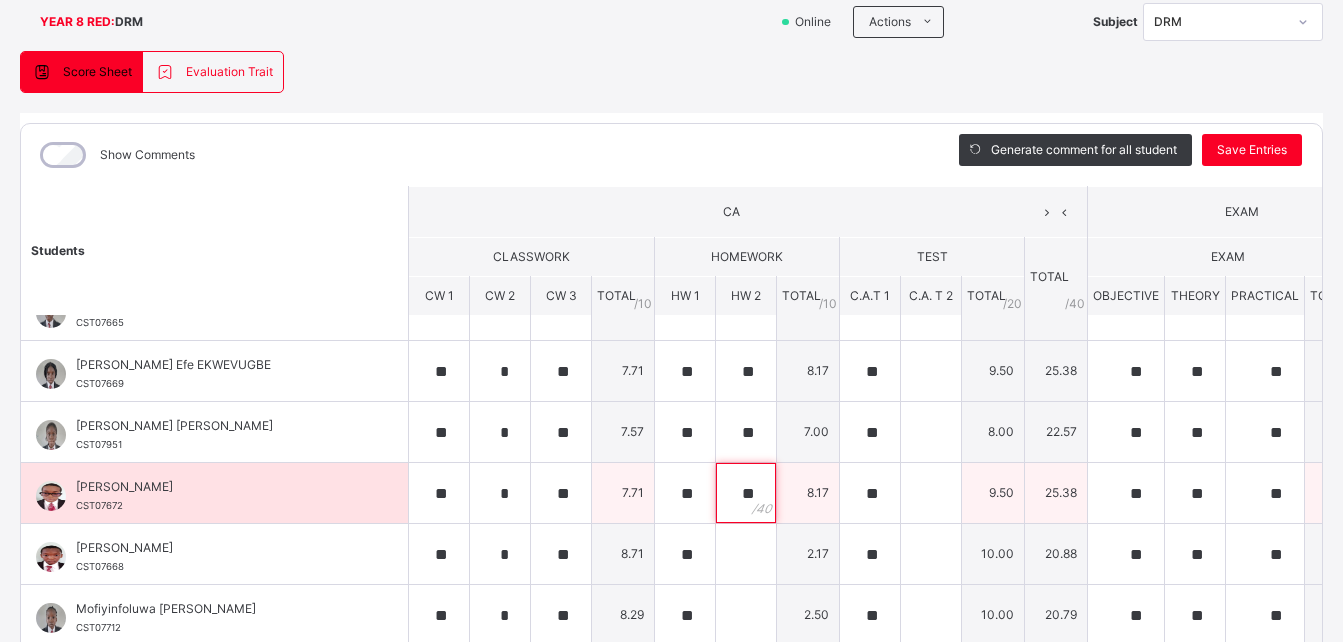 scroll, scrollTop: 41, scrollLeft: 0, axis: vertical 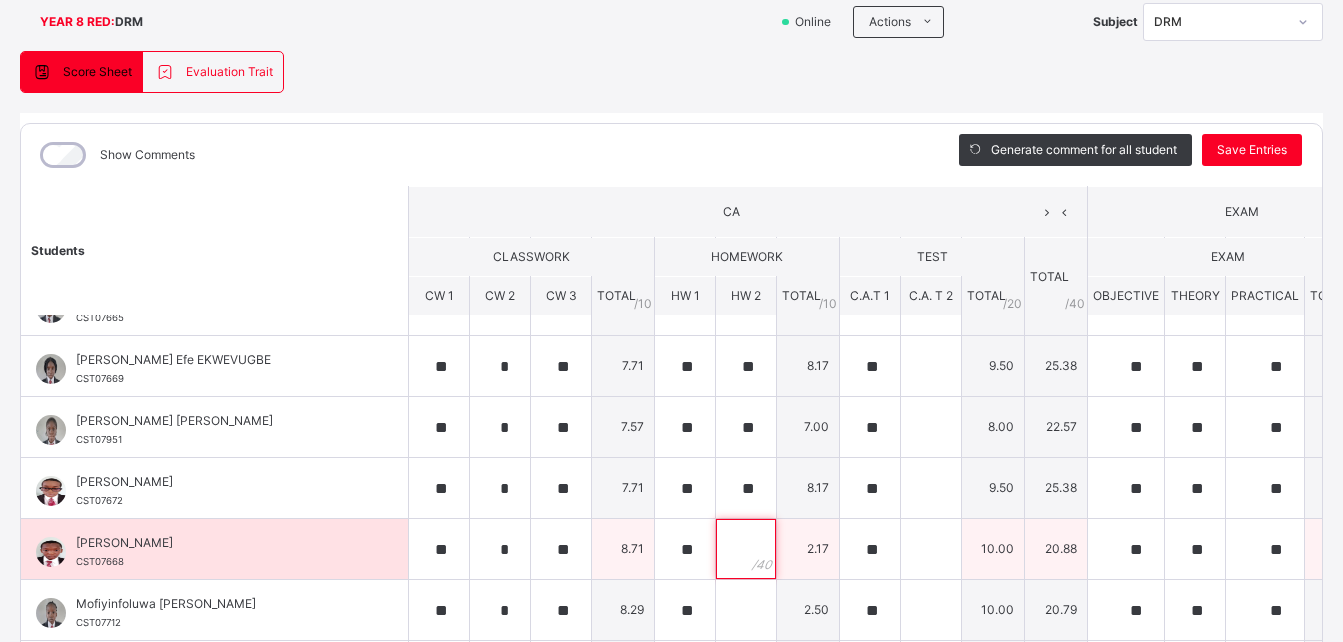 click at bounding box center (746, 549) 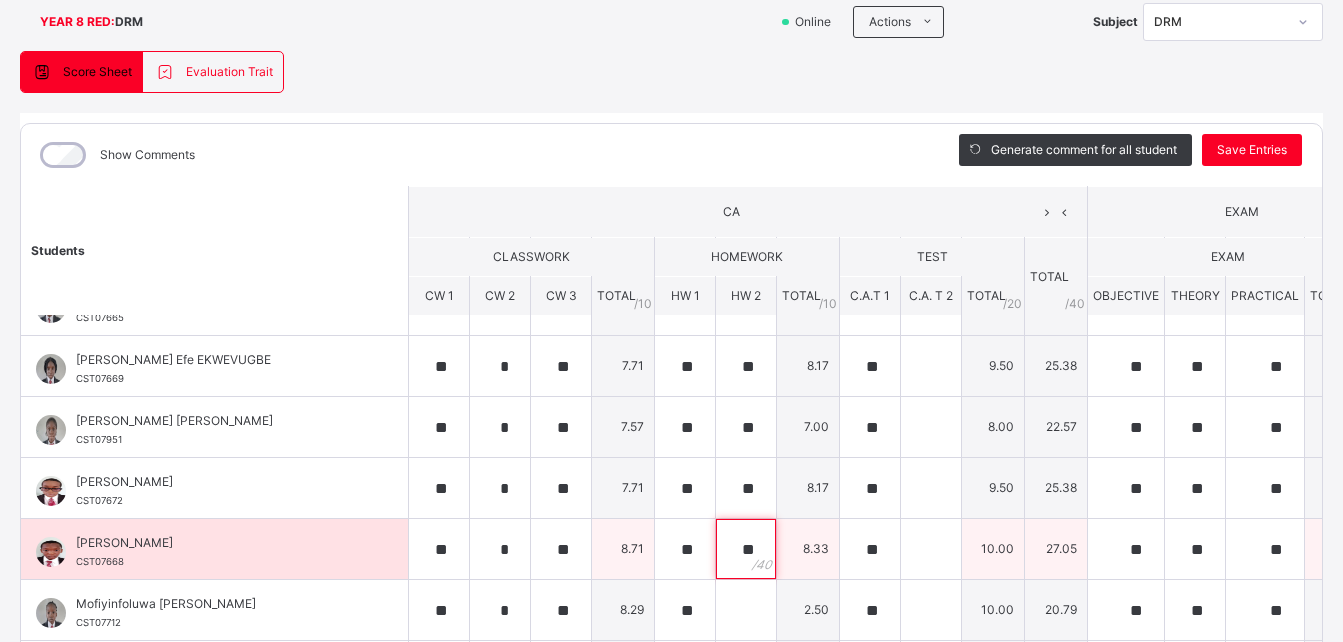 scroll, scrollTop: 88, scrollLeft: 0, axis: vertical 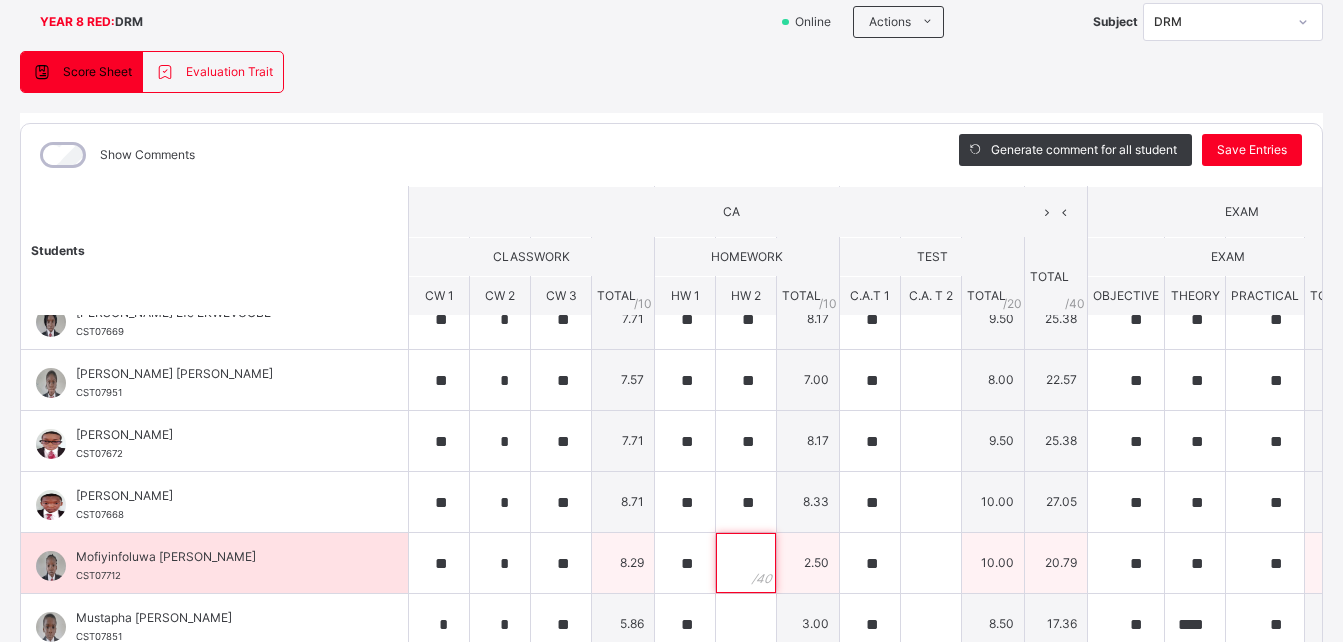 click at bounding box center [746, 563] 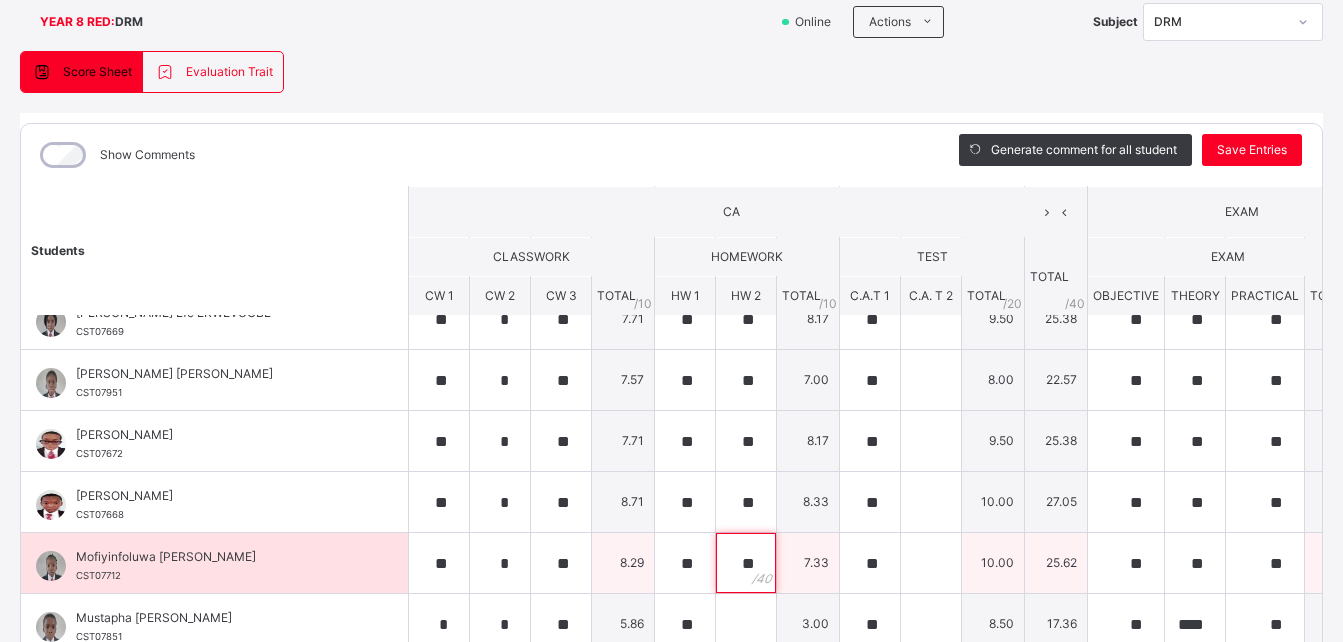 scroll, scrollTop: 152, scrollLeft: 0, axis: vertical 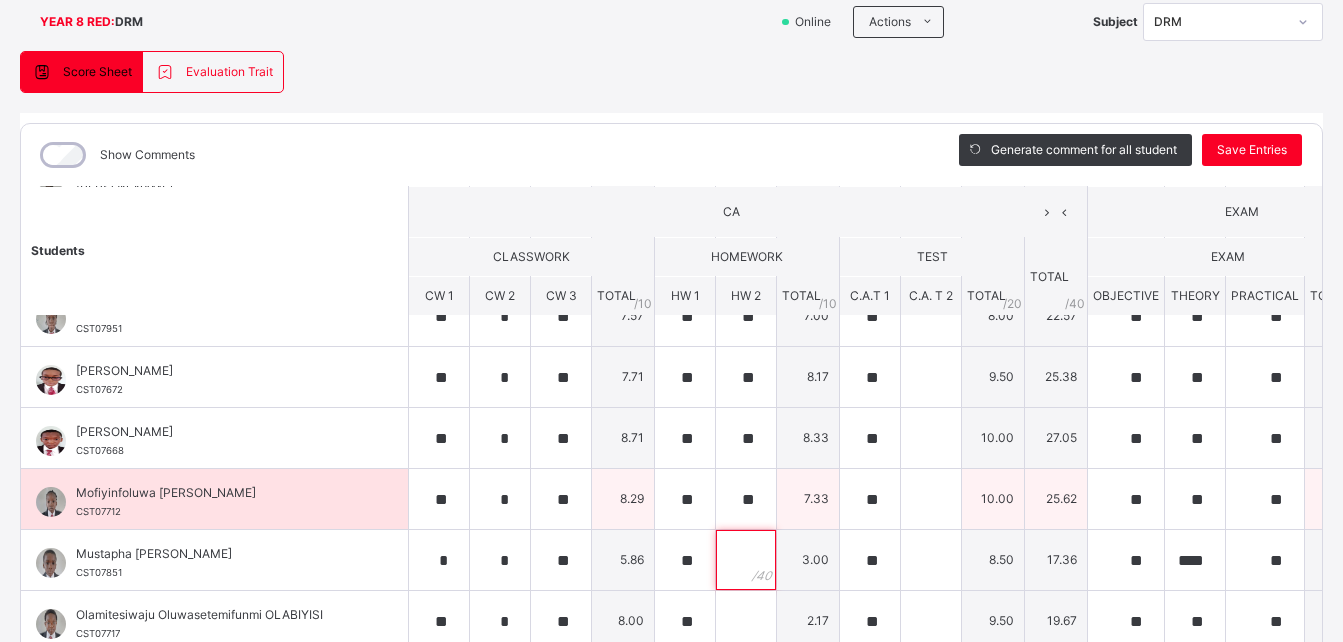 click at bounding box center (746, 560) 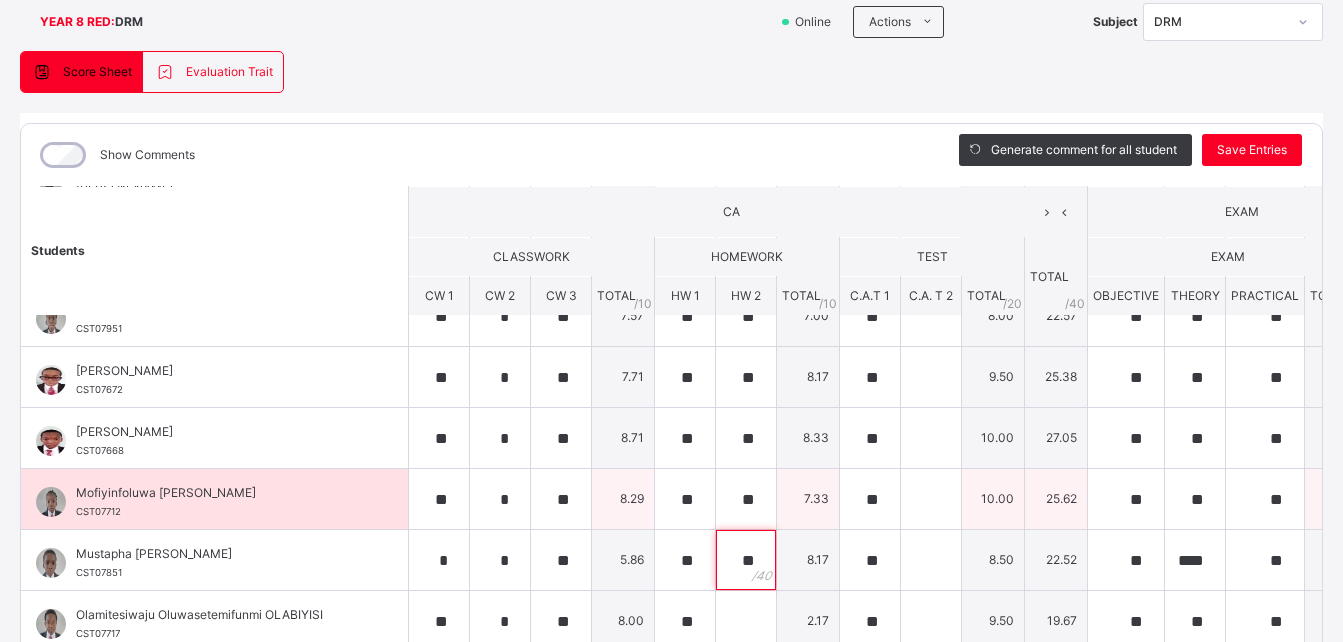 scroll, scrollTop: 193, scrollLeft: 0, axis: vertical 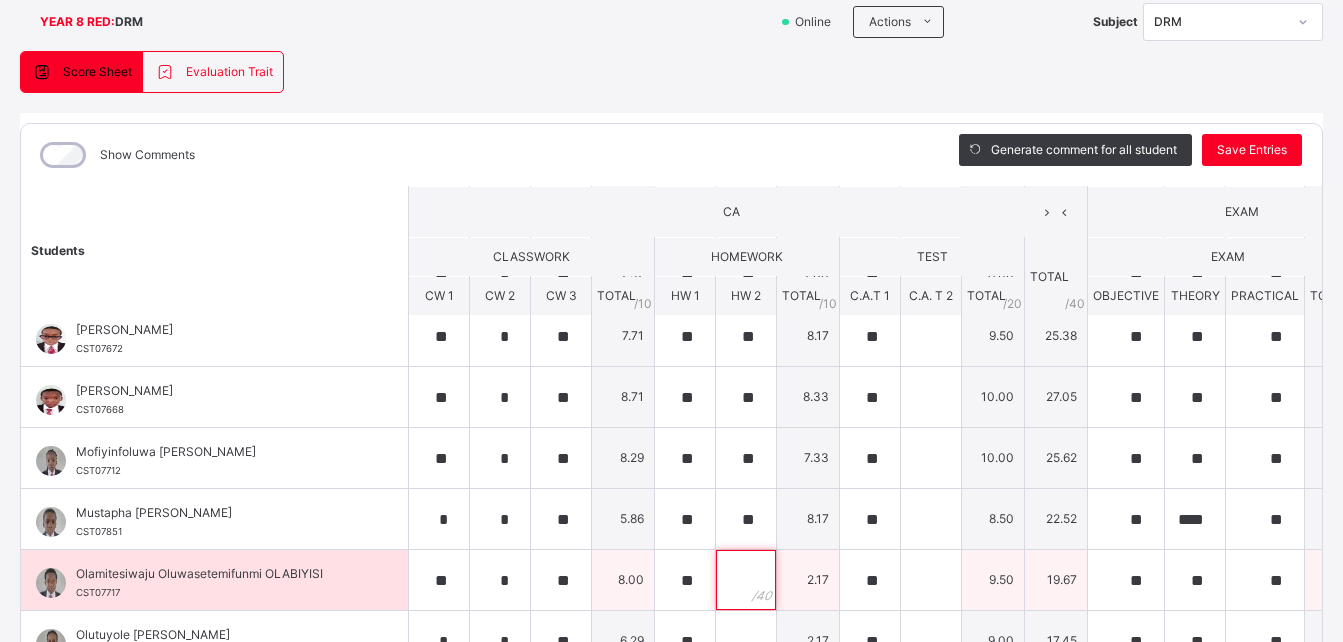 click at bounding box center (746, 580) 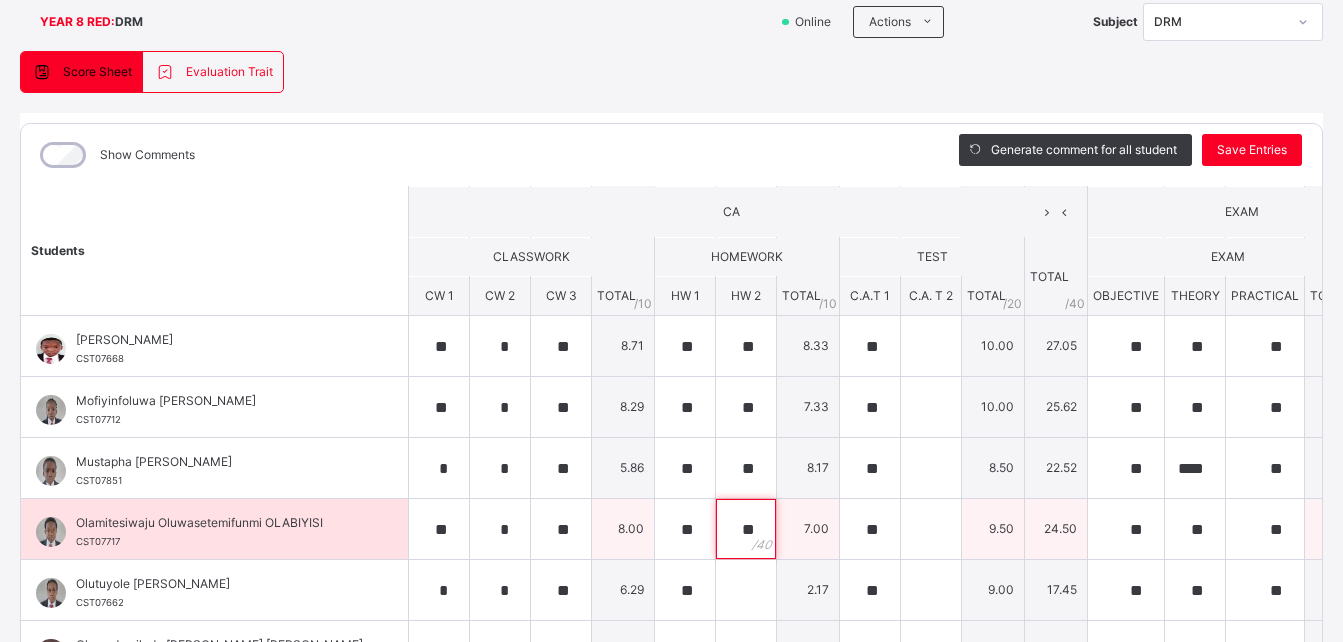 scroll, scrollTop: 246, scrollLeft: 0, axis: vertical 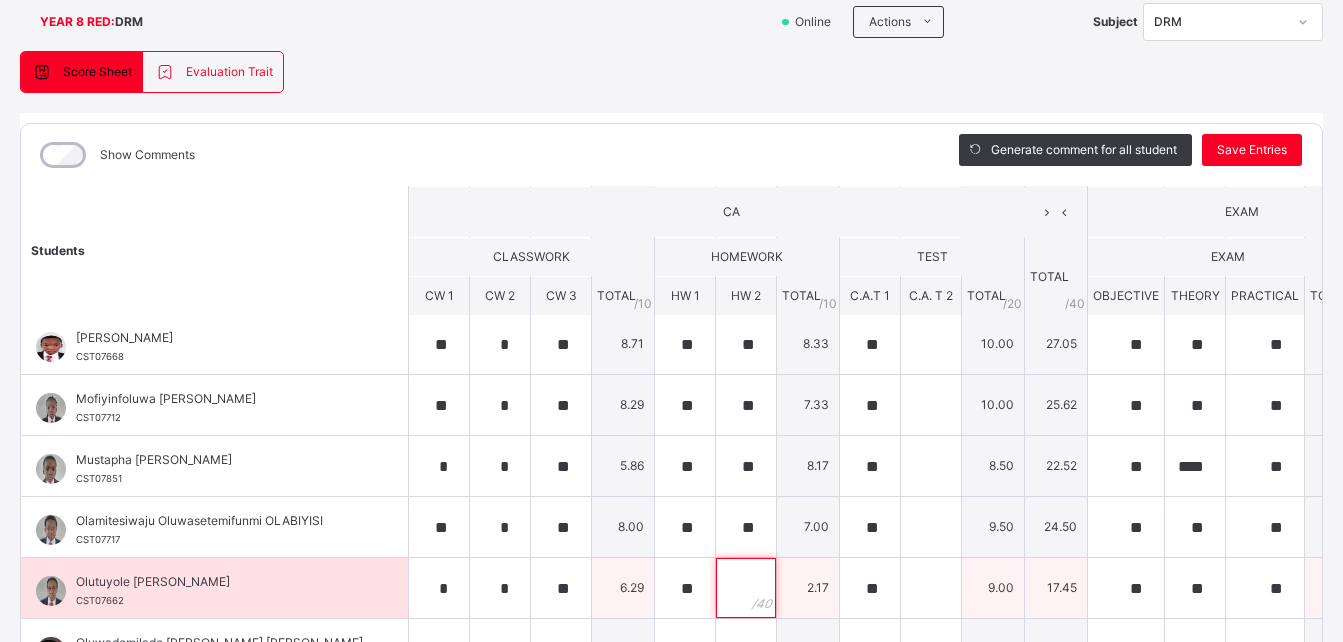 click at bounding box center (746, 588) 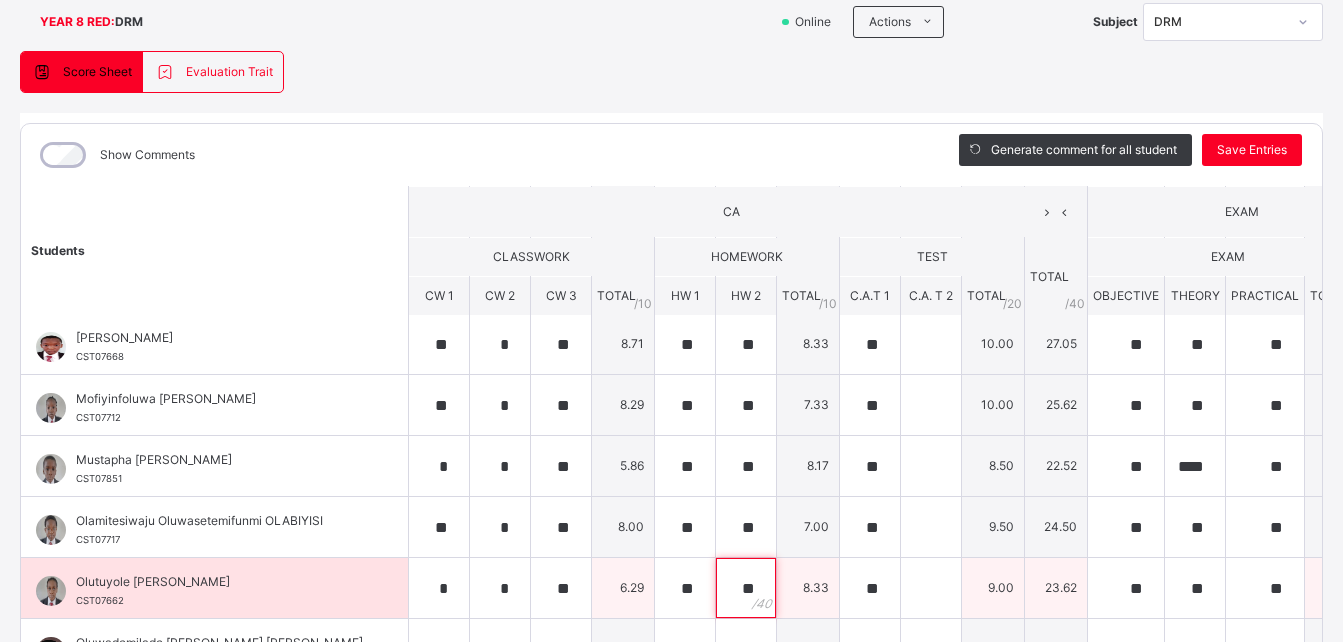 scroll, scrollTop: 349, scrollLeft: 0, axis: vertical 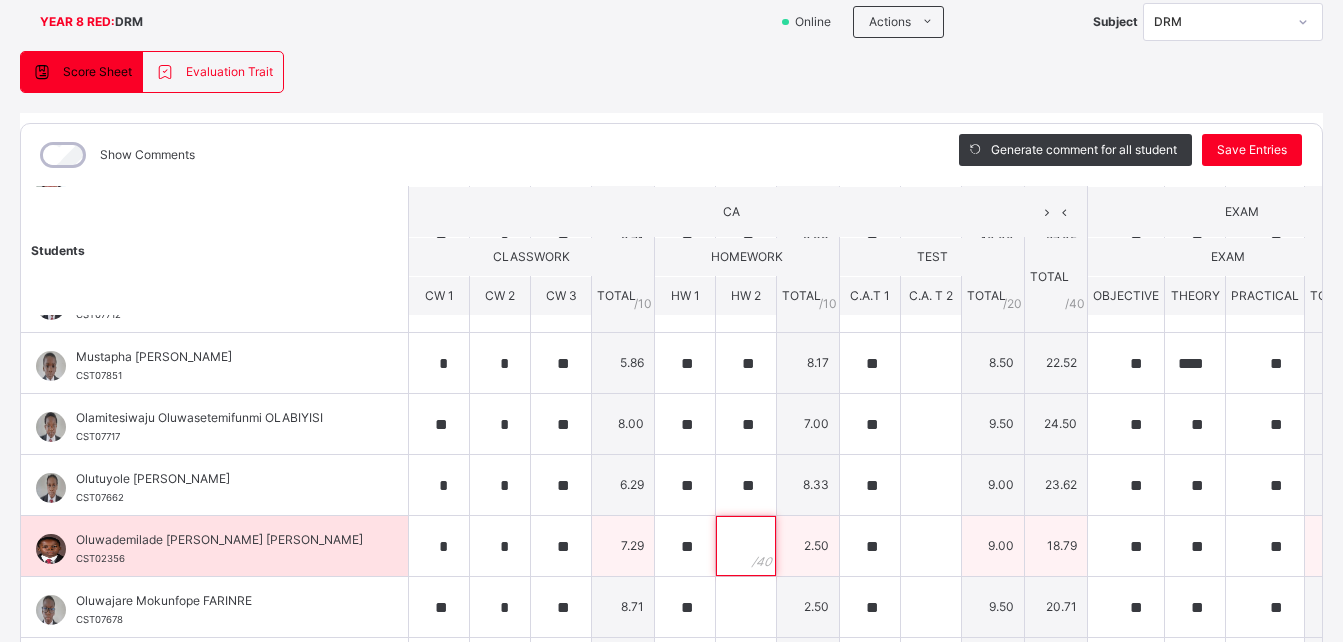 click at bounding box center (746, 546) 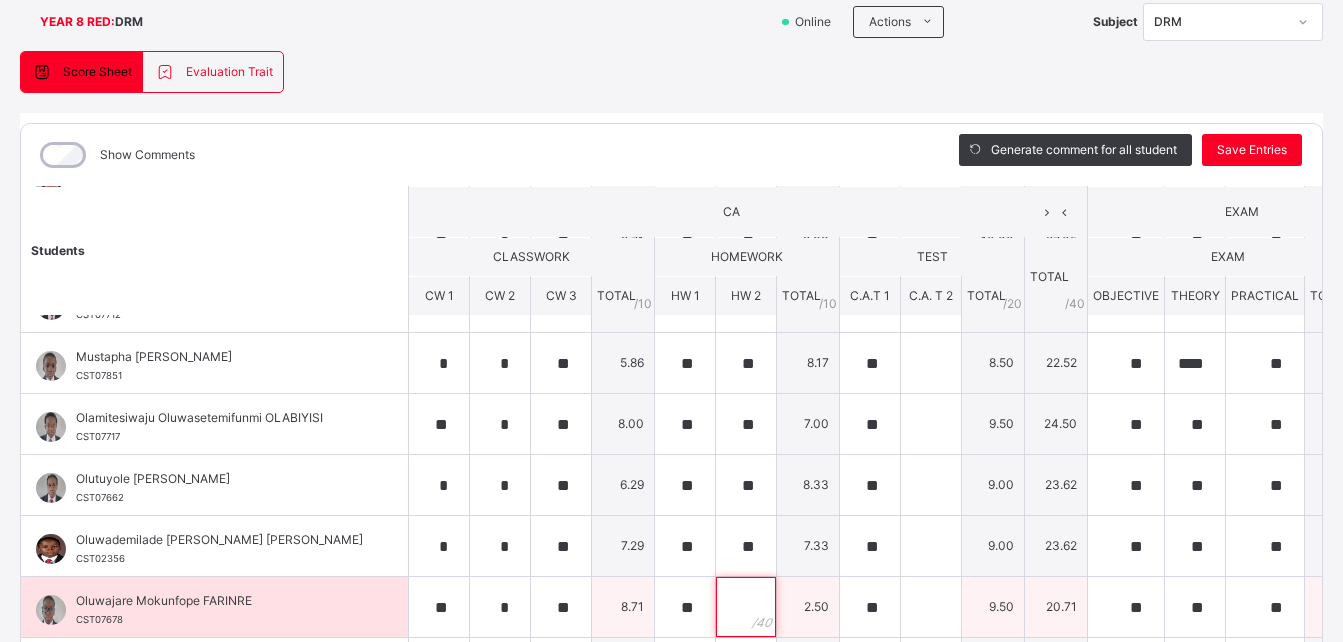 click at bounding box center (746, 607) 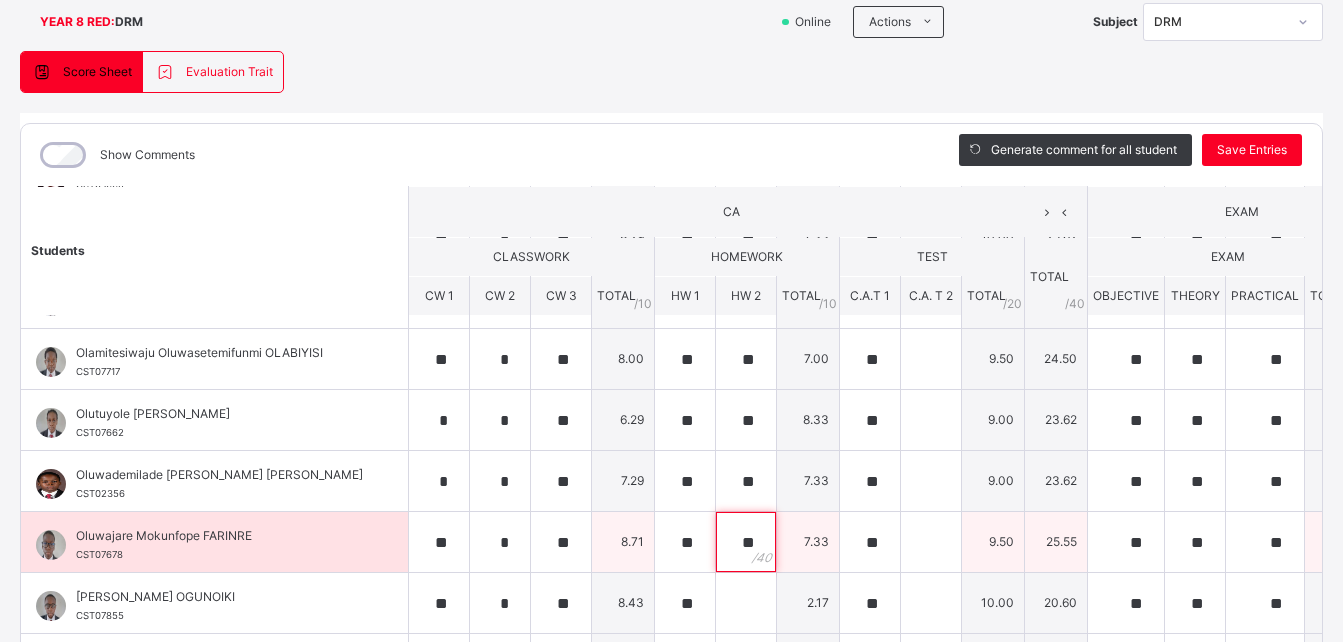 scroll, scrollTop: 416, scrollLeft: 0, axis: vertical 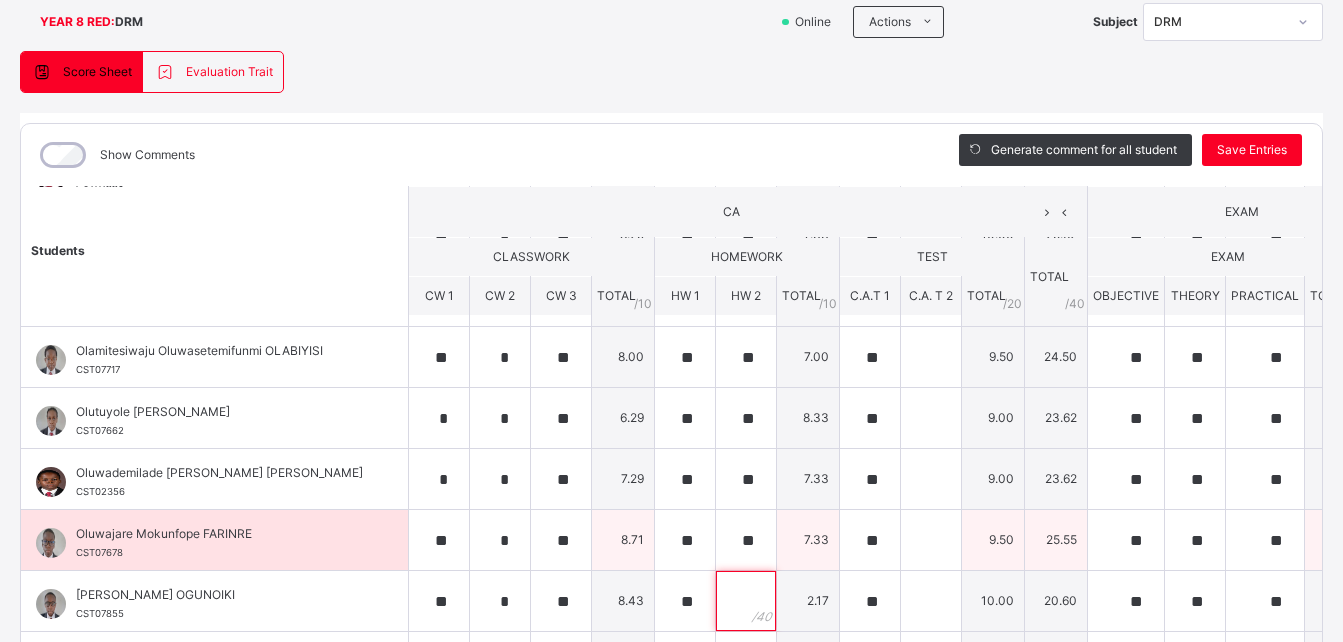click at bounding box center [746, 601] 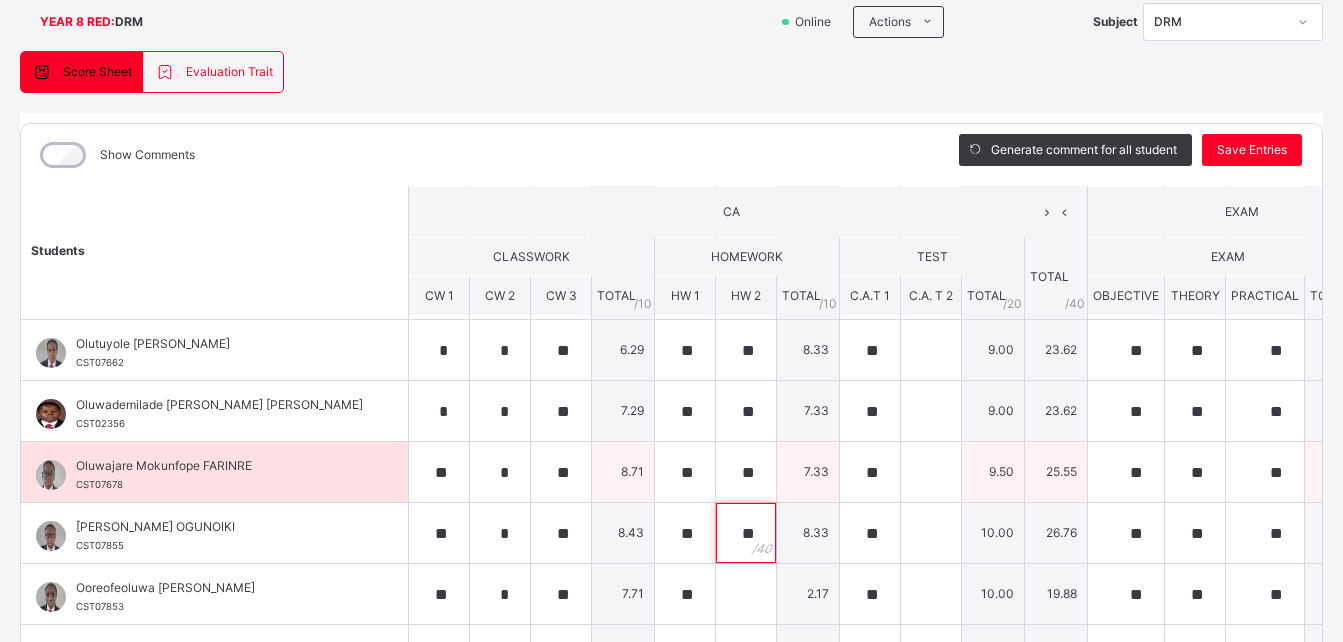 scroll, scrollTop: 491, scrollLeft: 0, axis: vertical 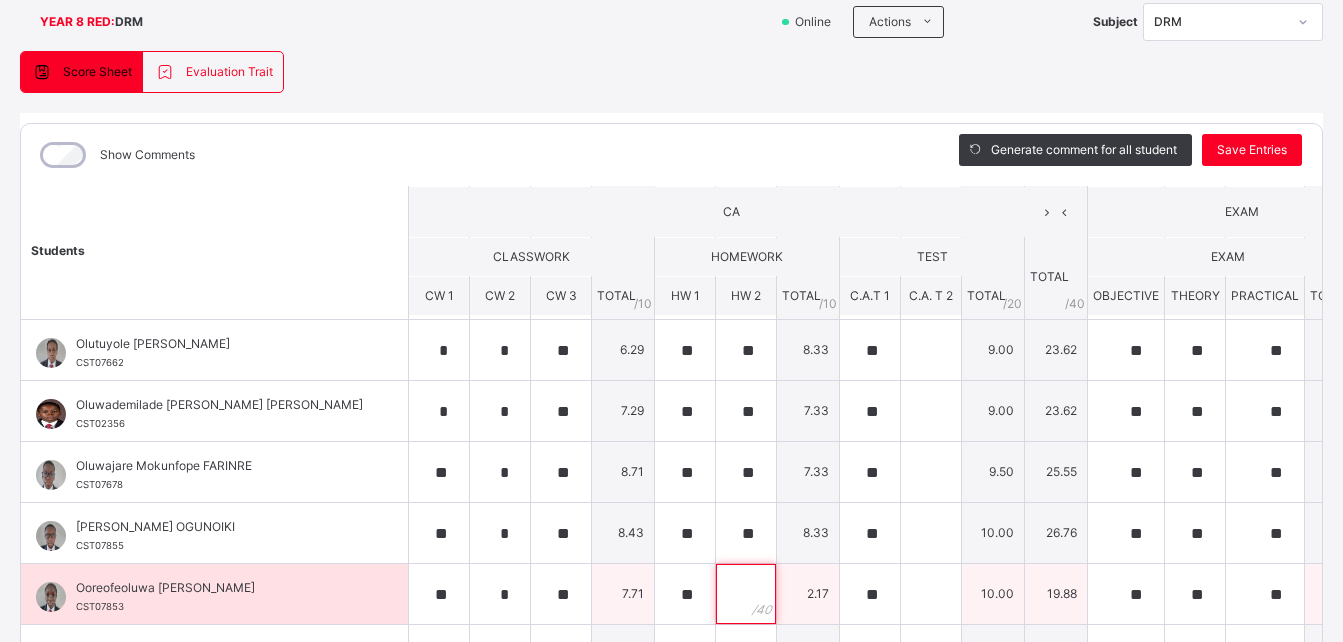click at bounding box center (746, 594) 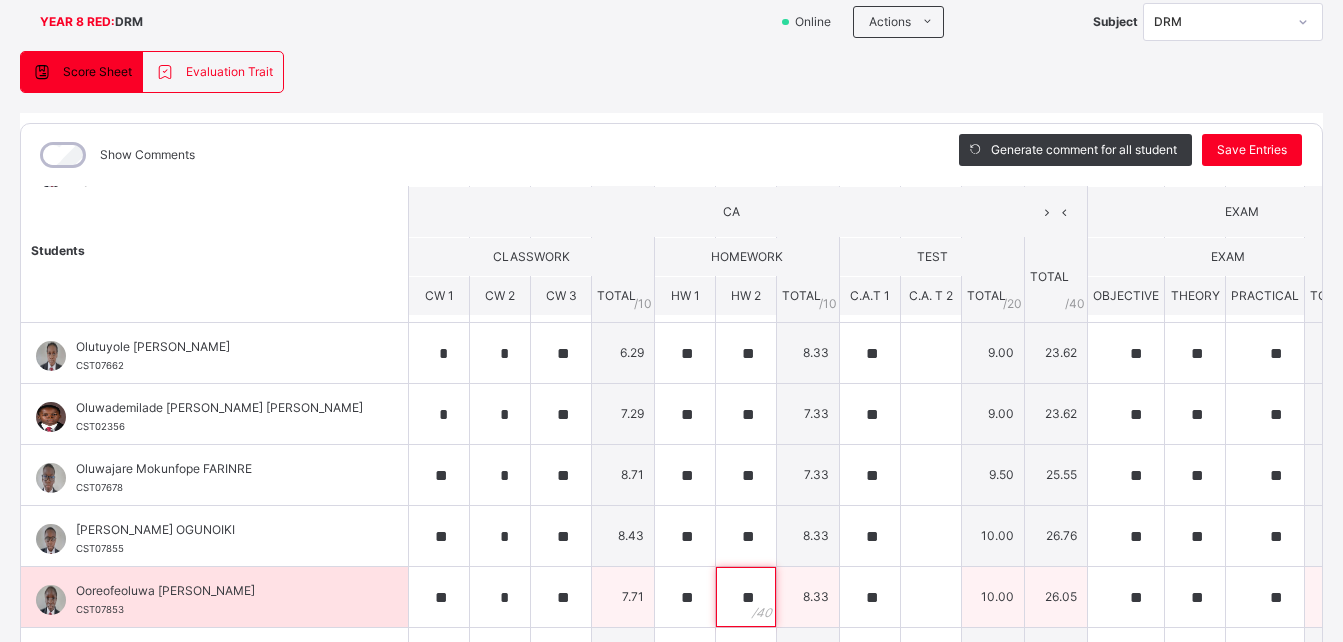 scroll, scrollTop: 499, scrollLeft: 0, axis: vertical 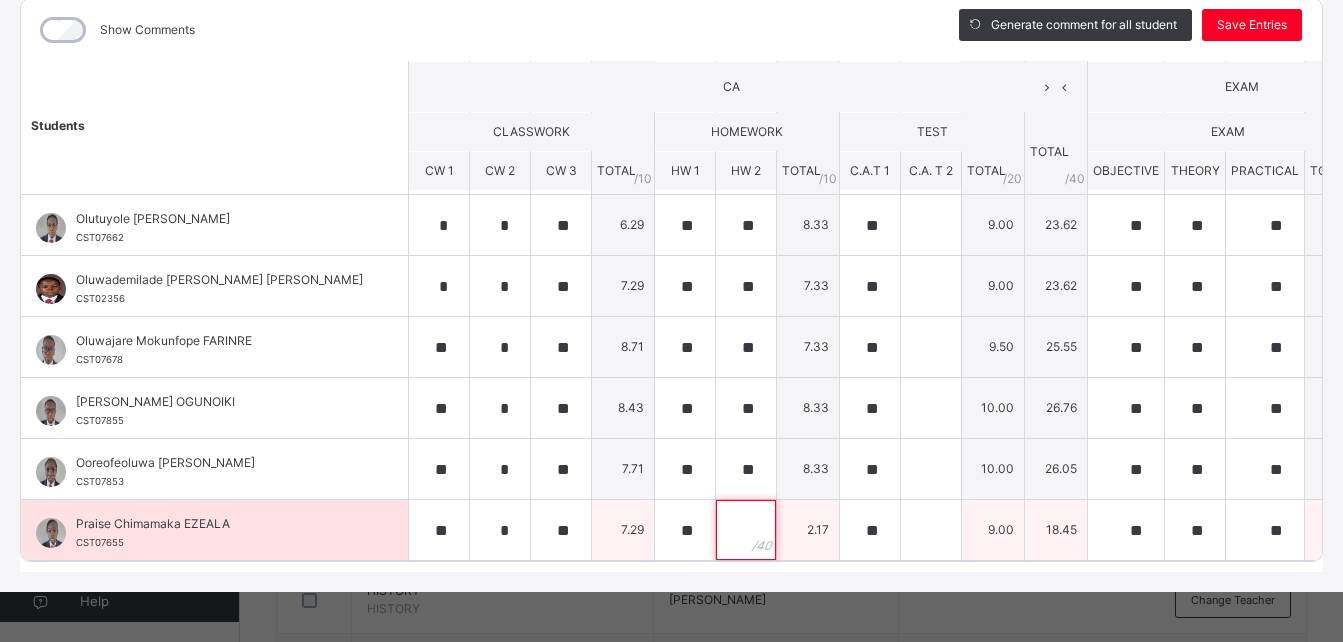 click at bounding box center (746, 530) 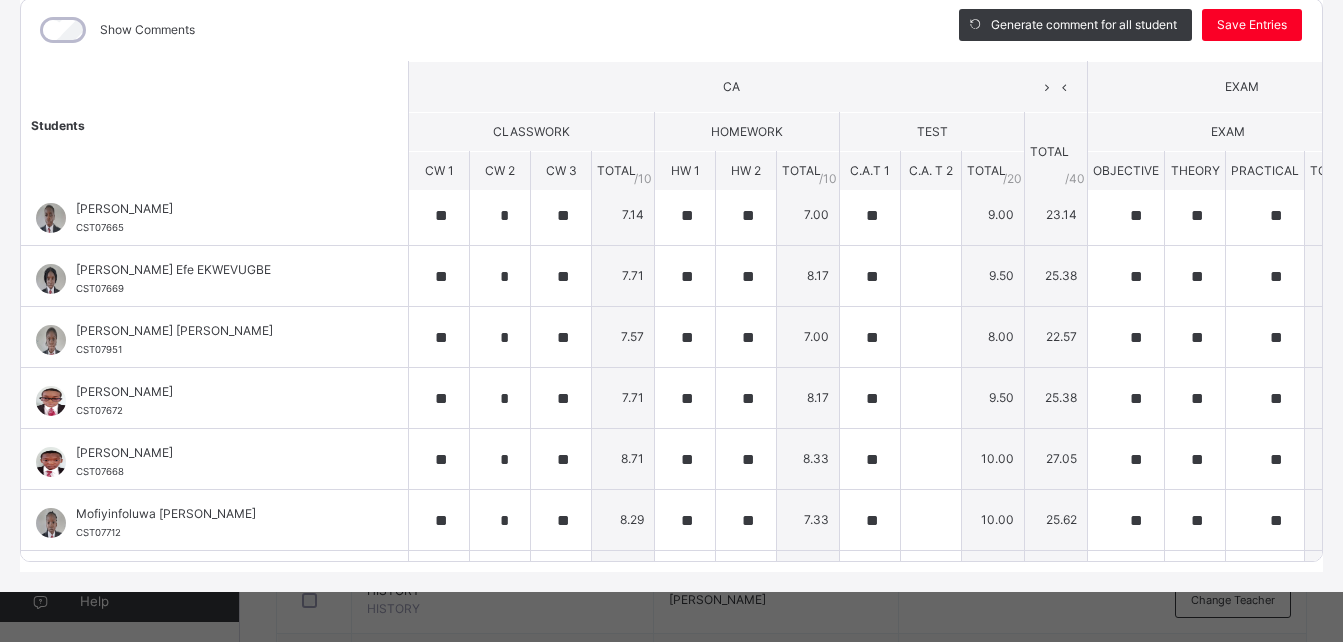 scroll, scrollTop: 0, scrollLeft: 0, axis: both 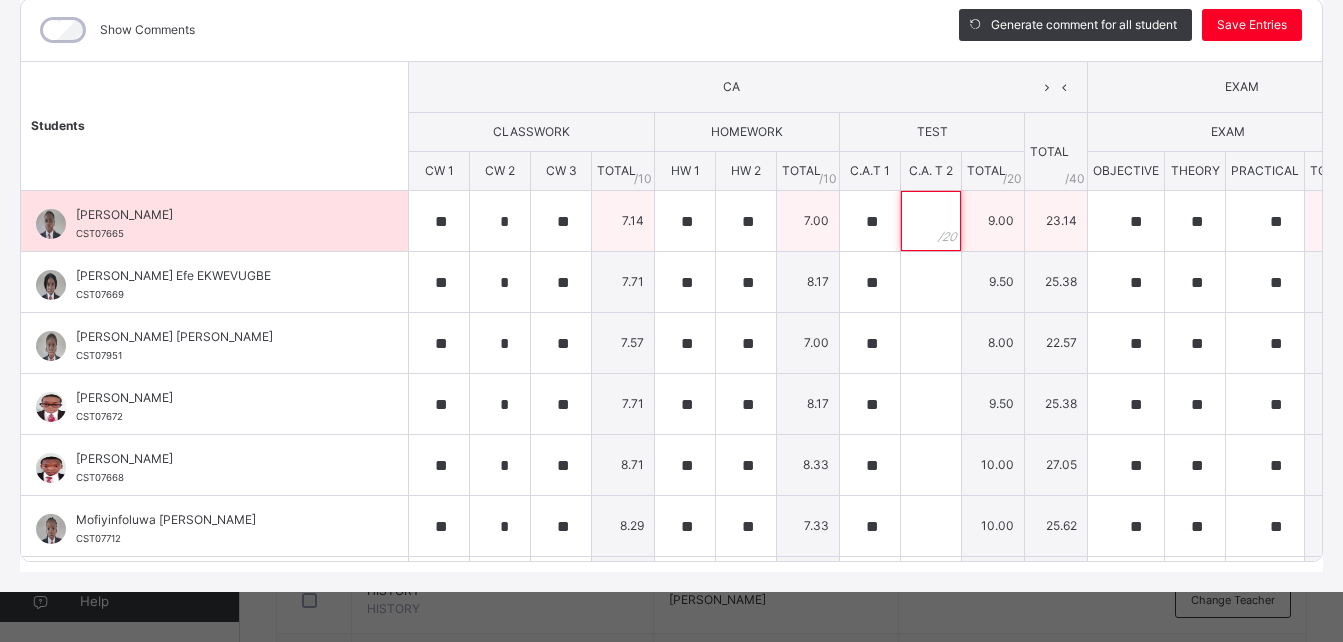 click at bounding box center [931, 221] 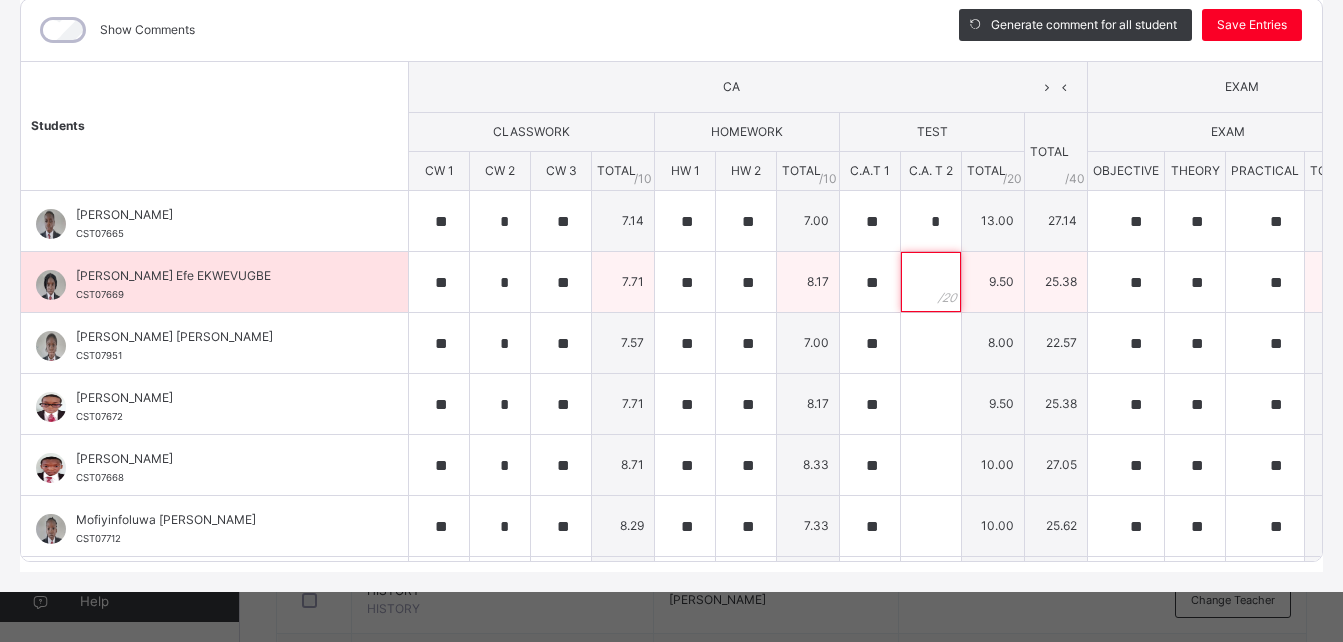 click at bounding box center [931, 282] 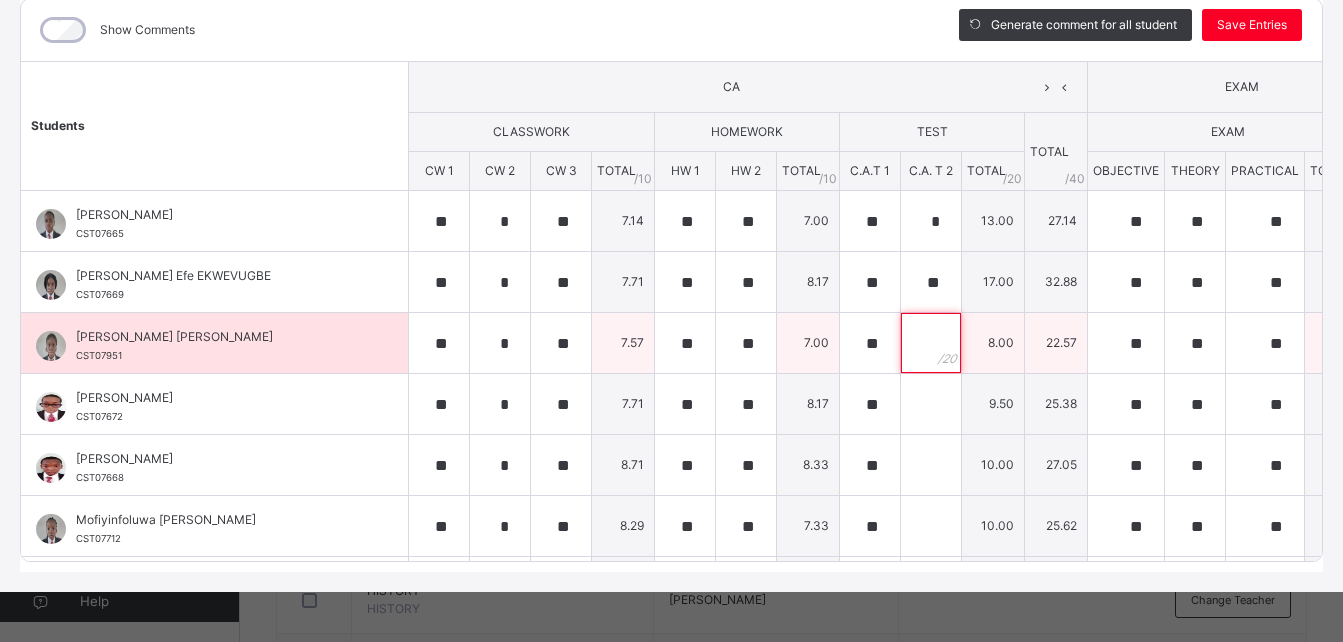 click at bounding box center [931, 343] 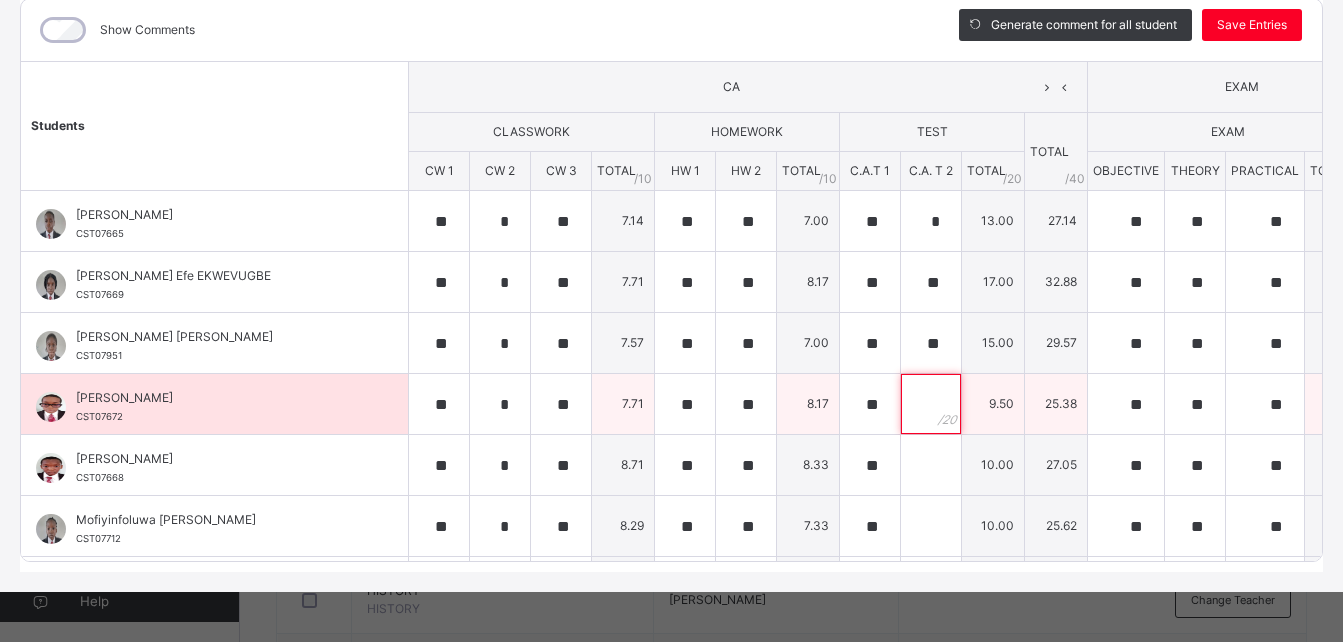 click at bounding box center (931, 404) 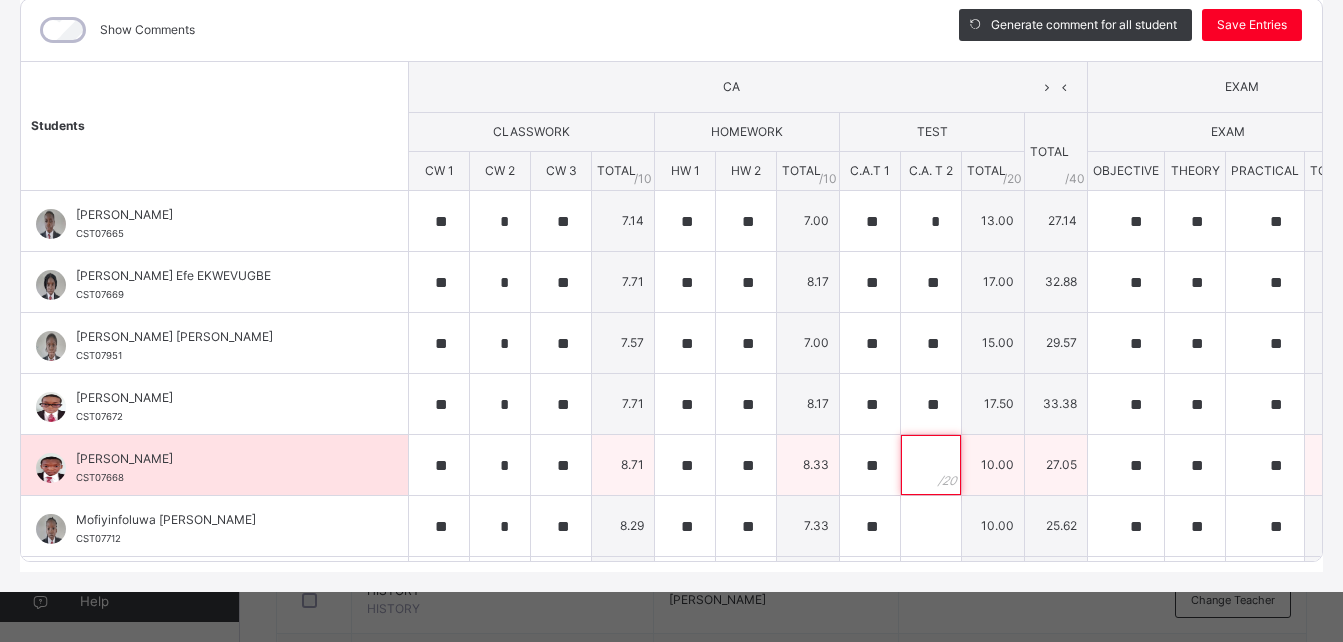 click at bounding box center [931, 465] 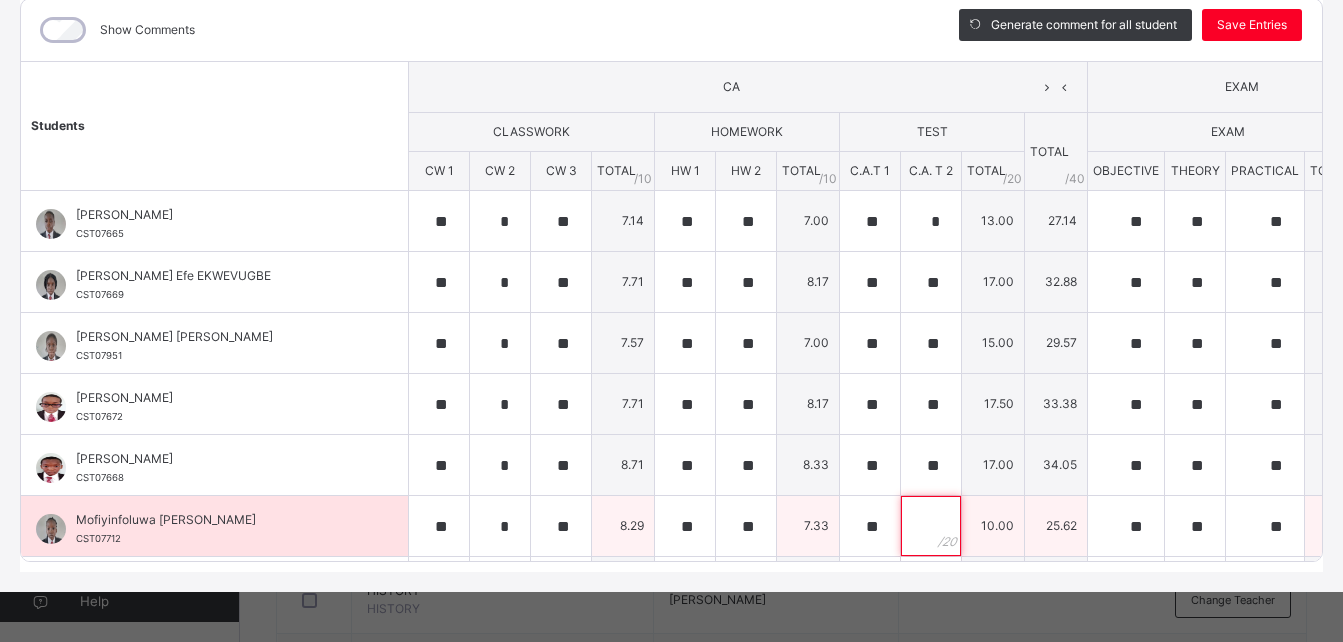 click at bounding box center (931, 526) 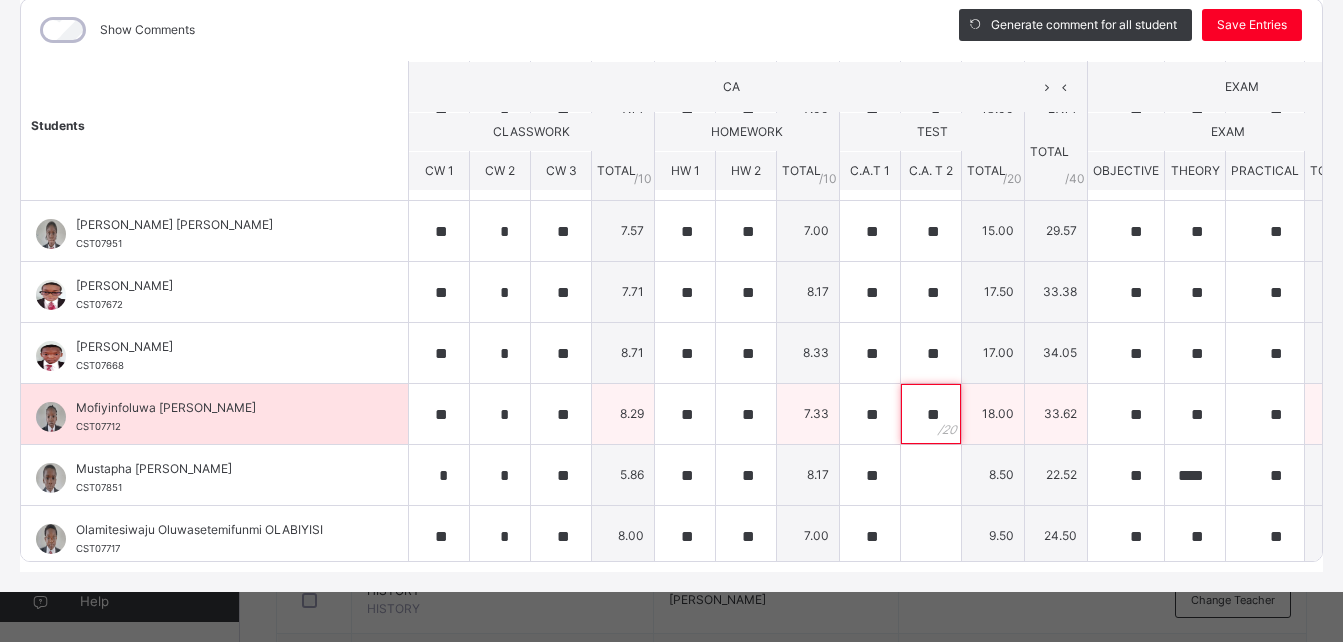 scroll, scrollTop: 113, scrollLeft: 0, axis: vertical 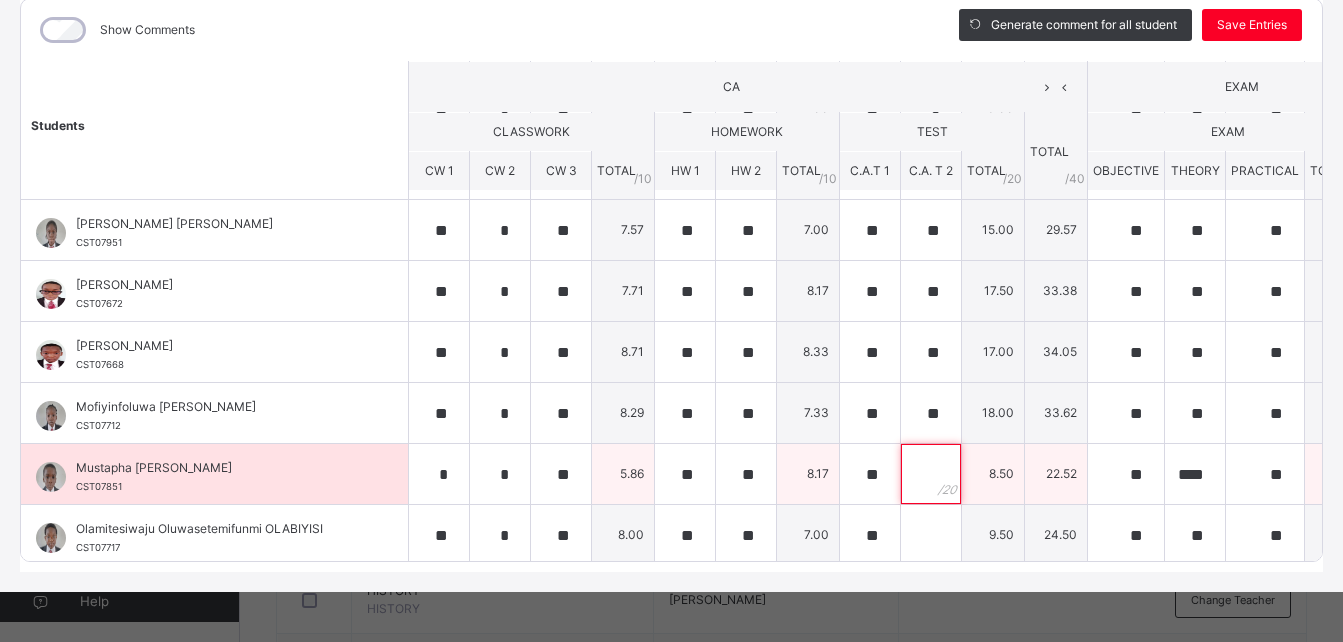 click at bounding box center [931, 474] 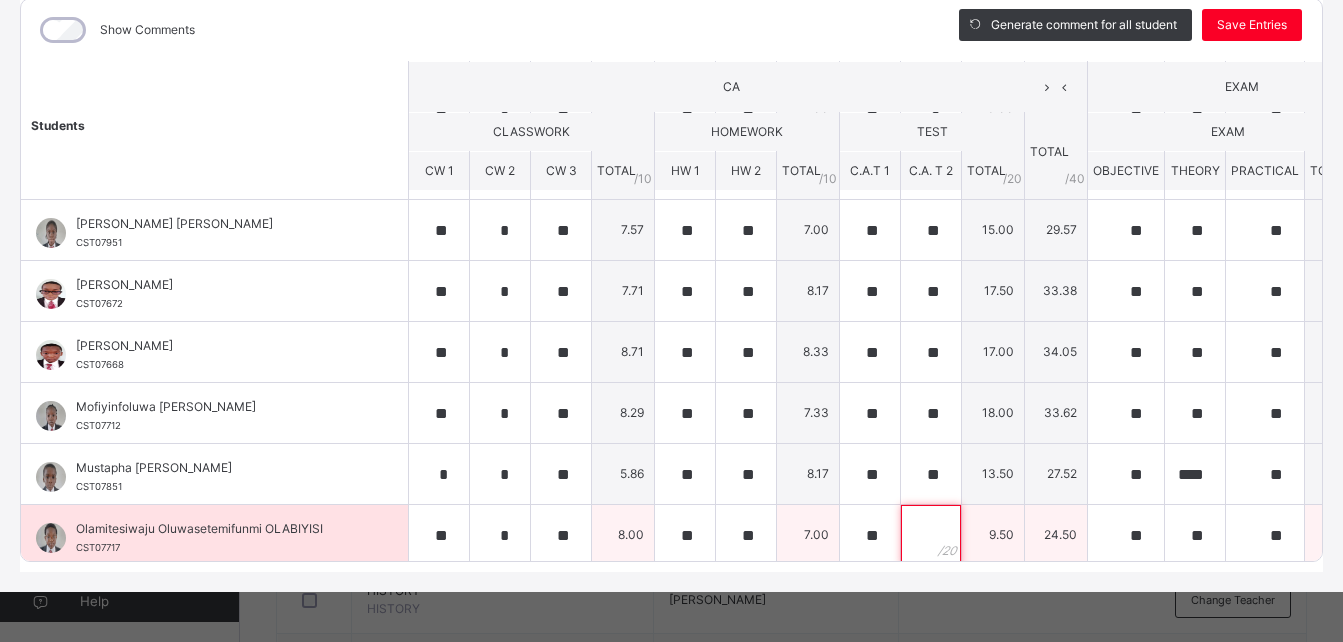 click at bounding box center (931, 535) 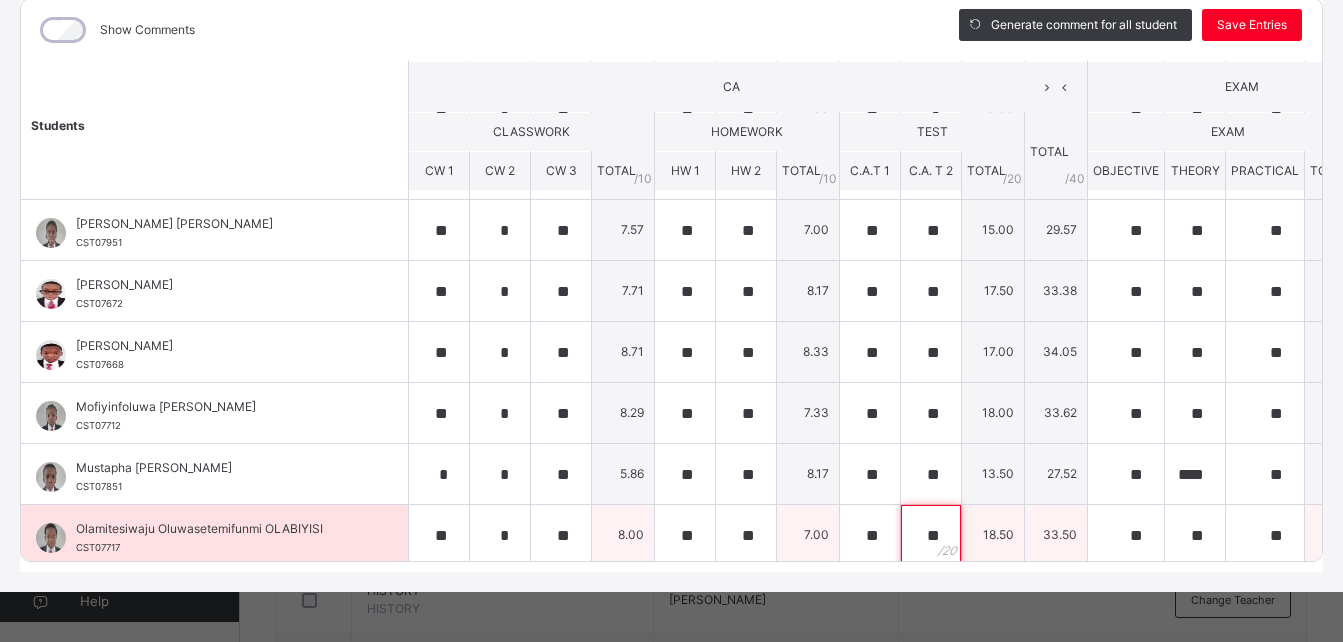 scroll, scrollTop: 249, scrollLeft: 0, axis: vertical 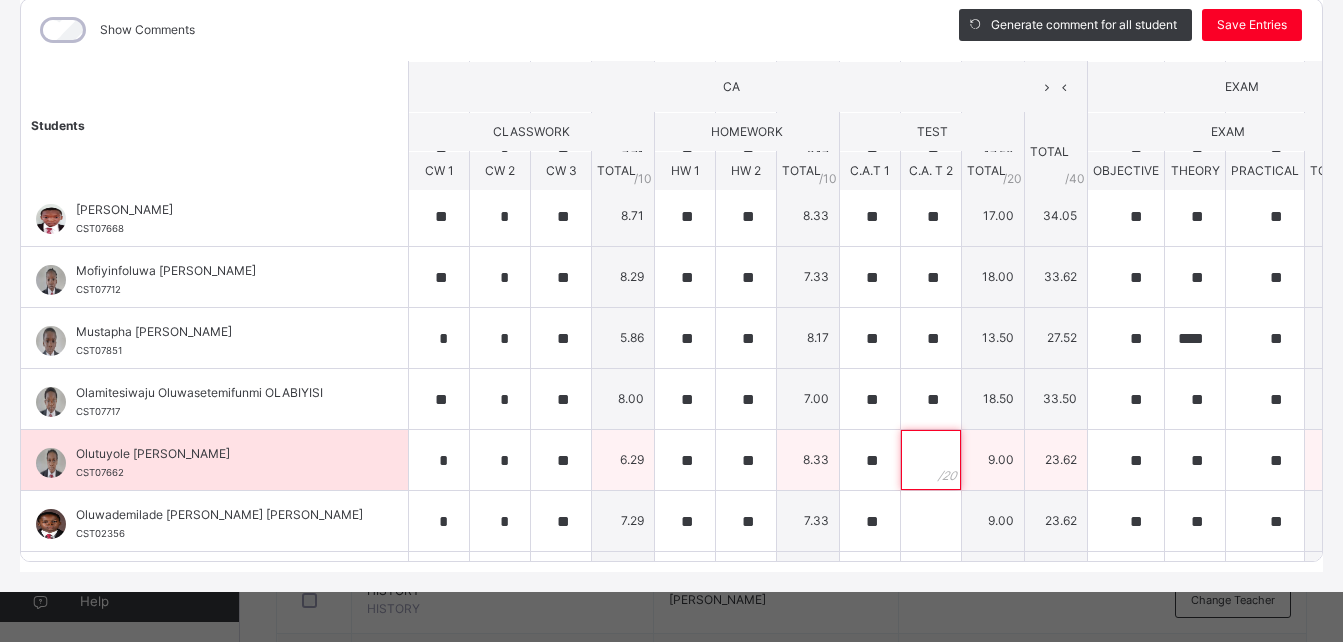 click at bounding box center [931, 460] 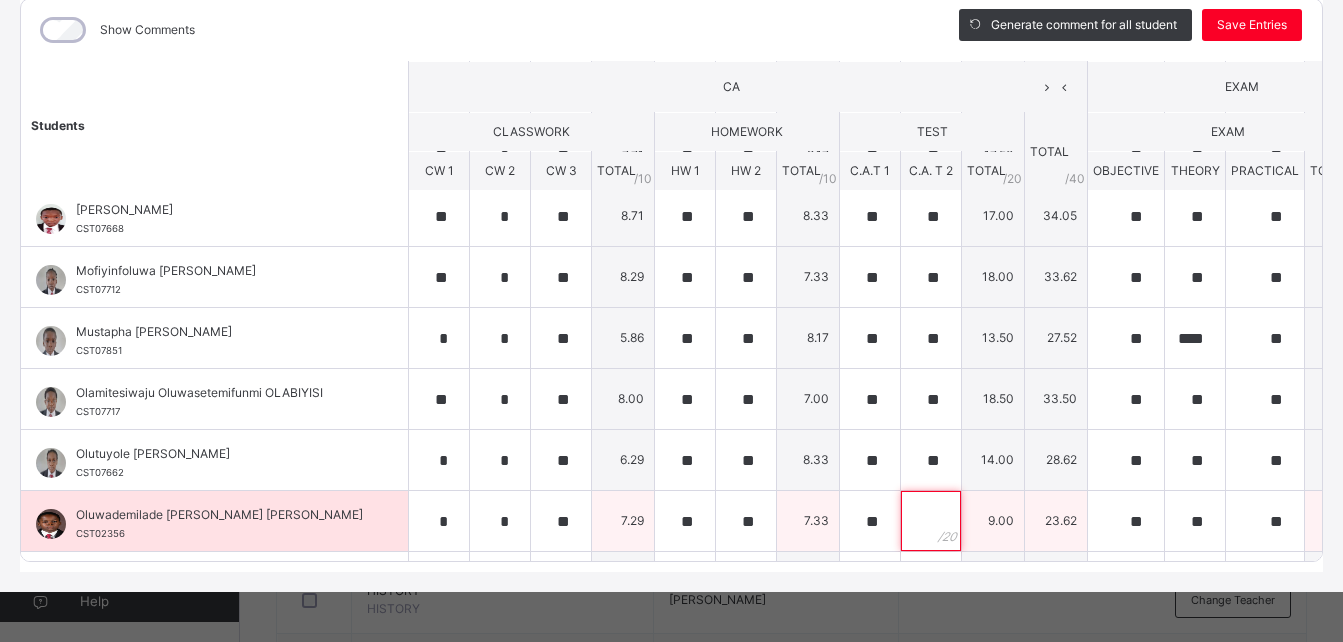 click at bounding box center [931, 521] 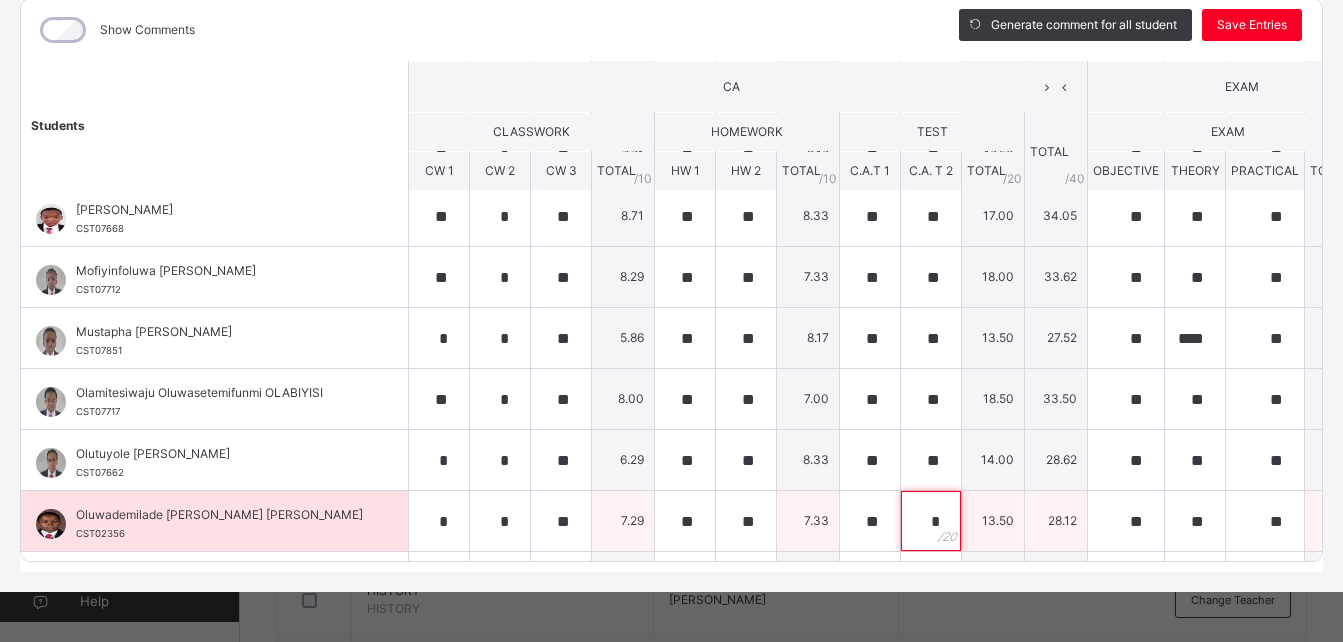 scroll, scrollTop: 417, scrollLeft: 0, axis: vertical 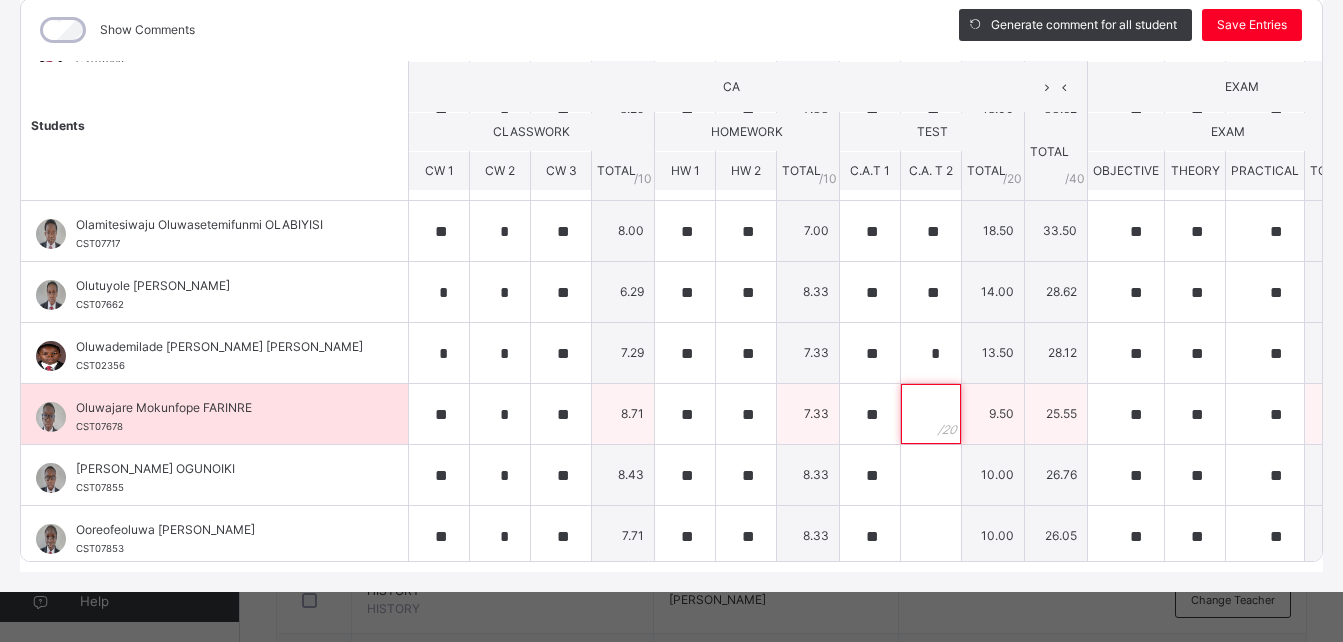click at bounding box center [931, 414] 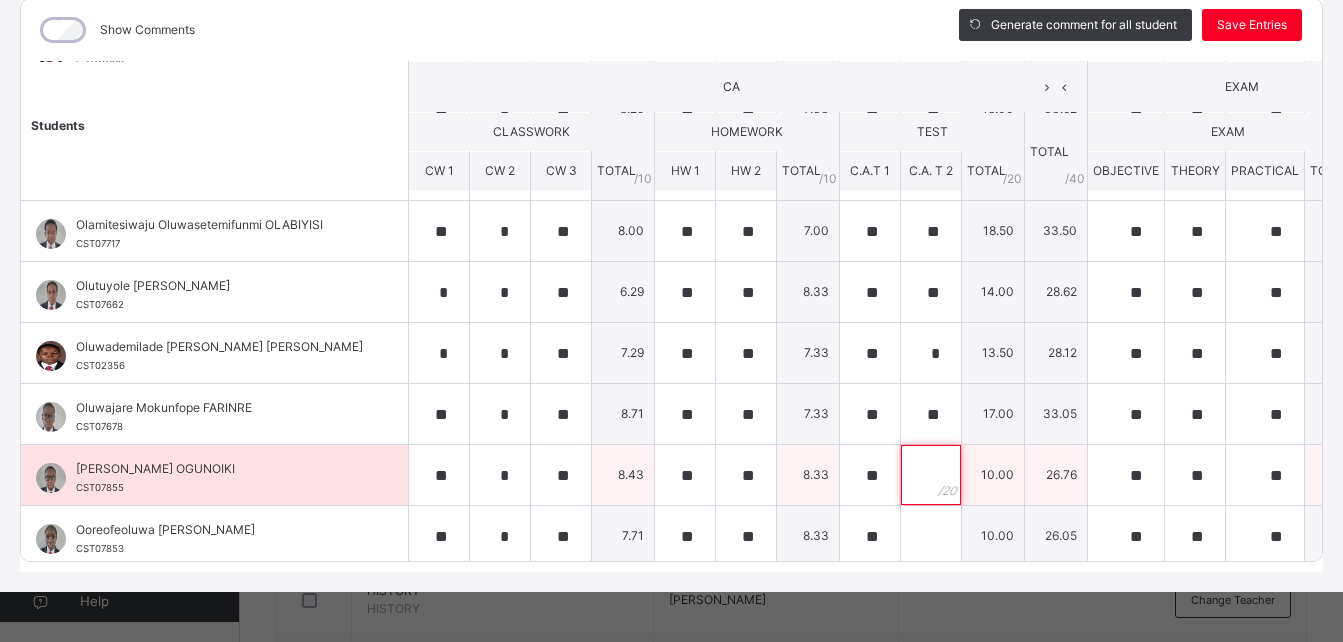 click at bounding box center (931, 475) 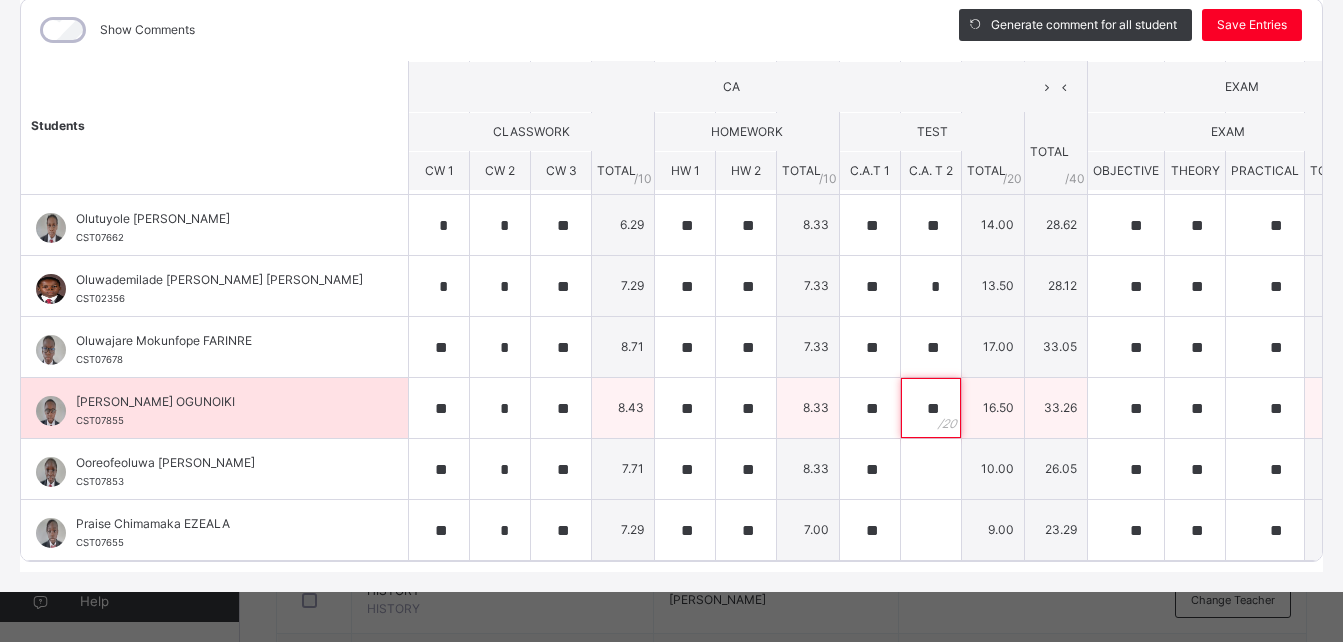 scroll, scrollTop: 492, scrollLeft: 0, axis: vertical 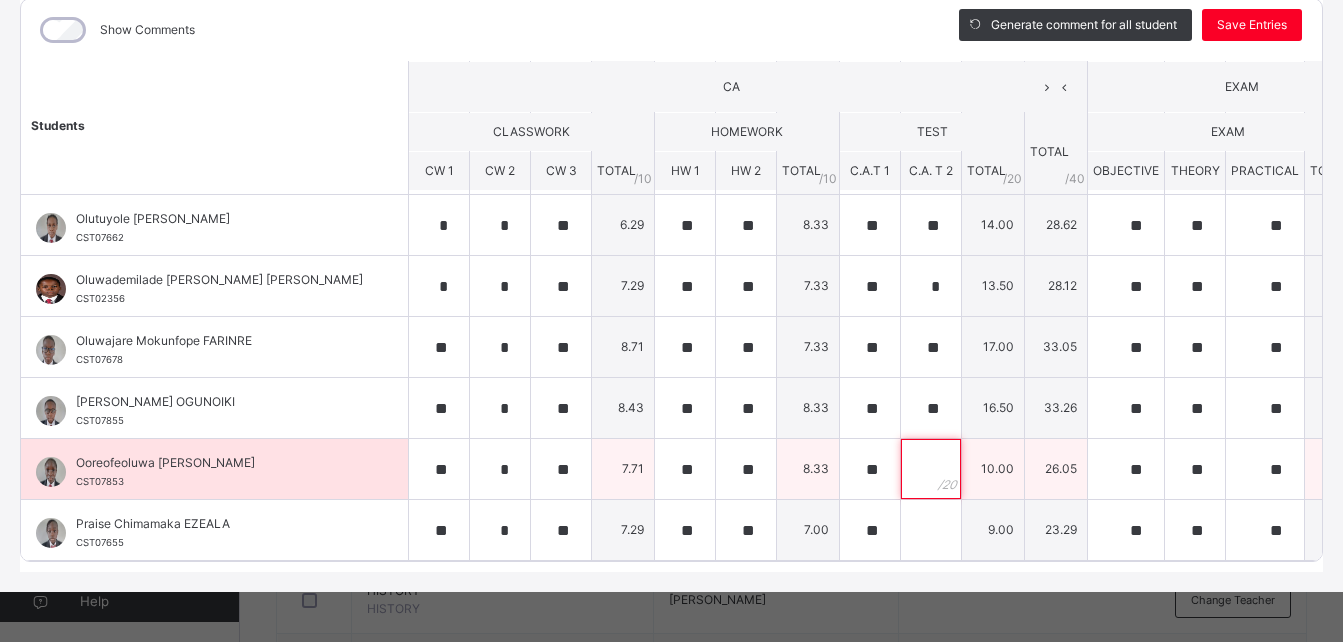 click at bounding box center (931, 469) 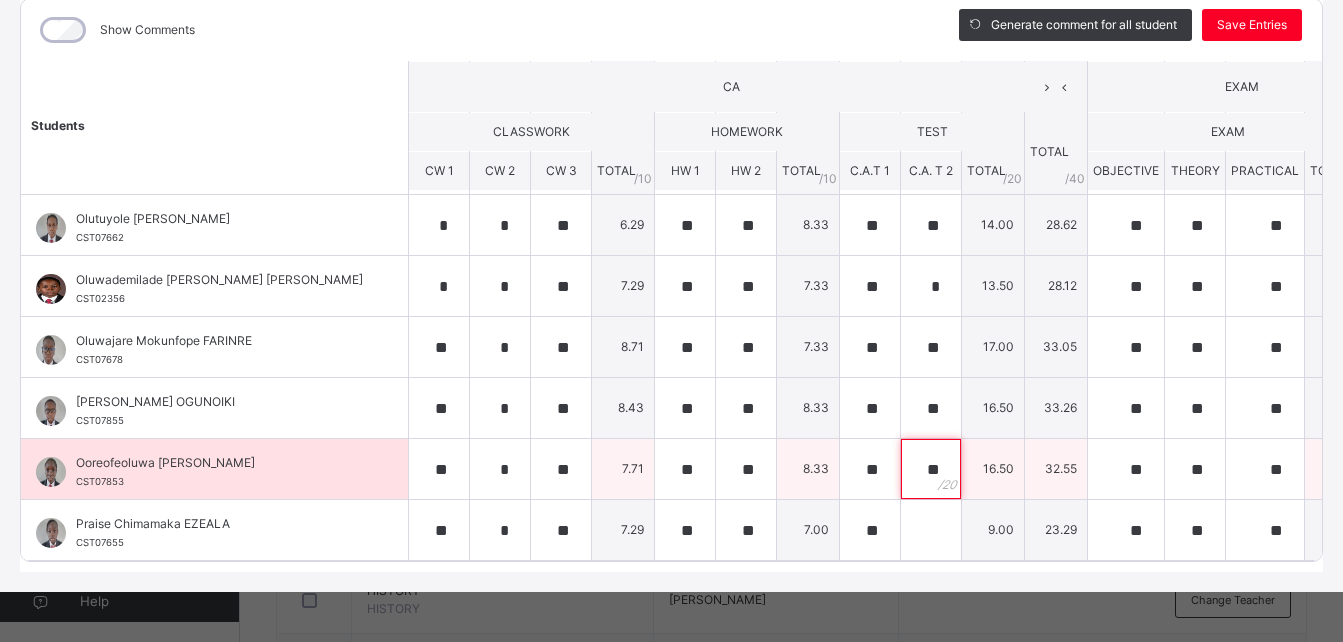 scroll, scrollTop: 499, scrollLeft: 0, axis: vertical 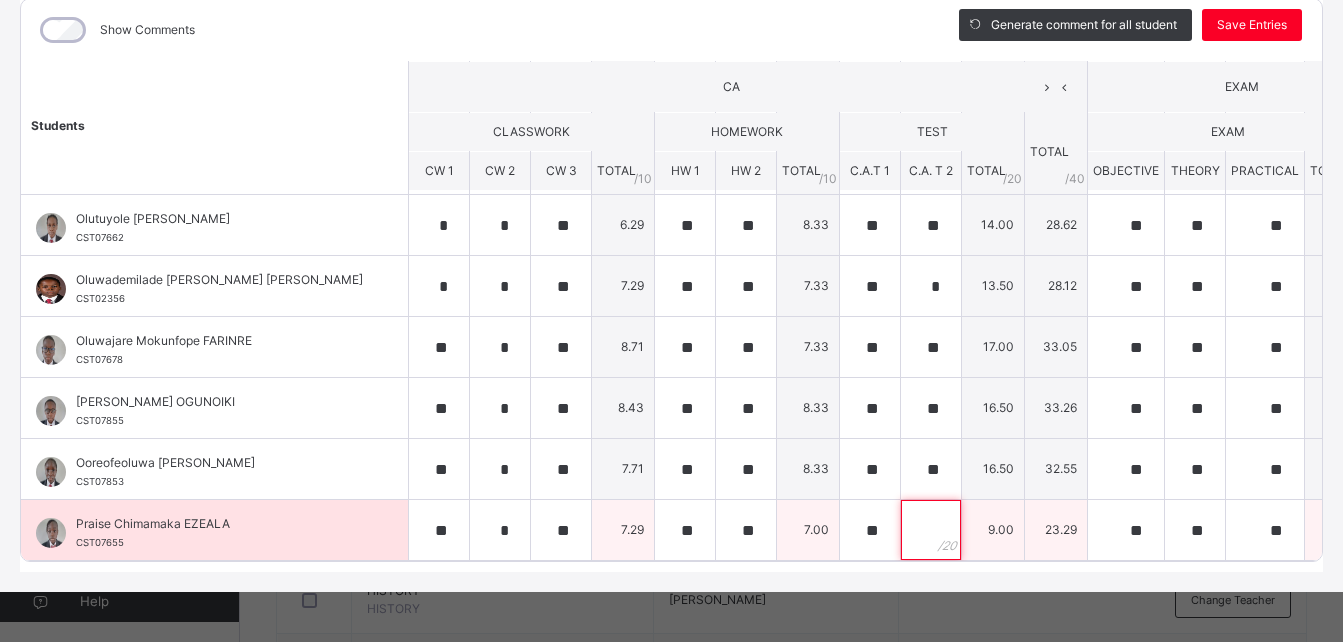 click at bounding box center (931, 530) 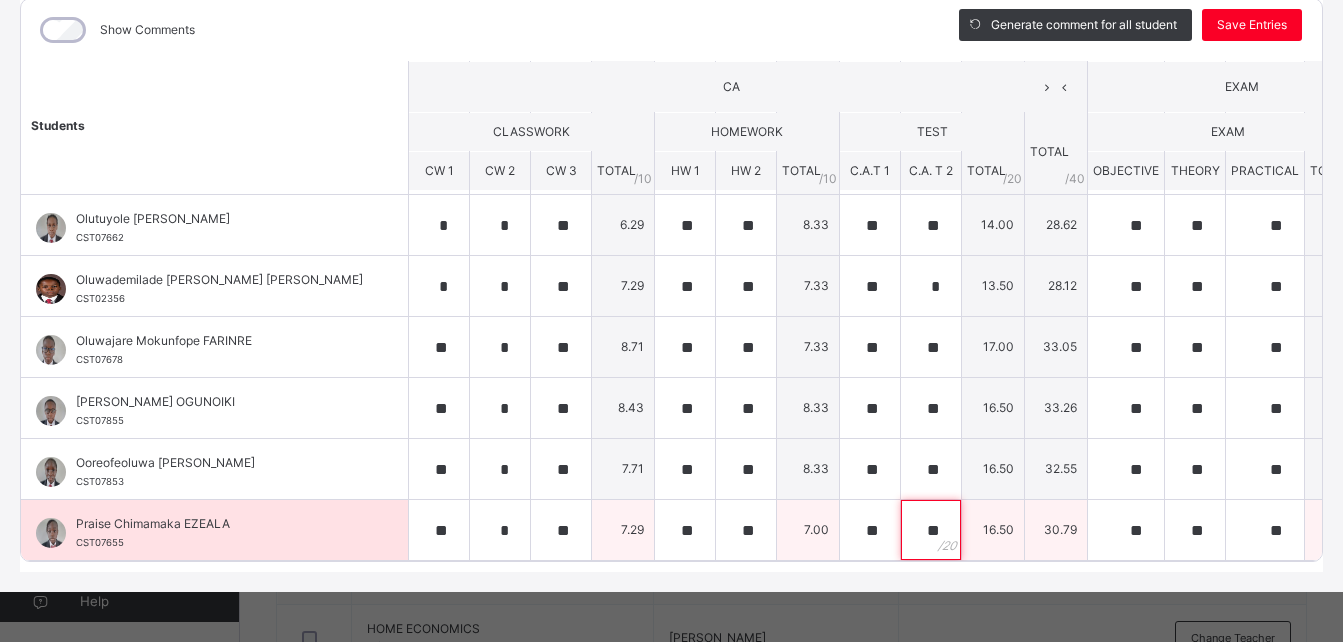 scroll, scrollTop: 680, scrollLeft: 0, axis: vertical 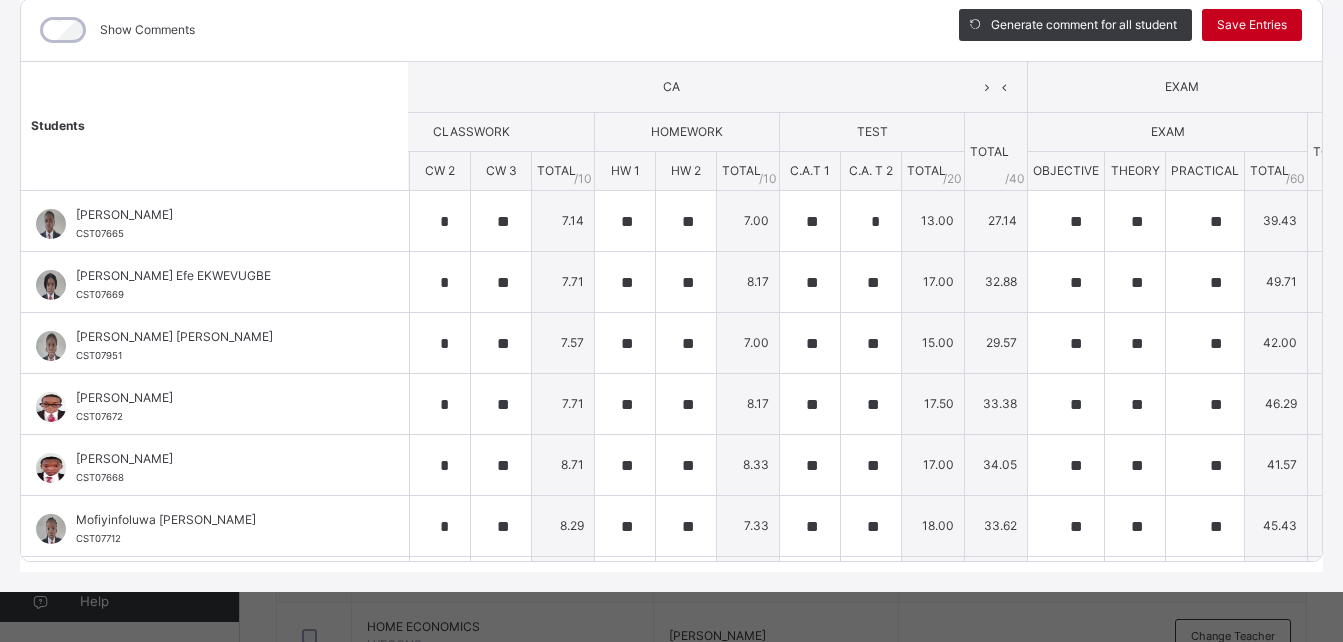 click on "Save Entries" at bounding box center [1252, 25] 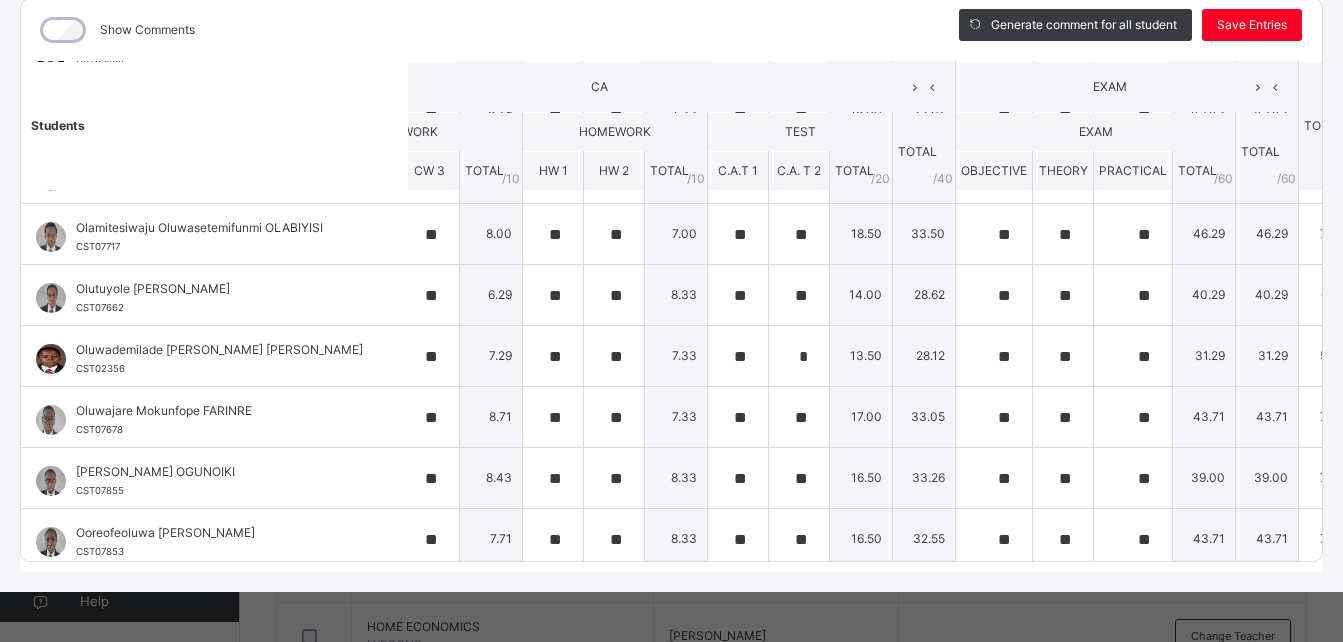 scroll, scrollTop: 499, scrollLeft: 132, axis: both 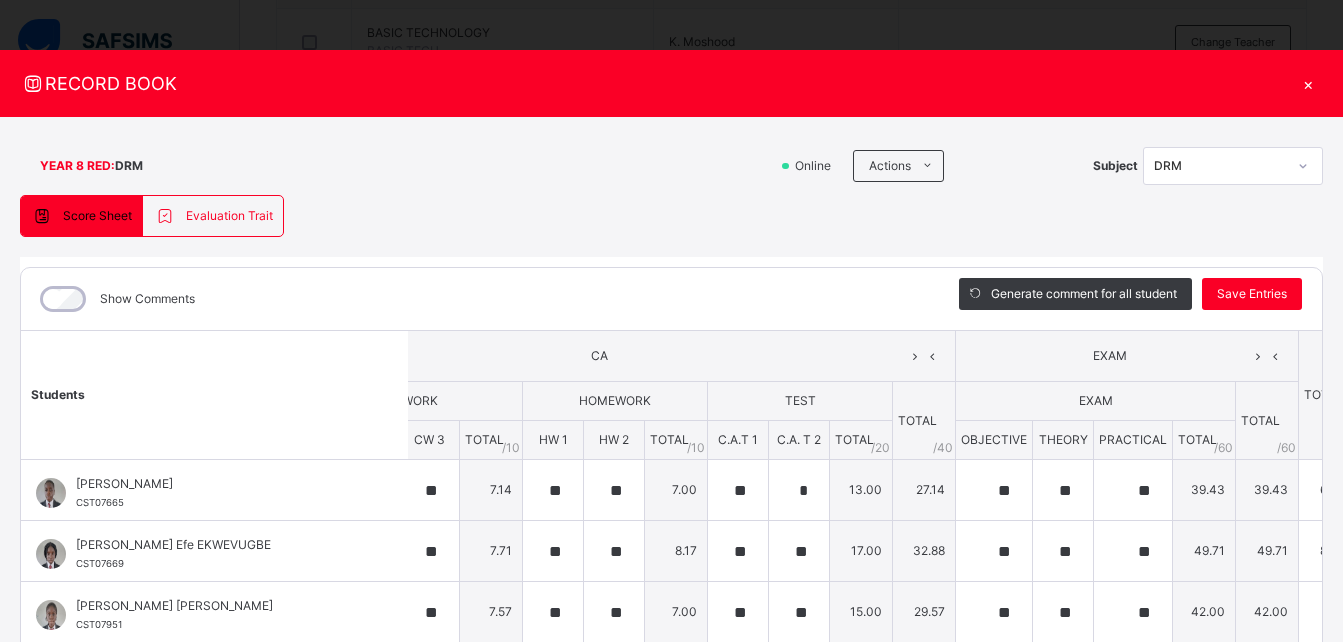 click on "×" at bounding box center (1308, 83) 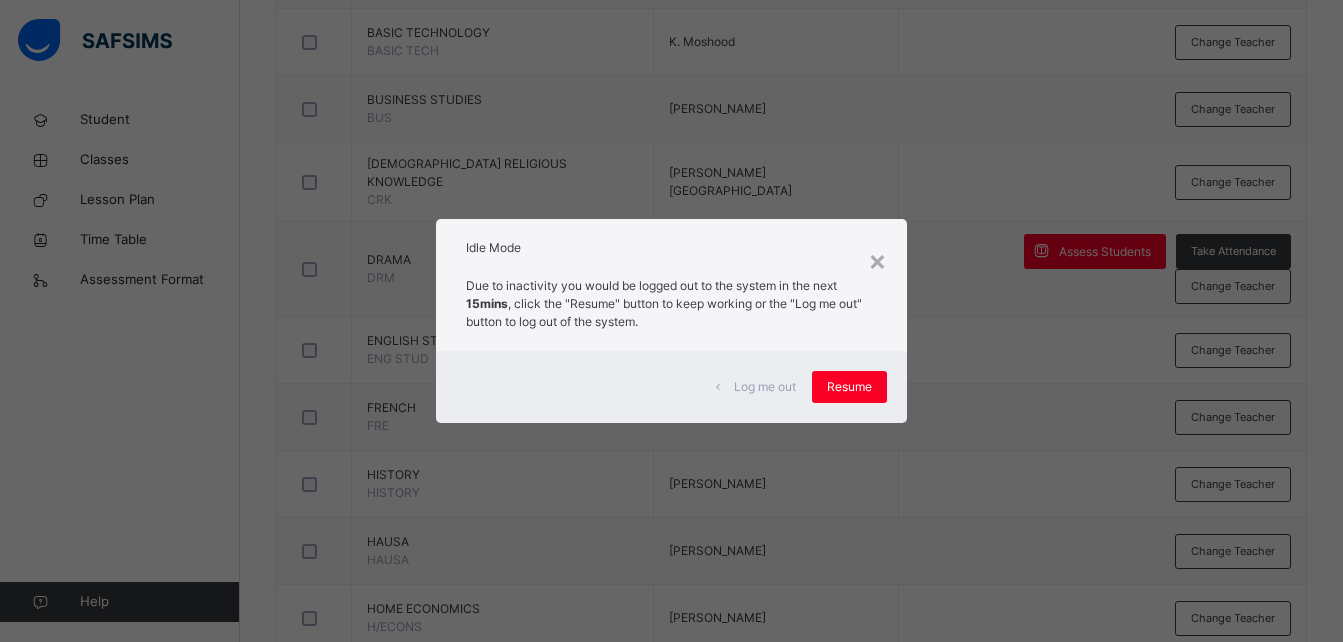 click on "× Idle Mode Due to inactivity you would be logged out to the system in the next   15mins , click the "Resume" button to keep working or the "Log me out" button to log out of the system. Log me out Resume" at bounding box center (671, 321) 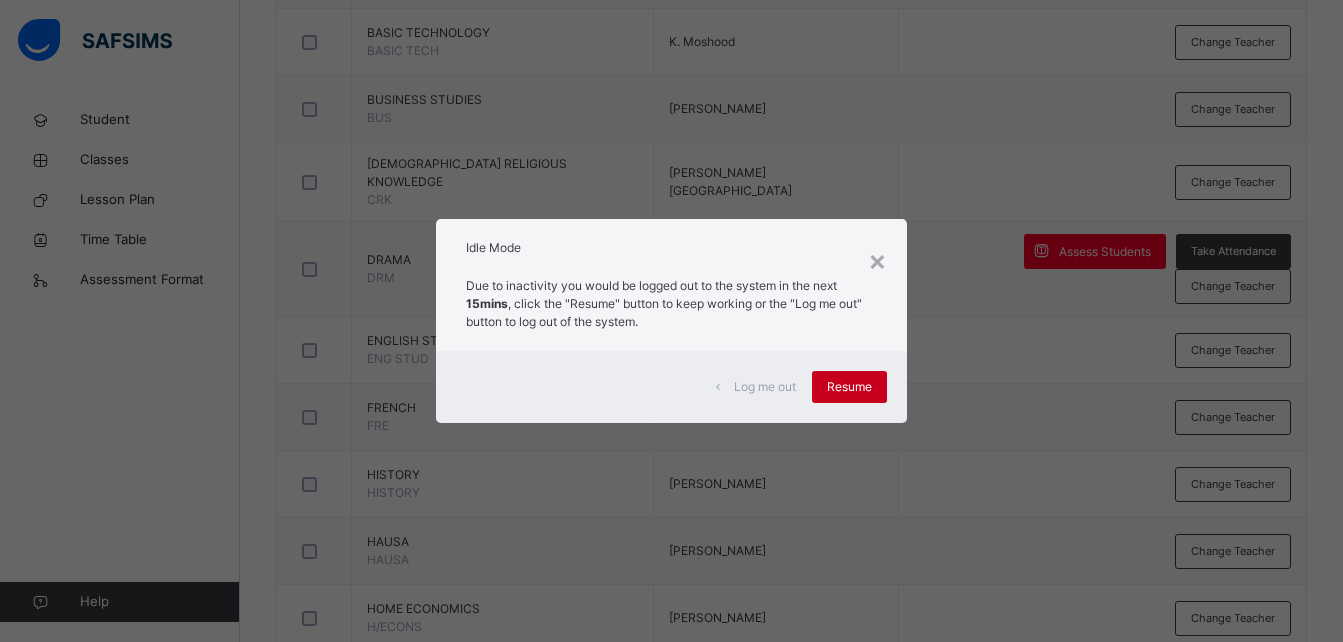 click on "Resume" at bounding box center [849, 387] 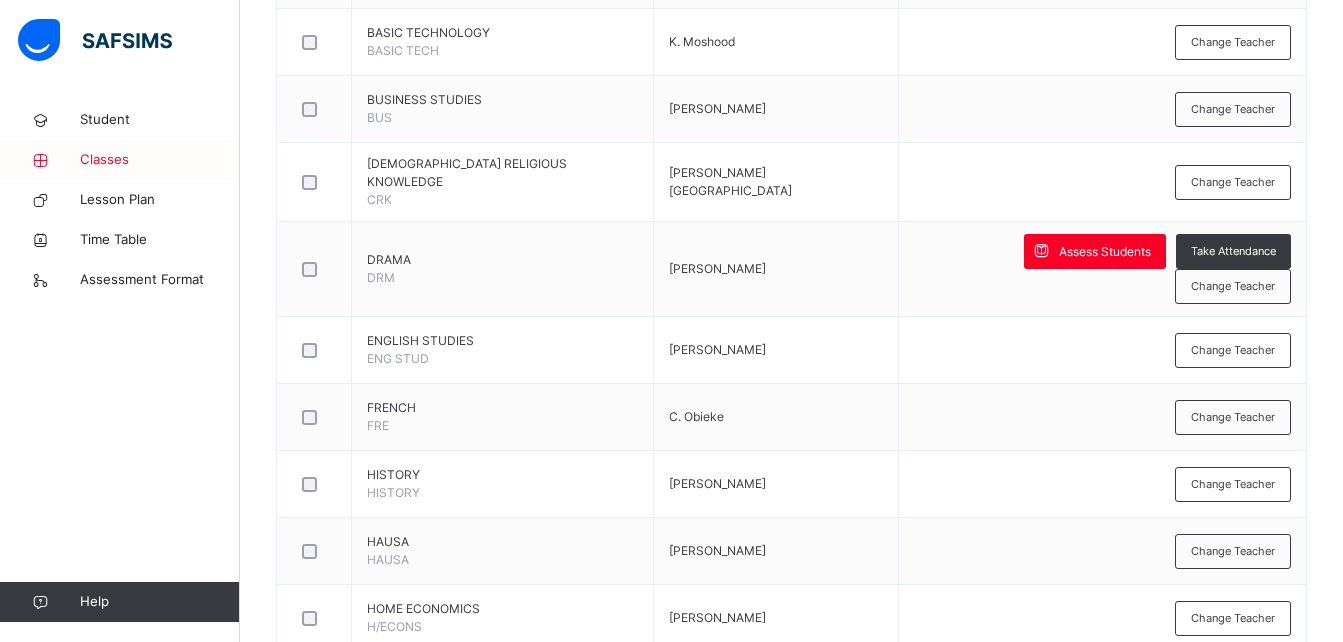 click on "Classes" at bounding box center [120, 160] 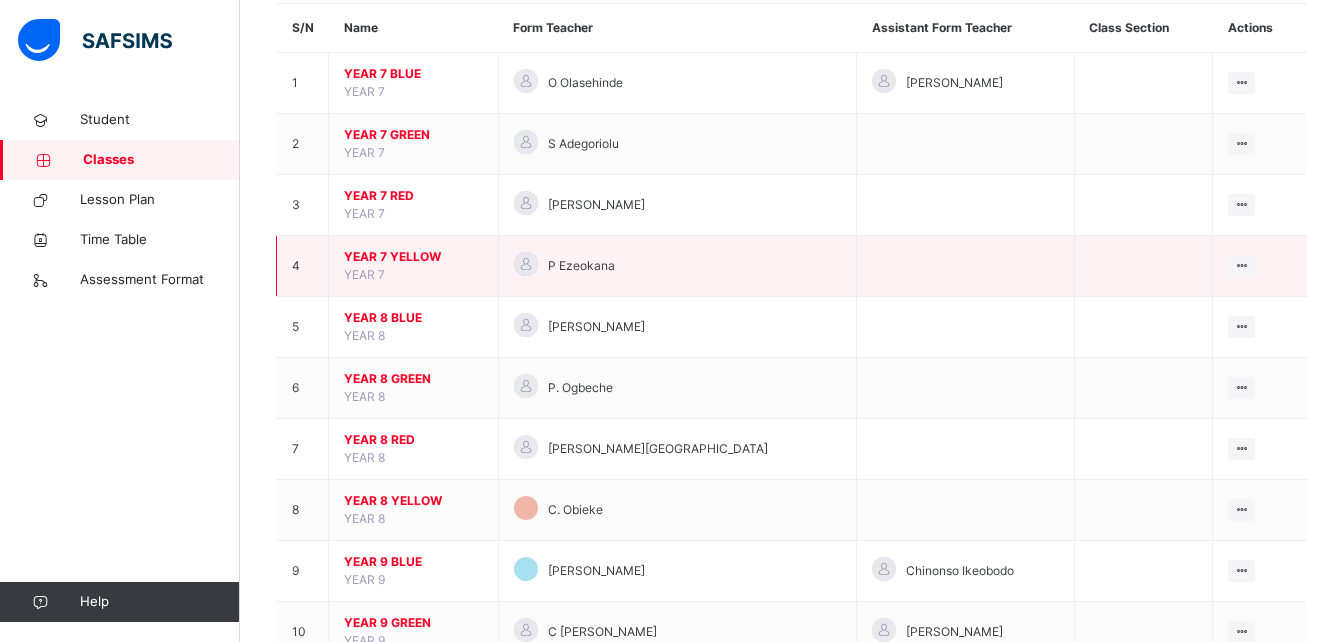scroll, scrollTop: 189, scrollLeft: 0, axis: vertical 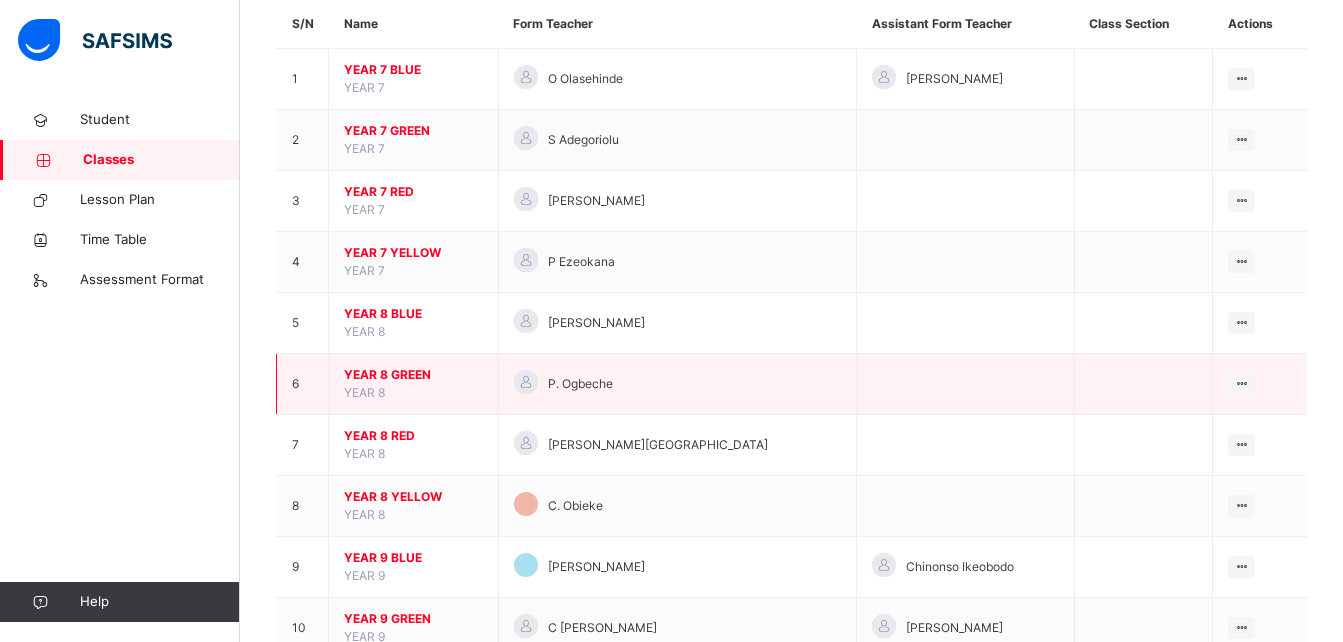 click on "YEAR 8   GREEN" at bounding box center [413, 375] 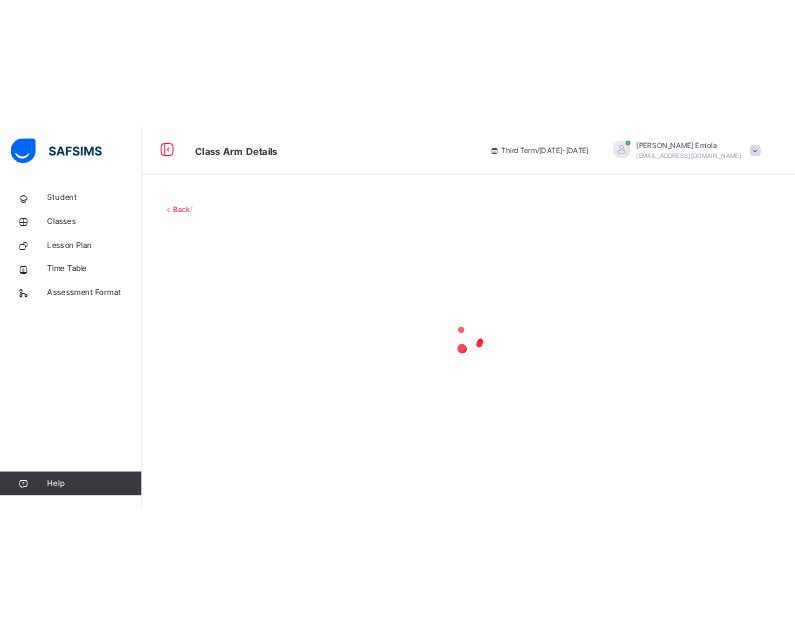 scroll, scrollTop: 0, scrollLeft: 0, axis: both 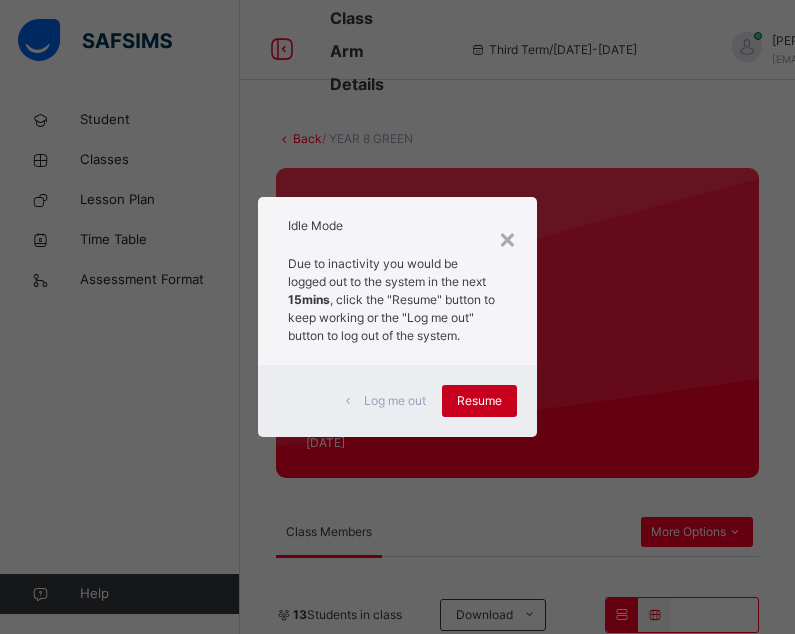 click on "Resume" at bounding box center [479, 401] 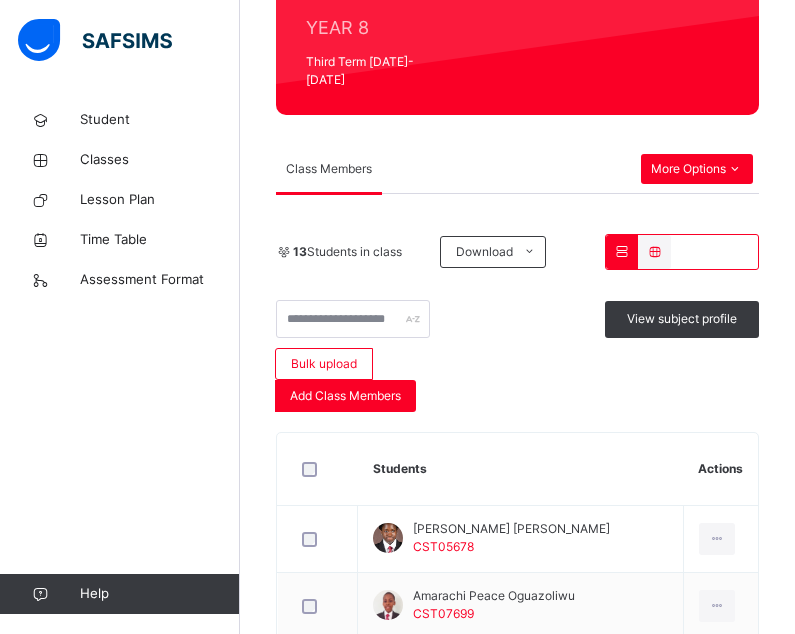 scroll, scrollTop: 365, scrollLeft: 0, axis: vertical 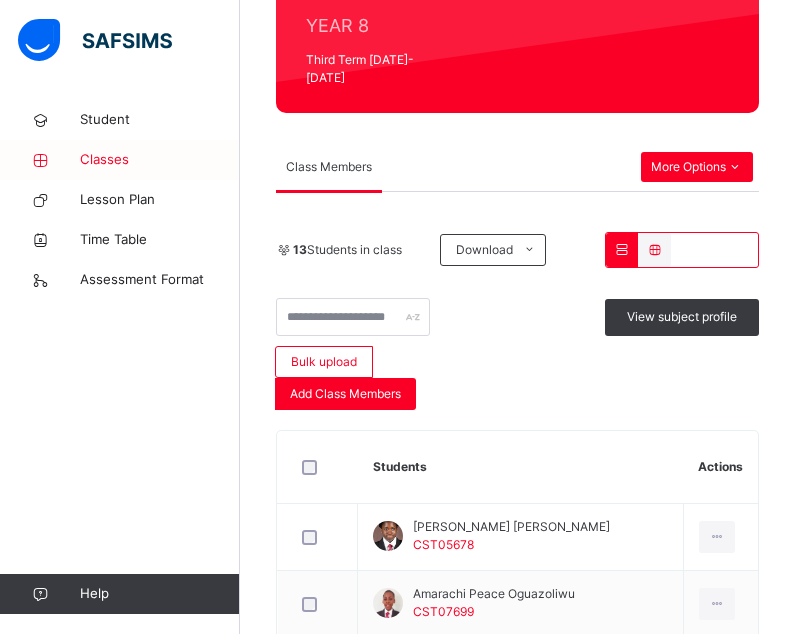 click on "Classes" at bounding box center (160, 160) 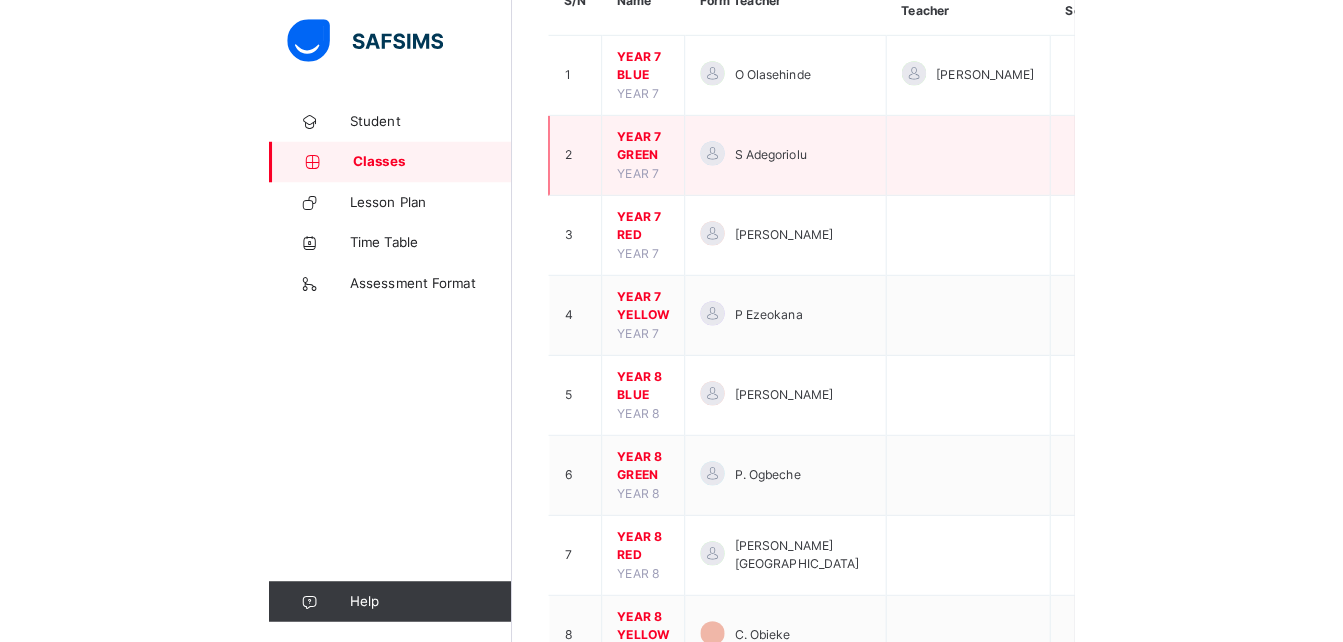 scroll, scrollTop: 270, scrollLeft: 0, axis: vertical 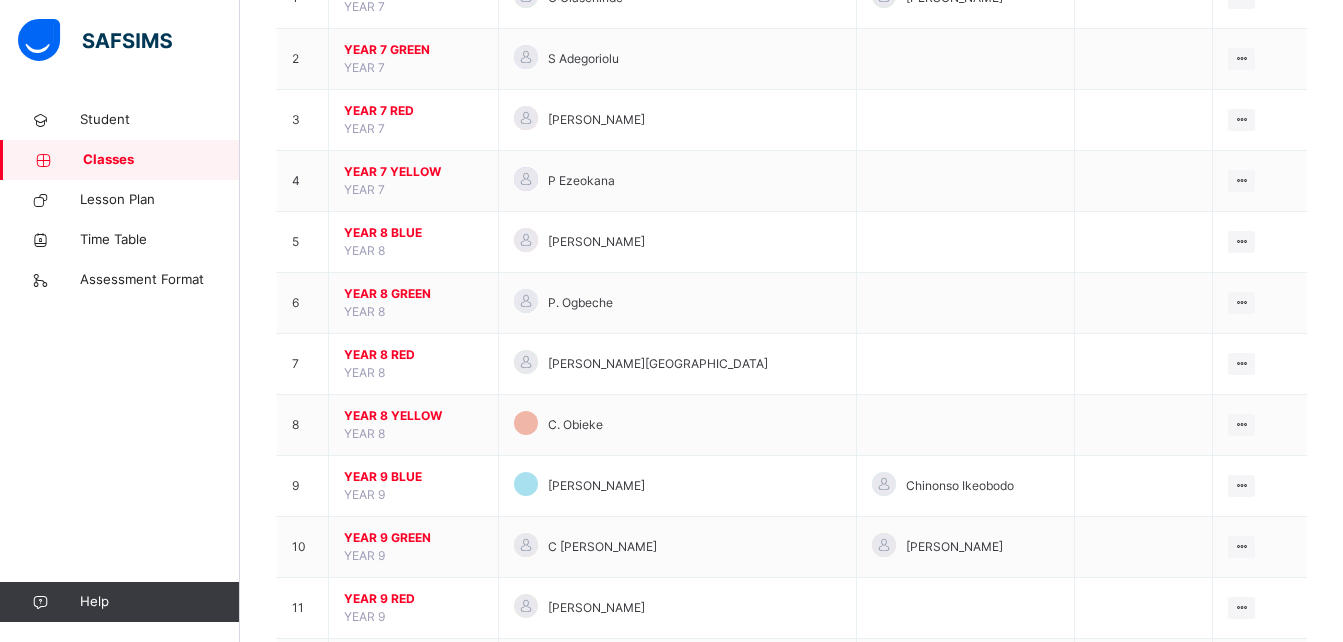 click on "Student Classes Lesson Plan Time Table Assessment Format   Help" at bounding box center [120, 361] 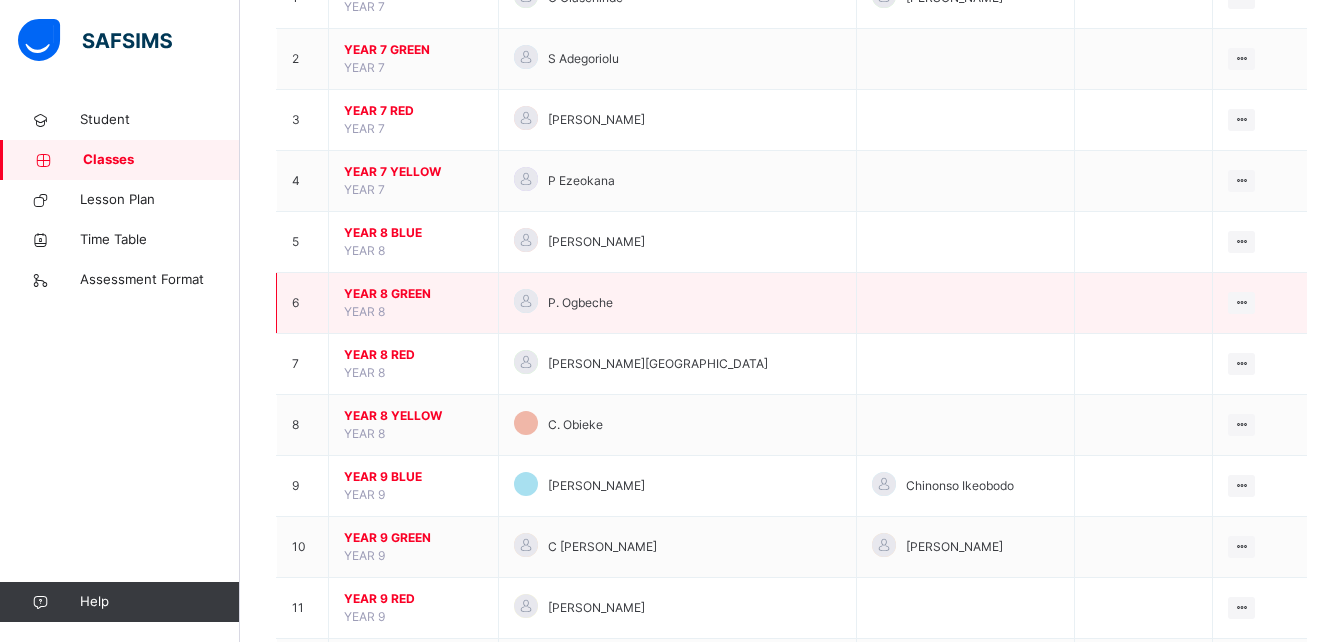 click on "YEAR 8   GREEN" at bounding box center (413, 294) 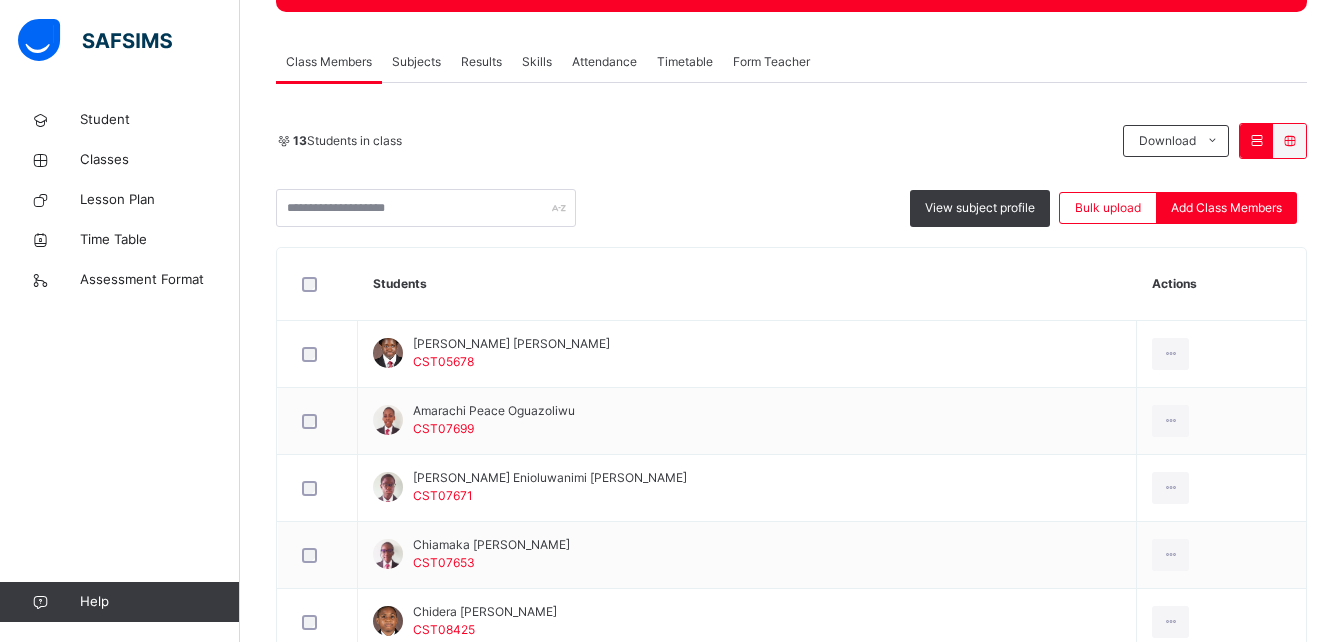 scroll, scrollTop: 227, scrollLeft: 0, axis: vertical 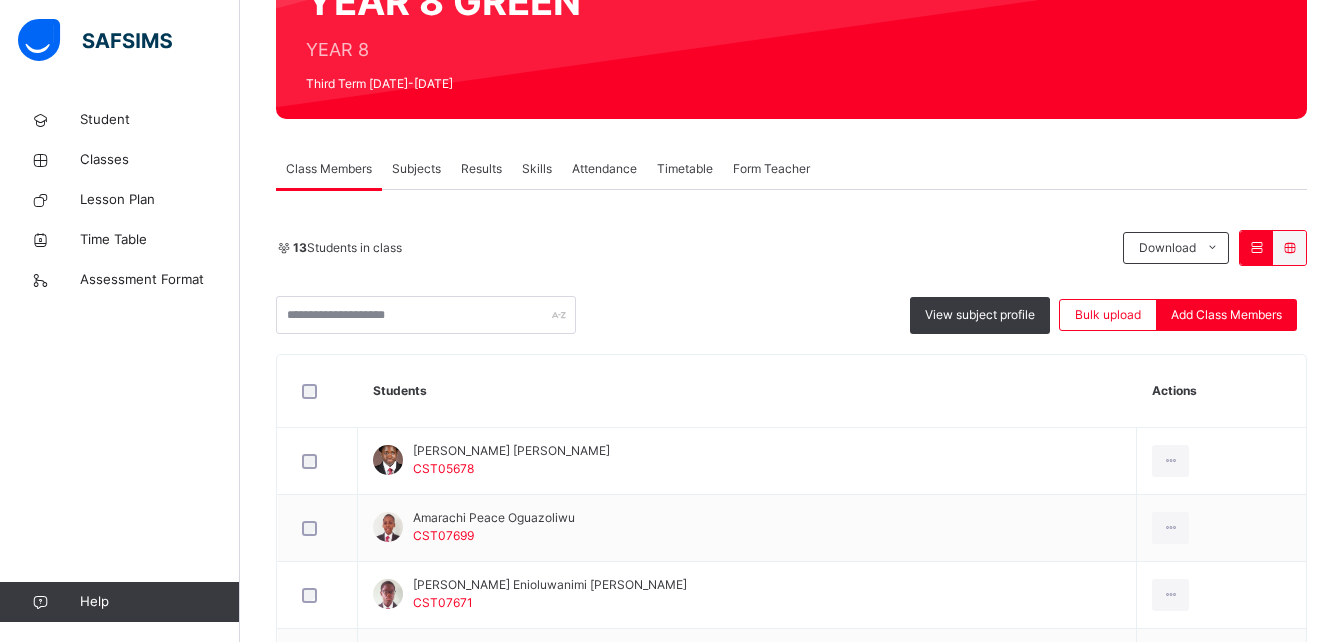 click on "Subjects" at bounding box center (416, 169) 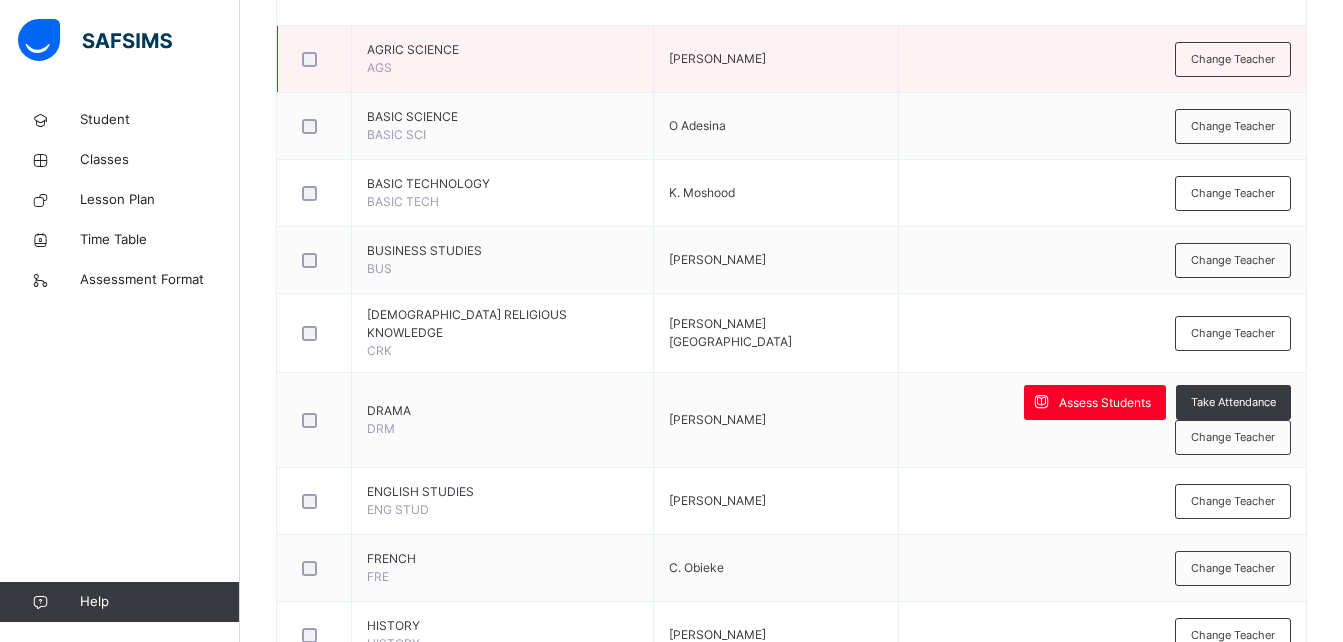 scroll, scrollTop: 548, scrollLeft: 0, axis: vertical 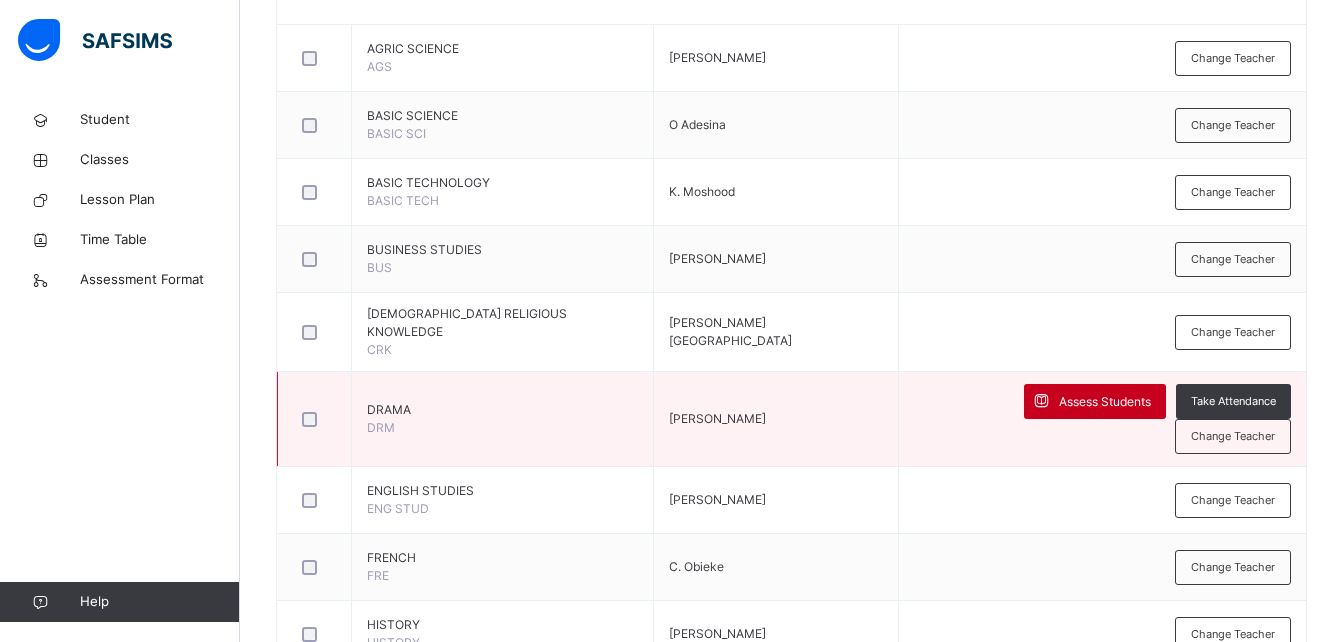 click on "Assess Students" at bounding box center [1105, 402] 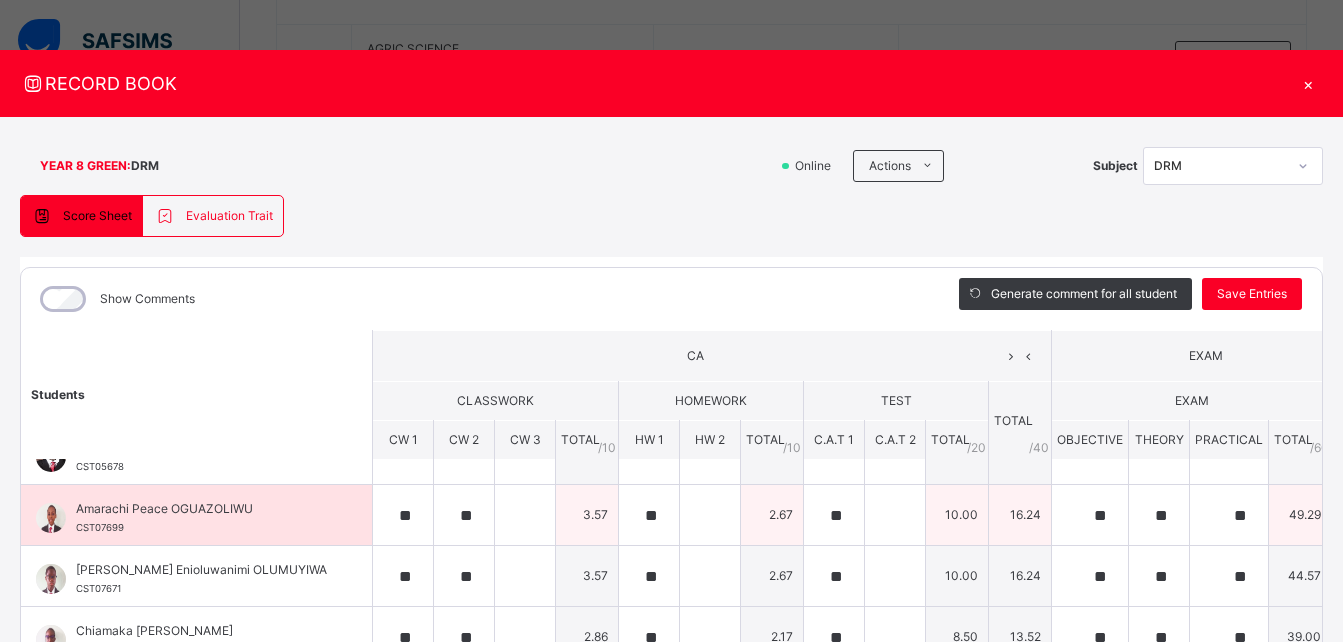 scroll, scrollTop: 36, scrollLeft: 106, axis: both 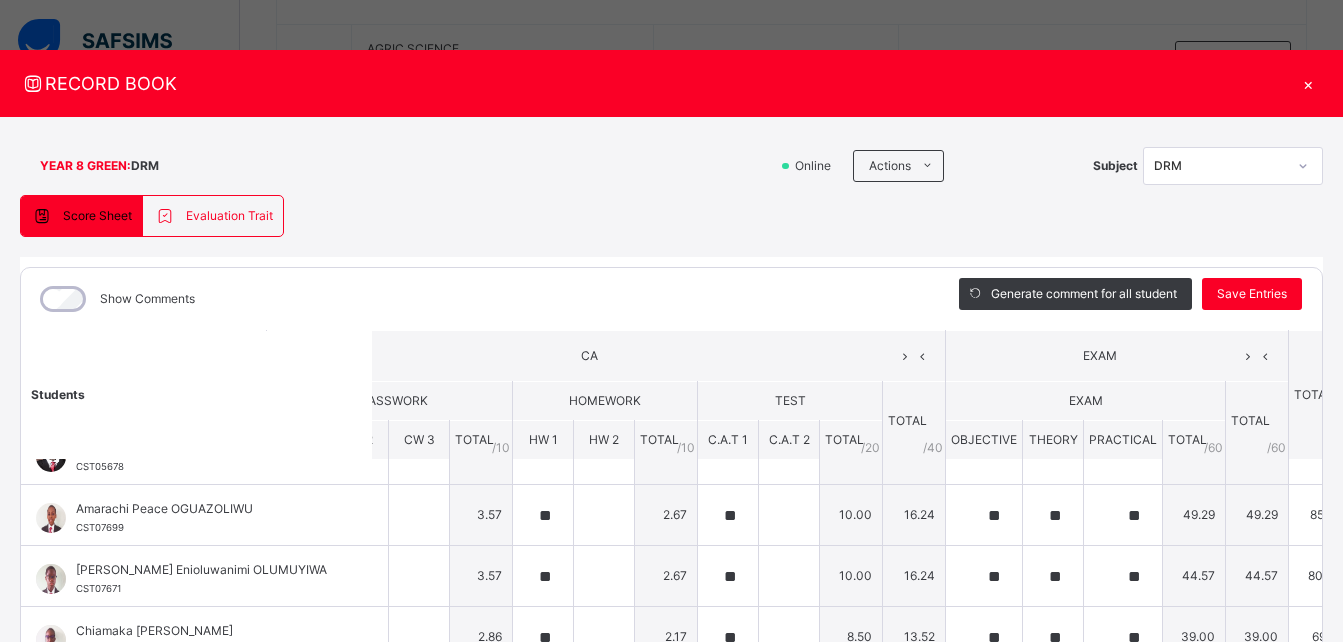 click on "YEAR 8   GREEN :   DRM Online Actions  Download Empty Score Sheet  Upload/map score sheet Subject  DRM" at bounding box center (671, 166) 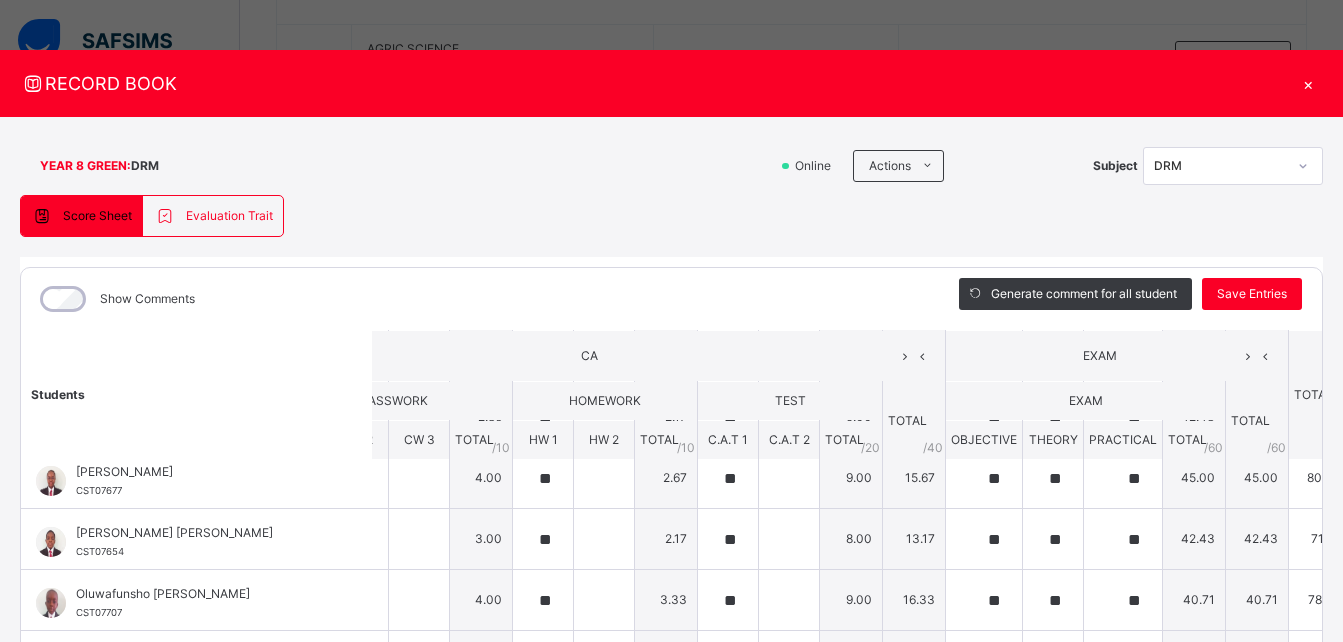 scroll, scrollTop: 438, scrollLeft: 106, axis: both 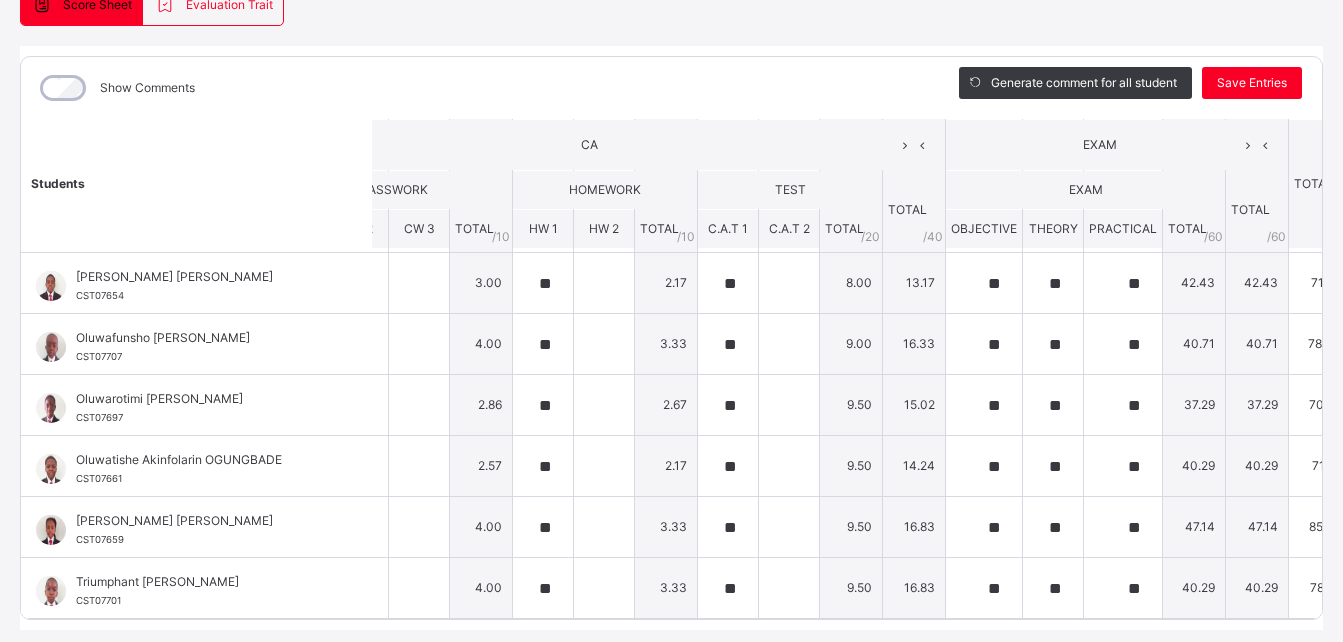 click on "Score Sheet Evaluation Trait Score Sheet Evaluation Trait Show Comments   Generate comment for all student   Save Entries Class Level:  YEAR 8   GREEN Subject:  DRM Session:  2024/2025 Session Session:  Third Term Students CA EXAM TOTAL /100 Comment CLASSWORK HOMEWORK TEST TOTAL / 40 EXAM TOTAL / 60 CW 1 CW 2 CW 3 TOTAL / 10 HW 1 HW 2 TOTAL / 10 C.A.T 1 C.A.T 2 TOTAL / 20 OBJECTIVE THEORY PRACTICAL TOTAL / 60 Abisola Victoria OLALEKAN CST05678 Abisola Victoria OLALEKAN CST05678 ** ** 4.00 ** 3.33 ** 9.50 16.83 ** ** ** 43.71 43.71 82.04 Generate comment 0 / 250   ×   Subject Teacher’s Comment Generate and see in full the comment developed by the AI with an option to regenerate the comment JS Abisola Victoria OLALEKAN   CST05678   Total 82.04  / 100.00 Sims Bot   Regenerate     Use this comment   Amarachi Peace OGUAZOLIWU CST07699 Amarachi Peace OGUAZOLIWU CST07699 ** ** 3.57 ** 2.67 ** 10.00 16.24 ** ** ** 49.29 49.29 85.62 Generate comment 0 / 250   ×   Subject Teacher’s Comment JS   CST07699   Total" at bounding box center [671, 307] 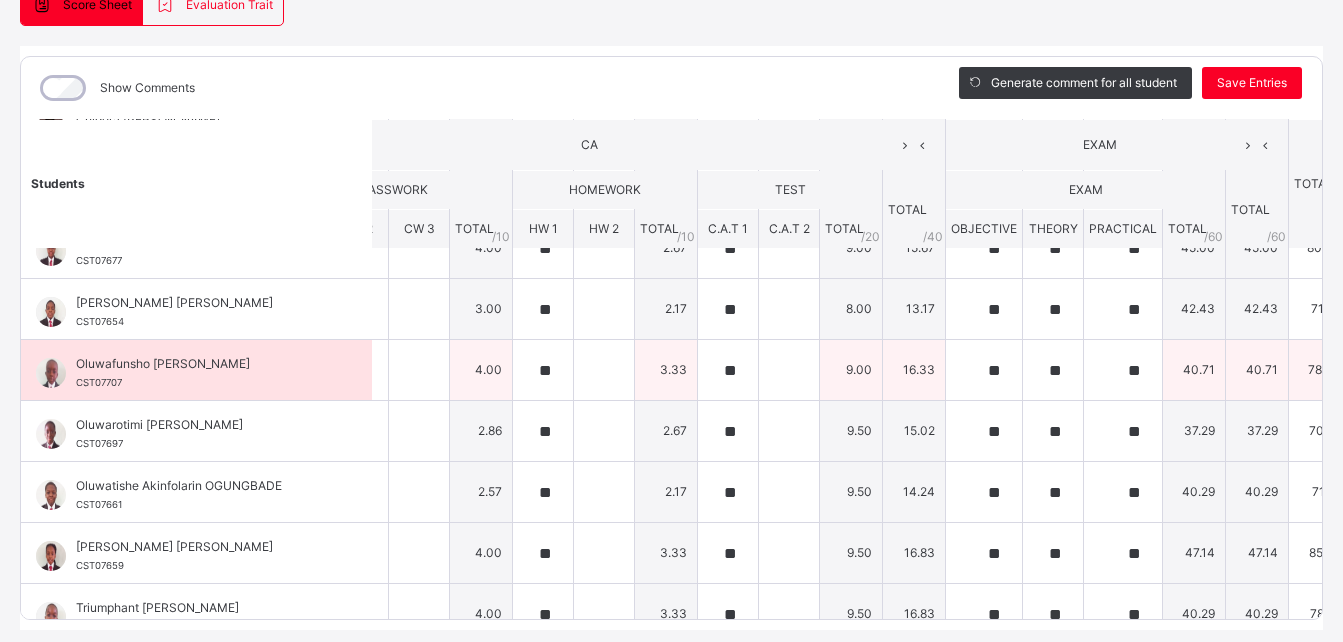 scroll, scrollTop: 0, scrollLeft: 106, axis: horizontal 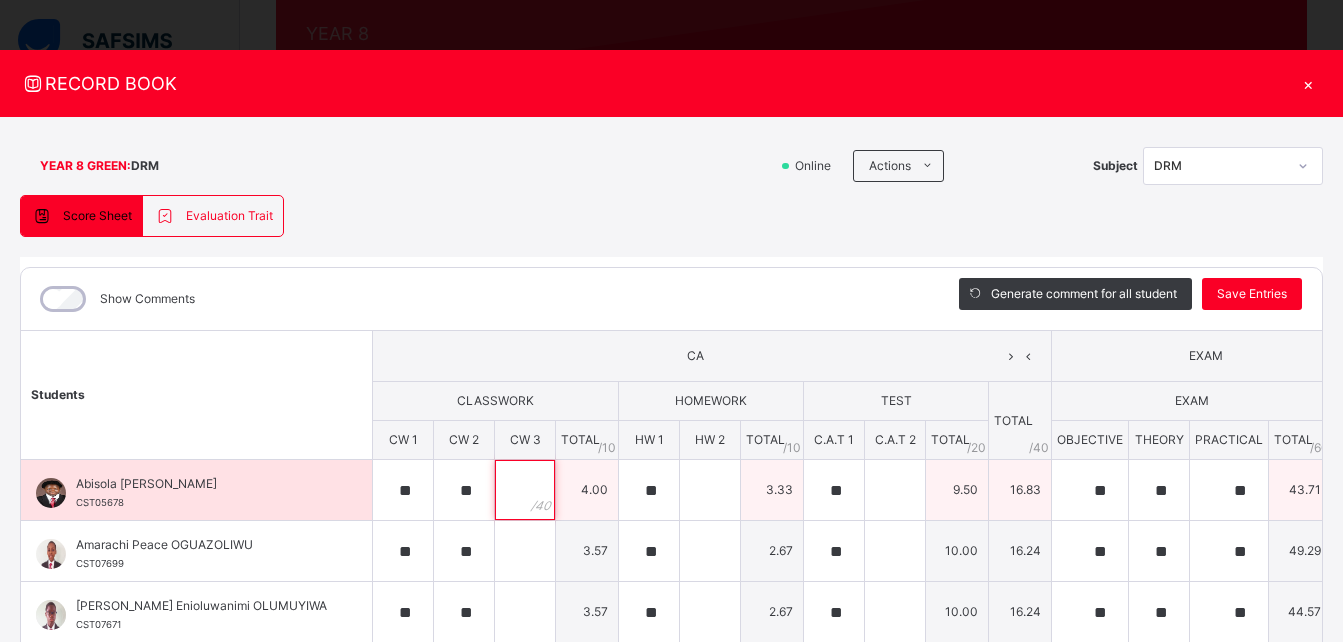 click at bounding box center [525, 490] 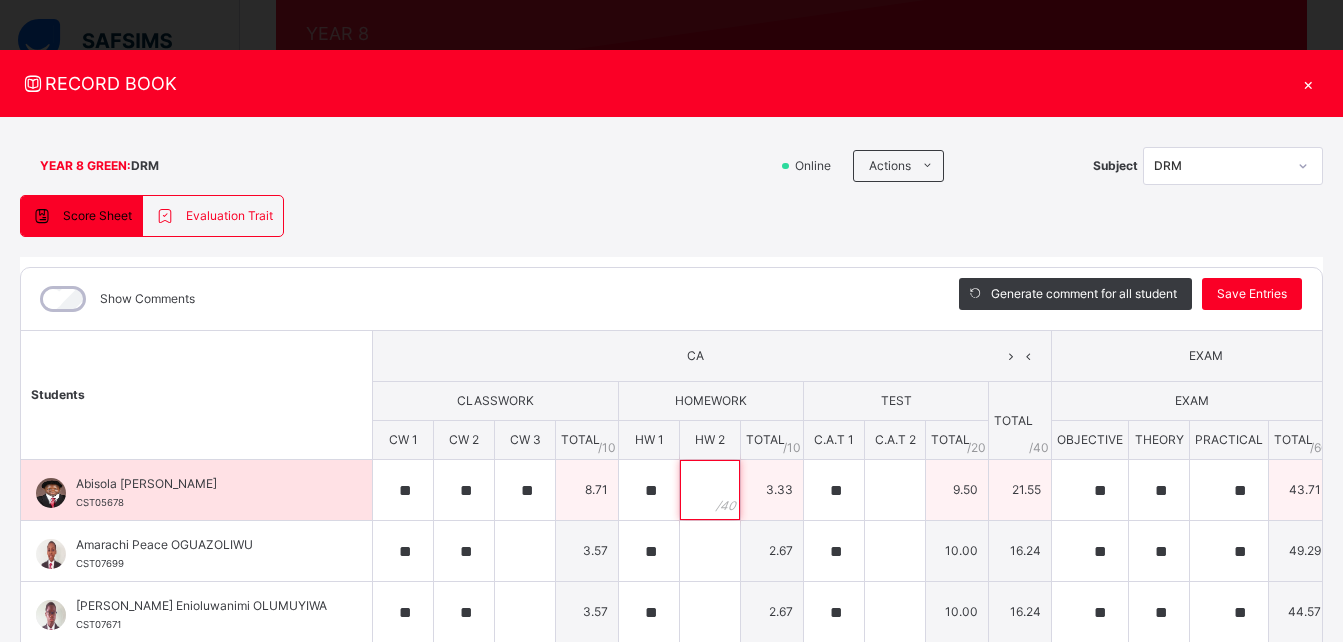 click at bounding box center (710, 490) 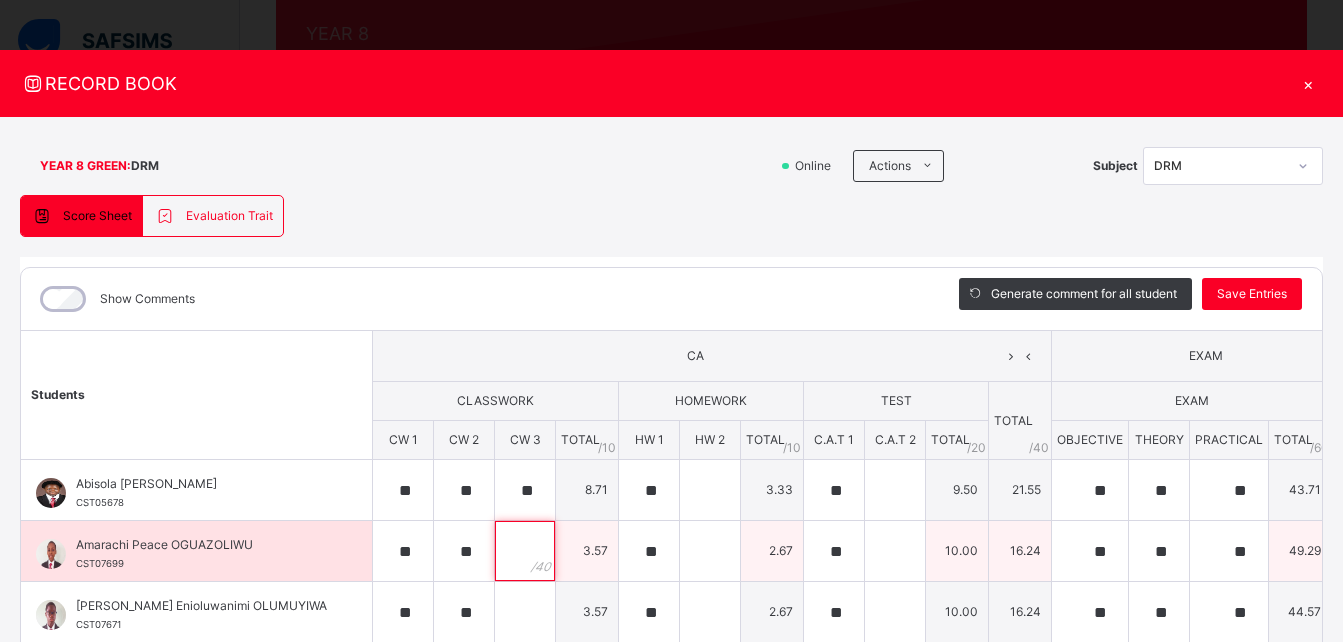 click at bounding box center (525, 551) 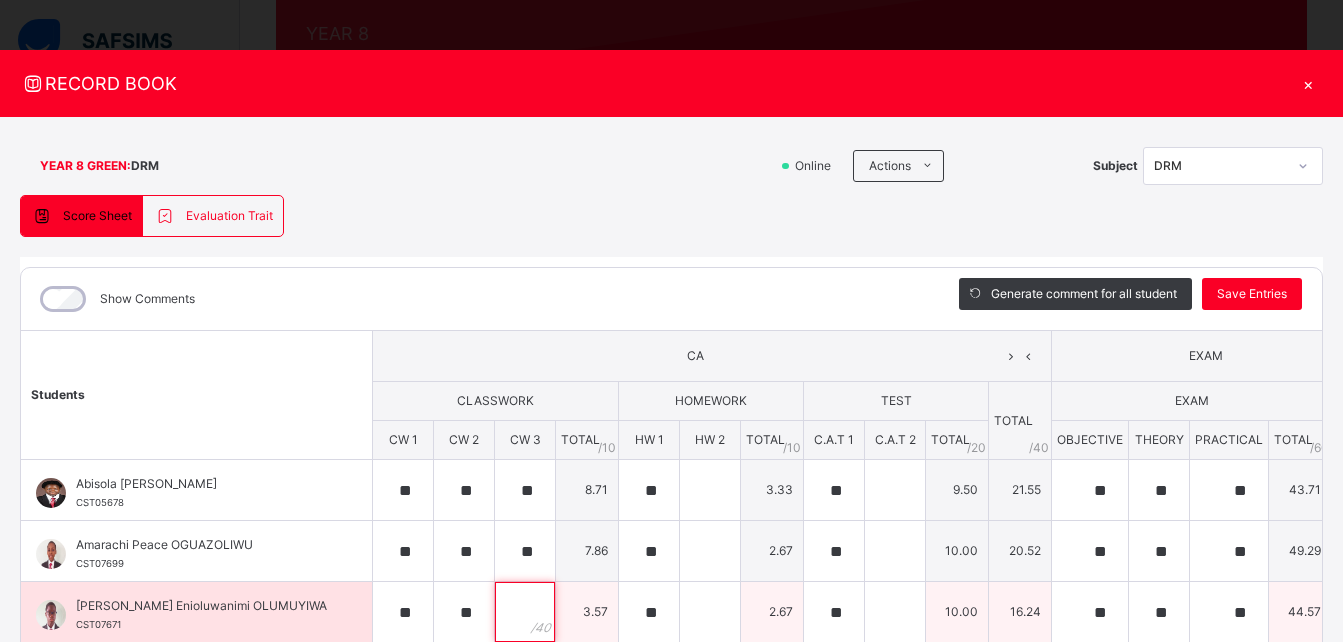 click at bounding box center [525, 612] 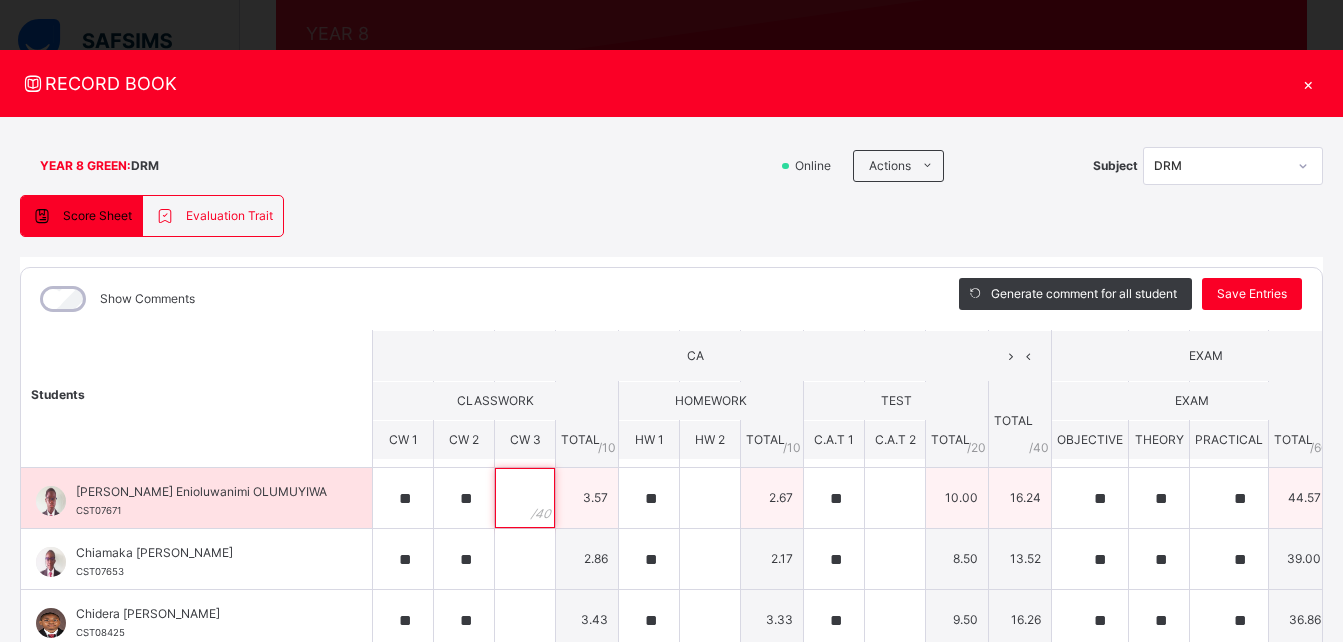 scroll, scrollTop: 116, scrollLeft: 0, axis: vertical 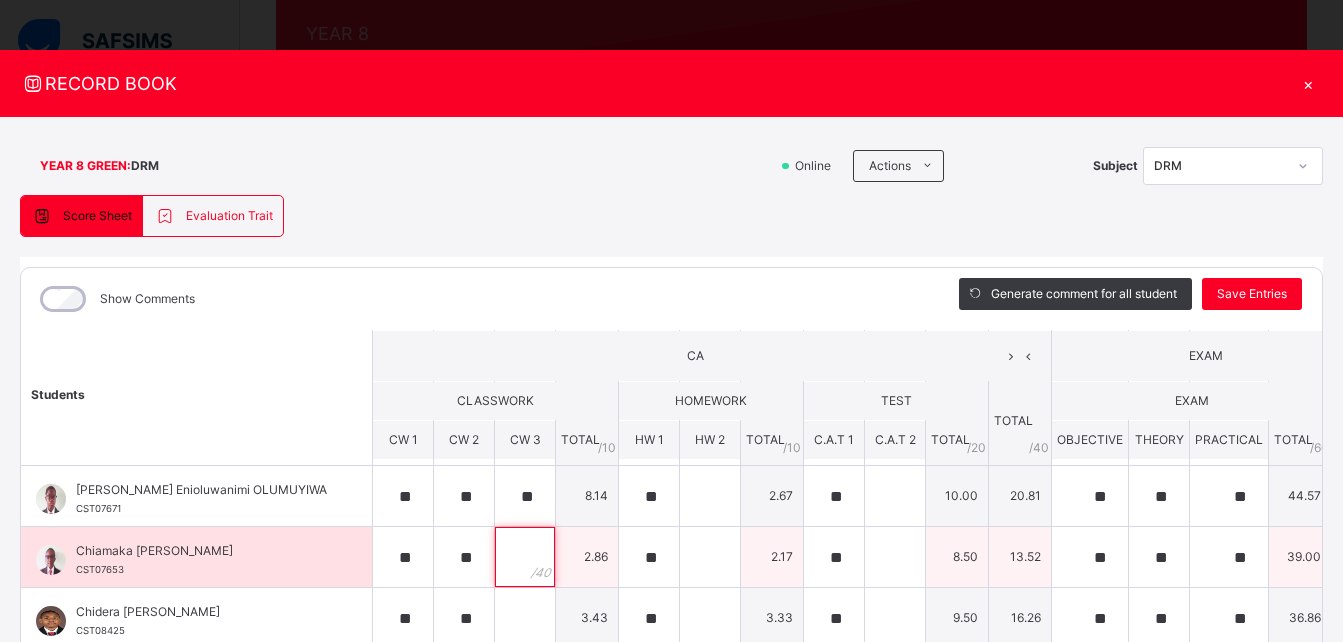 click at bounding box center [525, 557] 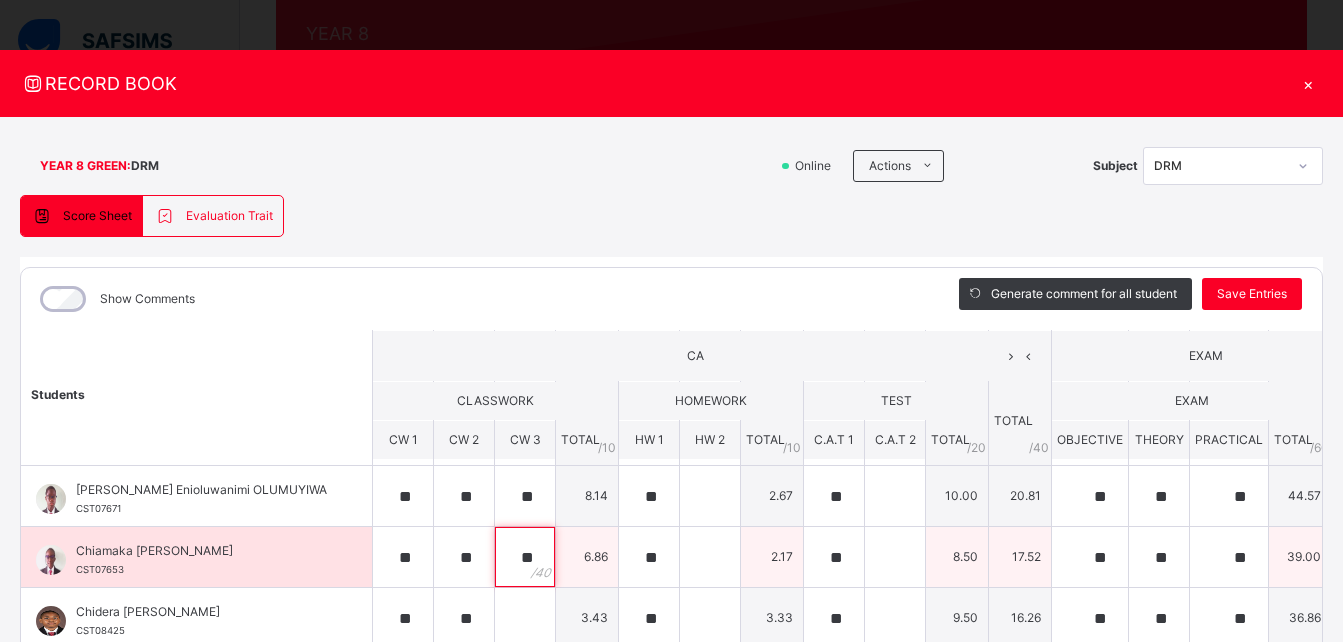 scroll, scrollTop: 178, scrollLeft: 27, axis: both 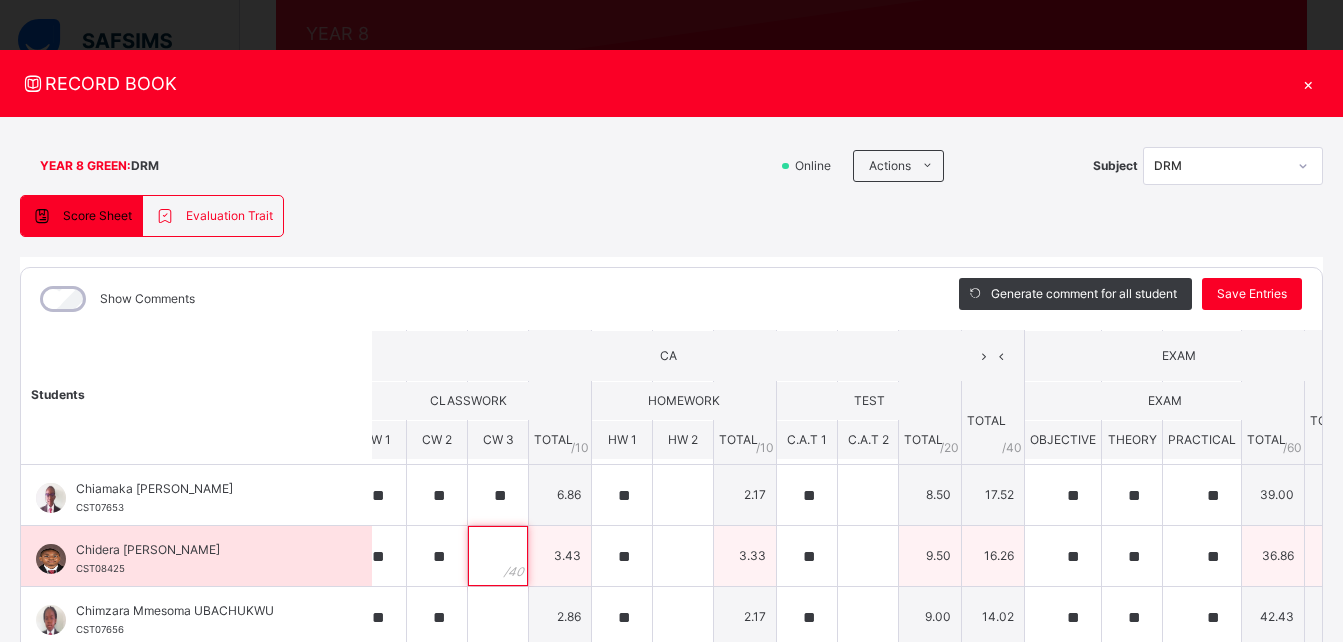 click at bounding box center (498, 556) 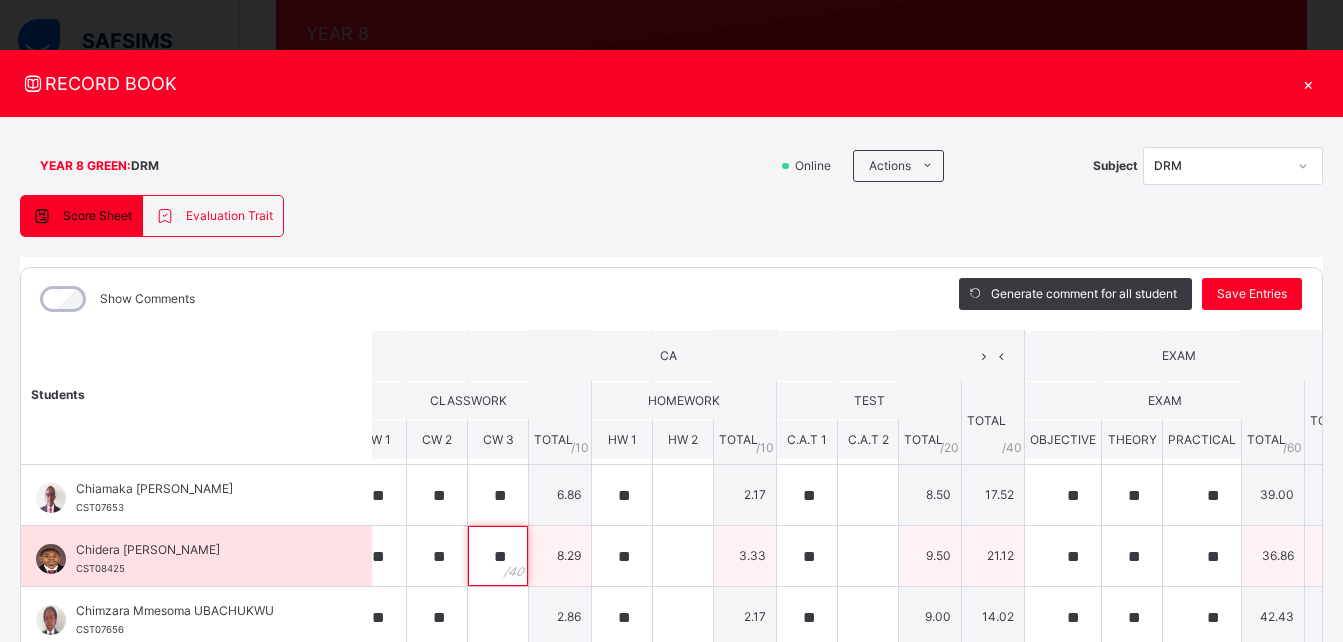 scroll, scrollTop: 265, scrollLeft: 26, axis: both 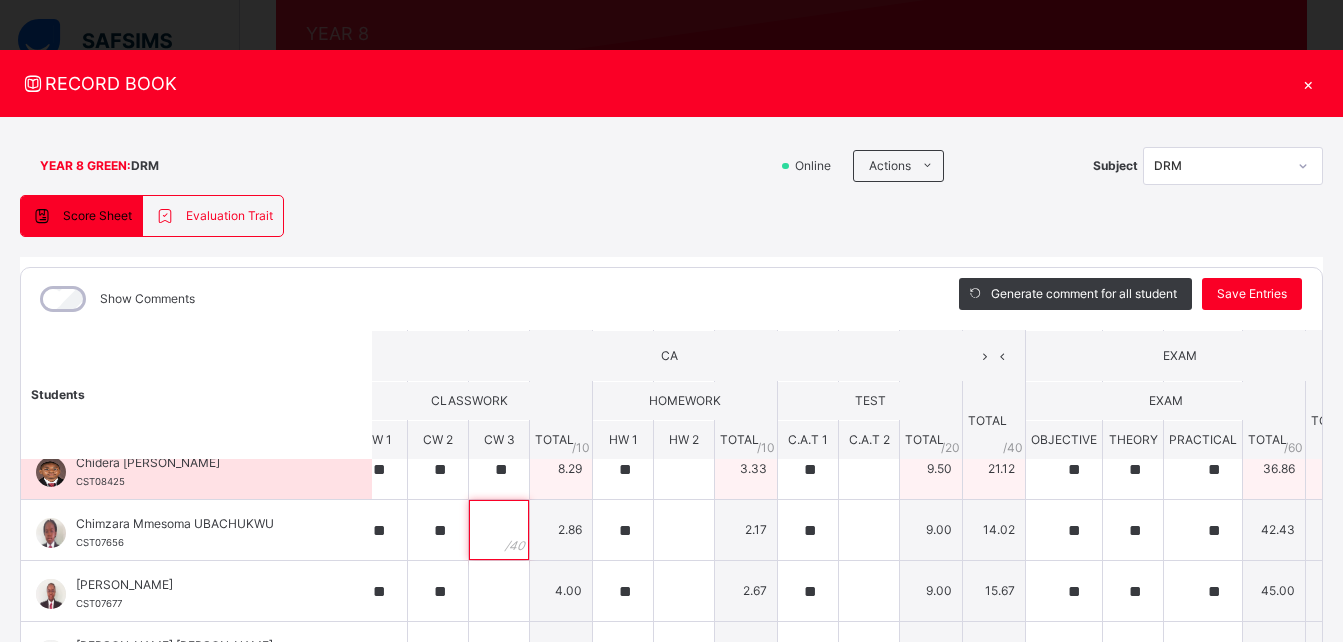 click at bounding box center [499, 530] 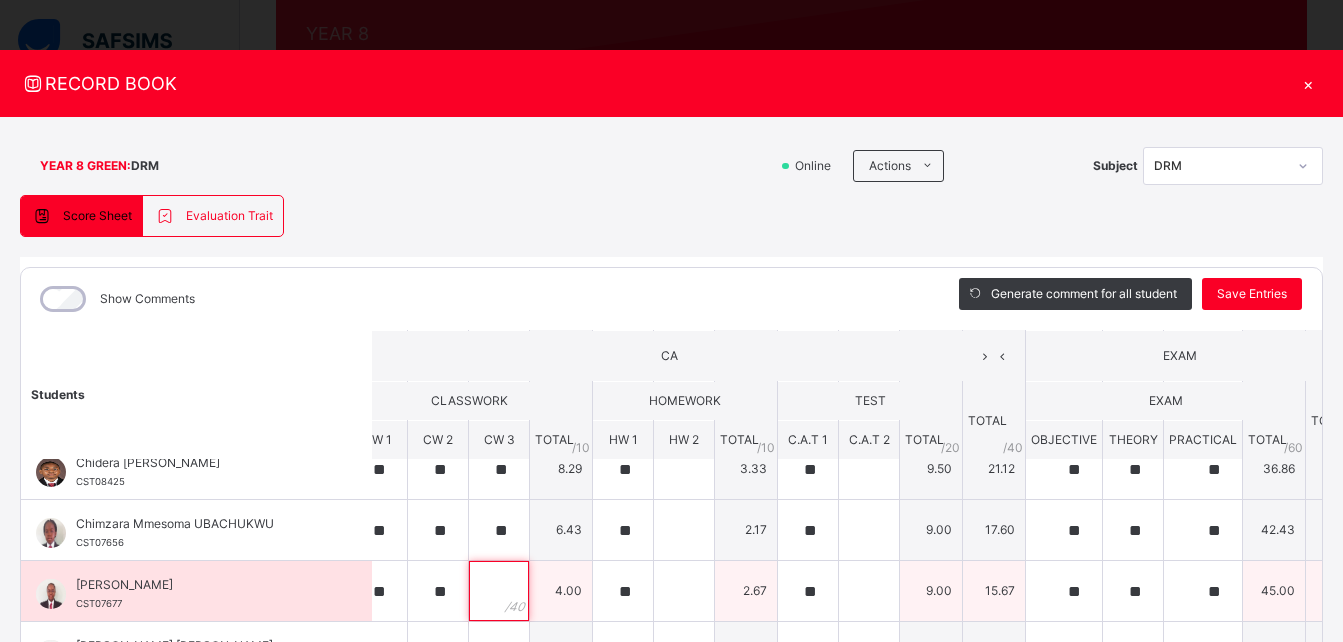 click at bounding box center [499, 591] 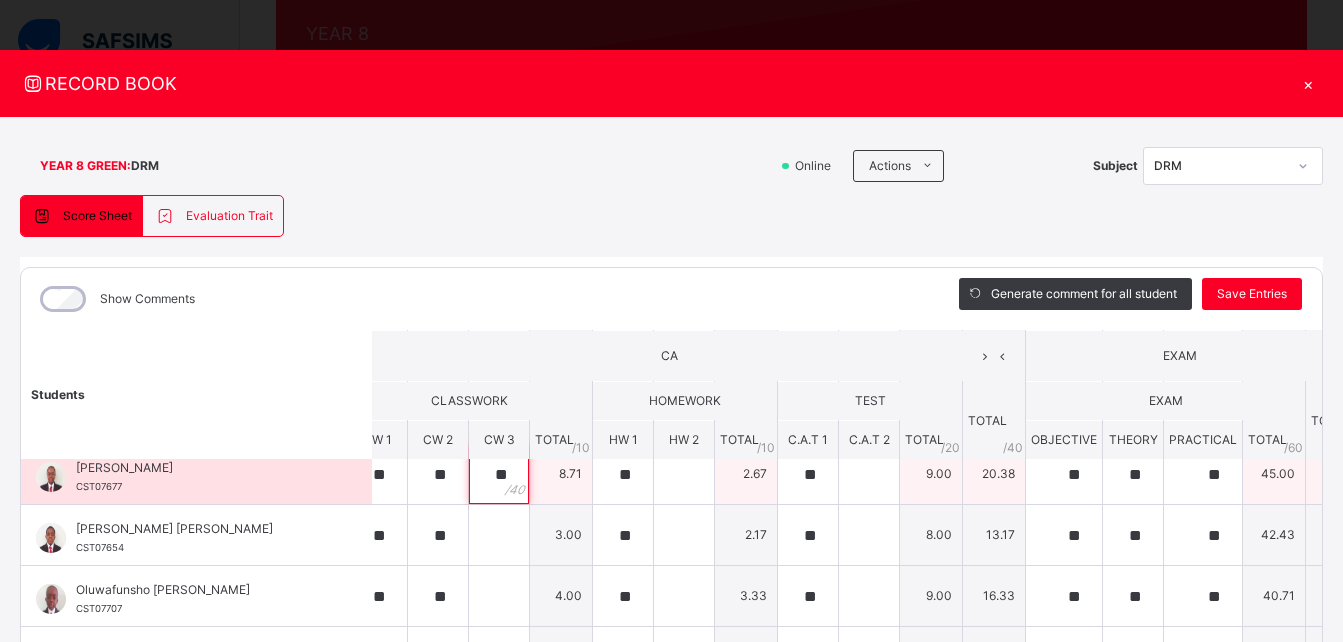 scroll, scrollTop: 383, scrollLeft: 26, axis: both 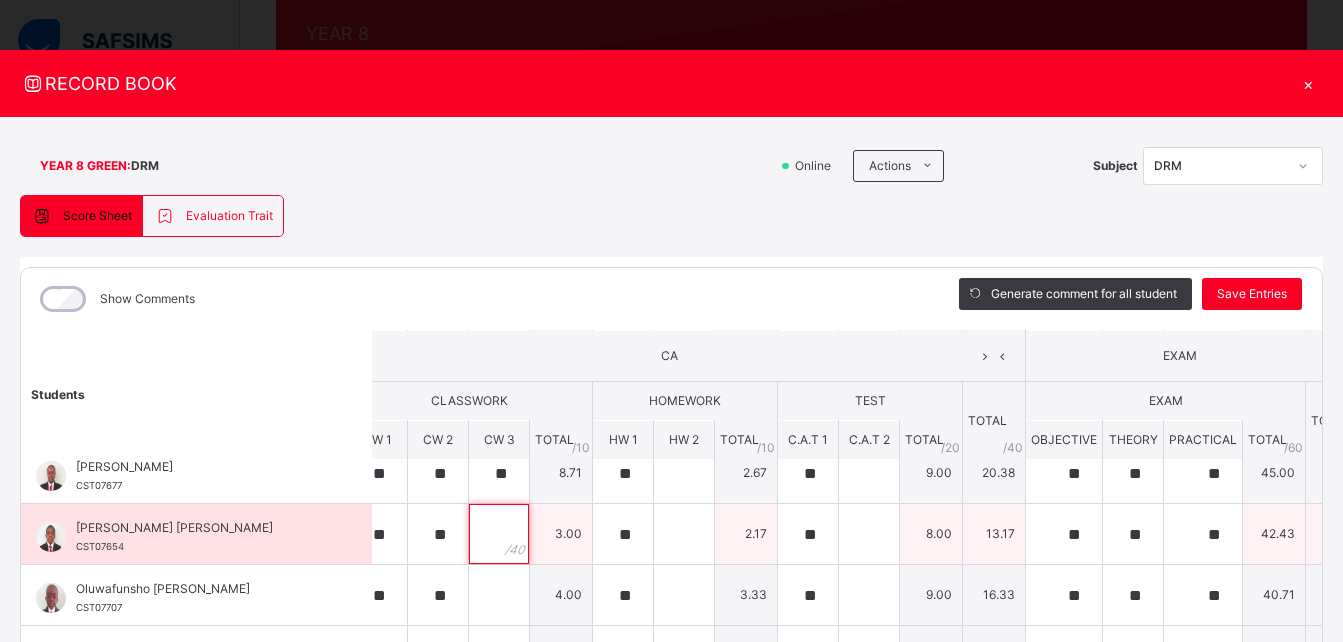 click at bounding box center [499, 534] 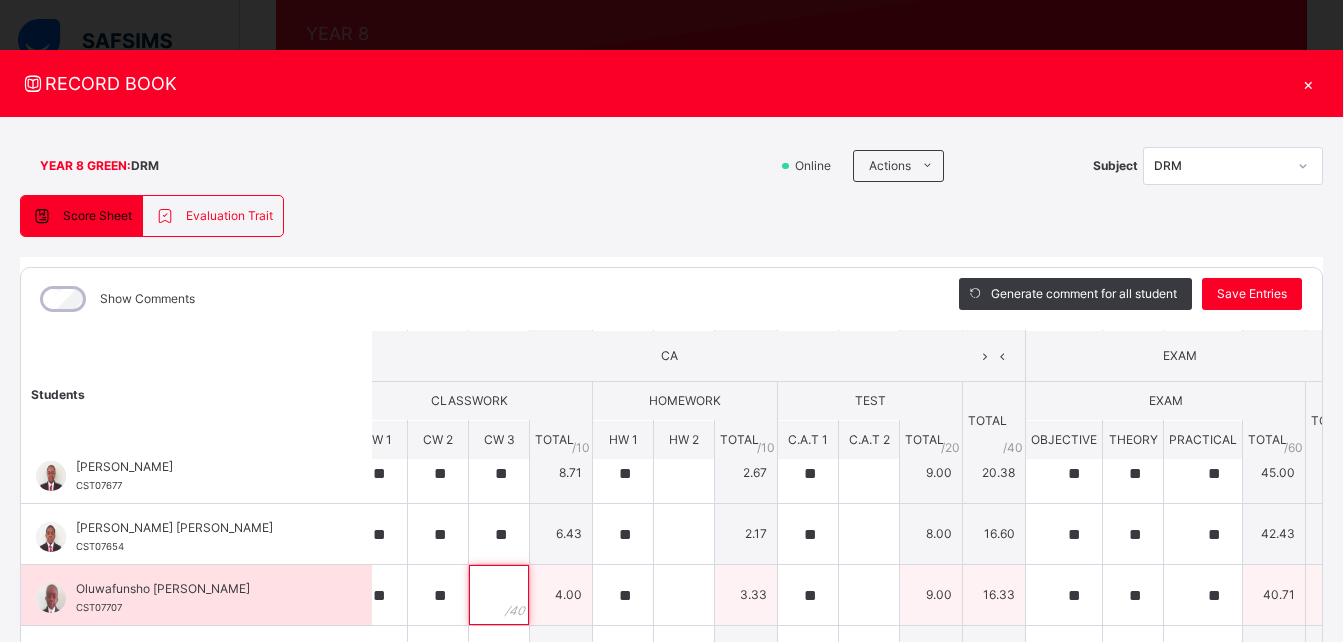 click at bounding box center (499, 595) 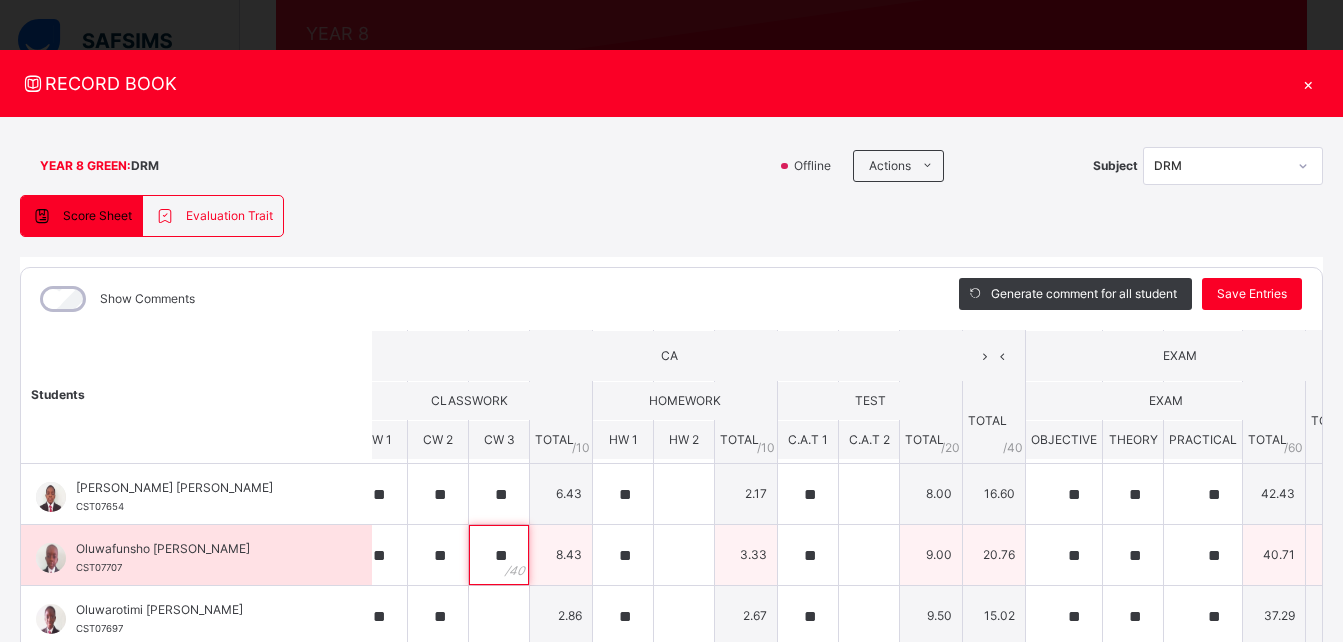 scroll, scrollTop: 438, scrollLeft: 26, axis: both 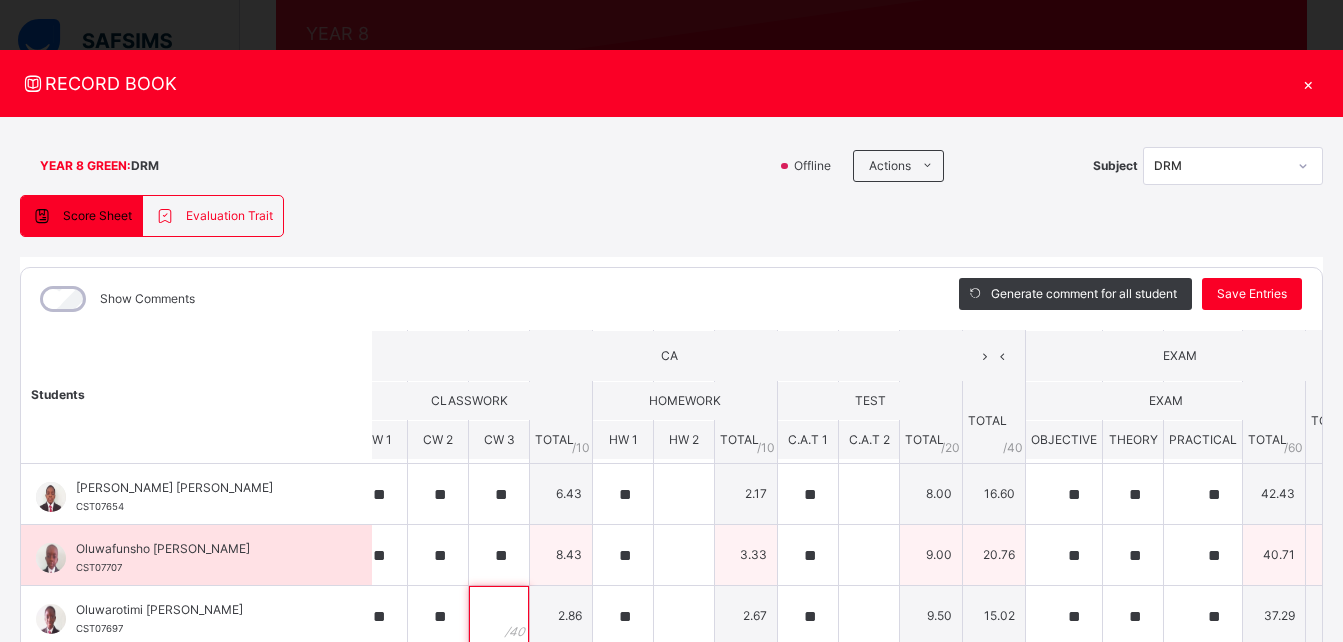 click at bounding box center (499, 616) 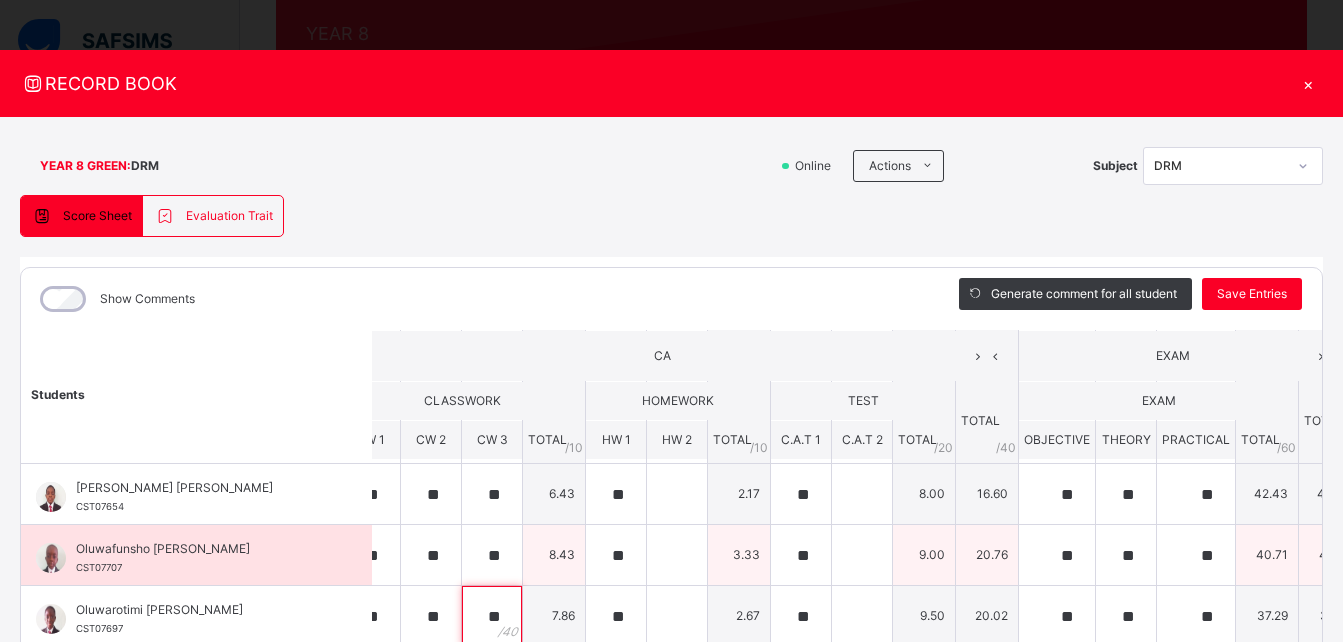 scroll, scrollTop: 438, scrollLeft: 0, axis: vertical 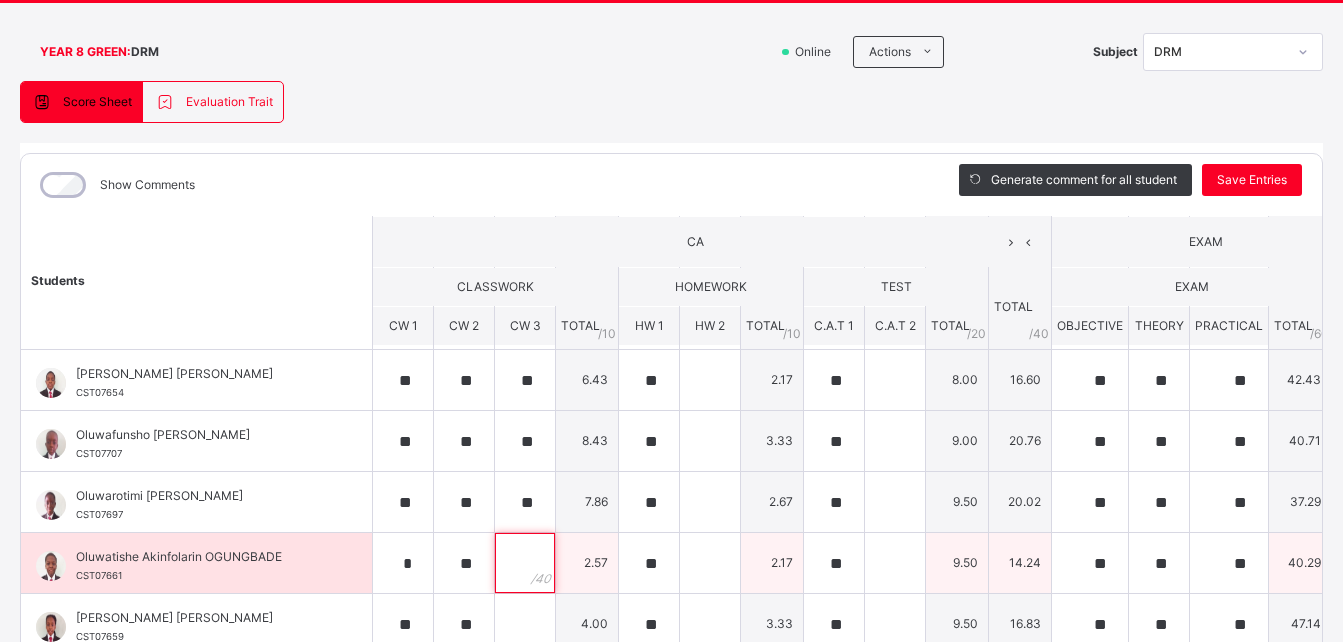 click at bounding box center (525, 563) 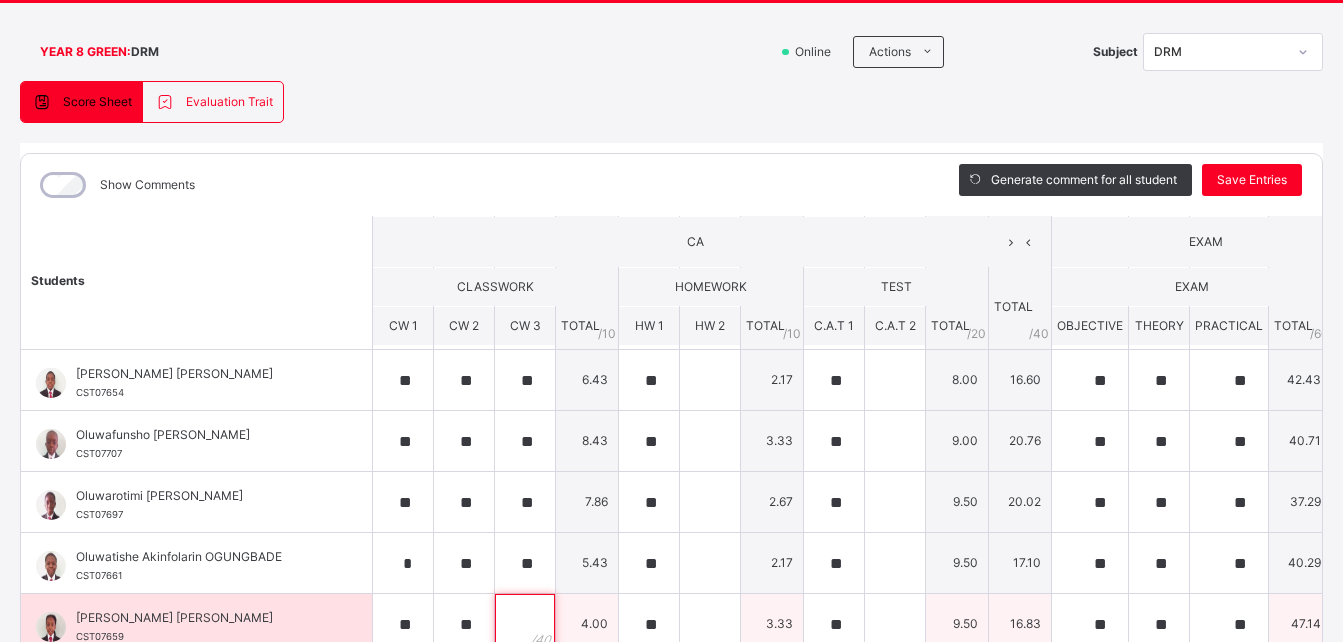 click at bounding box center (525, 624) 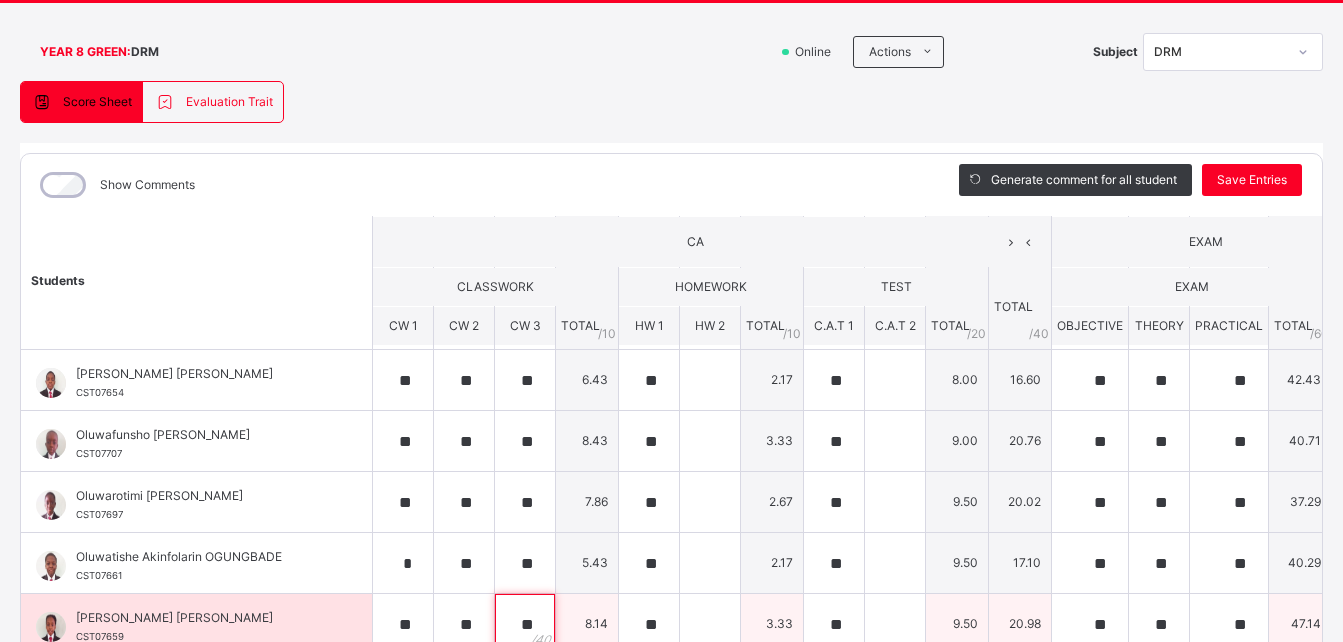 scroll, scrollTop: 239, scrollLeft: 4, axis: both 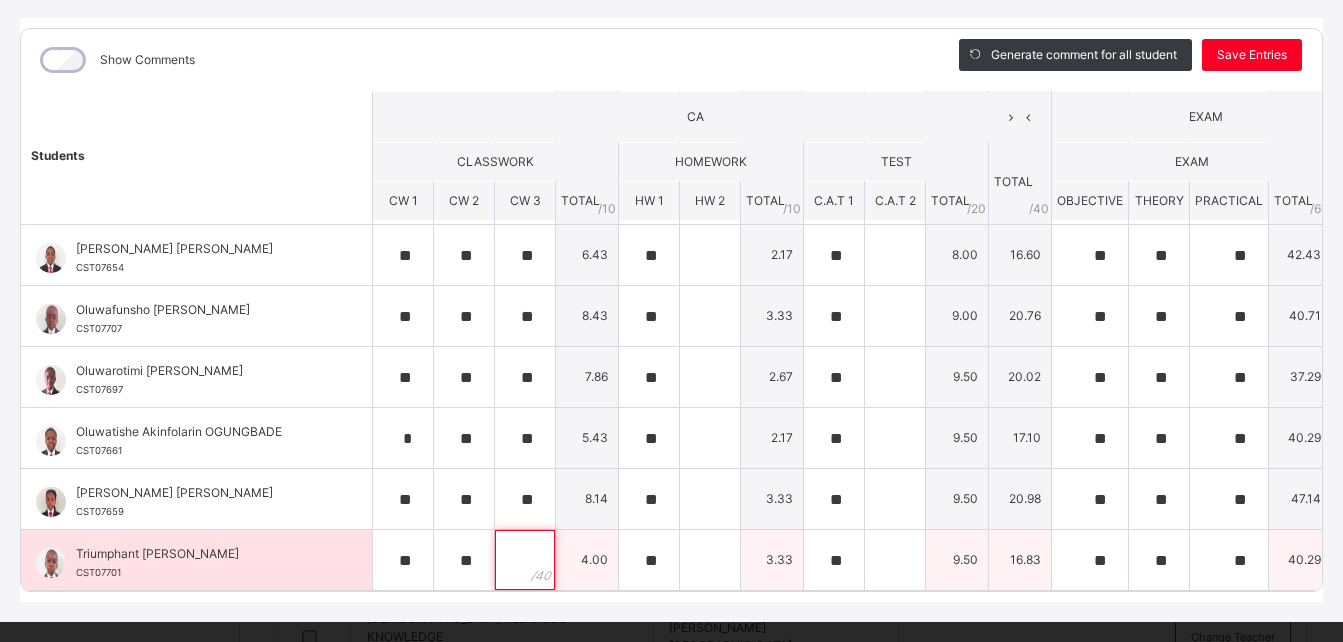 click at bounding box center (525, 560) 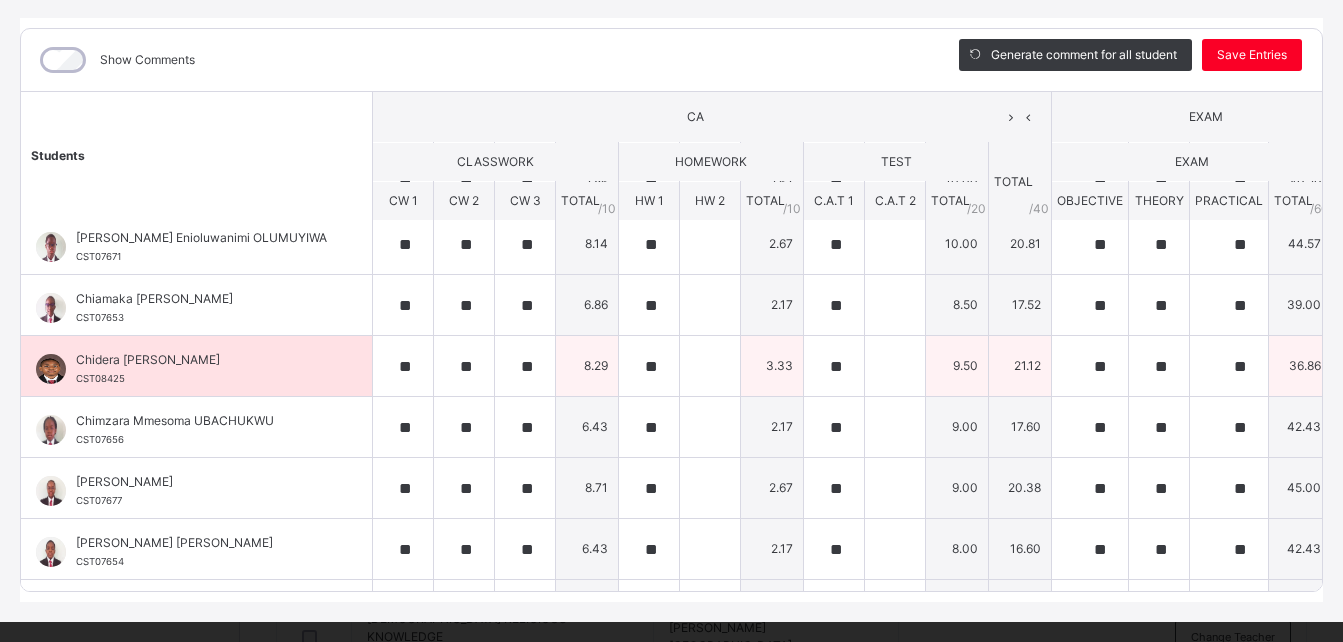 scroll, scrollTop: 0, scrollLeft: 0, axis: both 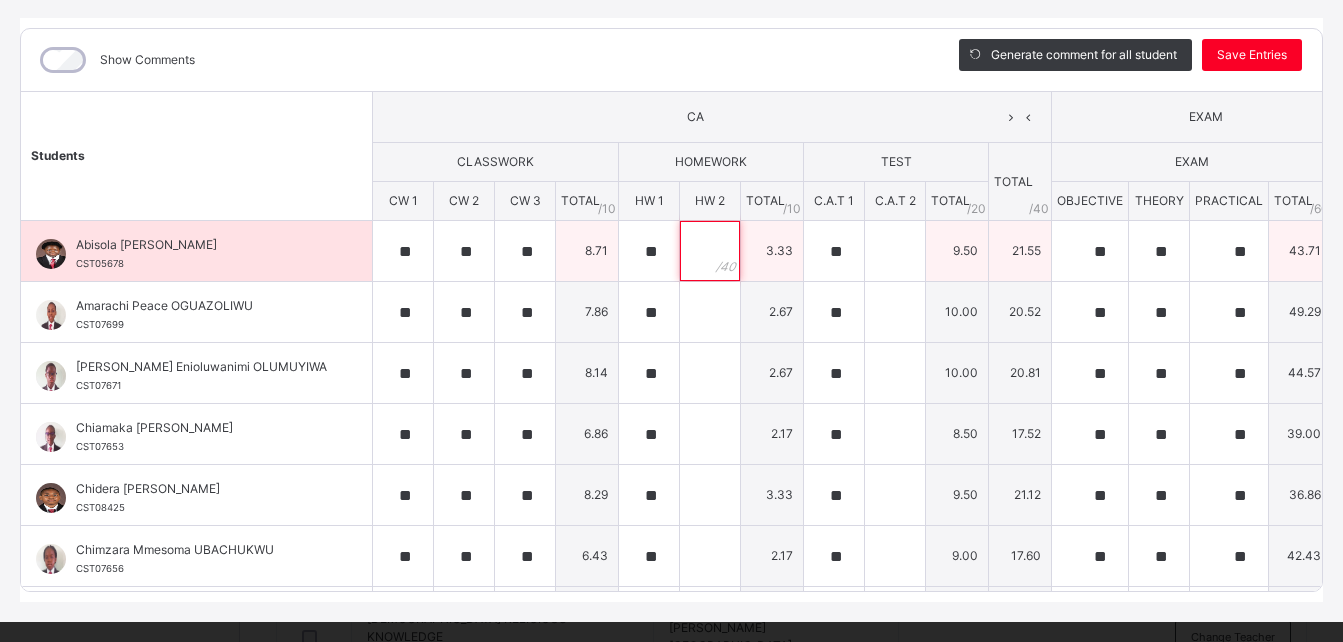 click at bounding box center [710, 251] 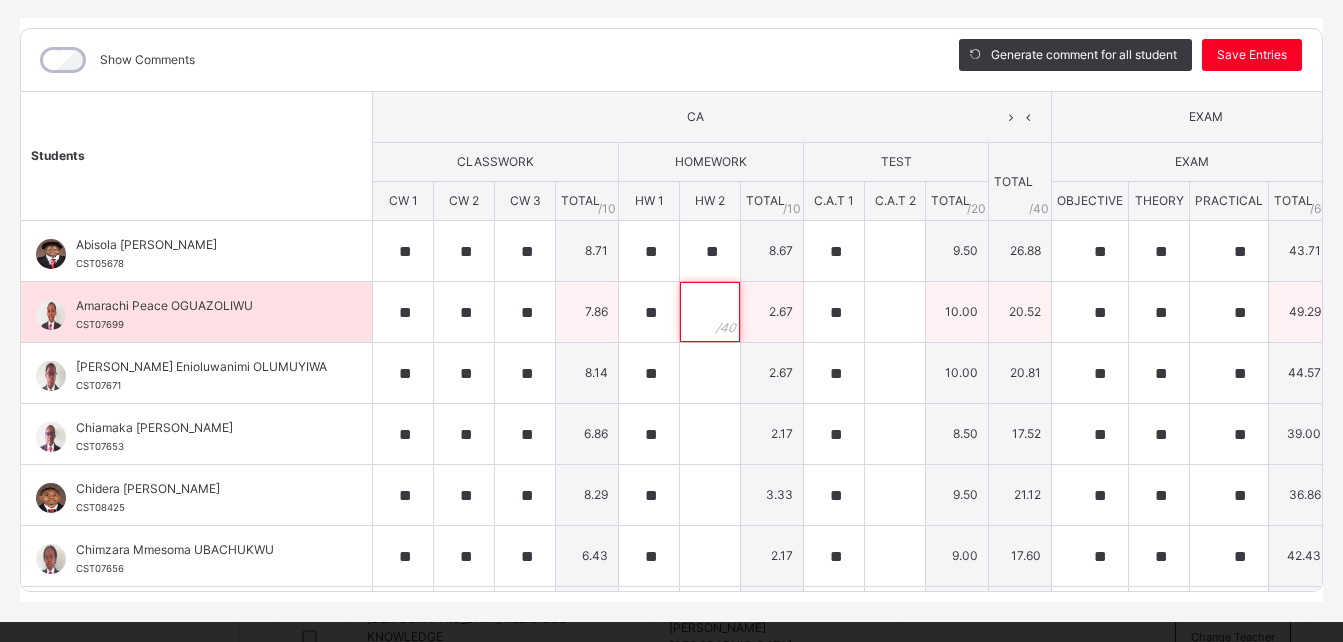 click at bounding box center [710, 312] 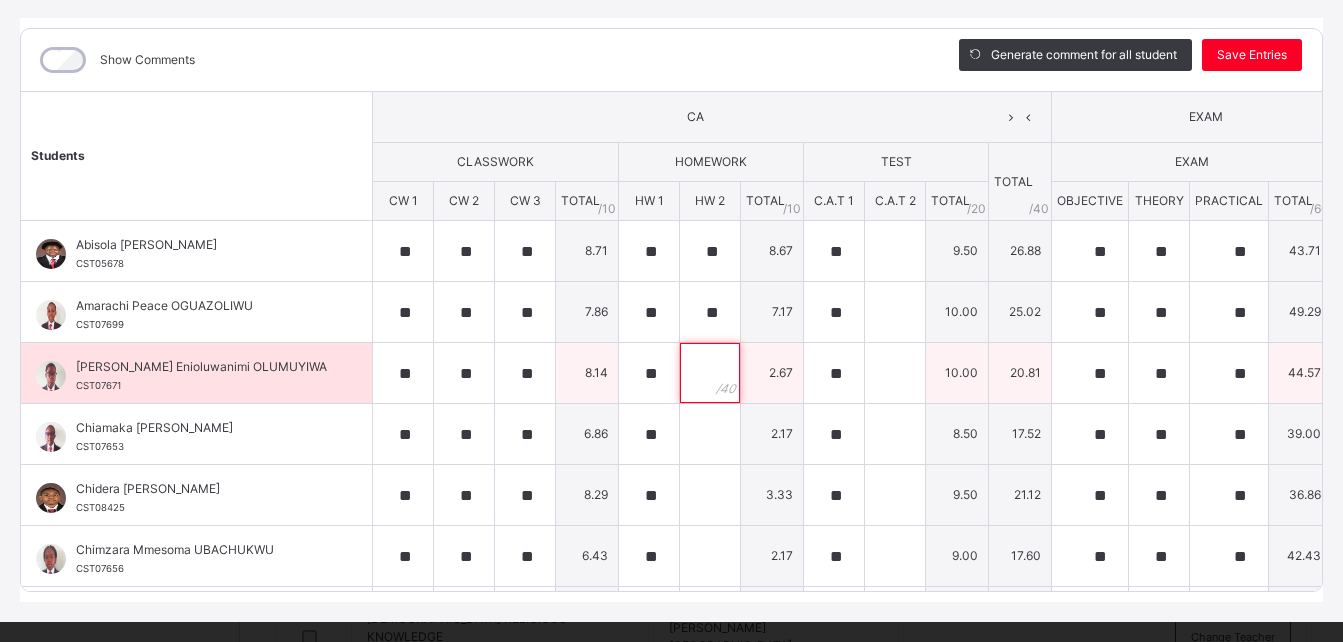 click at bounding box center (710, 373) 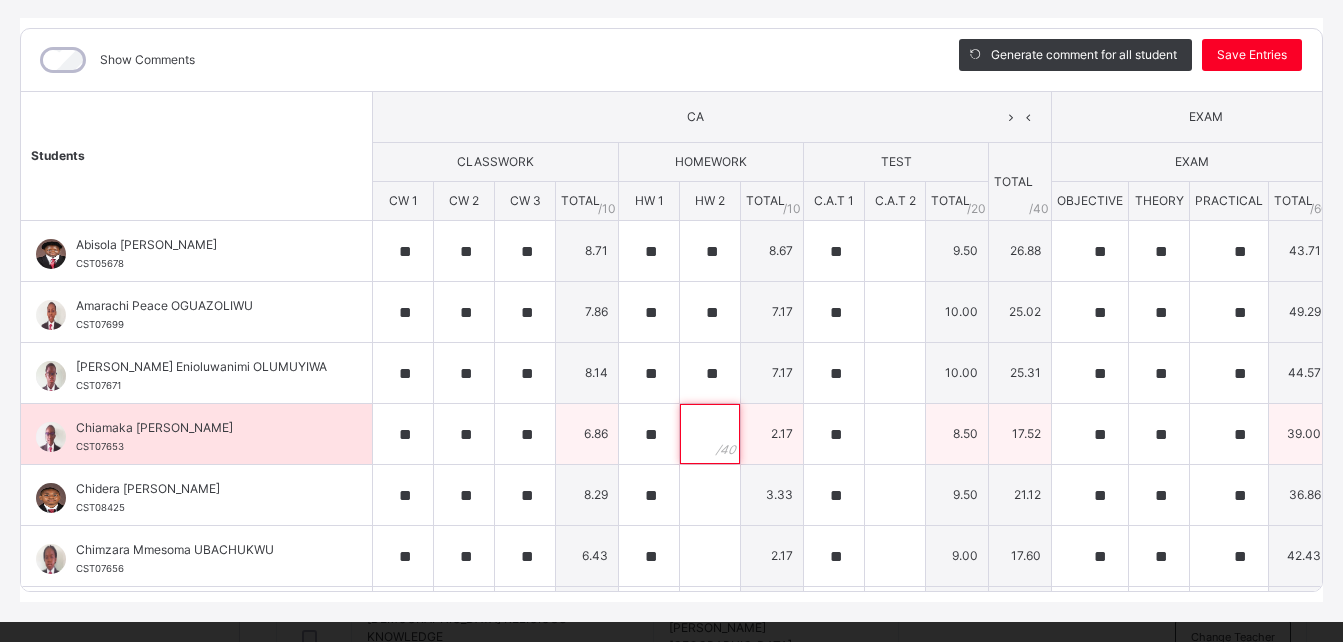 click at bounding box center [710, 434] 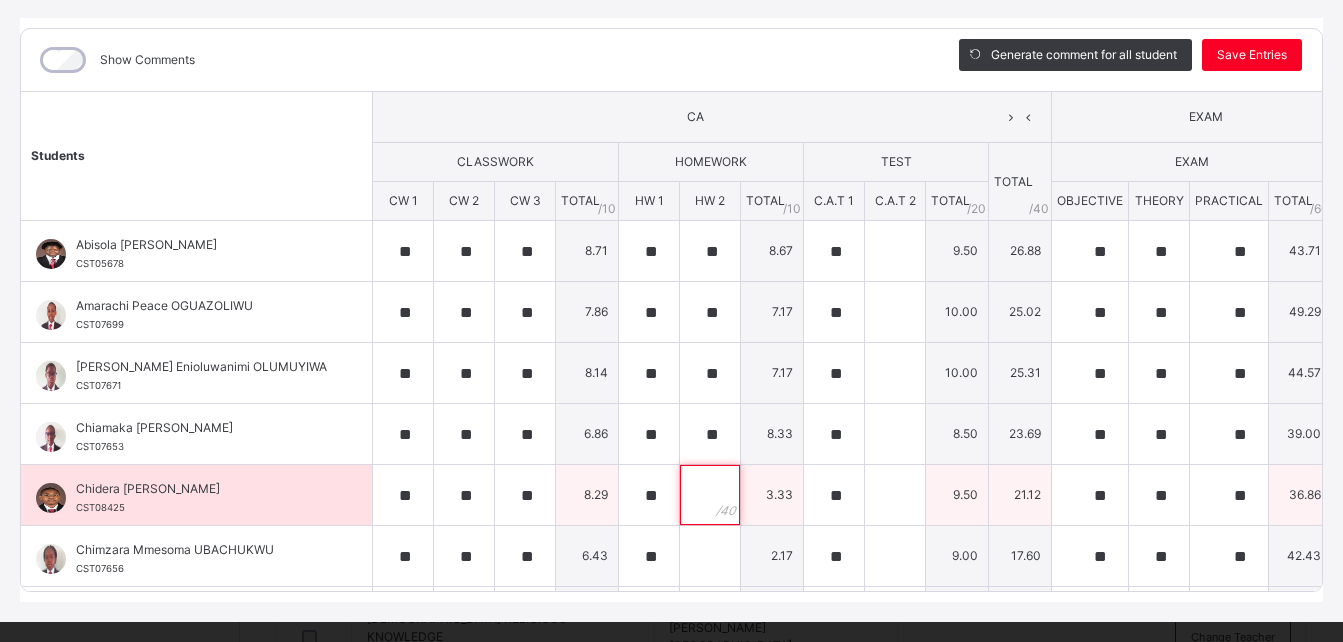 click at bounding box center [710, 495] 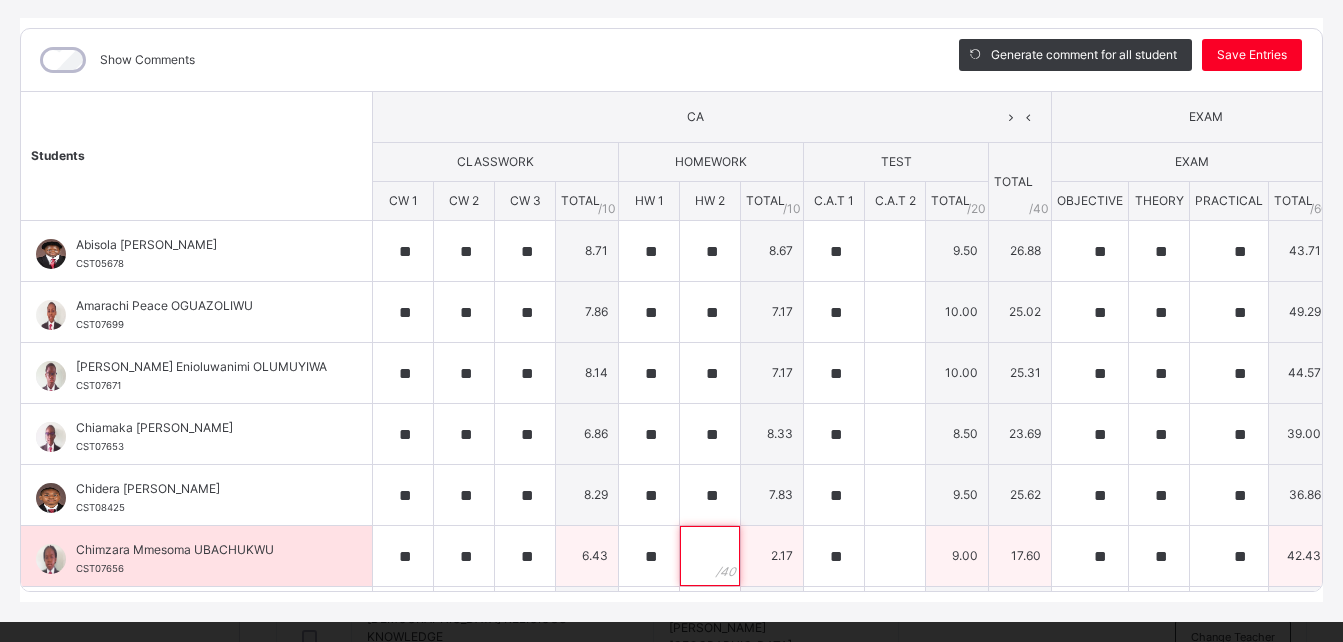 click at bounding box center (710, 556) 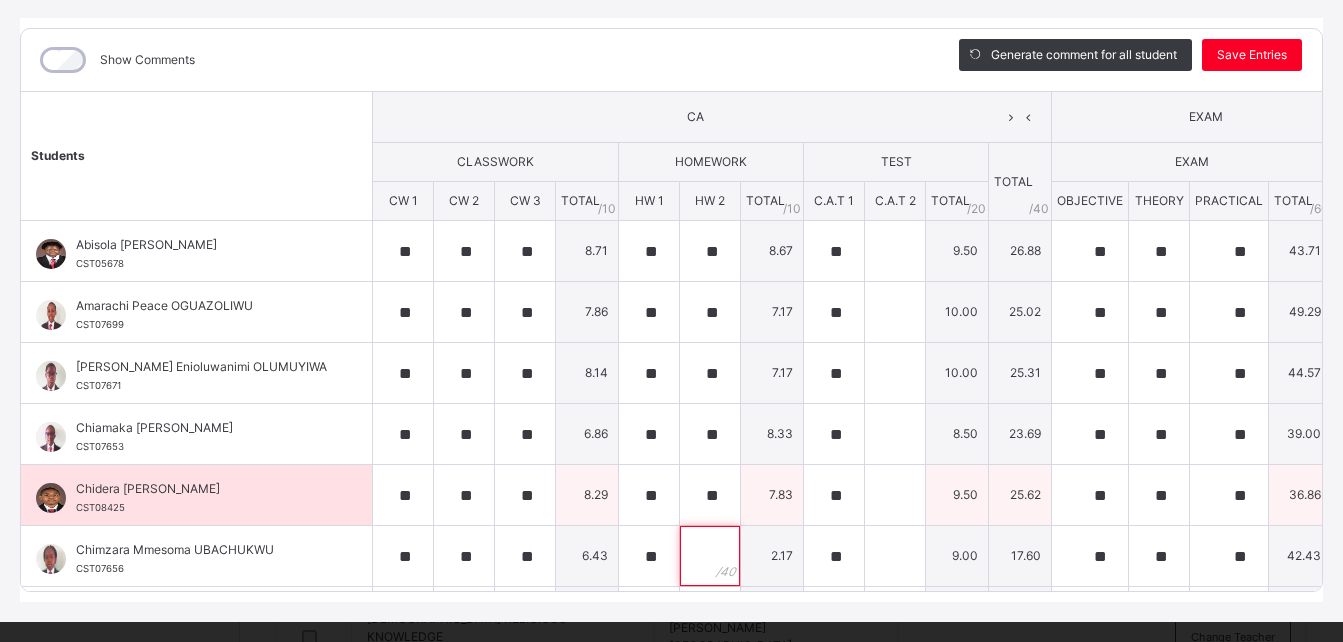 scroll, scrollTop: 30, scrollLeft: 0, axis: vertical 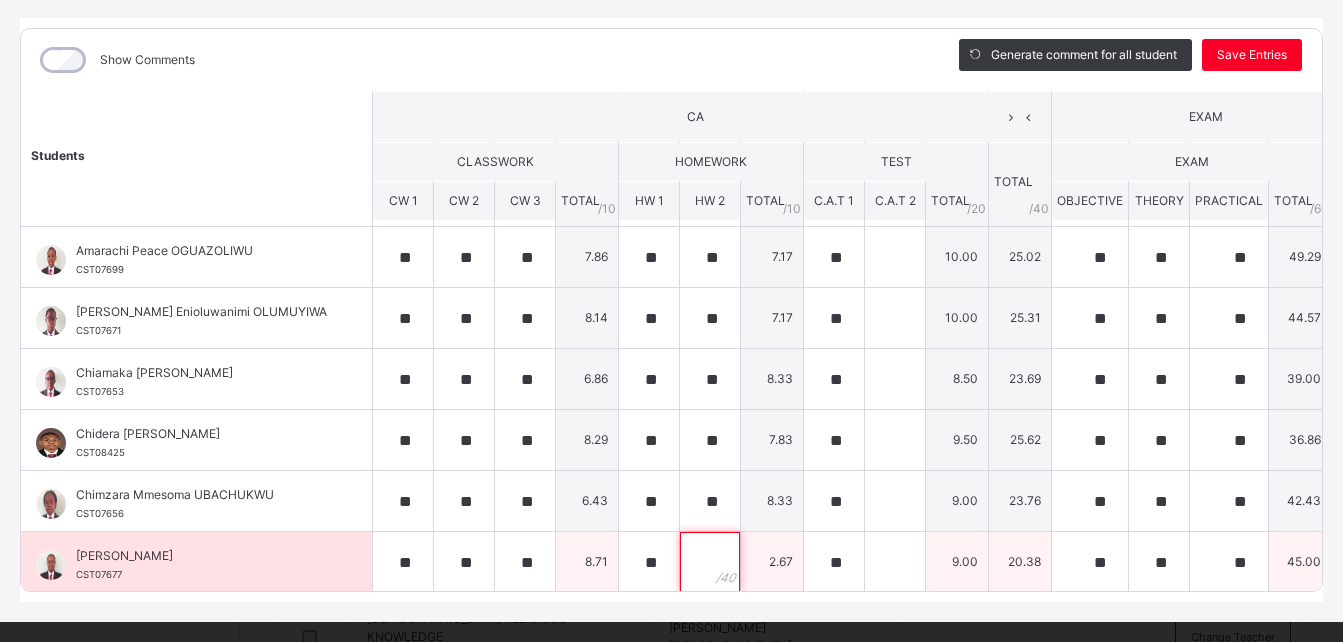 click at bounding box center (710, 562) 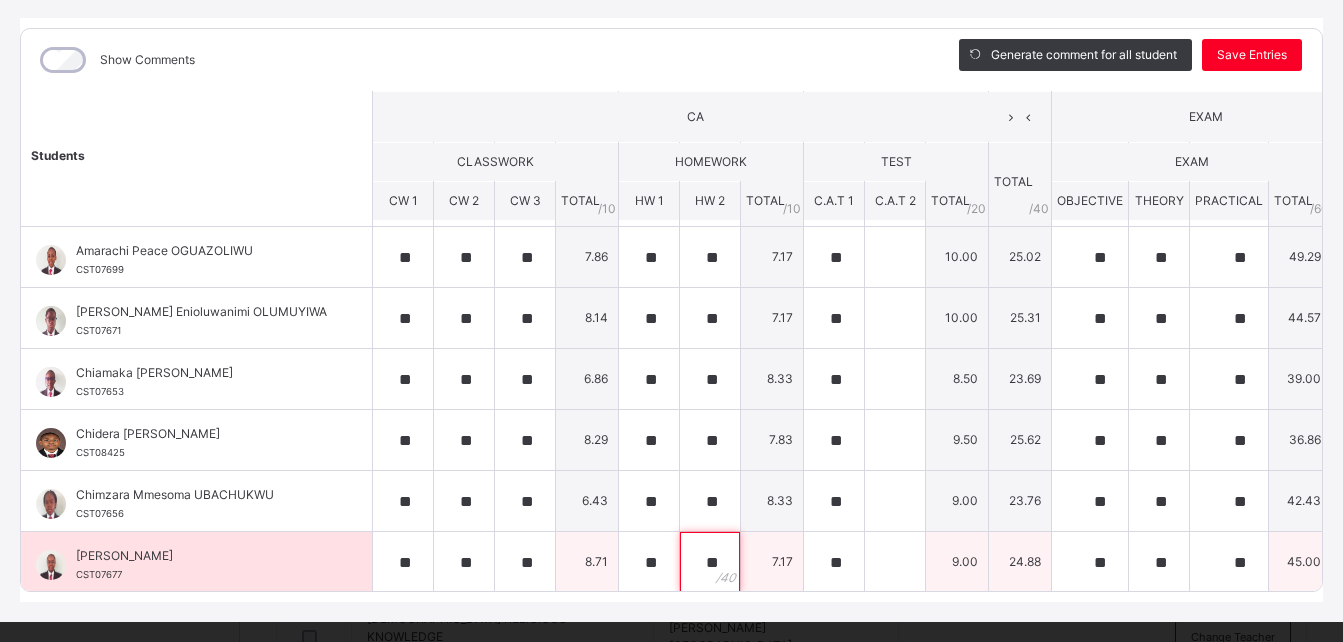 scroll, scrollTop: 140, scrollLeft: 0, axis: vertical 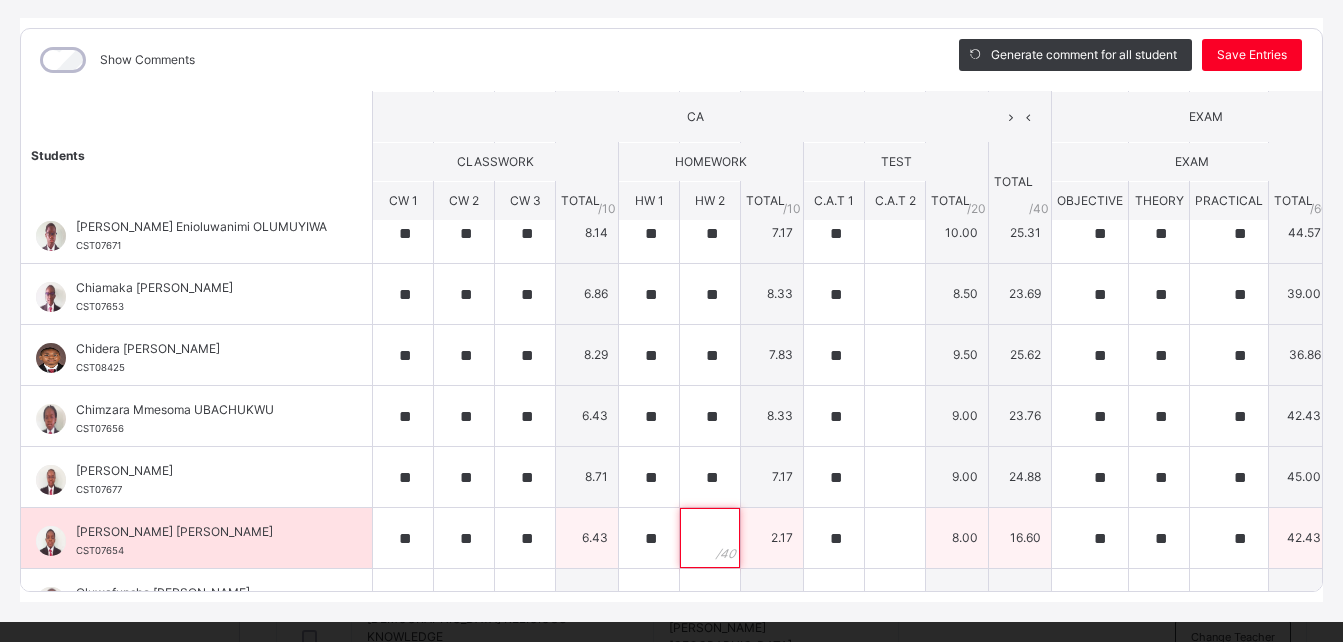 click at bounding box center (710, 538) 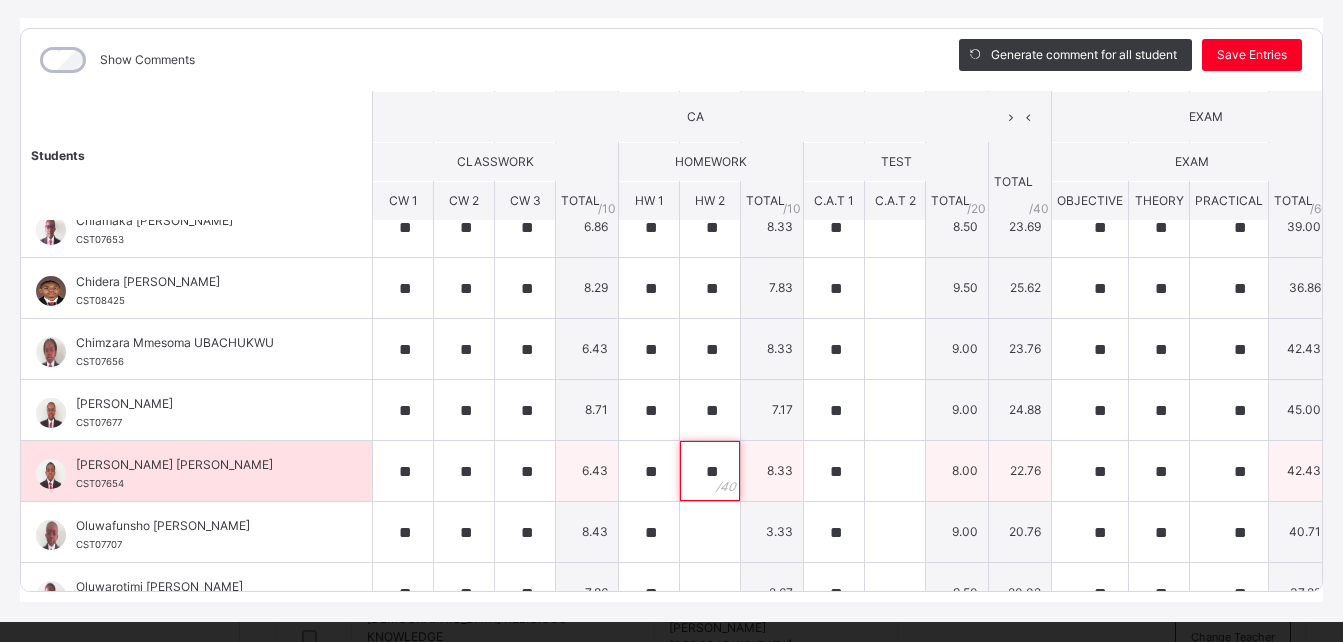 scroll, scrollTop: 214, scrollLeft: 0, axis: vertical 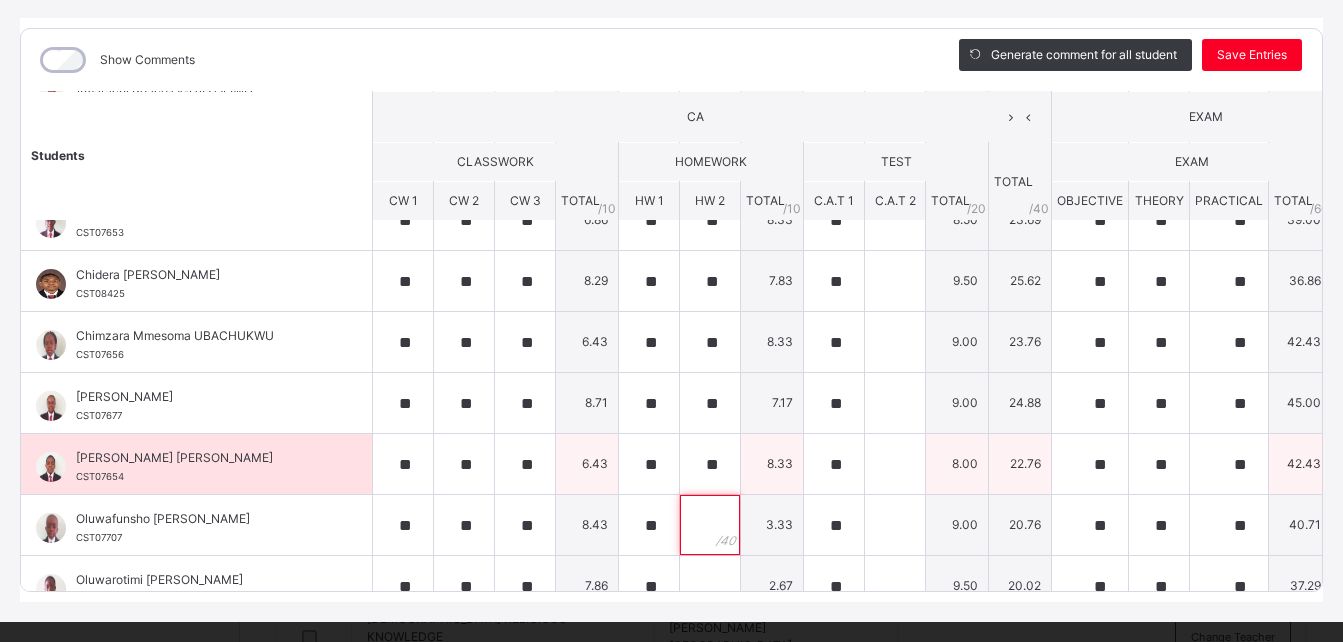 click at bounding box center [710, 525] 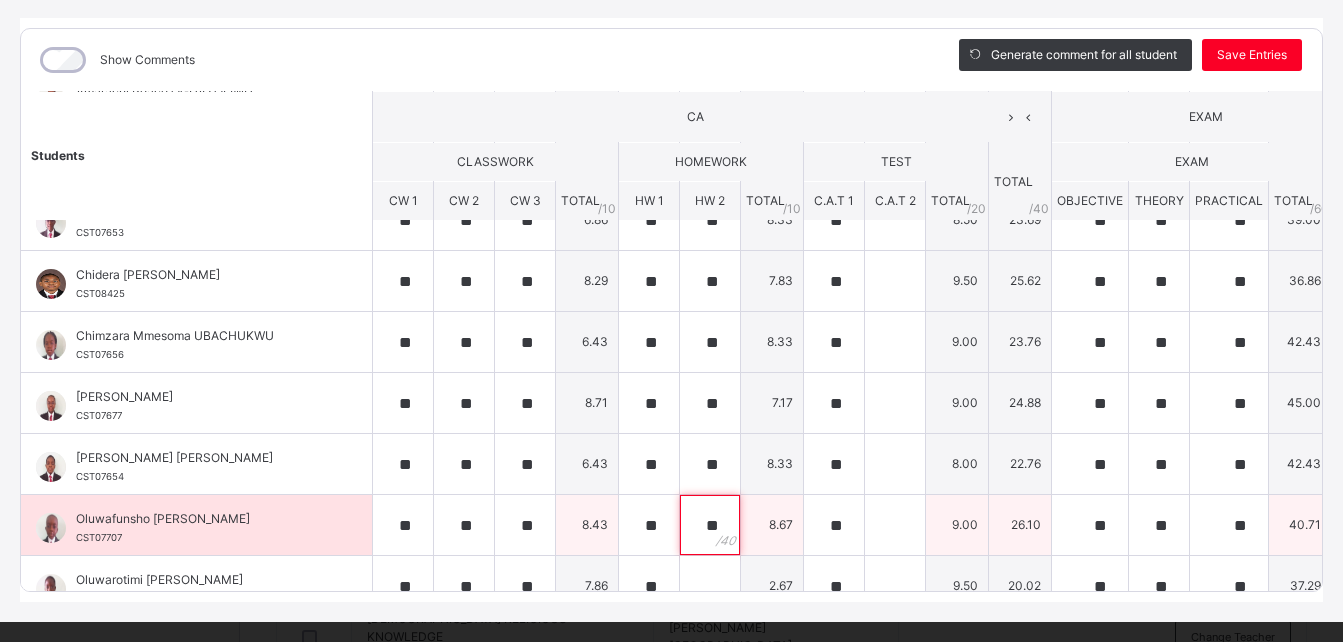 scroll, scrollTop: 297, scrollLeft: 0, axis: vertical 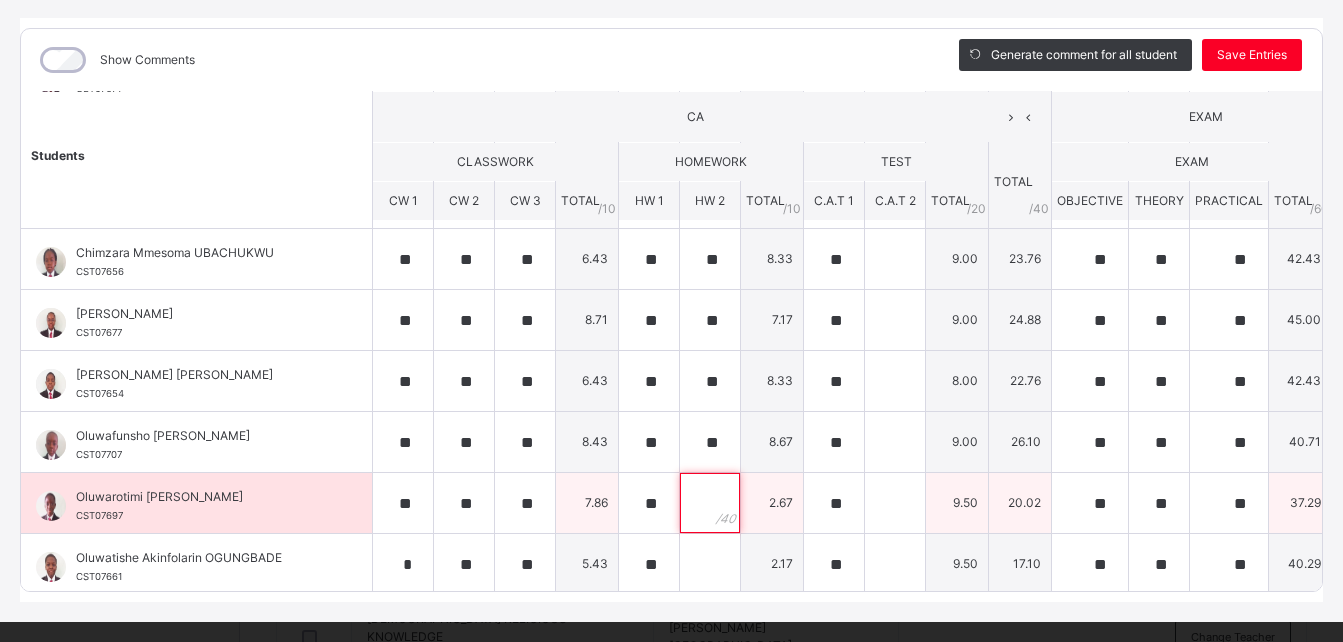 click at bounding box center [710, 503] 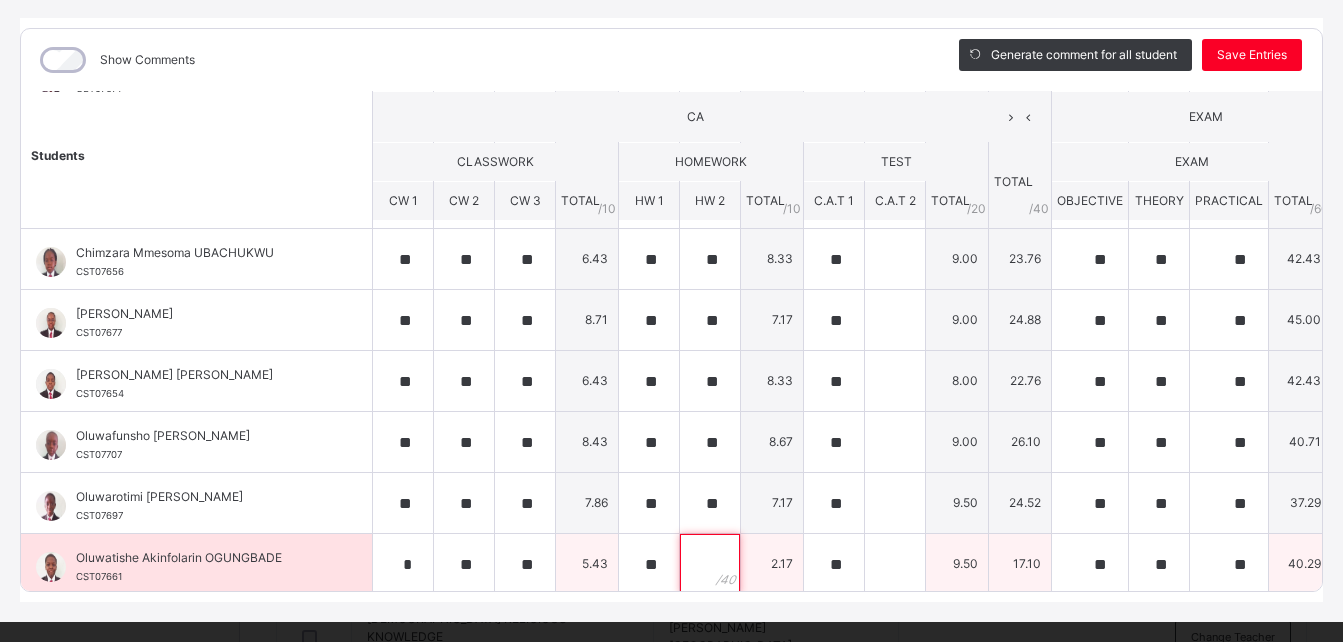 click at bounding box center [710, 564] 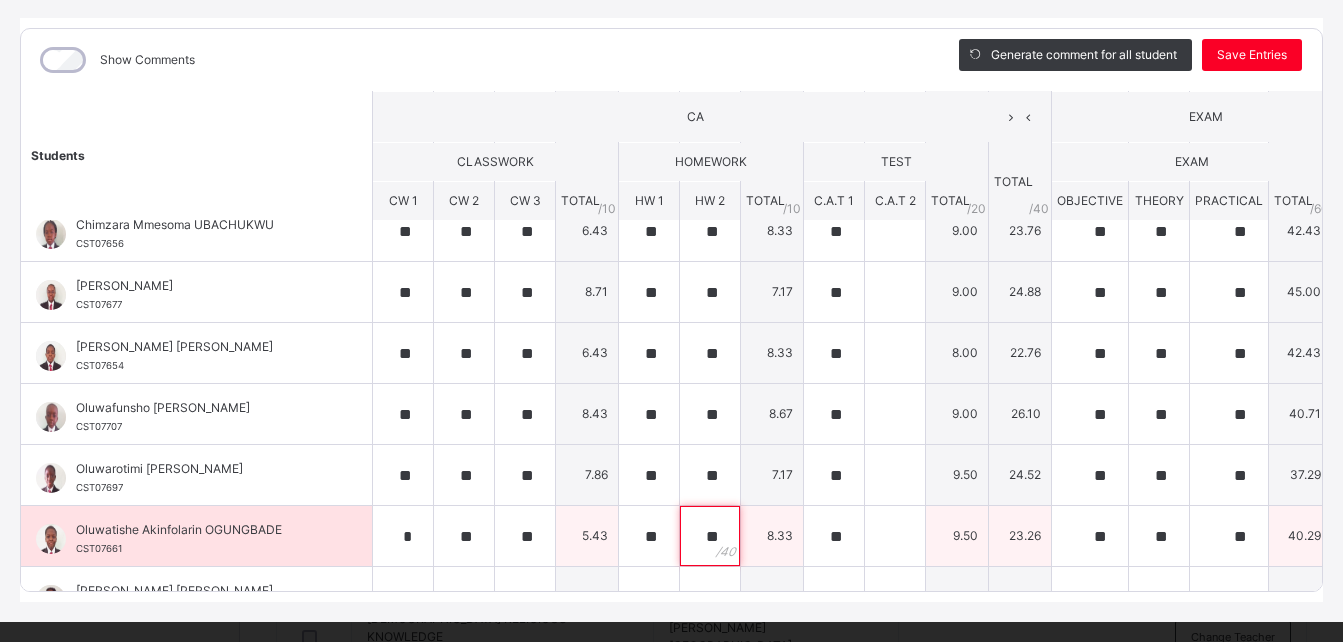scroll, scrollTop: 368, scrollLeft: 0, axis: vertical 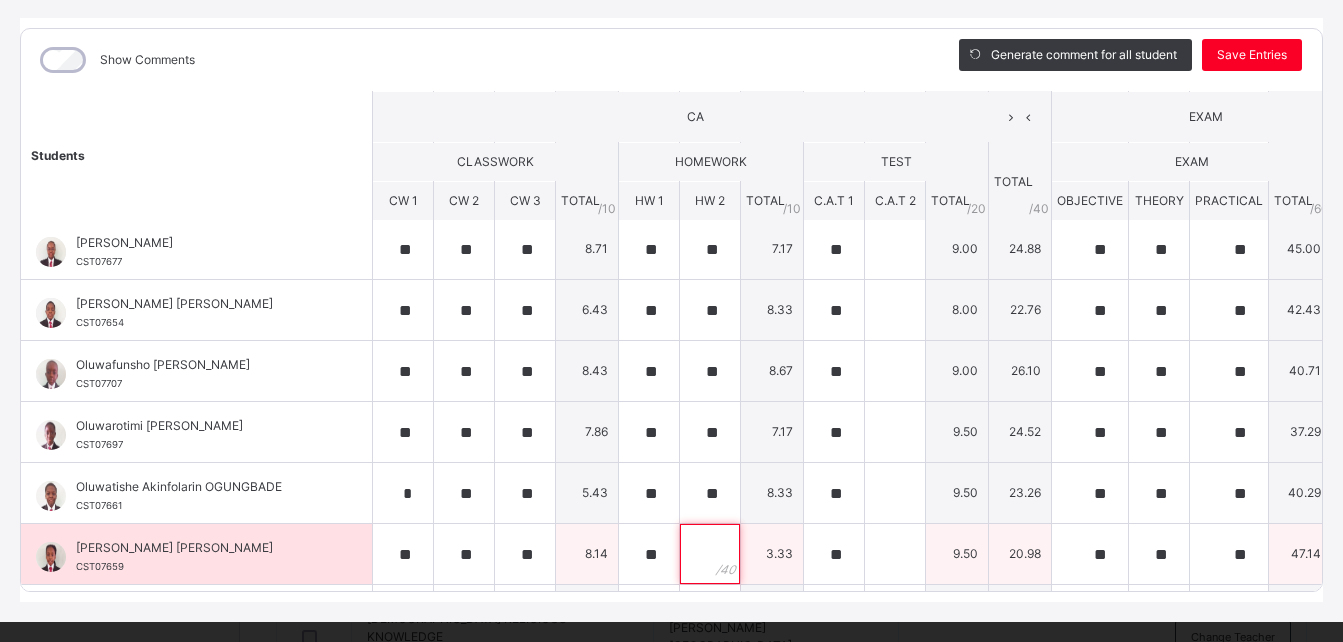 click at bounding box center (710, 554) 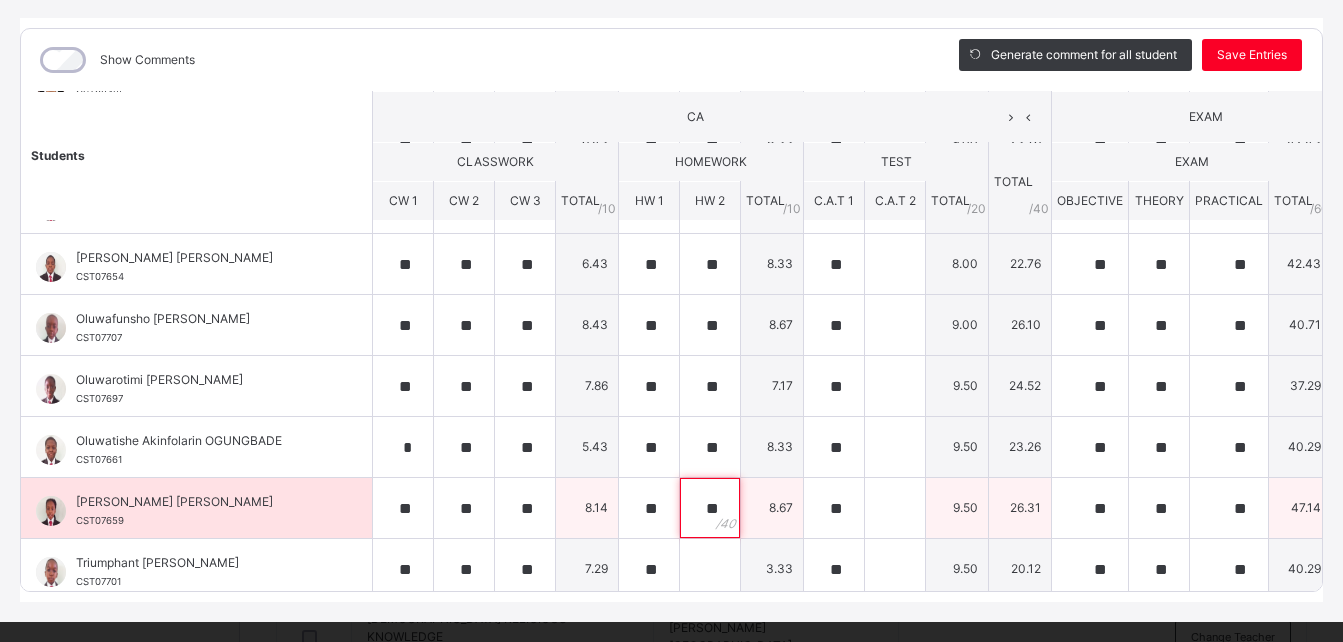 scroll, scrollTop: 415, scrollLeft: 0, axis: vertical 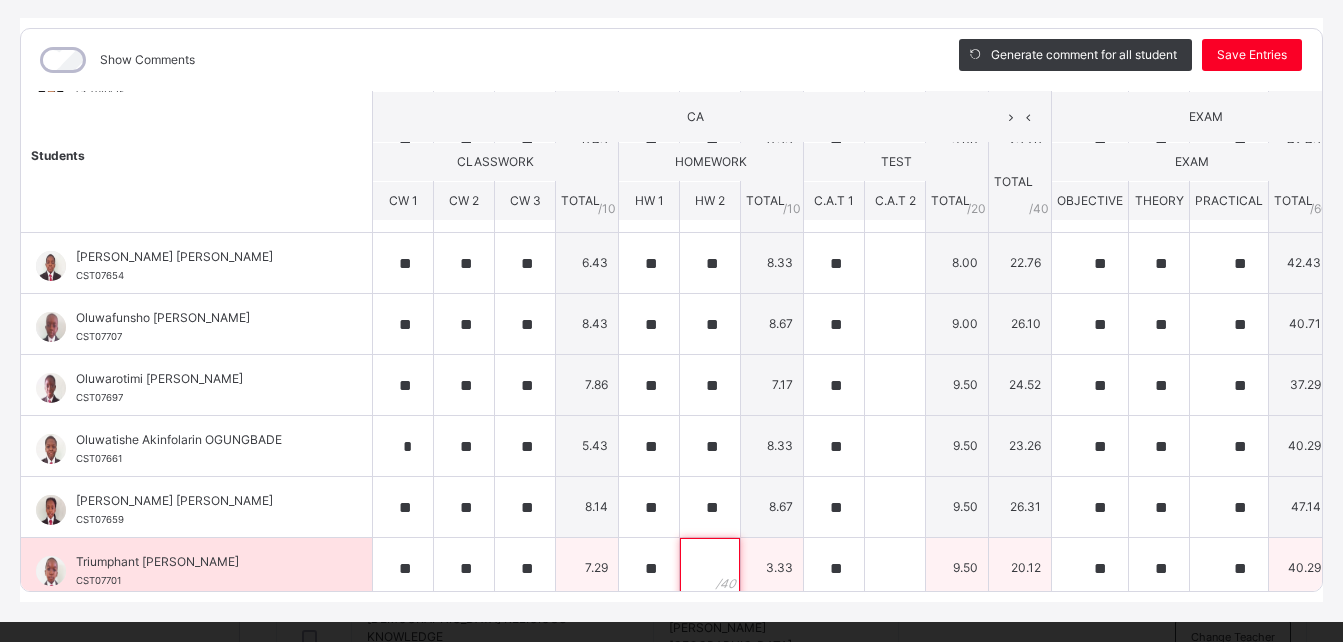 click at bounding box center (710, 568) 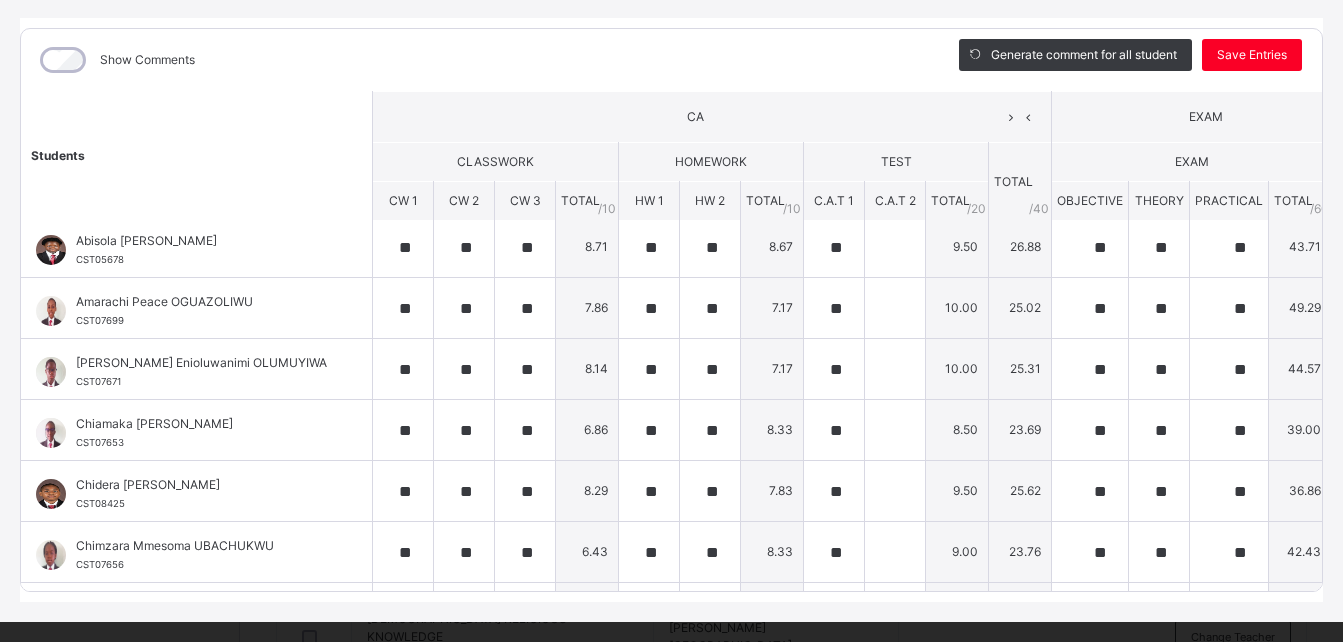 scroll, scrollTop: 0, scrollLeft: 0, axis: both 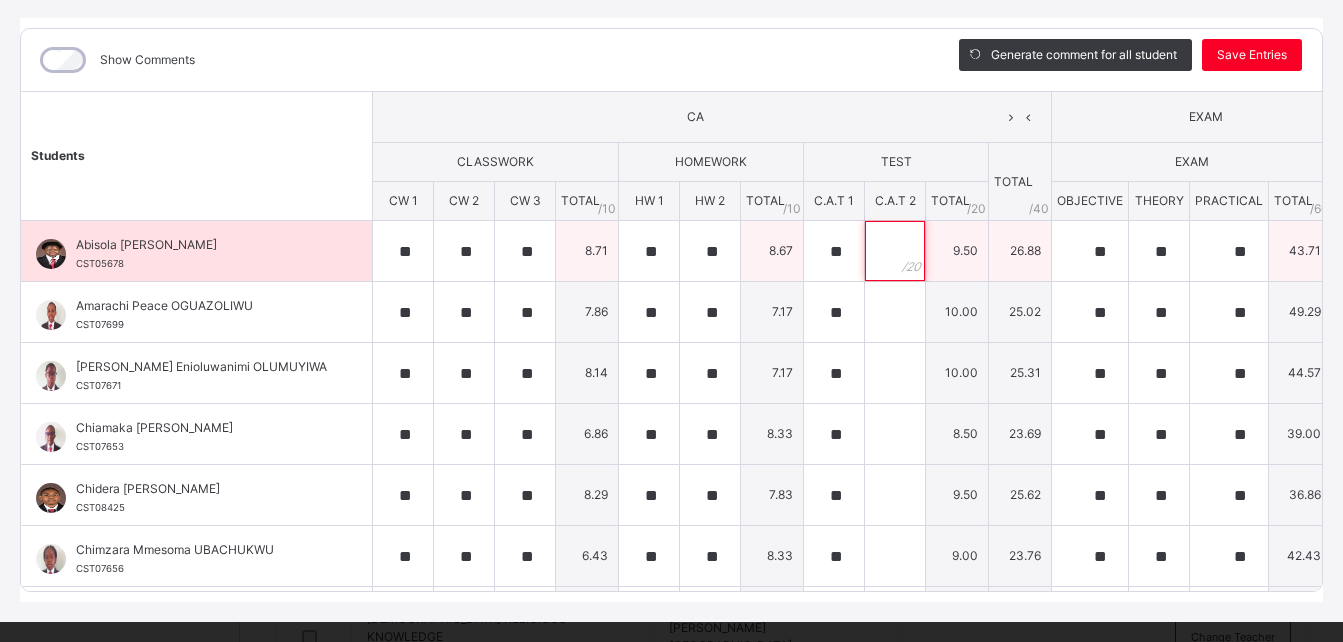 click at bounding box center (895, 251) 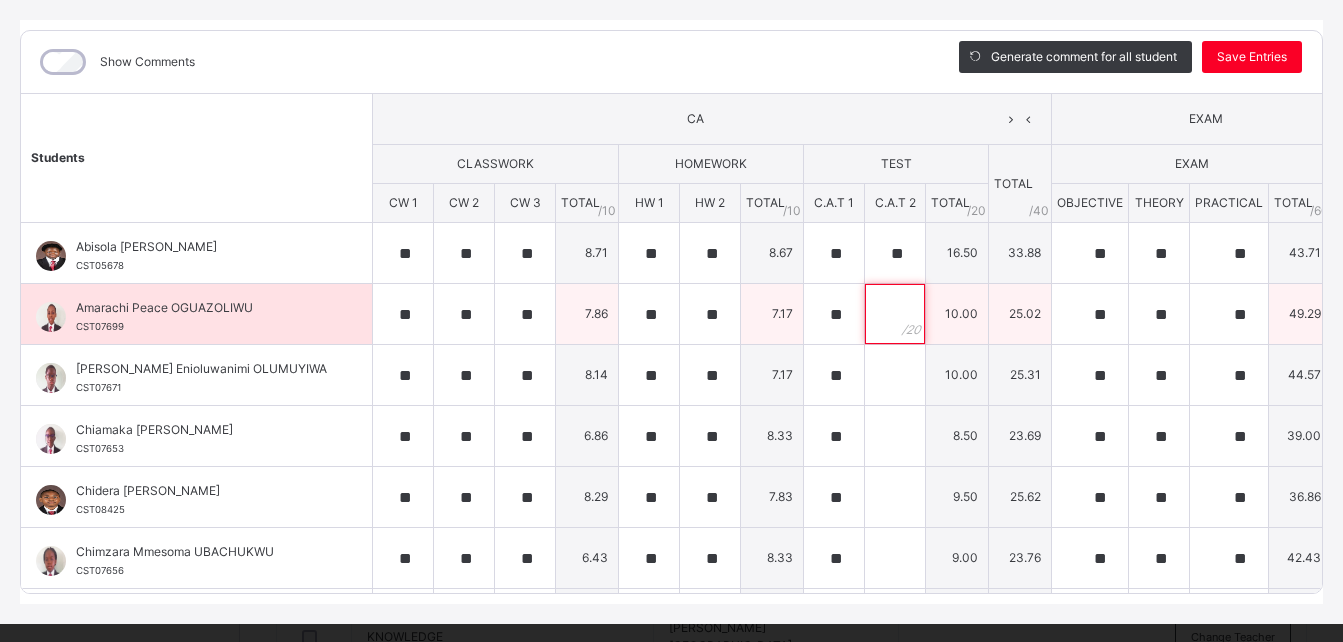 click at bounding box center [895, 314] 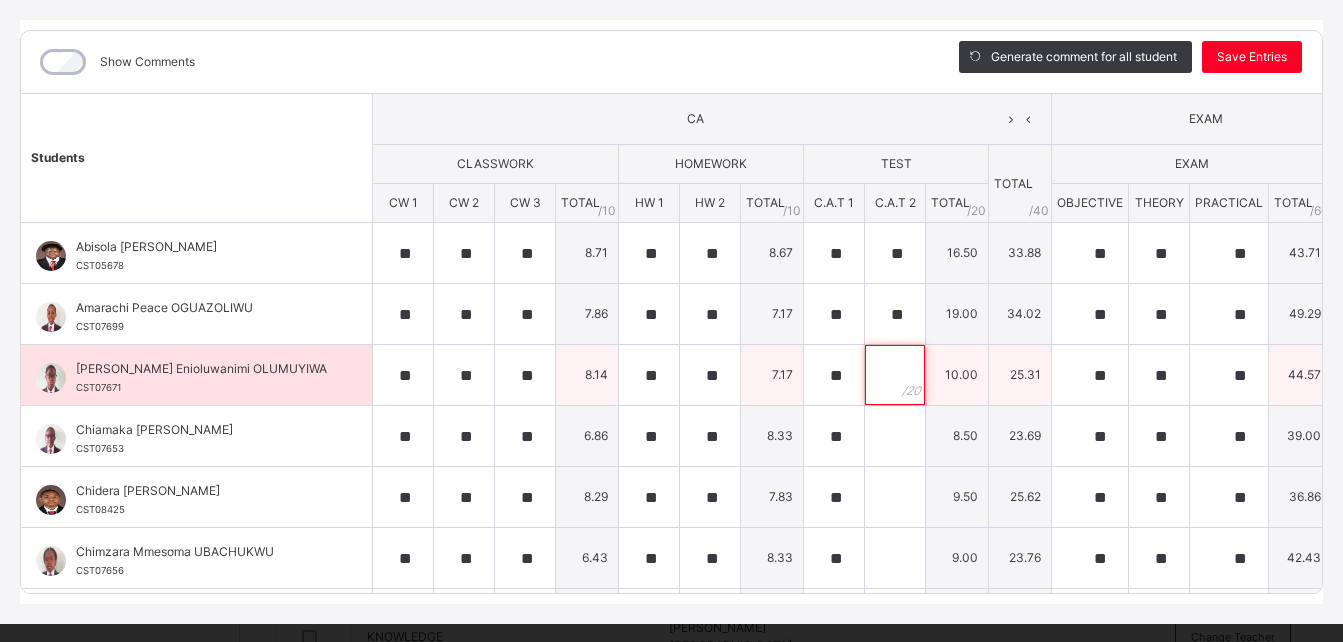 click at bounding box center [895, 375] 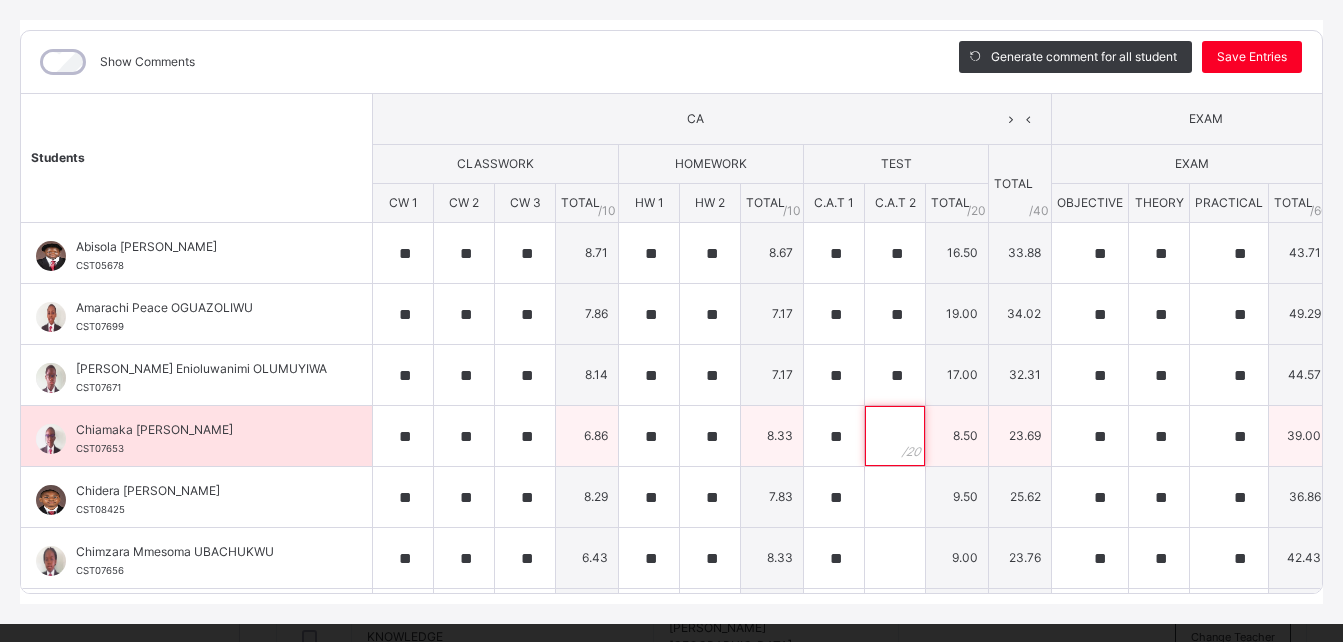 click at bounding box center (895, 436) 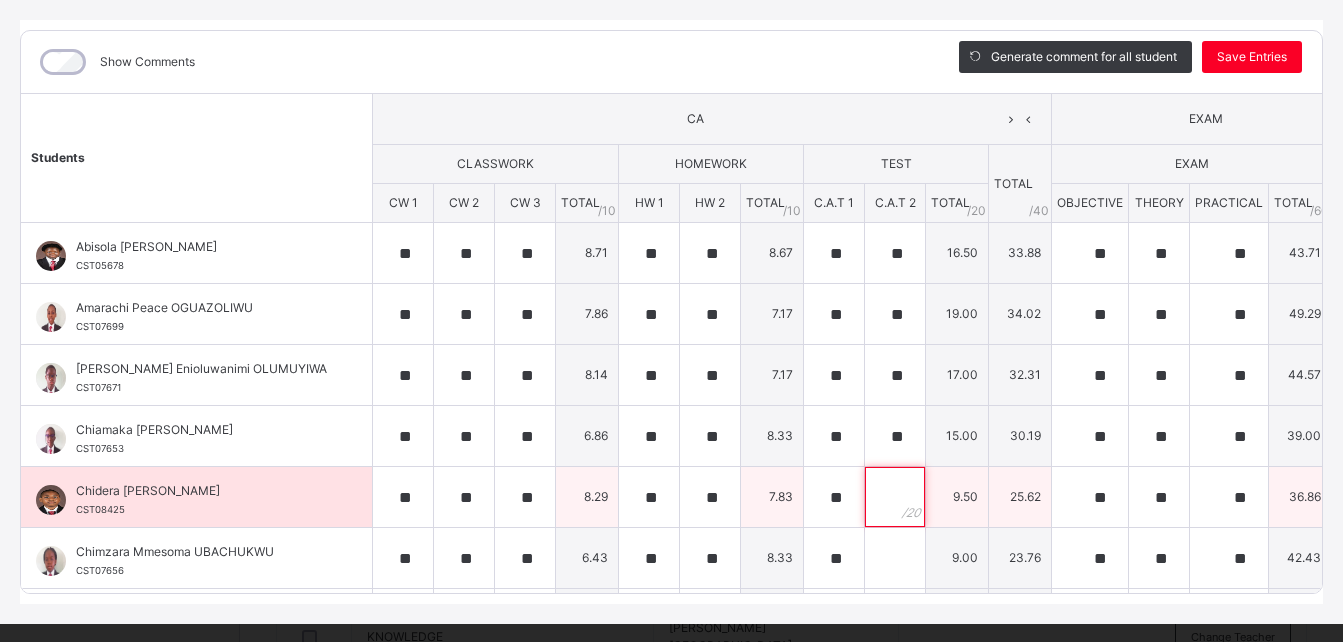 click at bounding box center (895, 497) 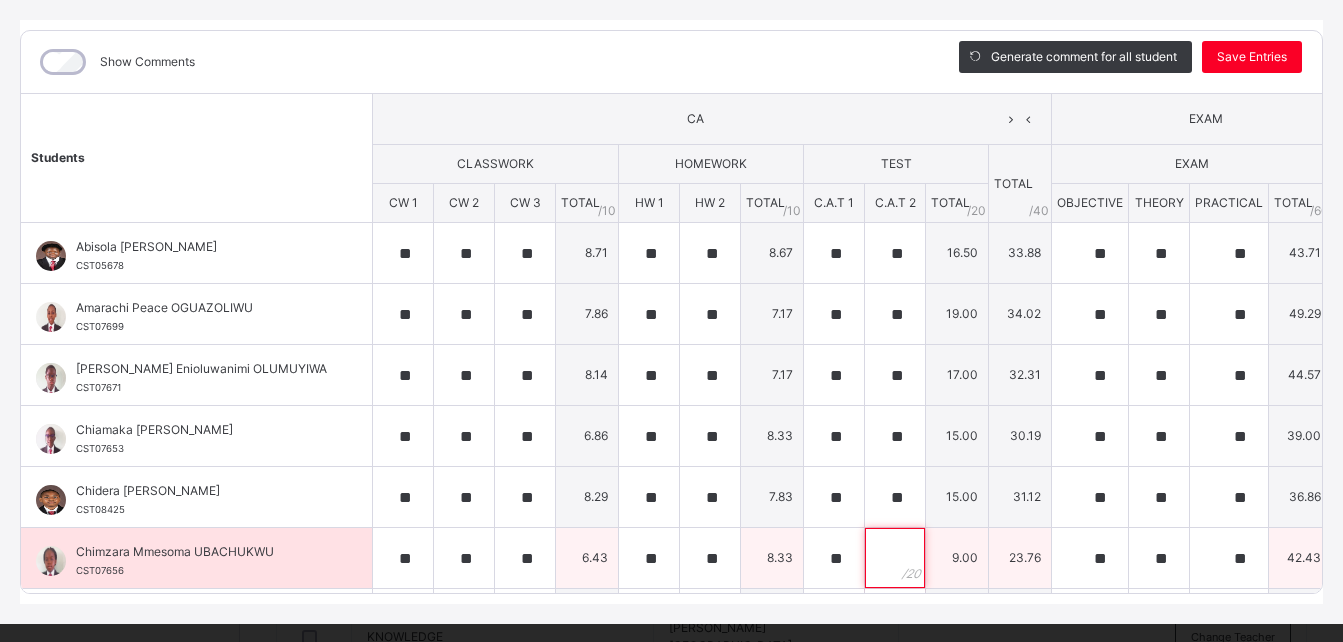 click at bounding box center (895, 558) 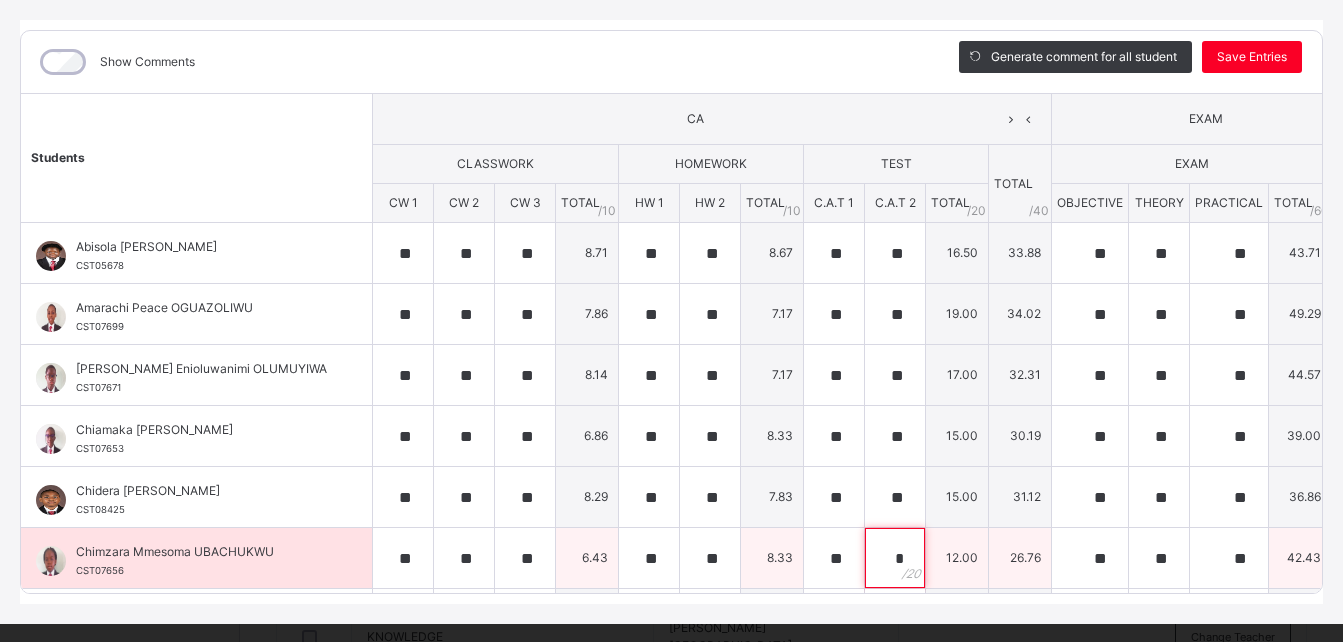 scroll, scrollTop: 78, scrollLeft: 0, axis: vertical 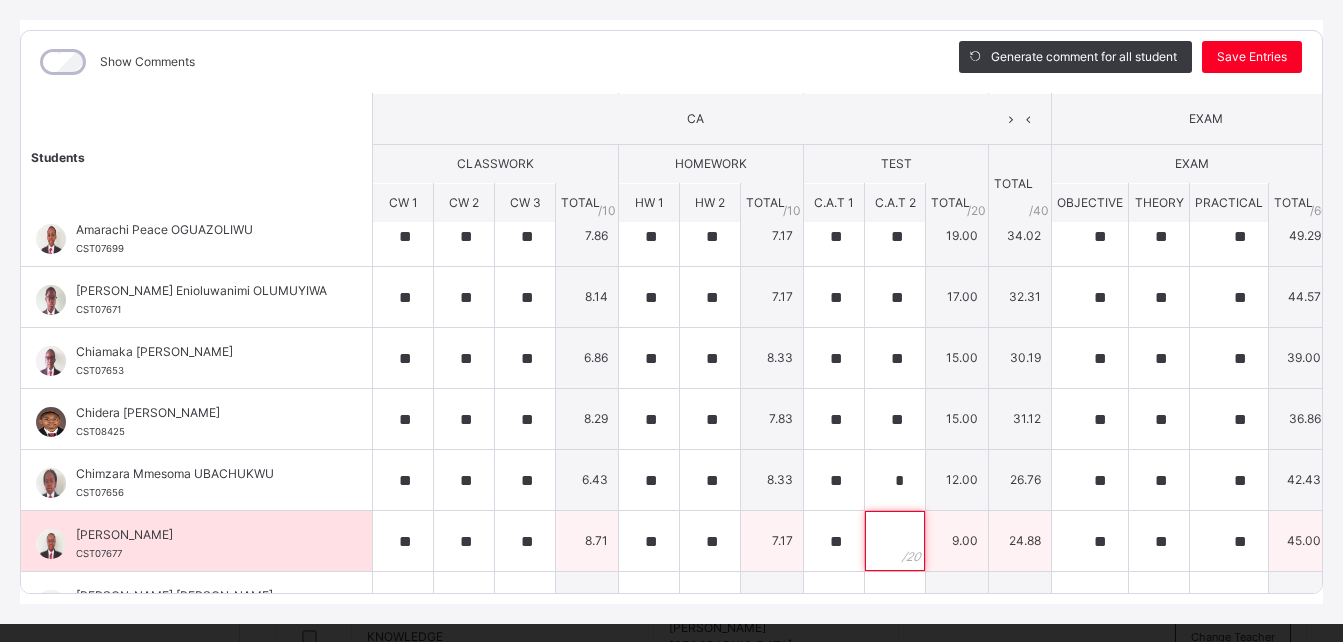 click at bounding box center [895, 541] 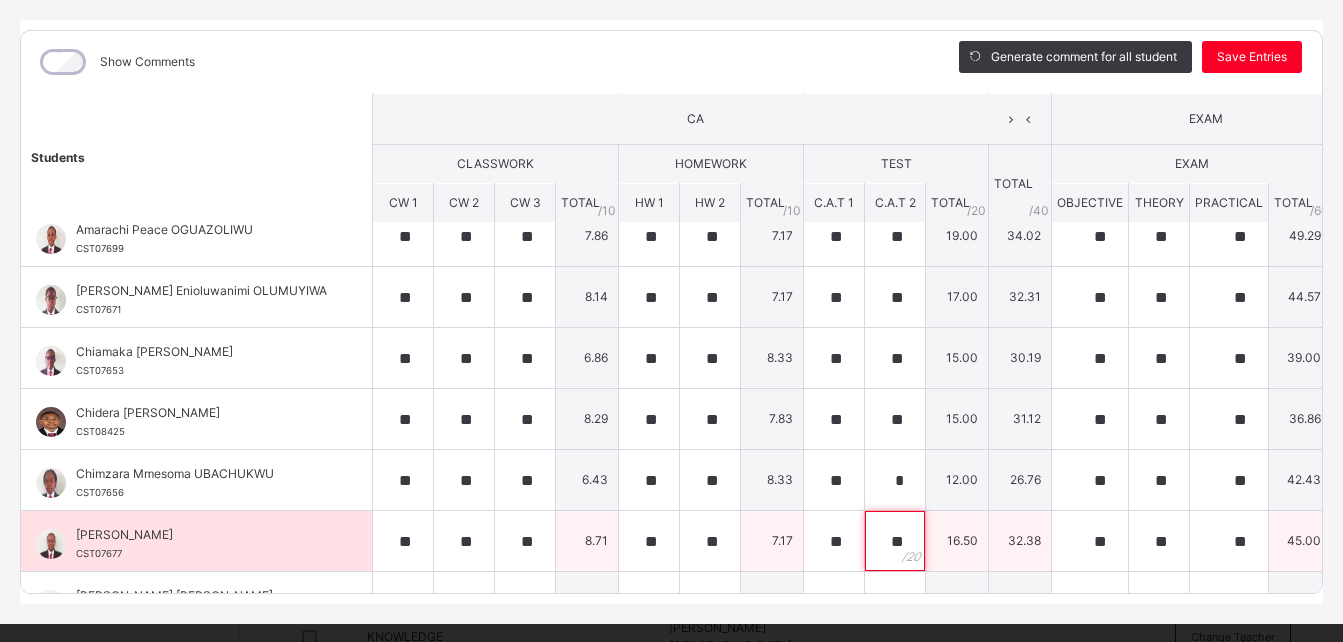 scroll, scrollTop: 107, scrollLeft: 0, axis: vertical 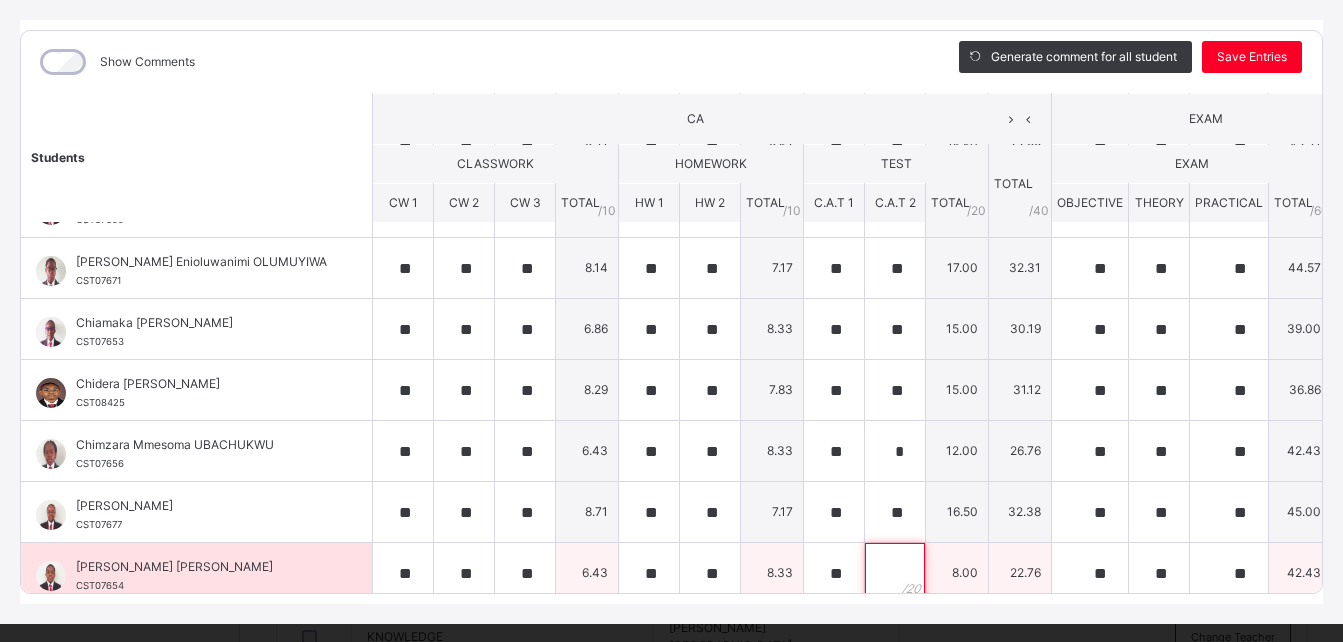 click at bounding box center (895, 573) 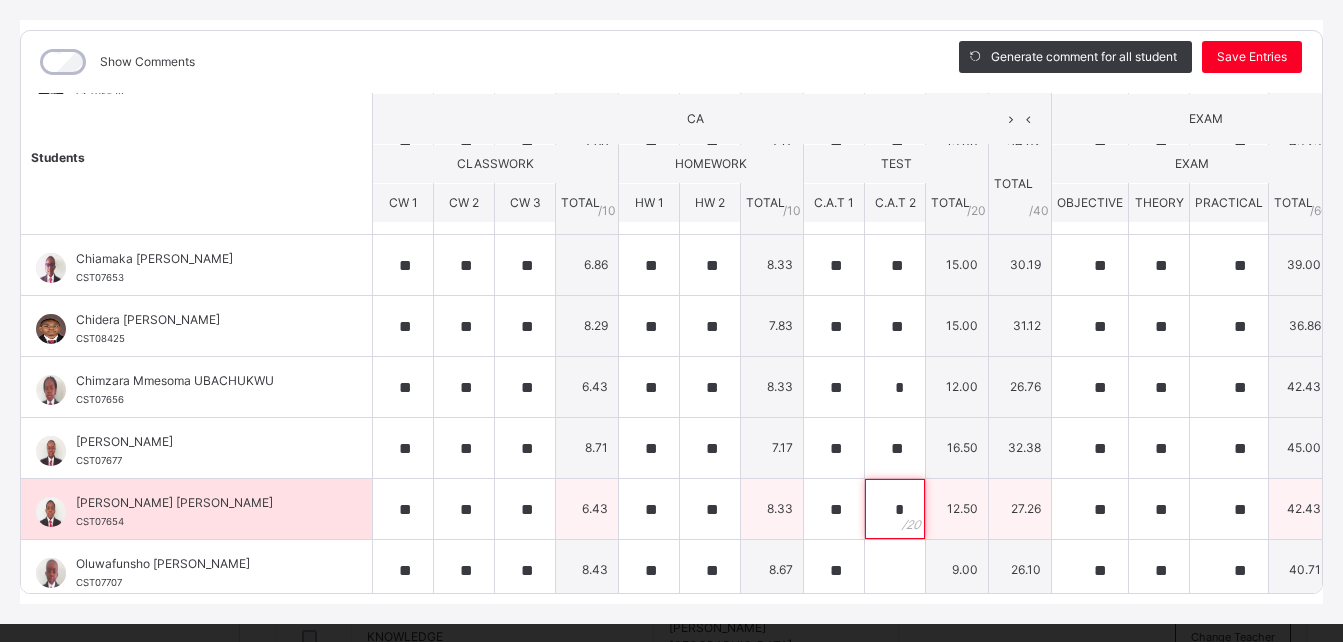 scroll, scrollTop: 175, scrollLeft: 0, axis: vertical 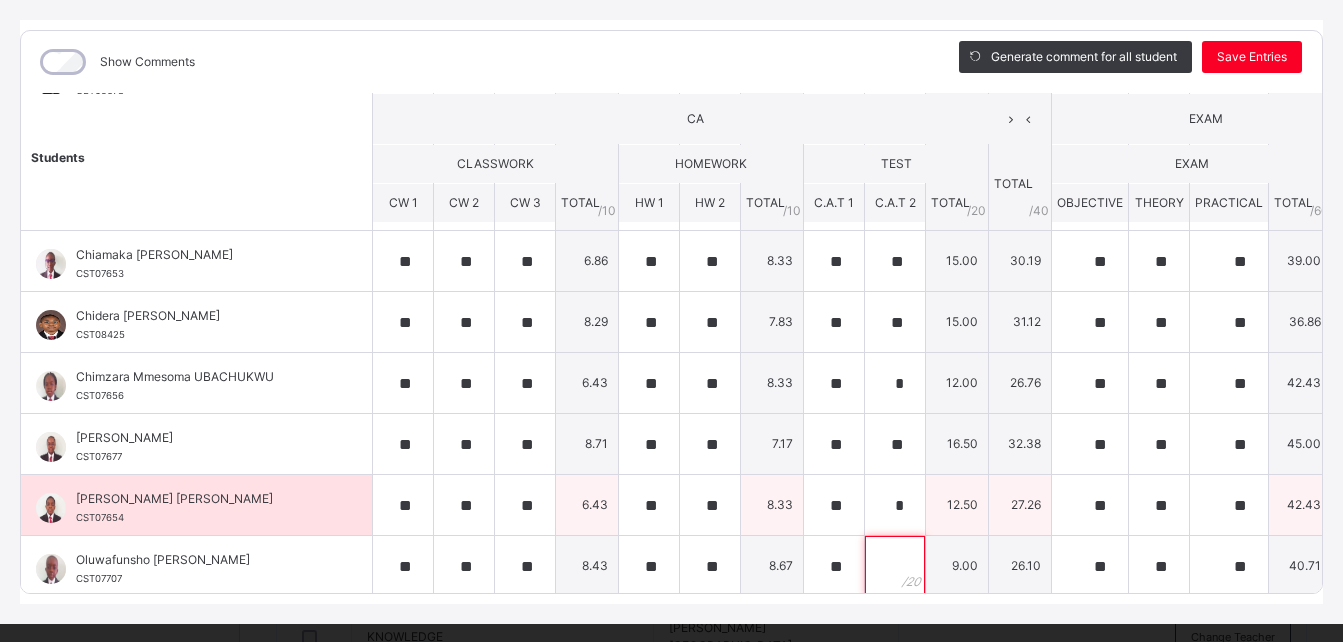 click at bounding box center [895, 566] 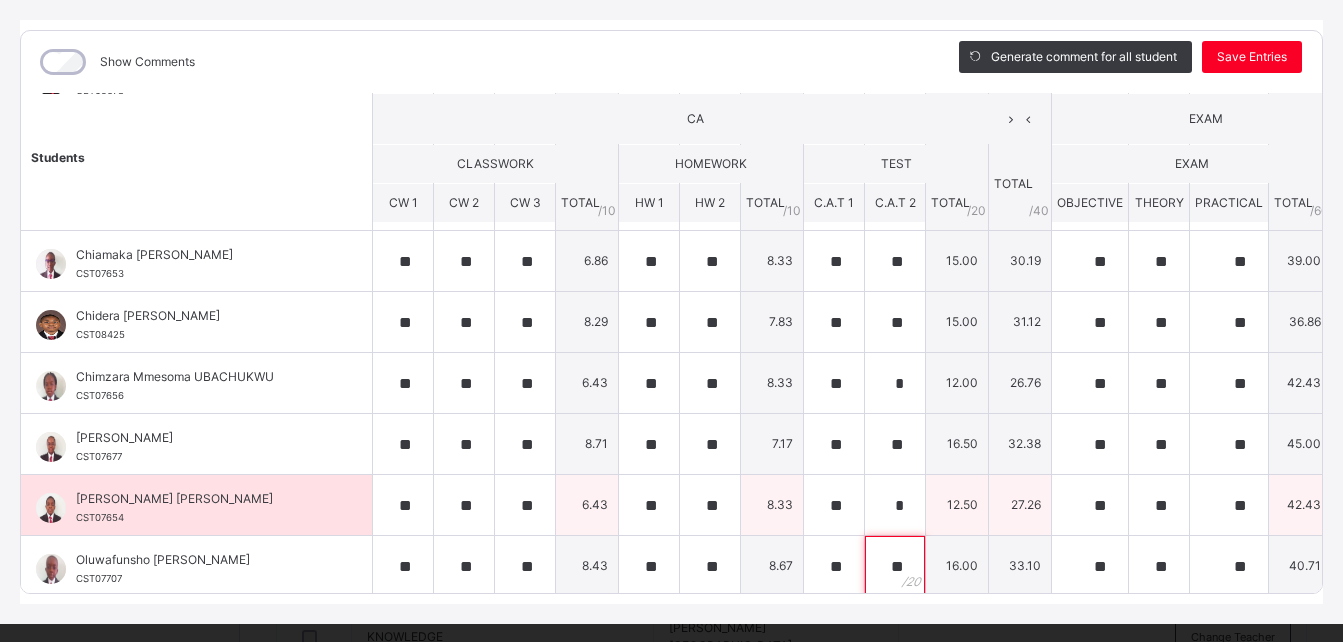 scroll, scrollTop: 225, scrollLeft: 0, axis: vertical 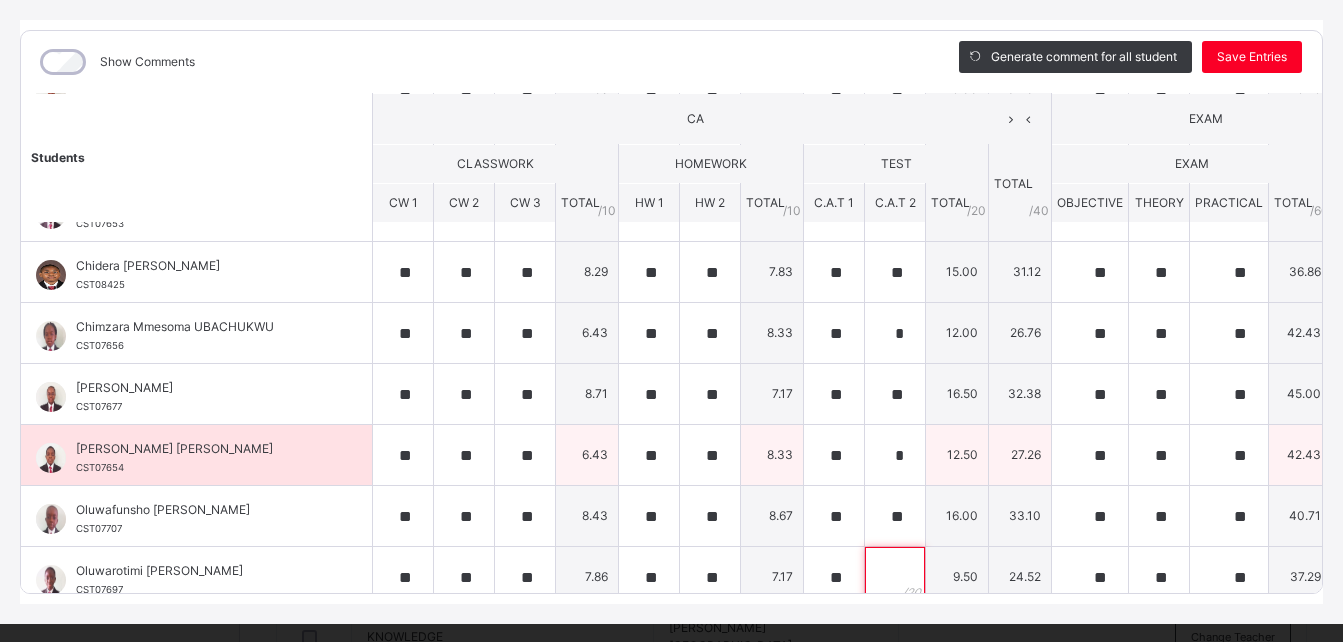 click at bounding box center (895, 577) 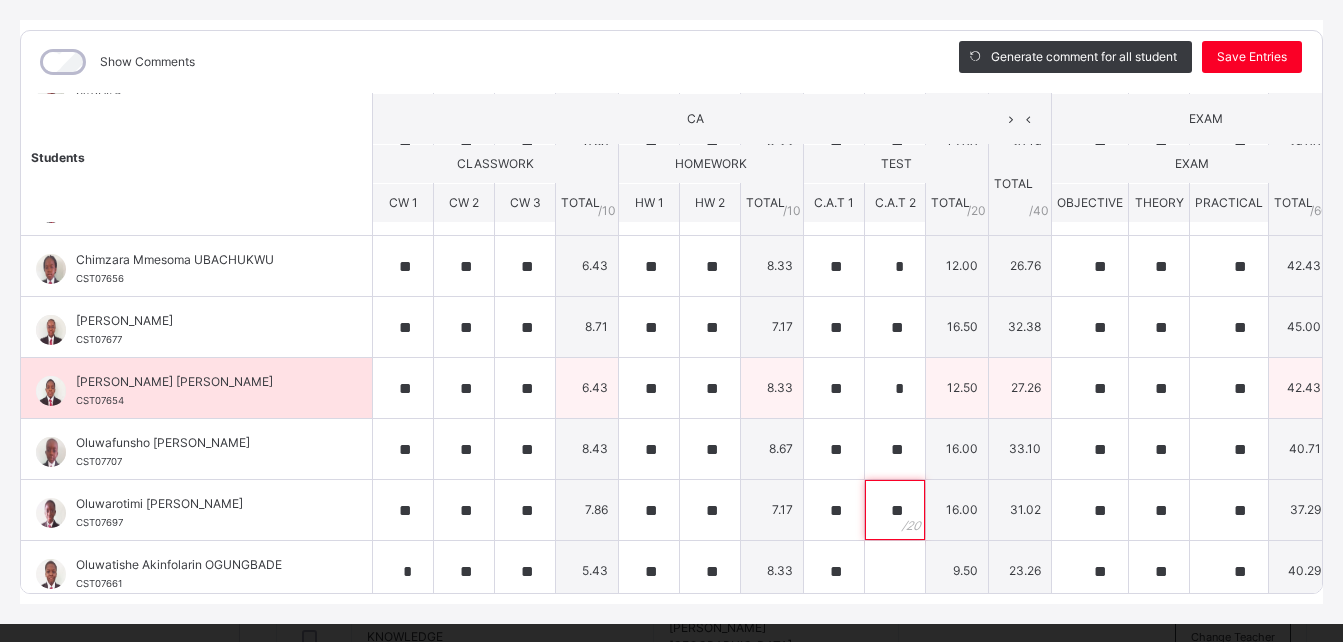 scroll, scrollTop: 294, scrollLeft: 0, axis: vertical 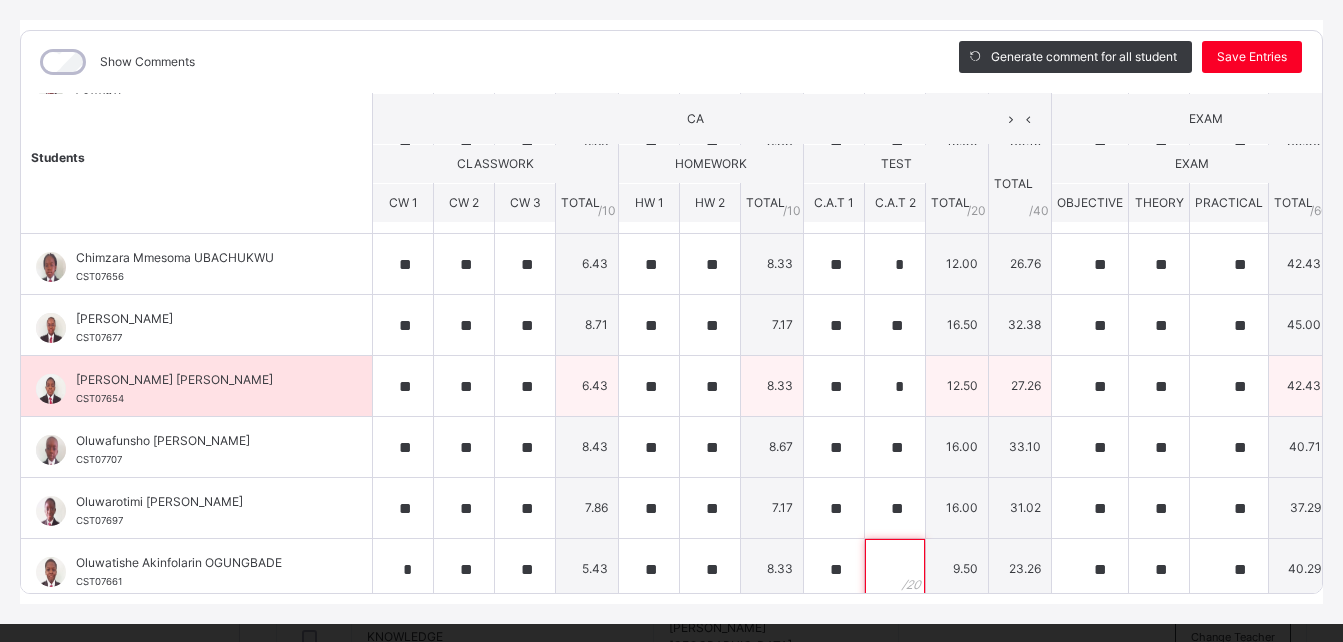 click at bounding box center (895, 569) 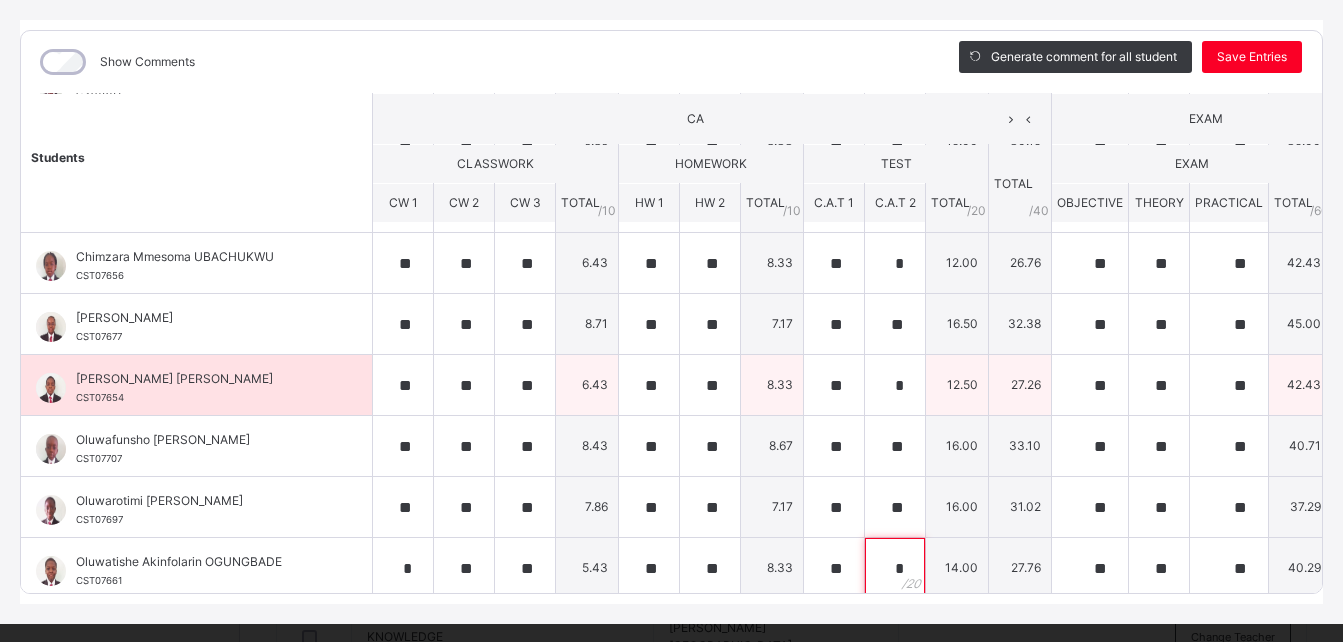 scroll, scrollTop: 359, scrollLeft: 0, axis: vertical 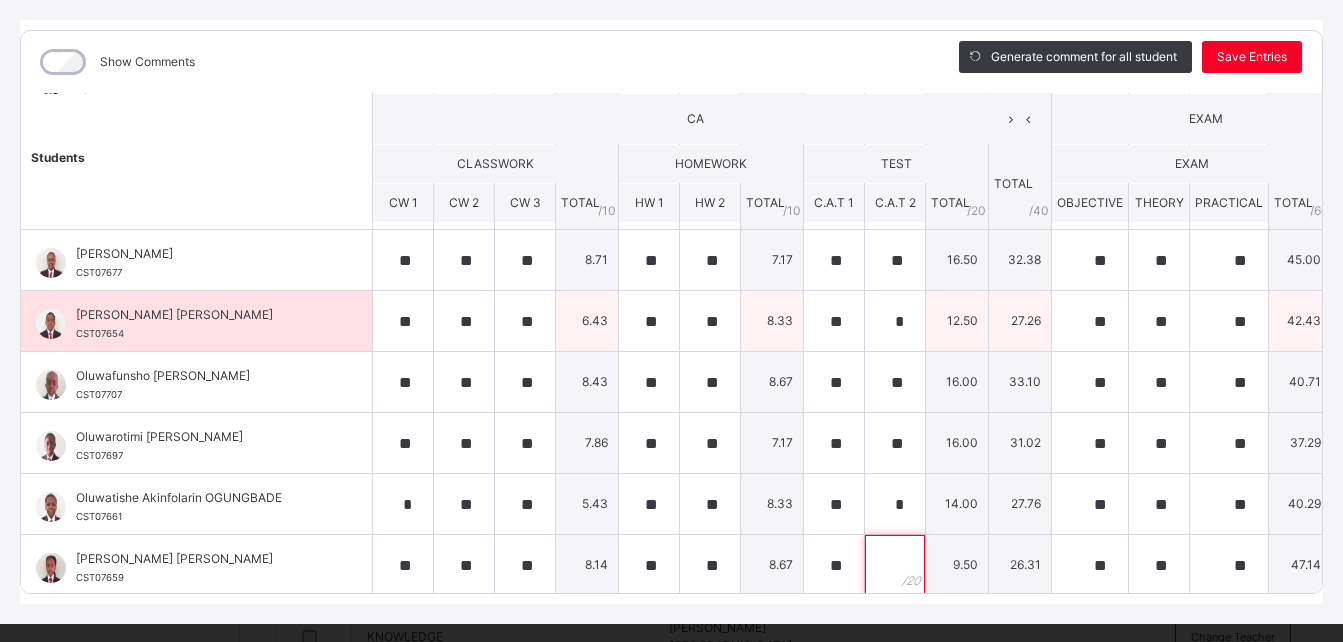 click at bounding box center (895, 565) 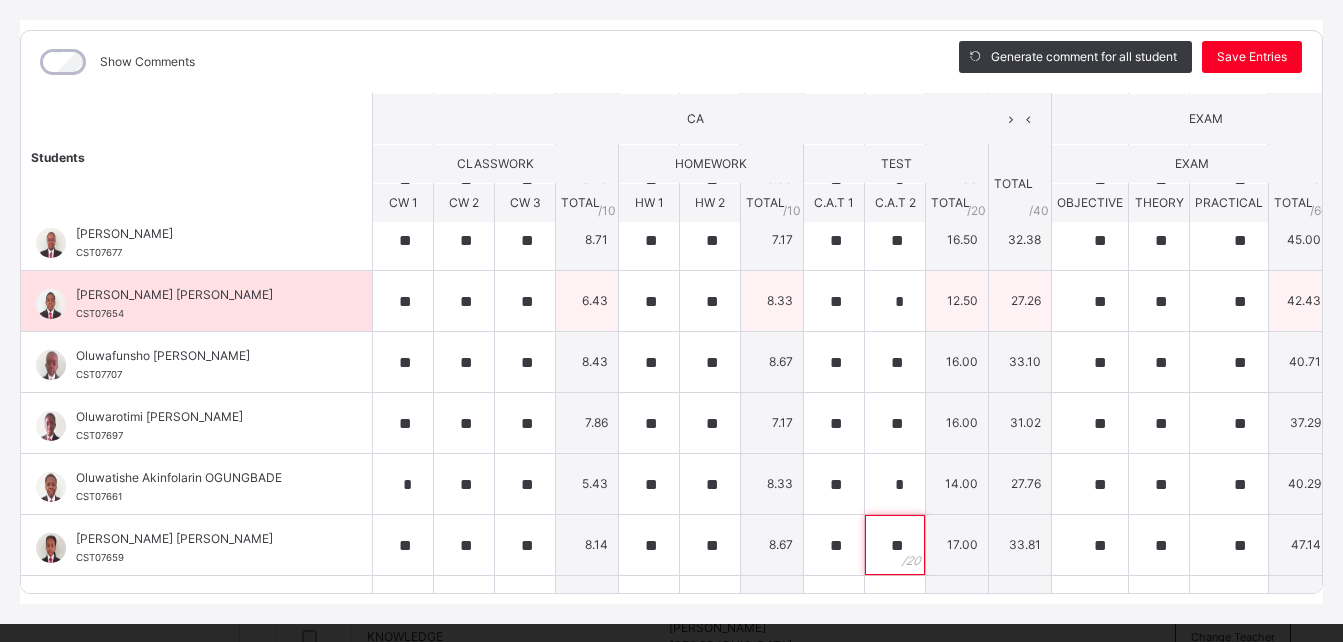 scroll, scrollTop: 438, scrollLeft: 0, axis: vertical 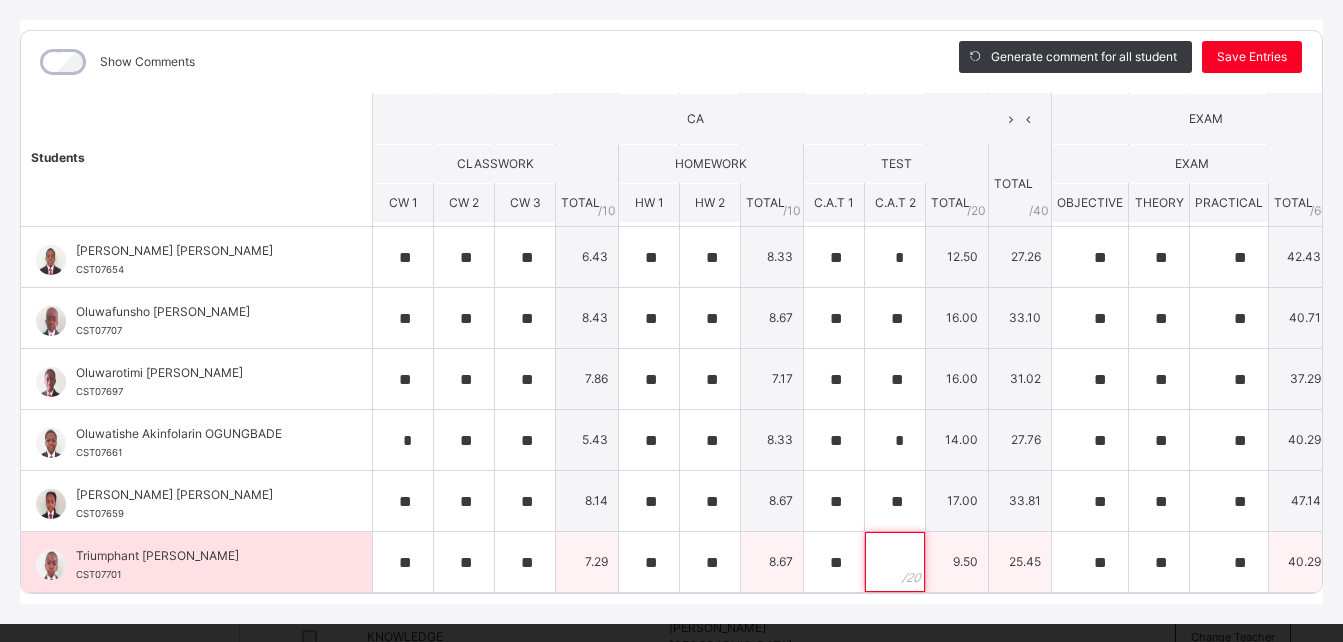 click at bounding box center (895, 562) 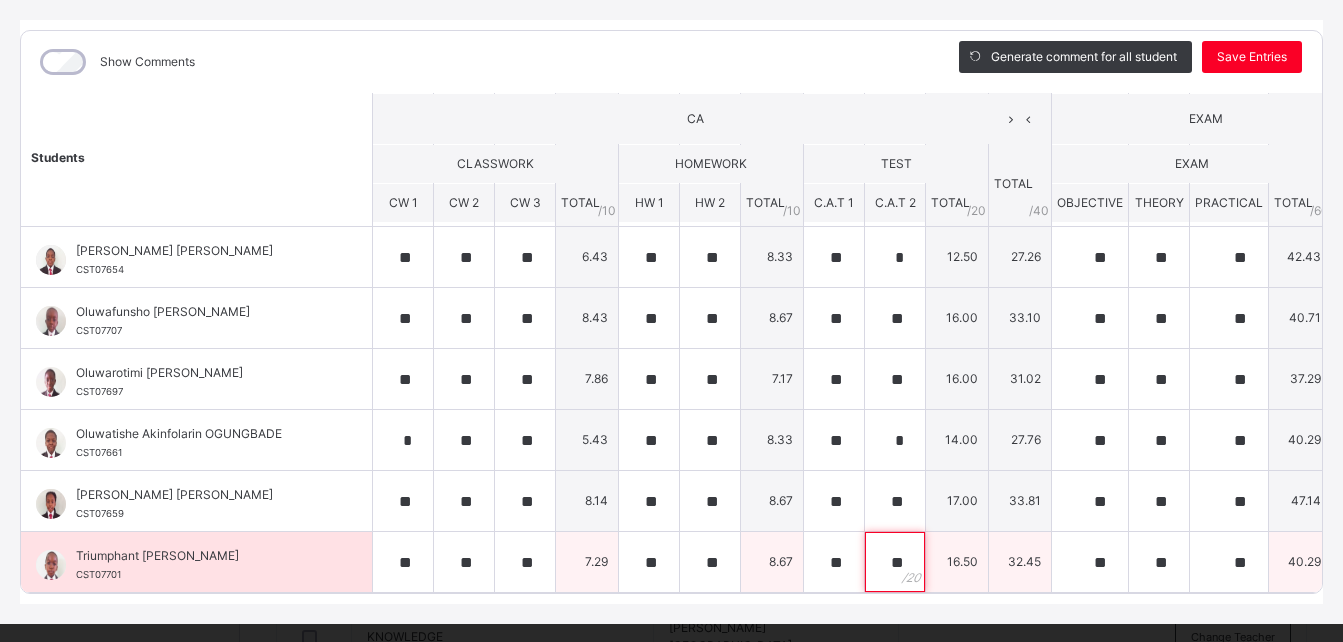 scroll, scrollTop: 0, scrollLeft: 0, axis: both 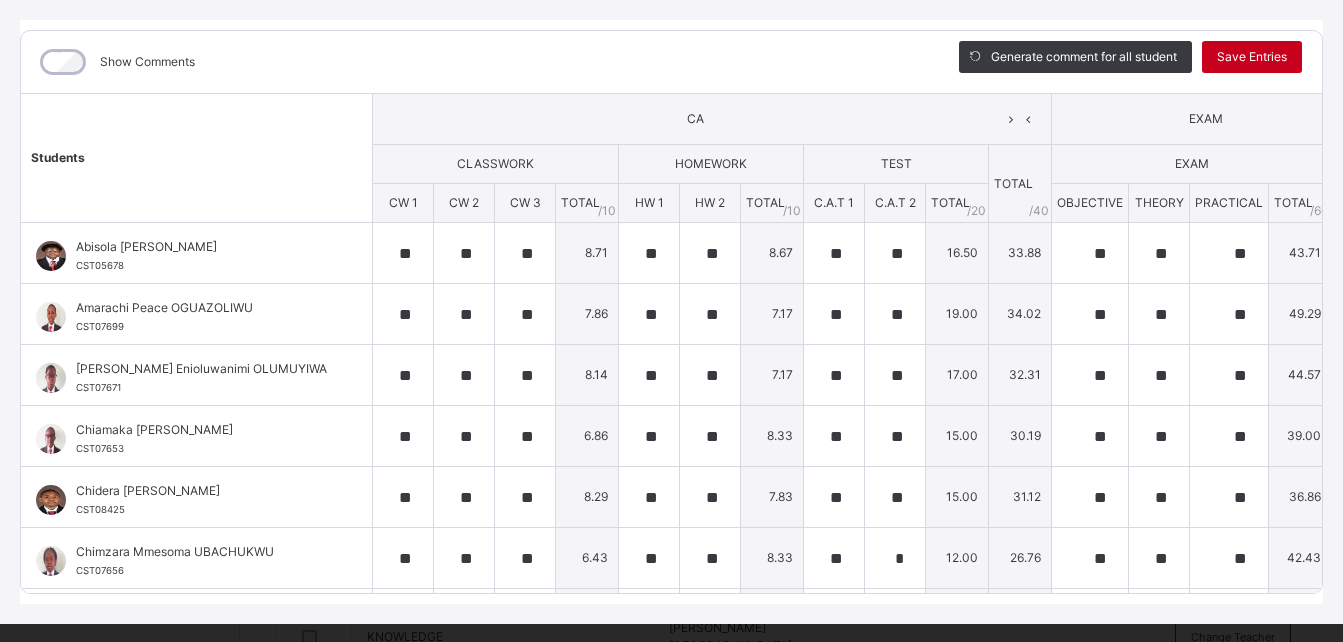 click on "Save Entries" at bounding box center (1252, 57) 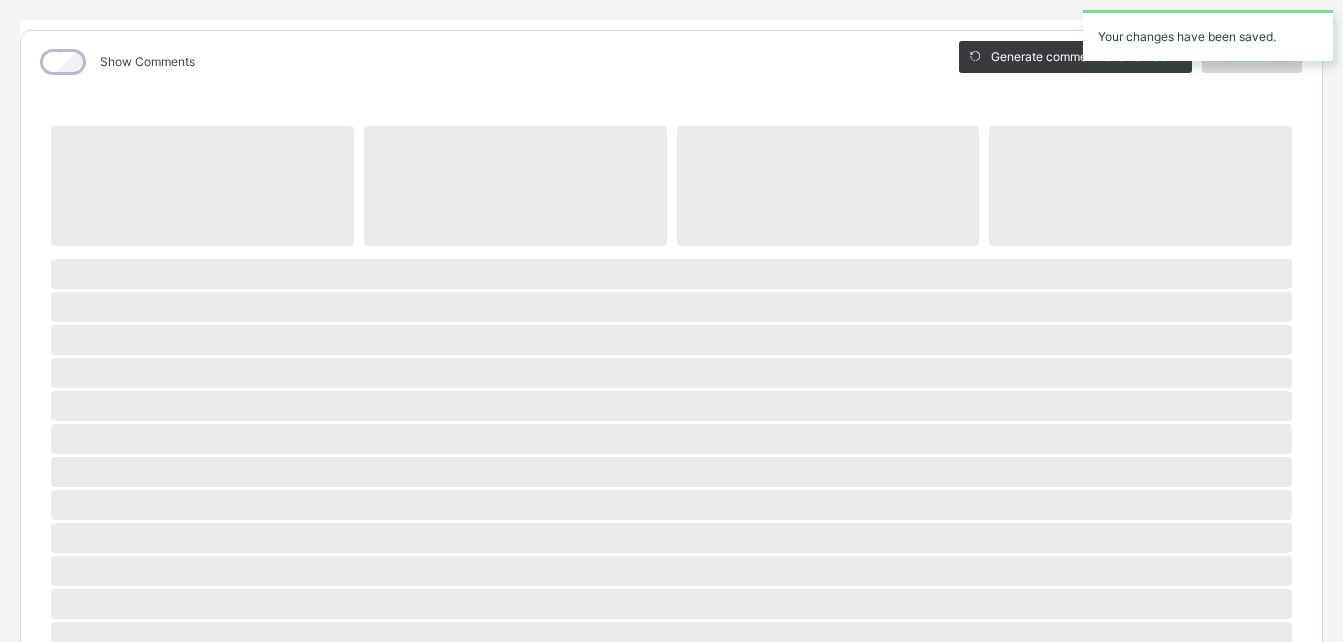 scroll, scrollTop: 237, scrollLeft: 0, axis: vertical 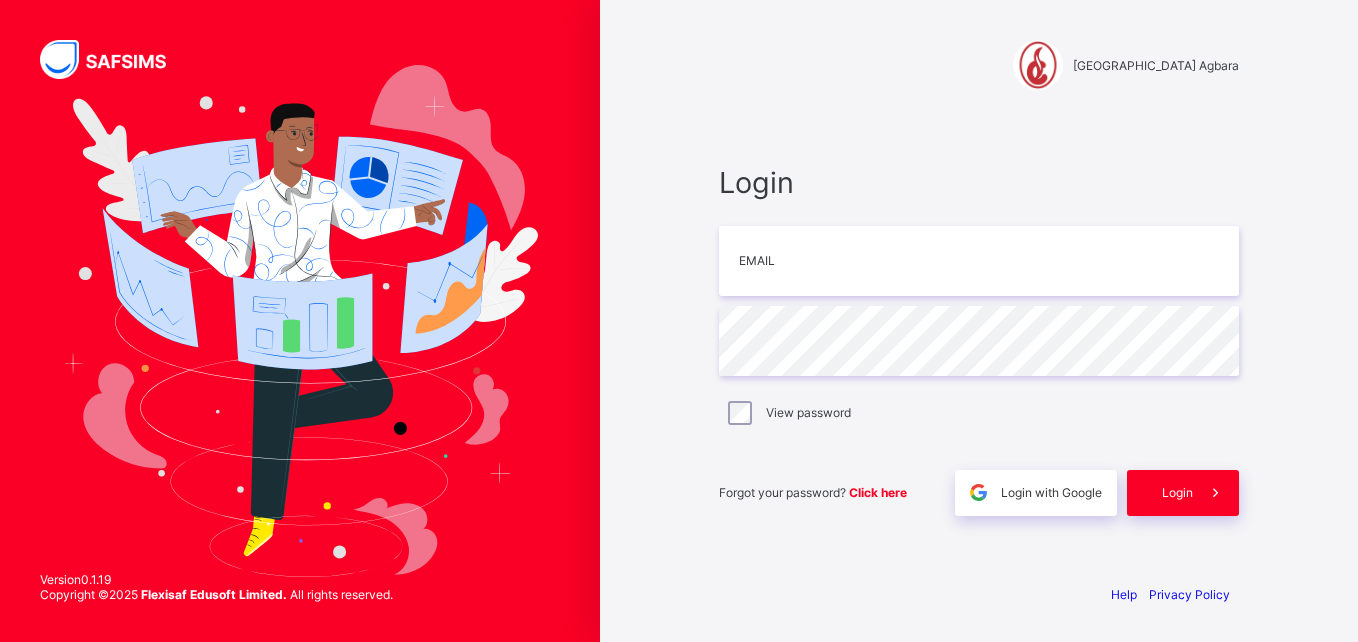 click on "[GEOGRAPHIC_DATA] Agbara Login Email Password View password Forgot your password?   Click here Login with Google Login   Help       Privacy Policy" at bounding box center [979, 321] 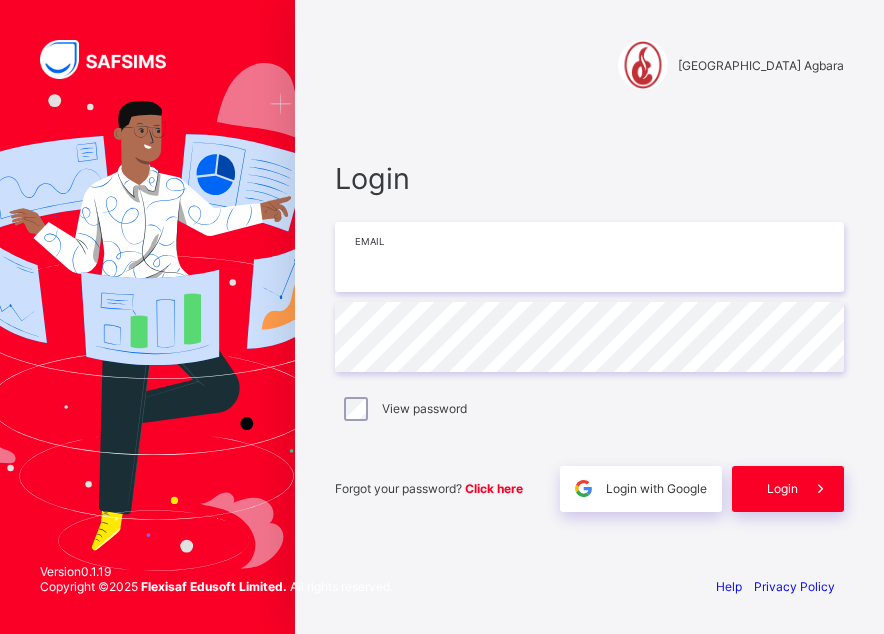 click at bounding box center (589, 257) 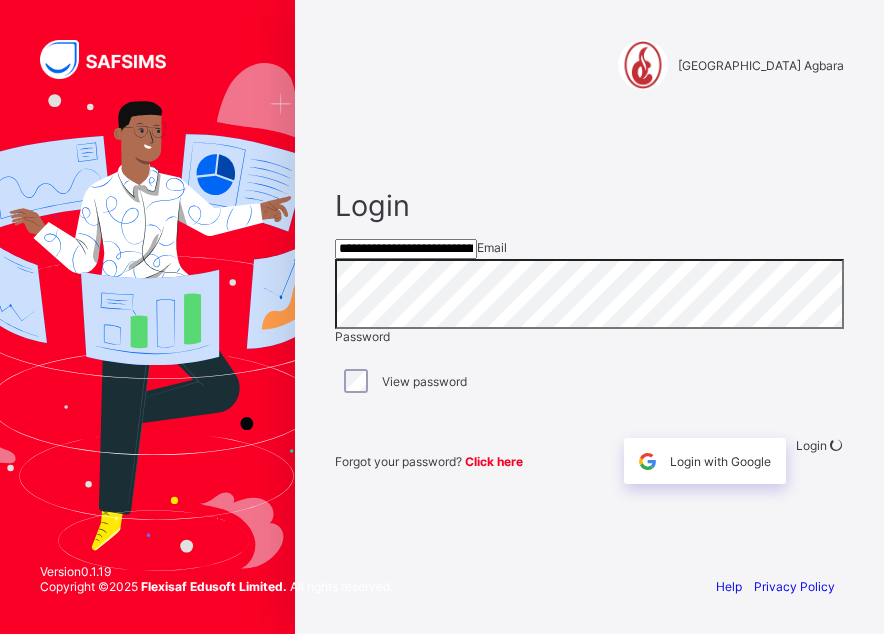 click on "**********" at bounding box center [589, 336] 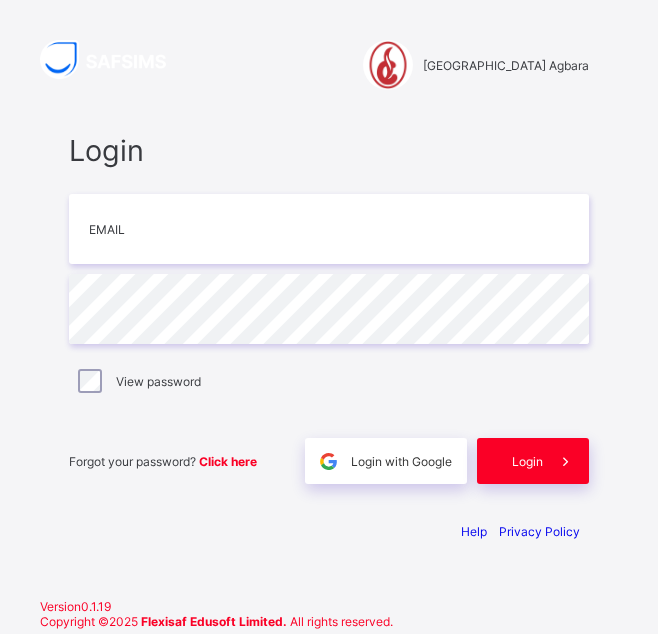 scroll, scrollTop: 0, scrollLeft: 0, axis: both 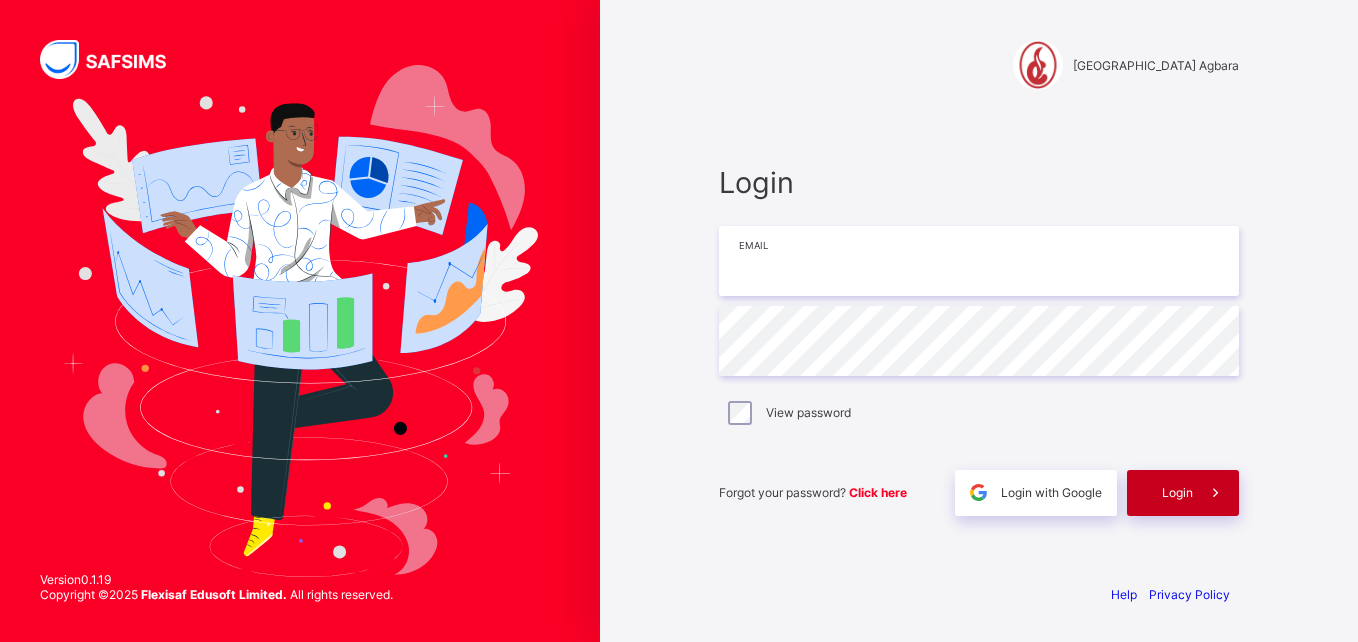 type on "**********" 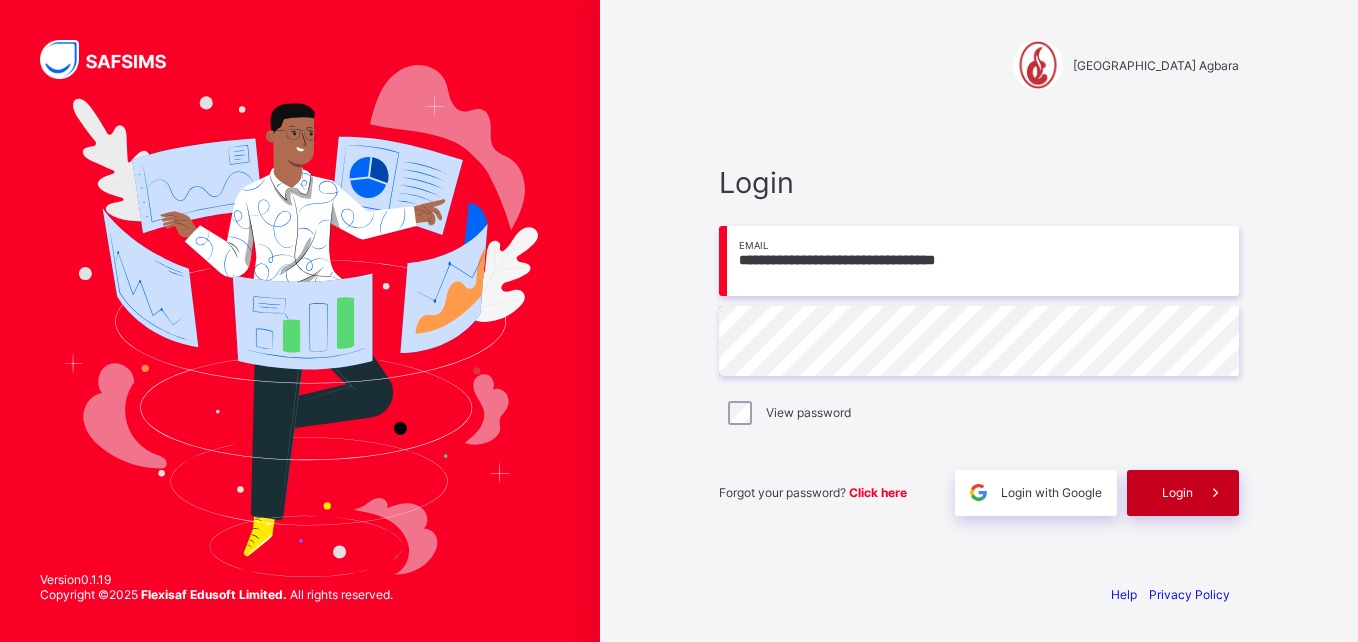 click on "Login" at bounding box center (1183, 493) 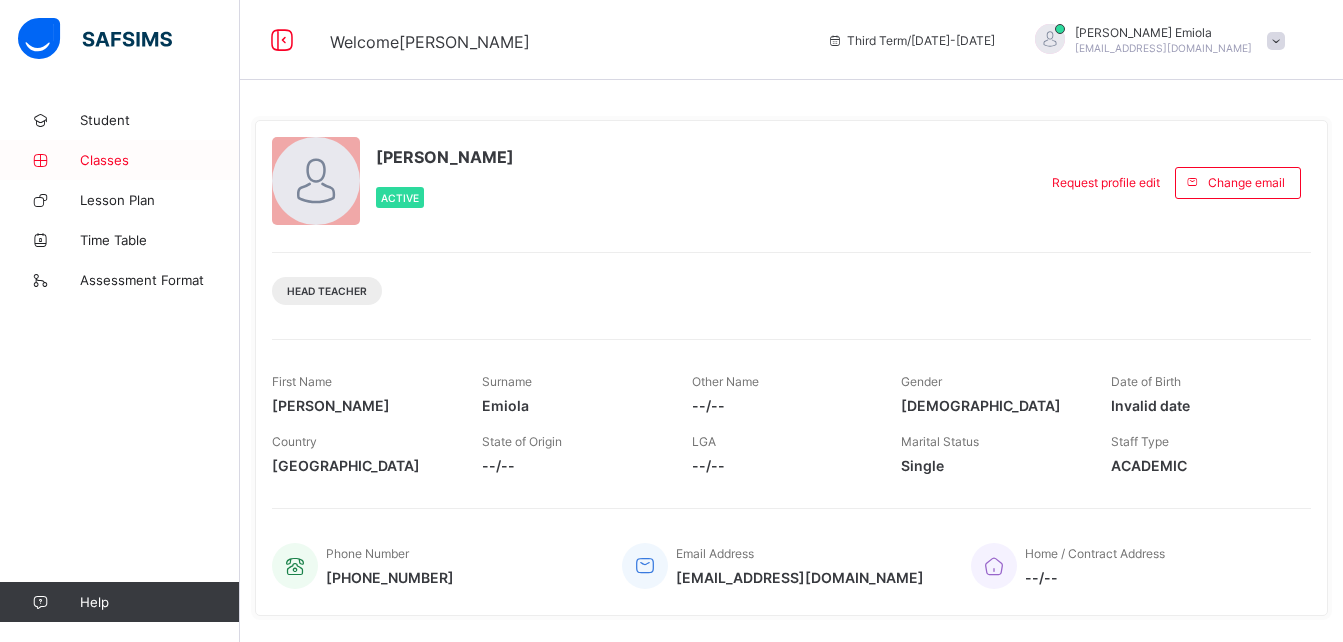 click on "Classes" at bounding box center [160, 160] 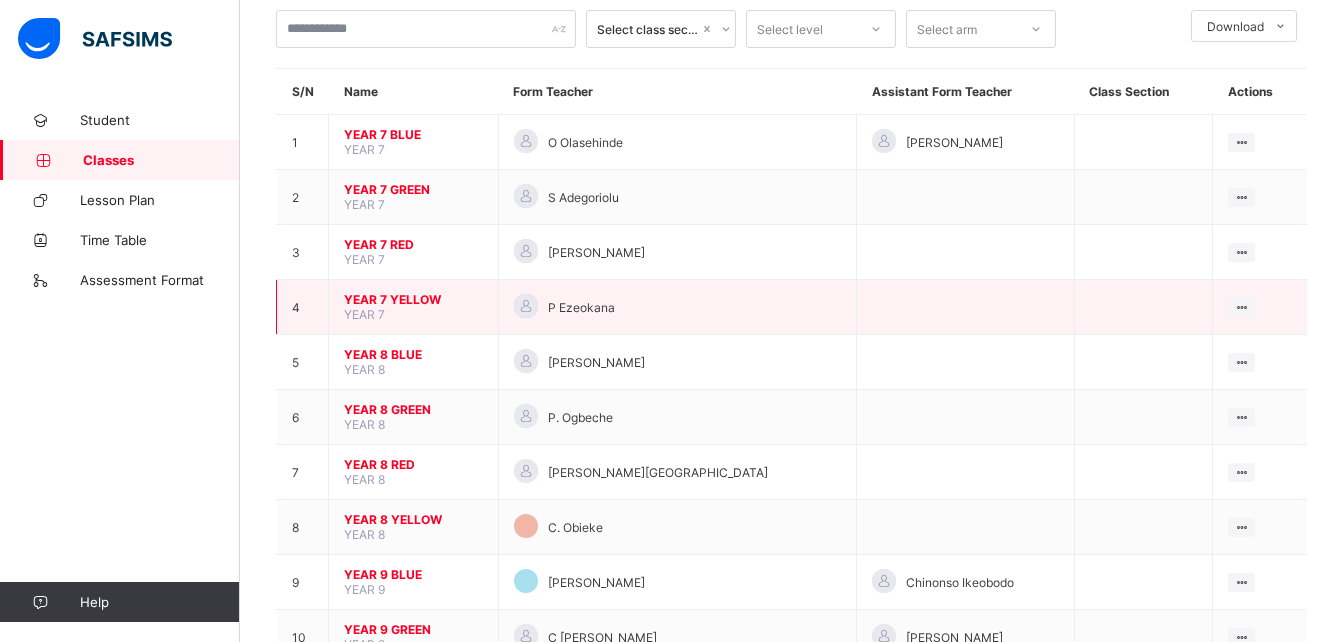 scroll, scrollTop: 121, scrollLeft: 0, axis: vertical 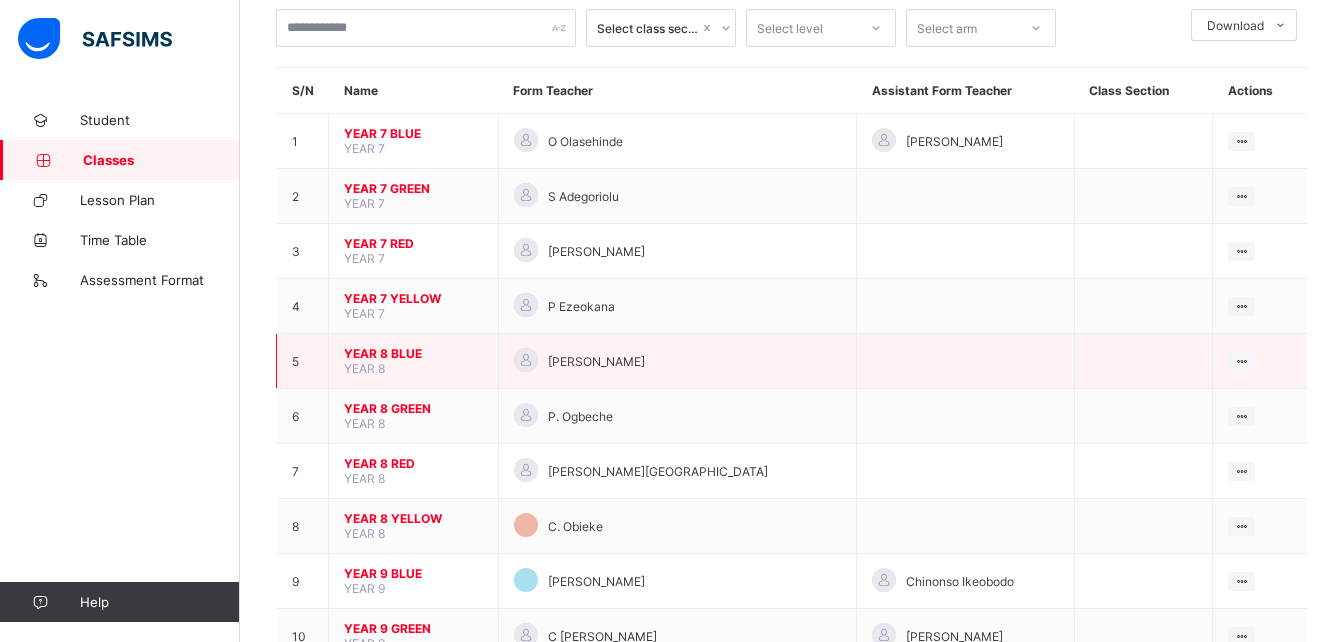 click on "YEAR 8   BLUE" at bounding box center [413, 353] 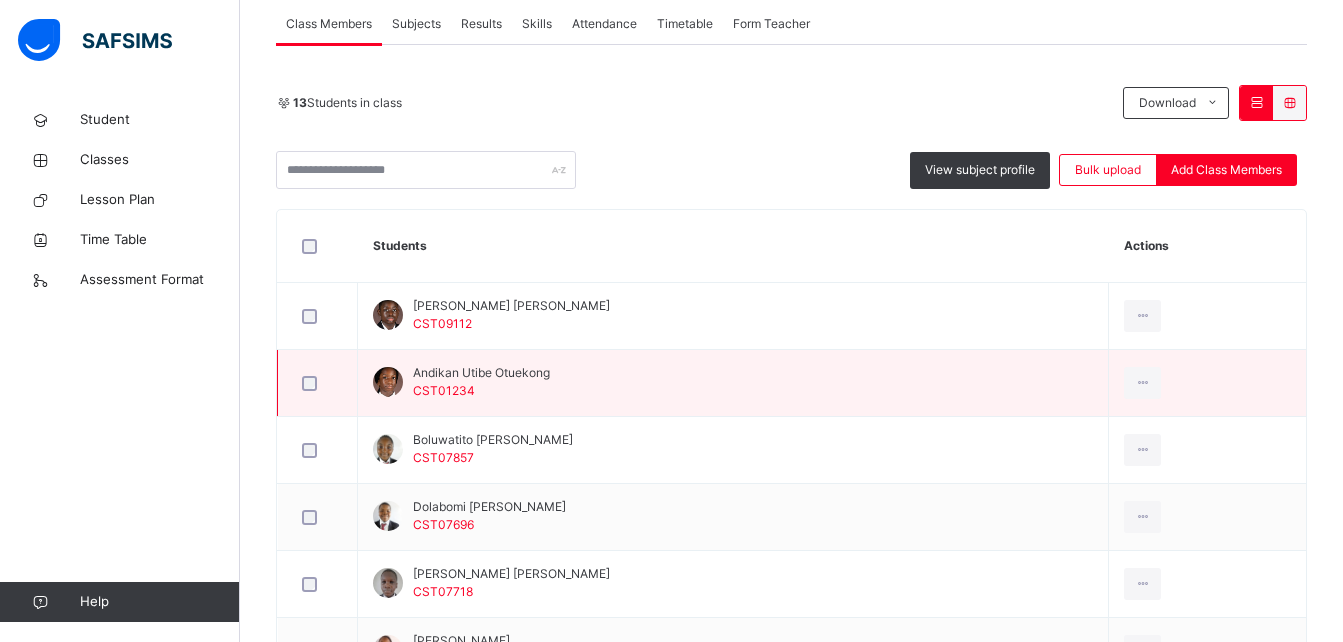 scroll, scrollTop: 381, scrollLeft: 0, axis: vertical 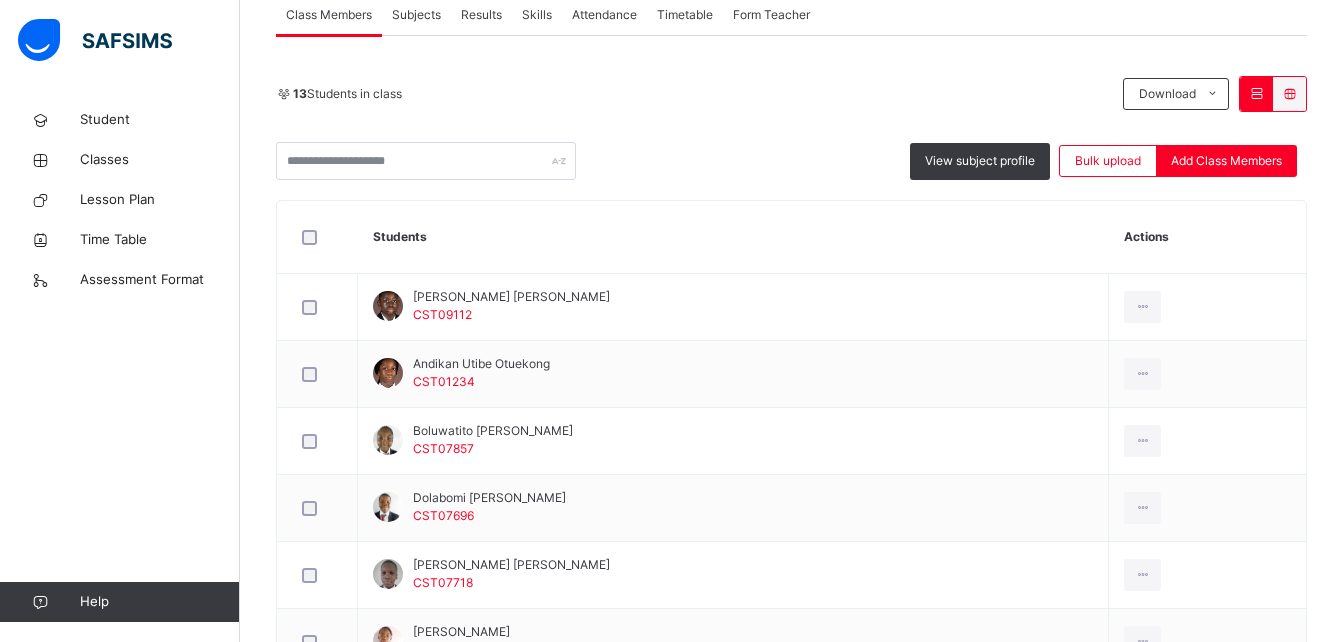 click on "Subjects" at bounding box center [416, 15] 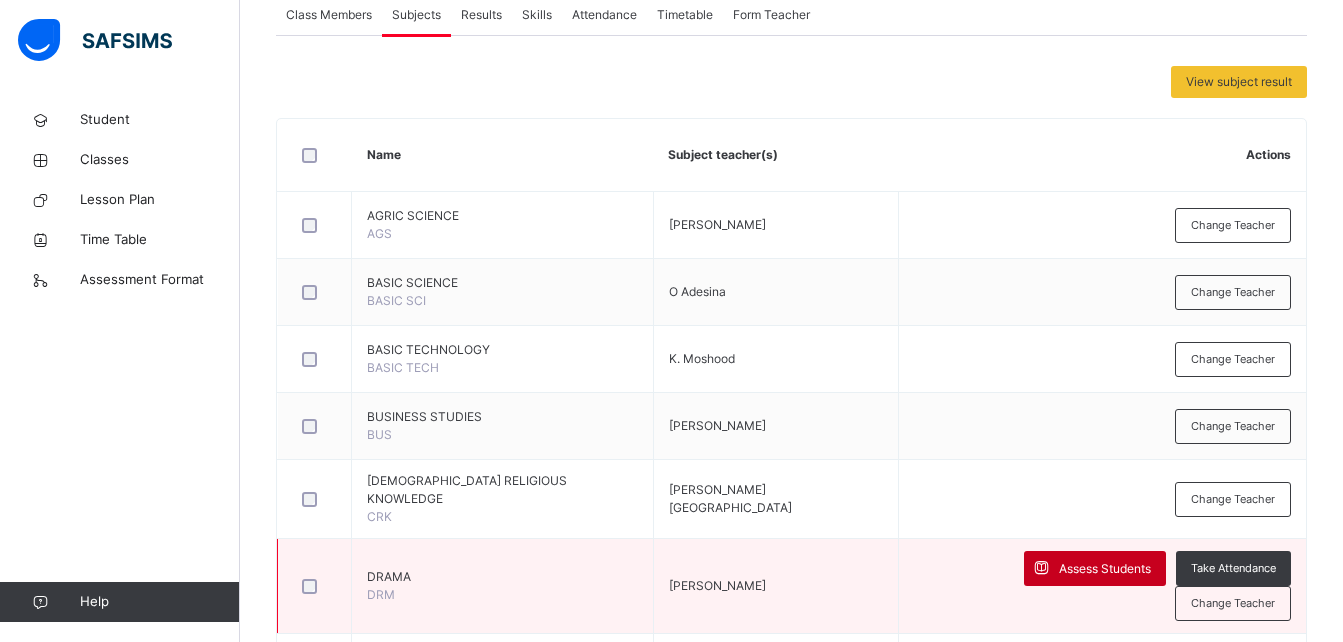 click on "Assess Students" at bounding box center (1105, 569) 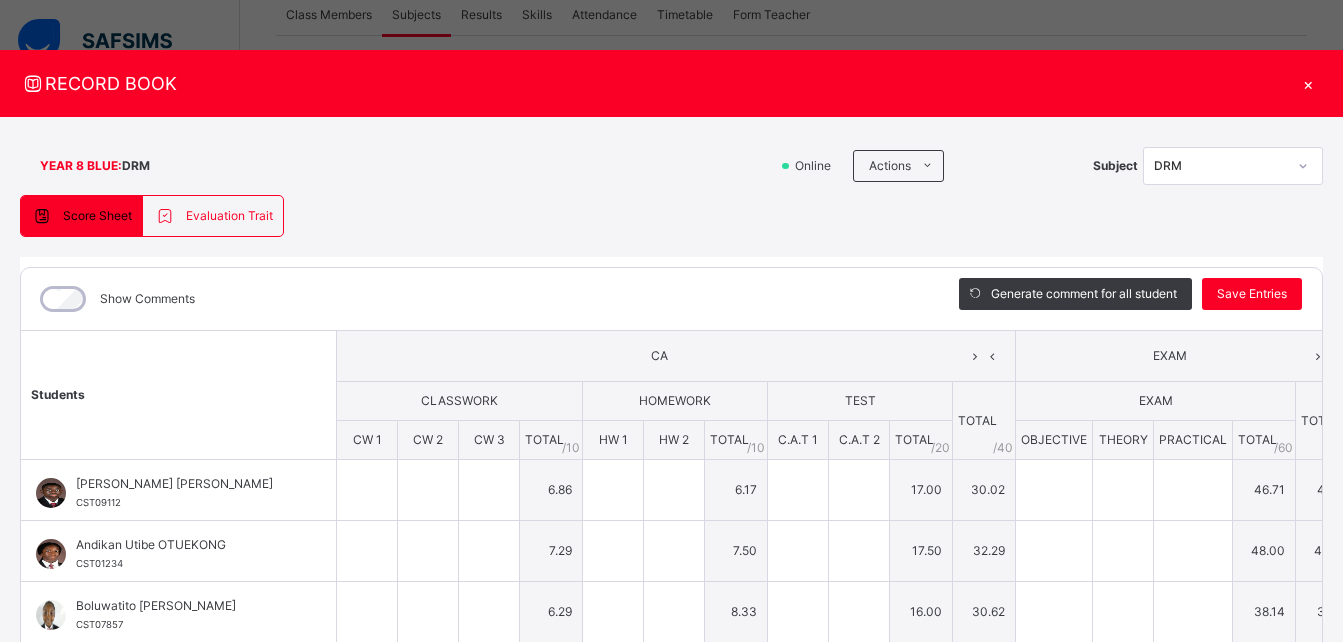 type on "**" 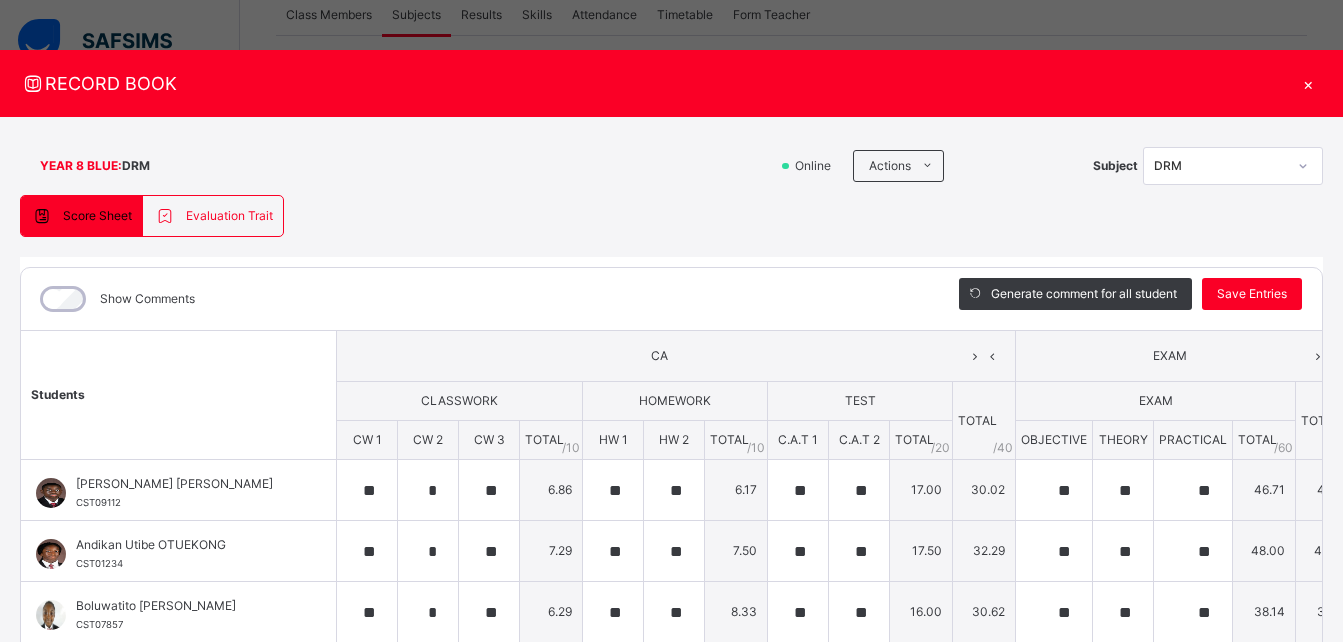 scroll, scrollTop: 0, scrollLeft: 95, axis: horizontal 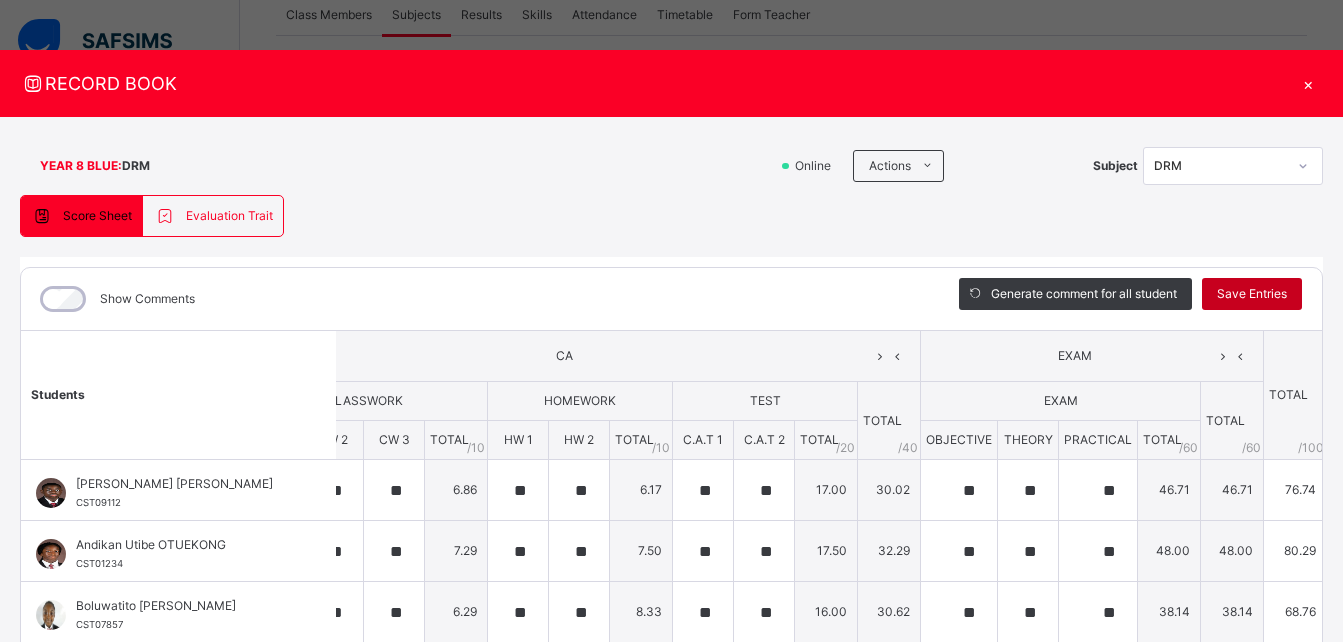click on "Save Entries" at bounding box center (1252, 294) 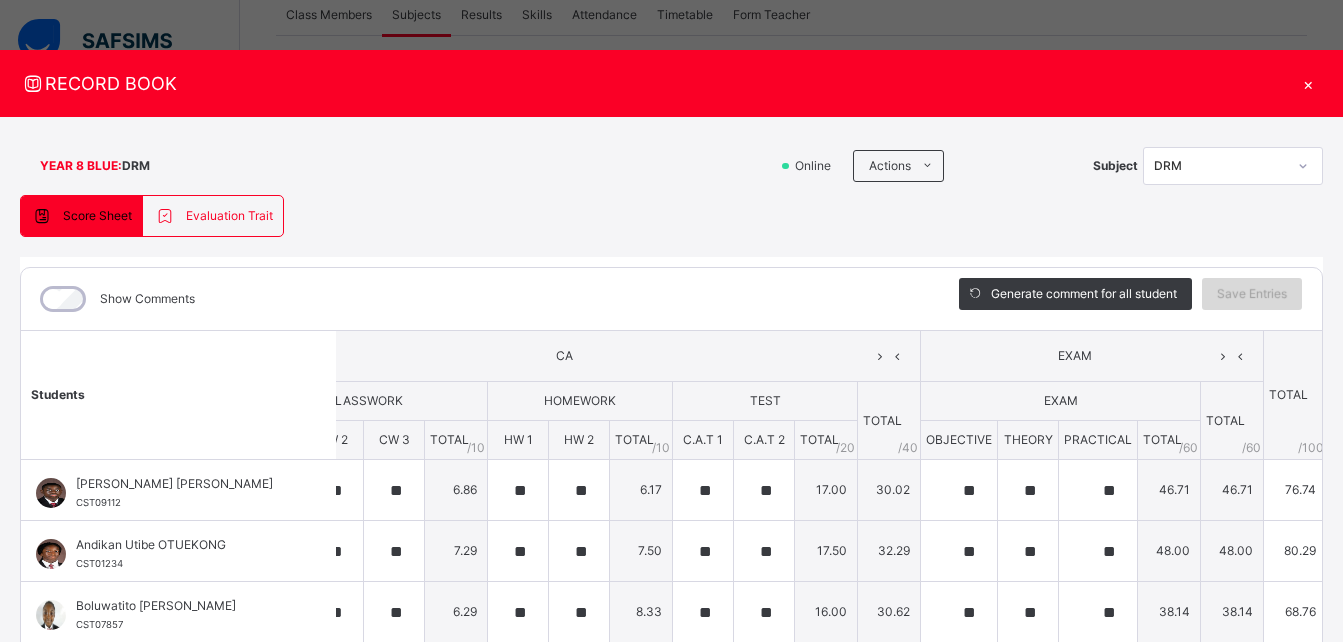 scroll, scrollTop: 0, scrollLeft: 0, axis: both 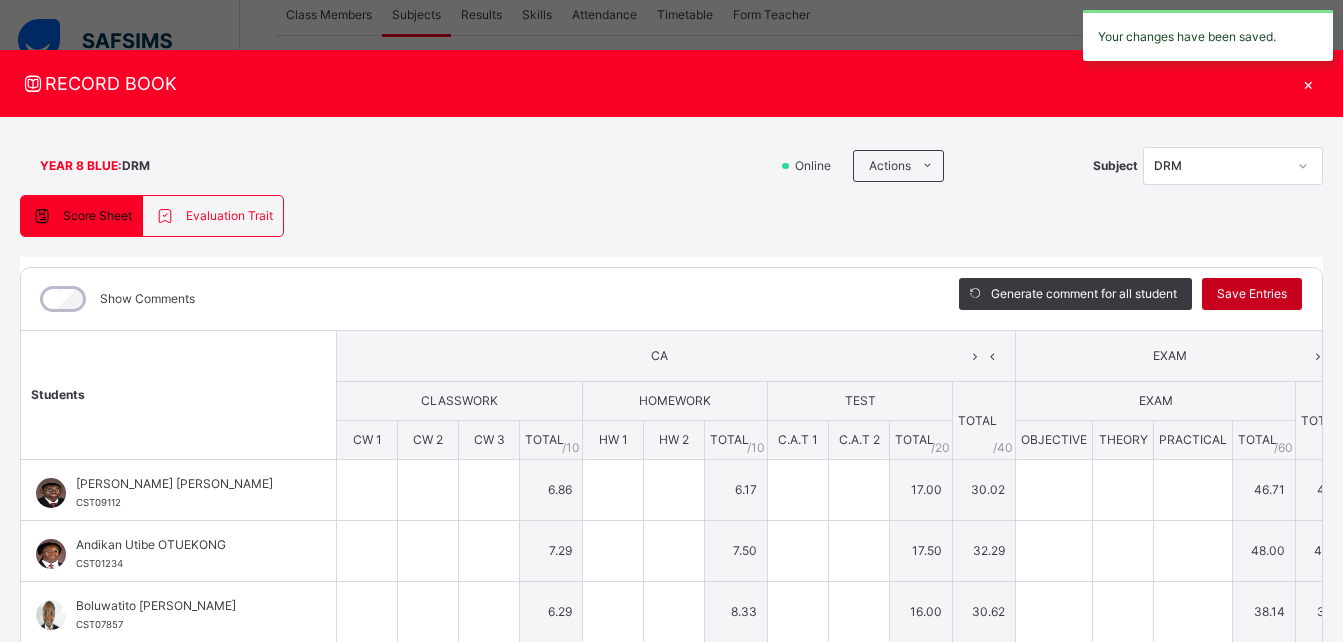 type on "**" 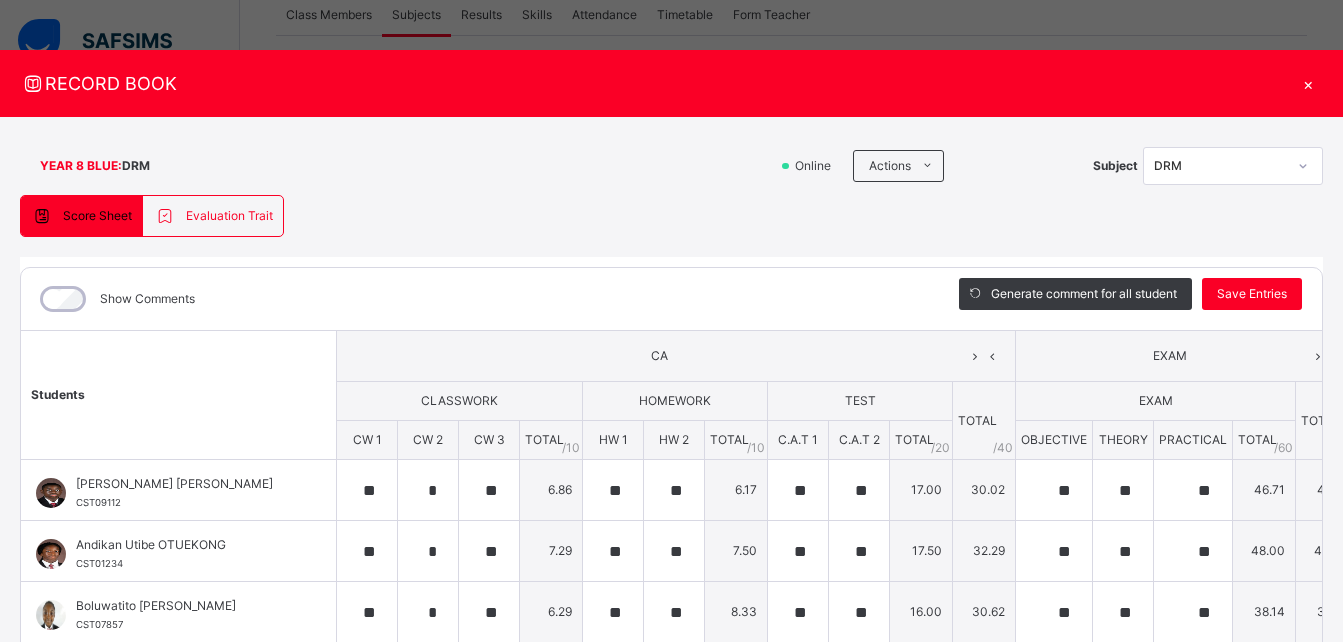 click on "×" at bounding box center [1308, 83] 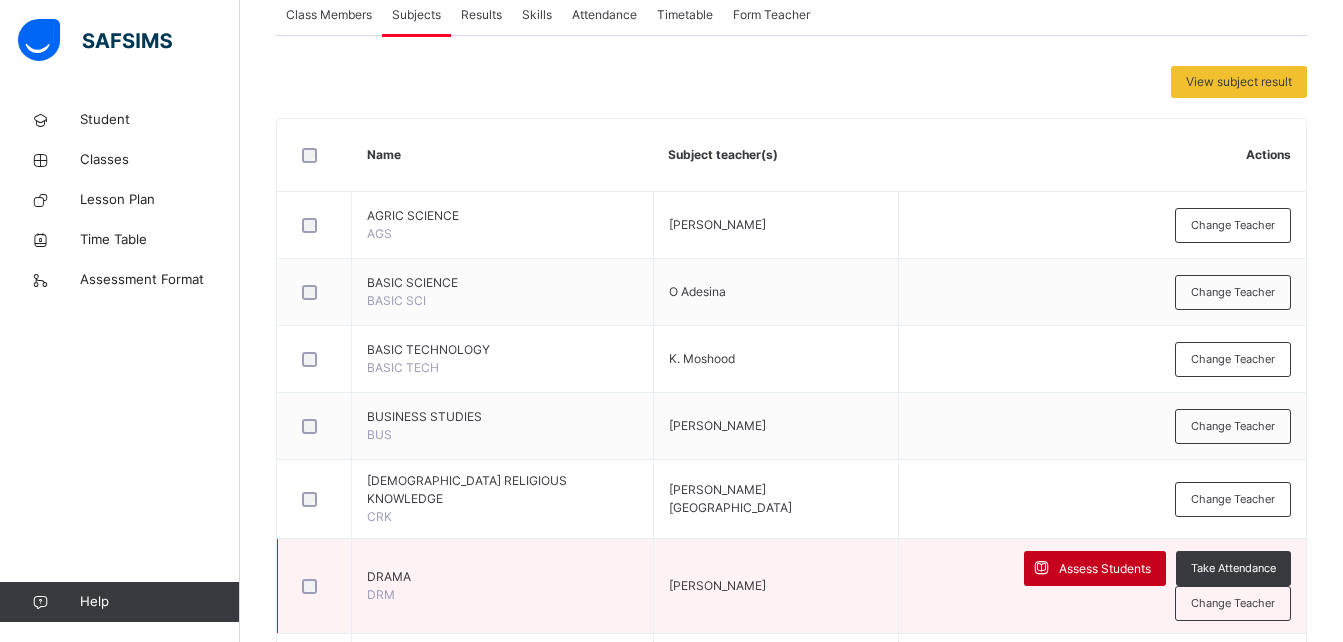 click on "Assess Students" at bounding box center [1105, 569] 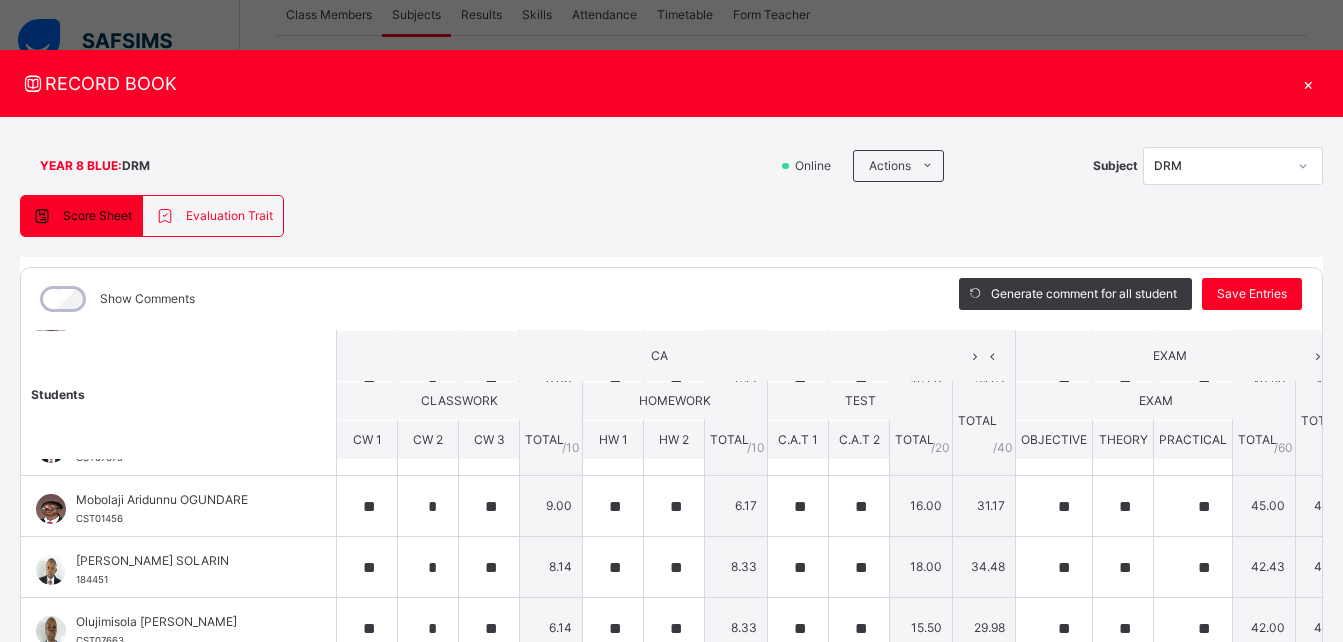 scroll, scrollTop: 438, scrollLeft: 0, axis: vertical 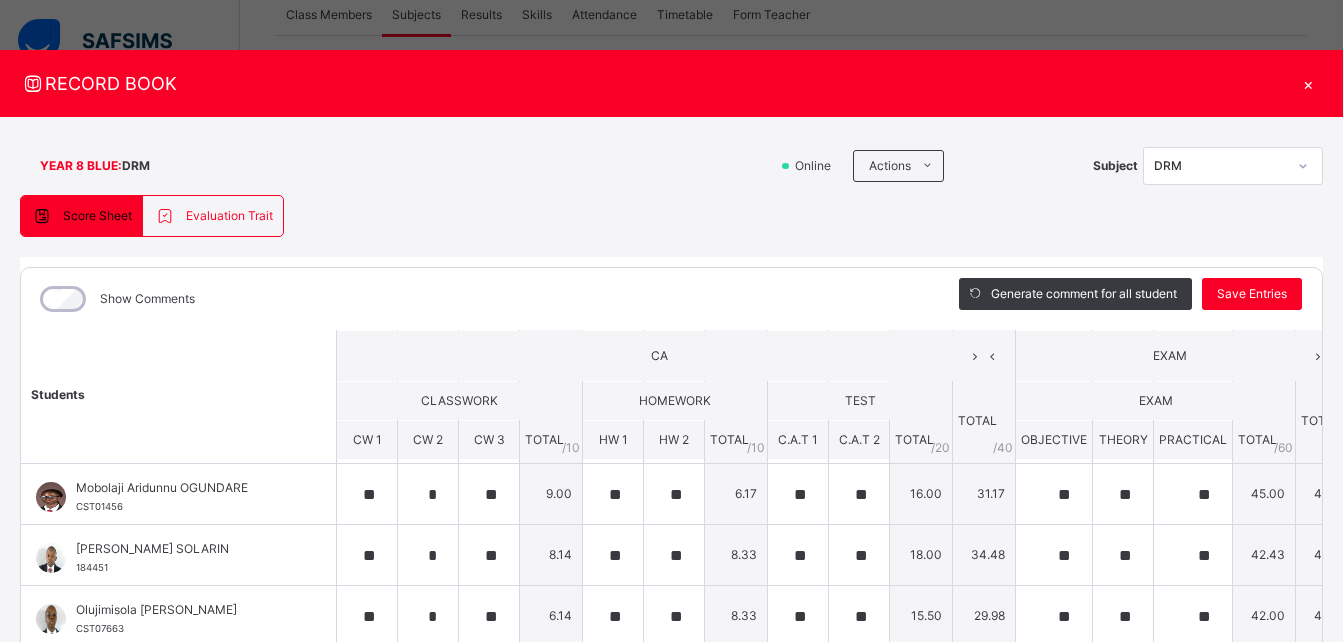 click on "×" at bounding box center [1308, 83] 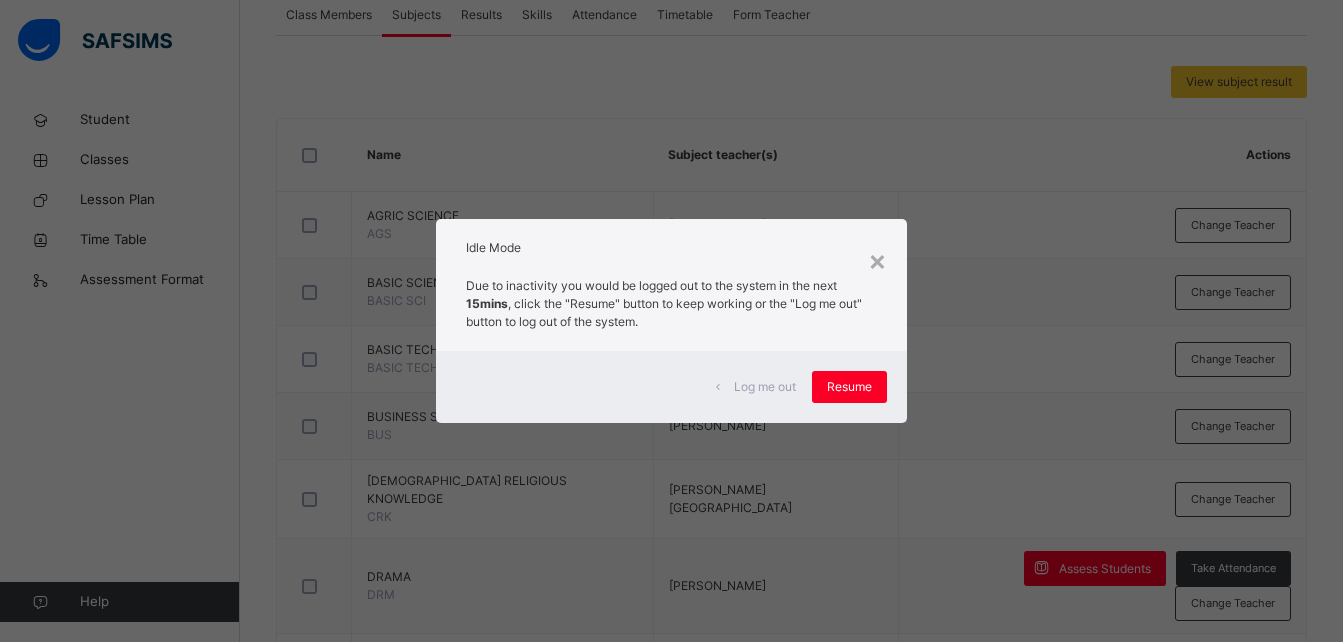 click on "Log me out" at bounding box center (765, 387) 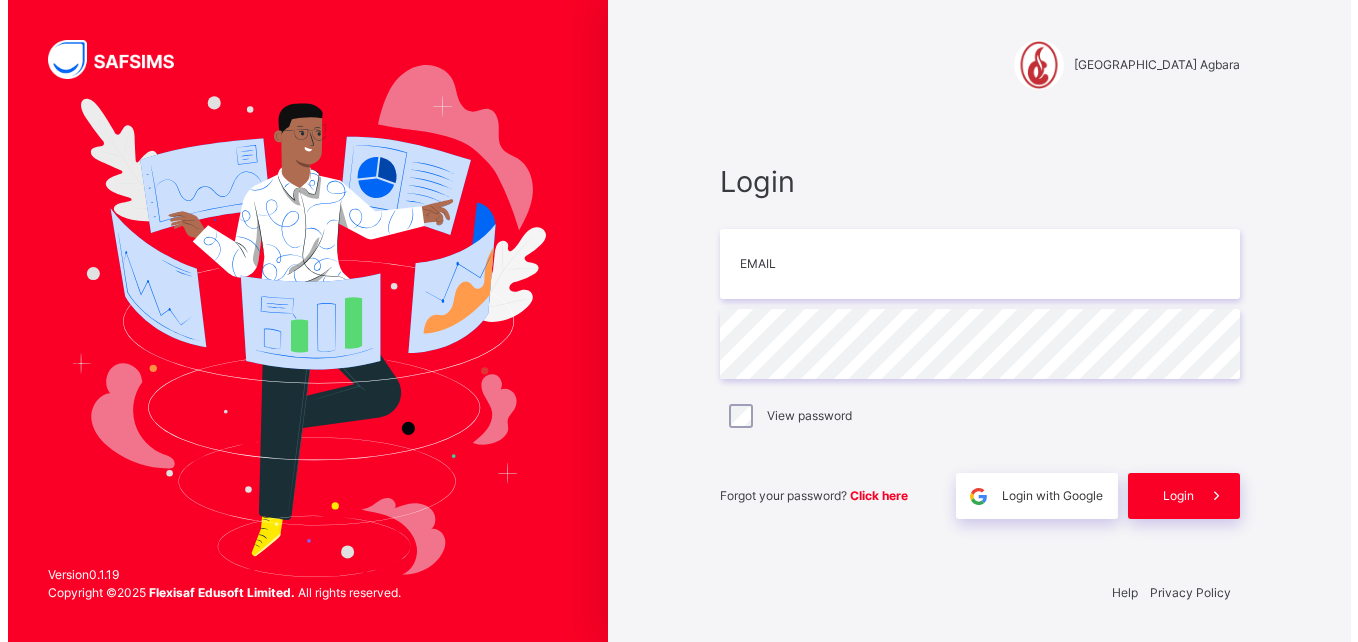 scroll, scrollTop: 0, scrollLeft: 0, axis: both 